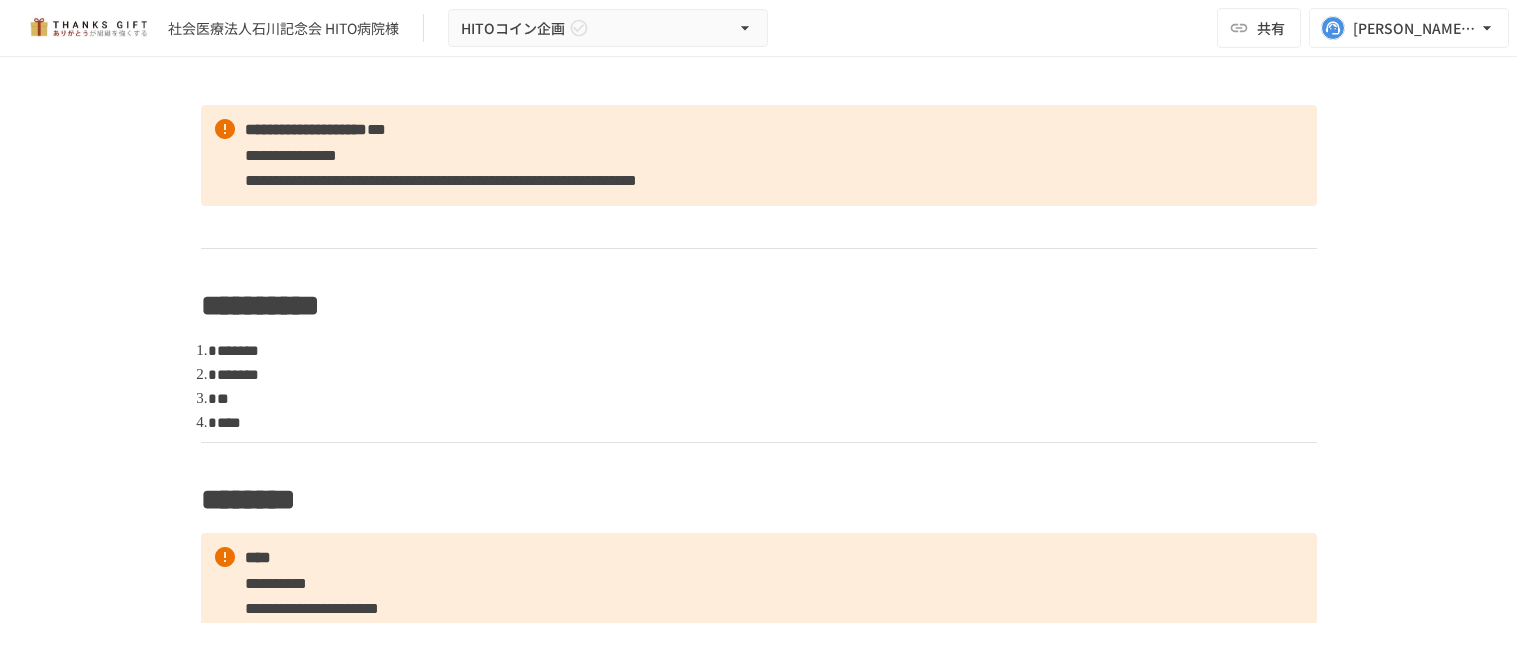 scroll, scrollTop: 0, scrollLeft: 0, axis: both 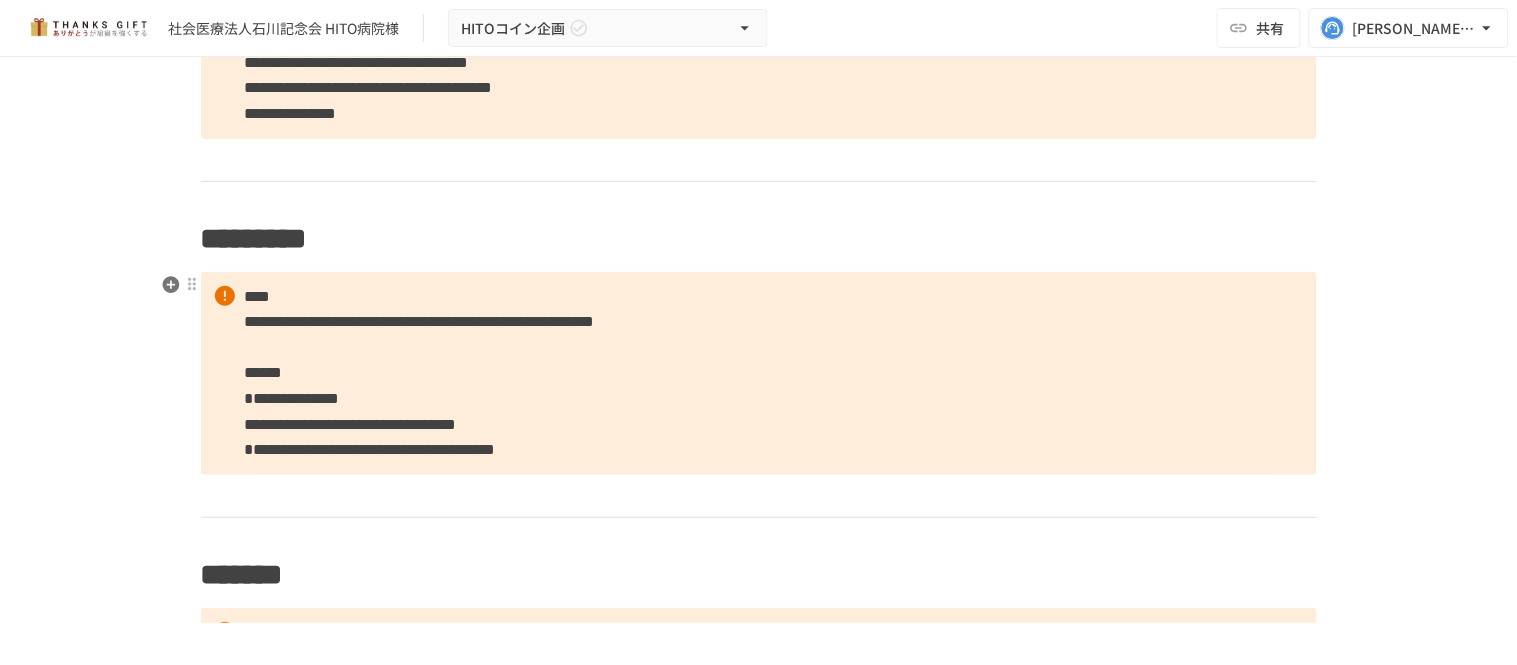 click on "**********" at bounding box center (351, 424) 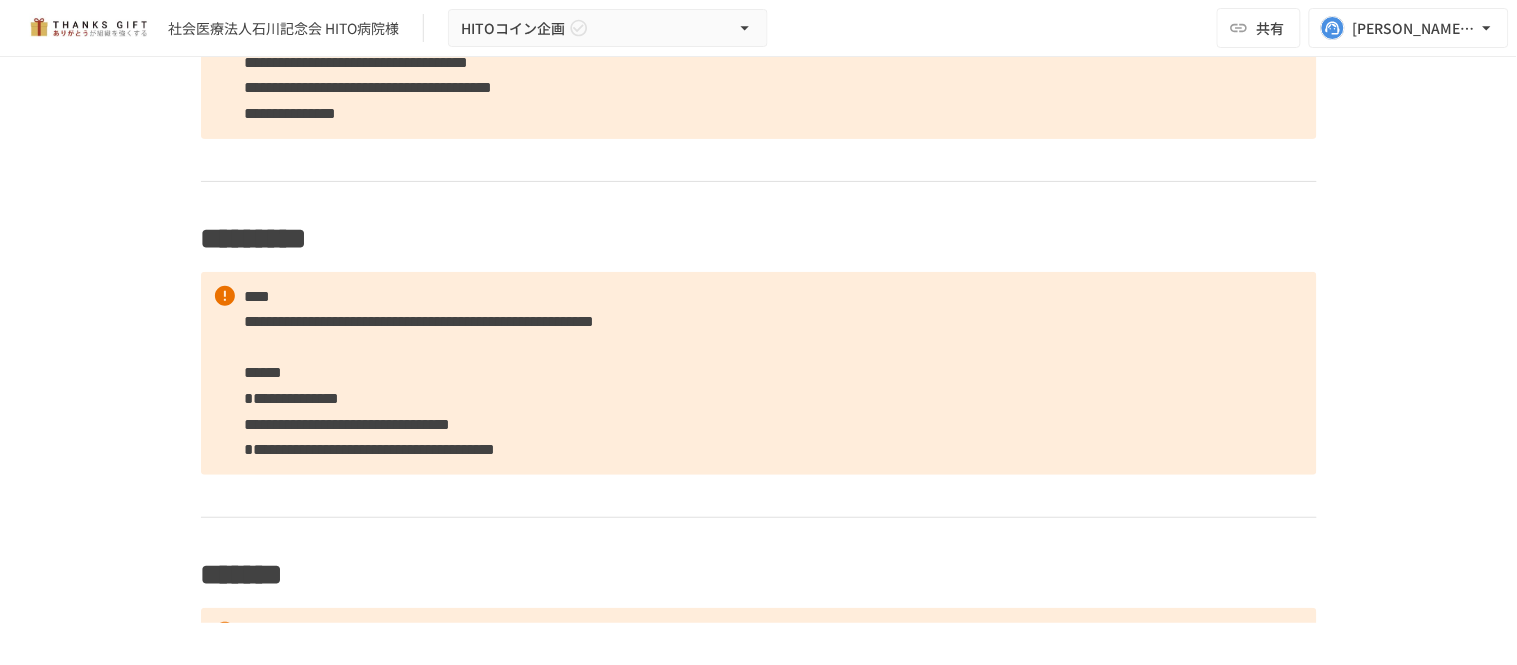 type 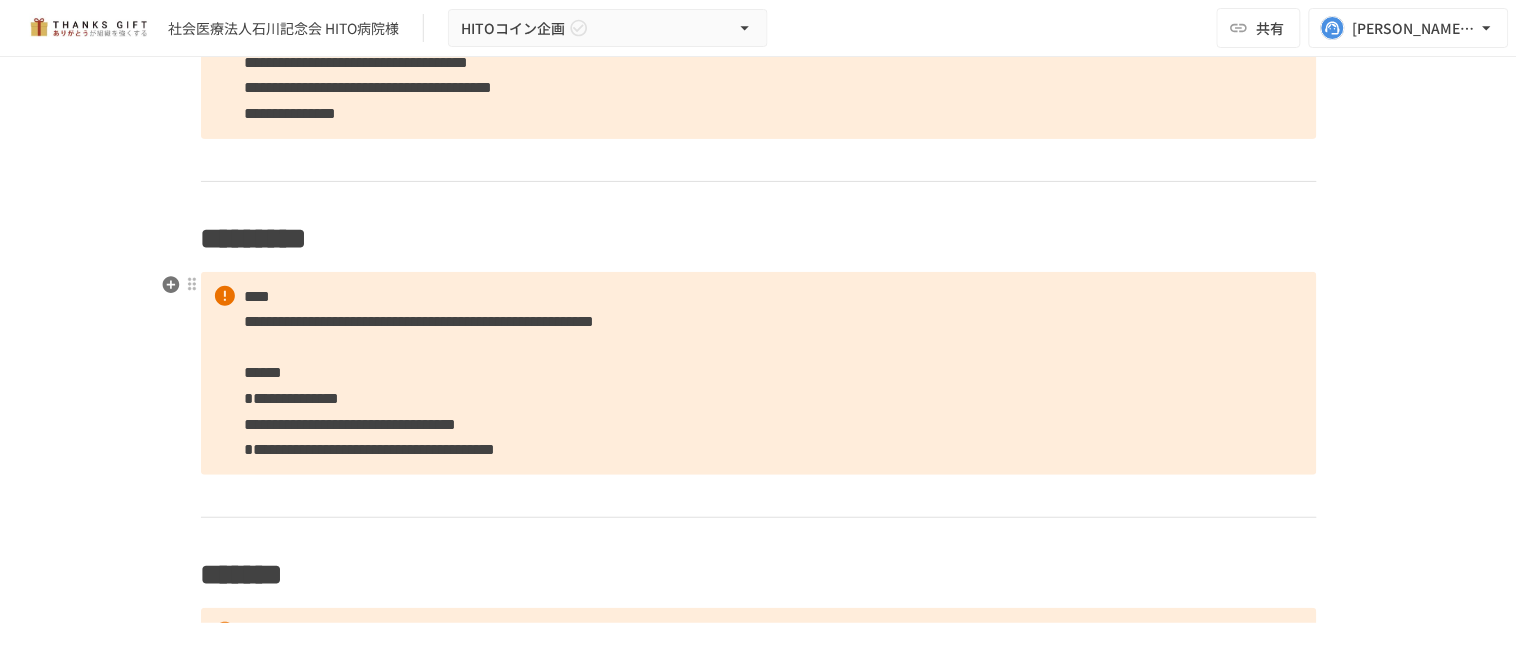 click on "**********" at bounding box center (759, 373) 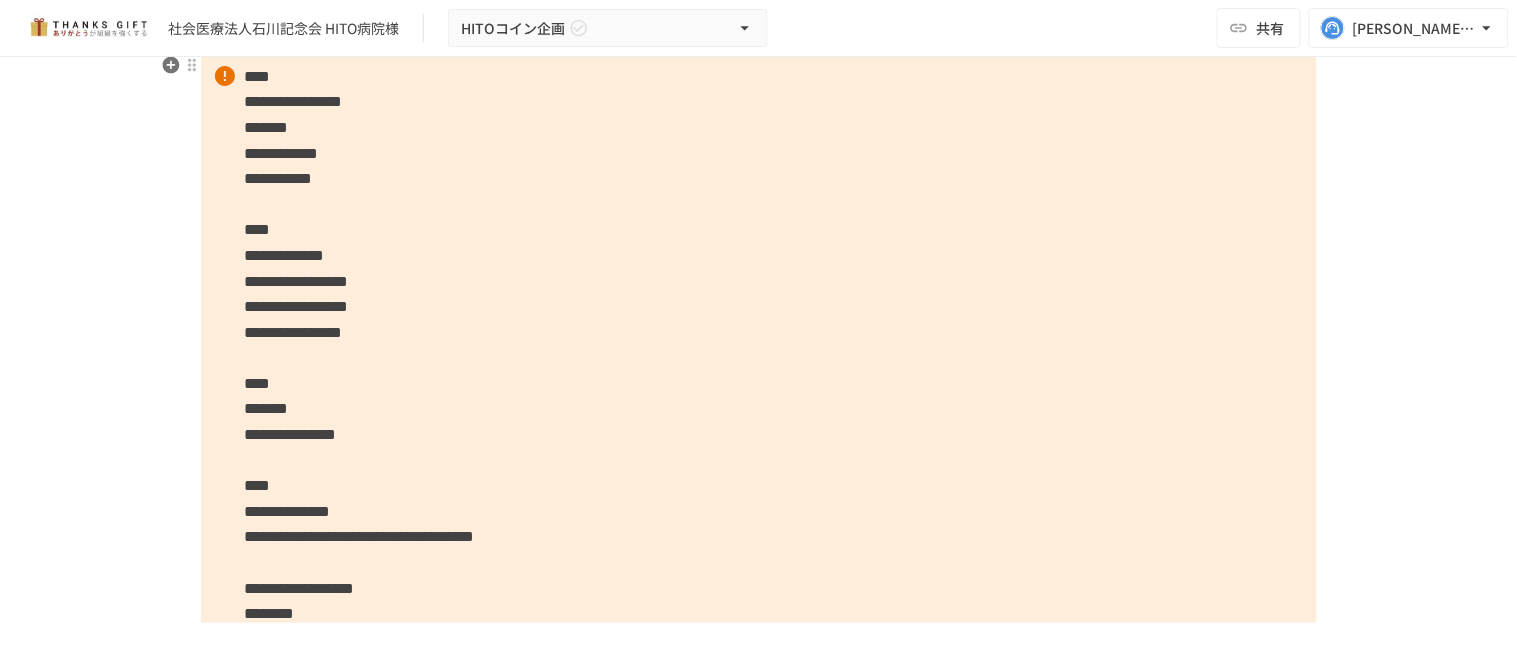 scroll, scrollTop: 1222, scrollLeft: 0, axis: vertical 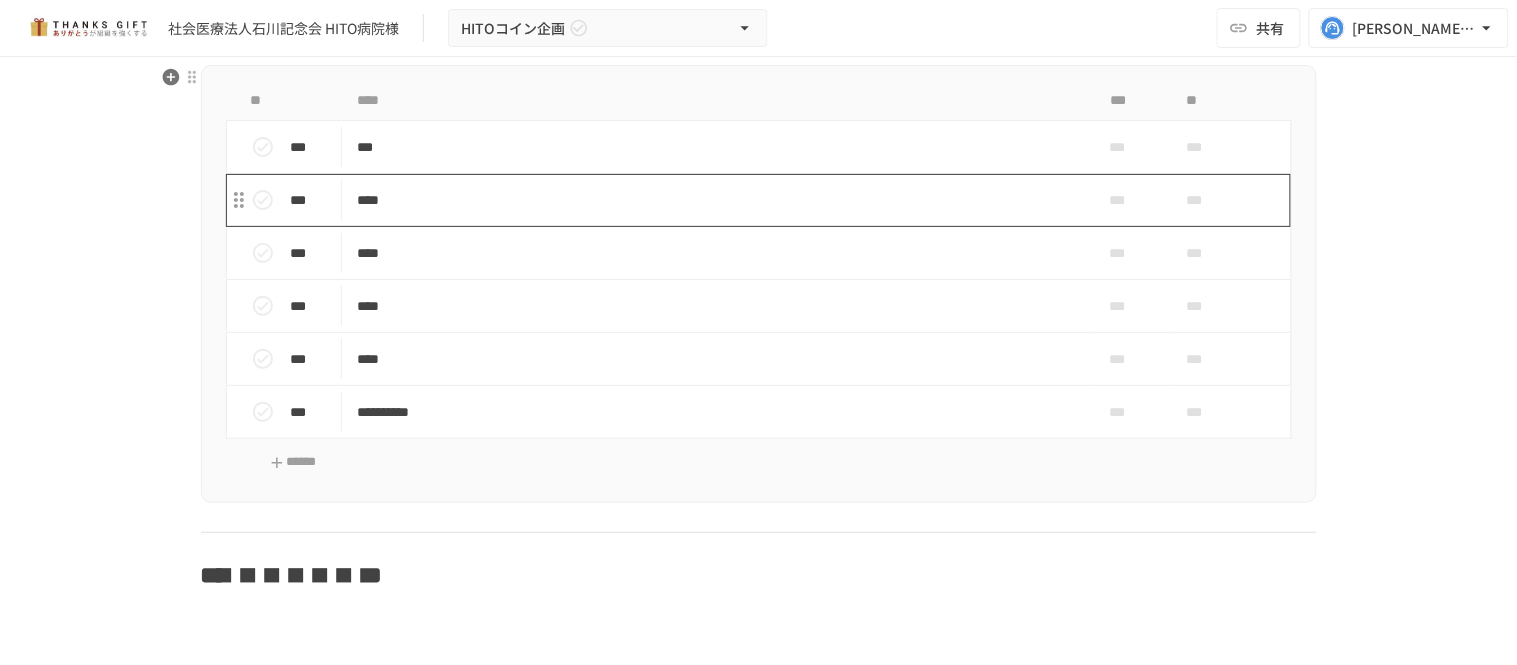 click on "****" at bounding box center [716, 200] 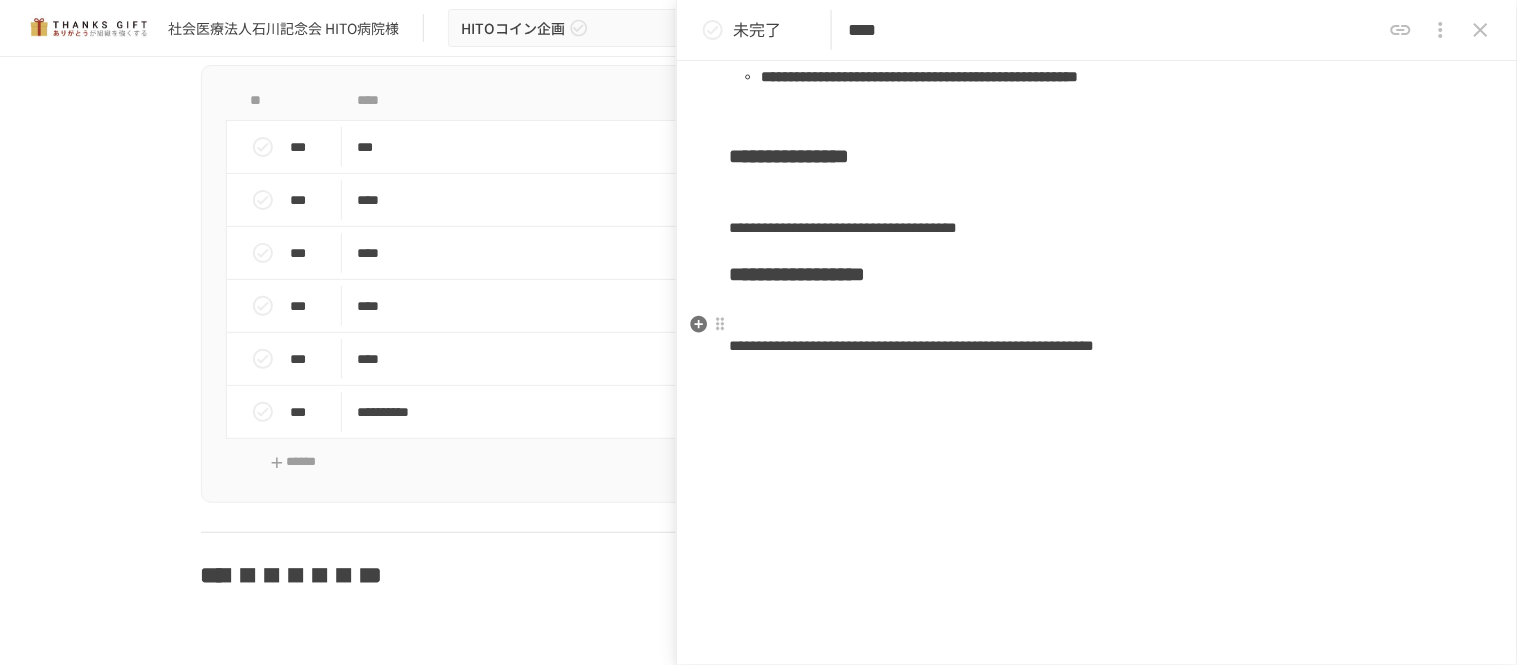 scroll, scrollTop: 777, scrollLeft: 0, axis: vertical 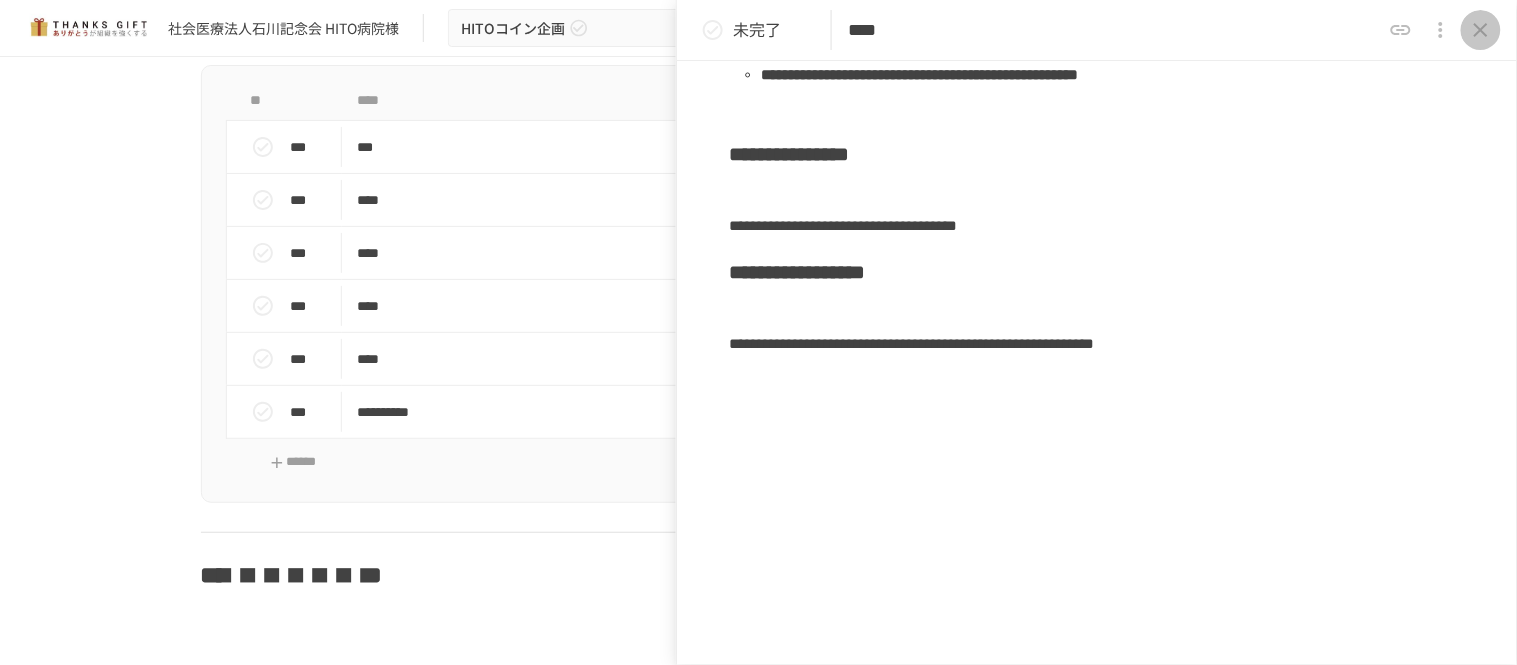 click 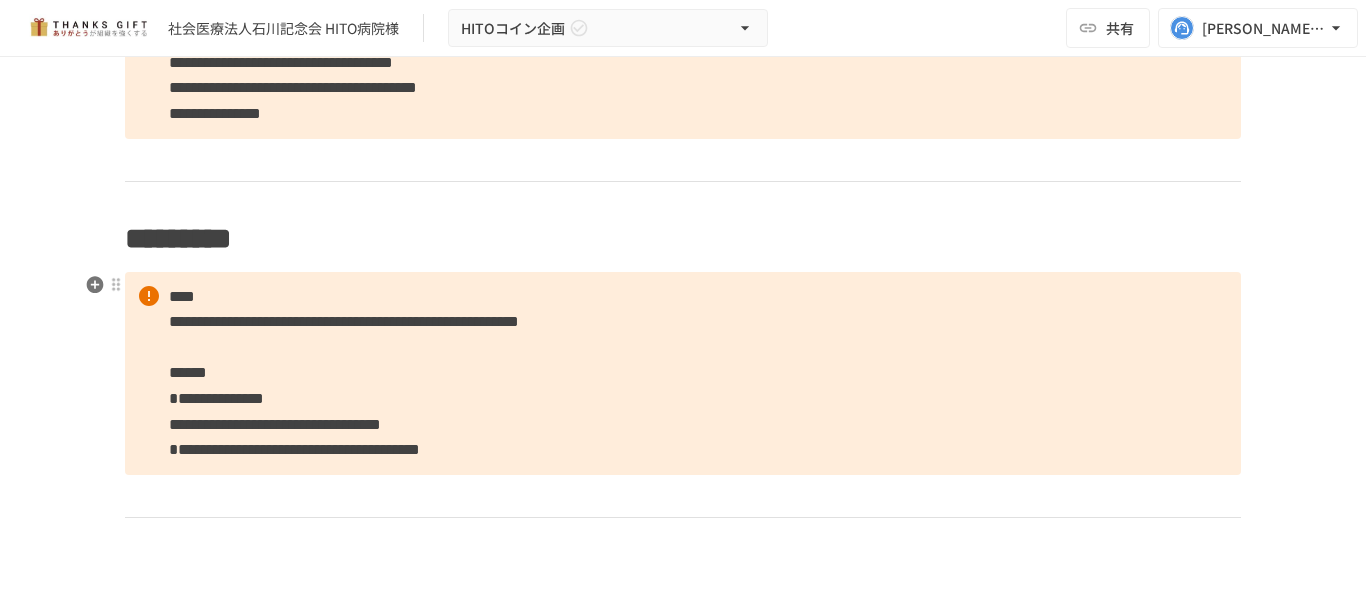 scroll, scrollTop: 778, scrollLeft: 0, axis: vertical 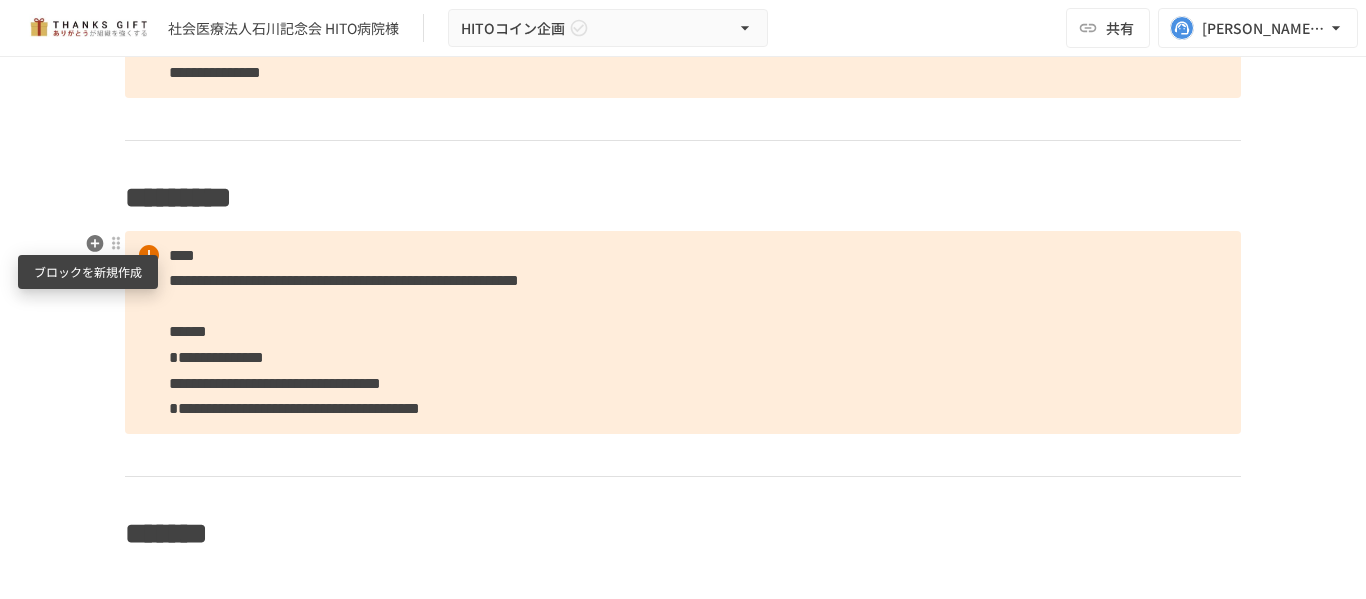 click 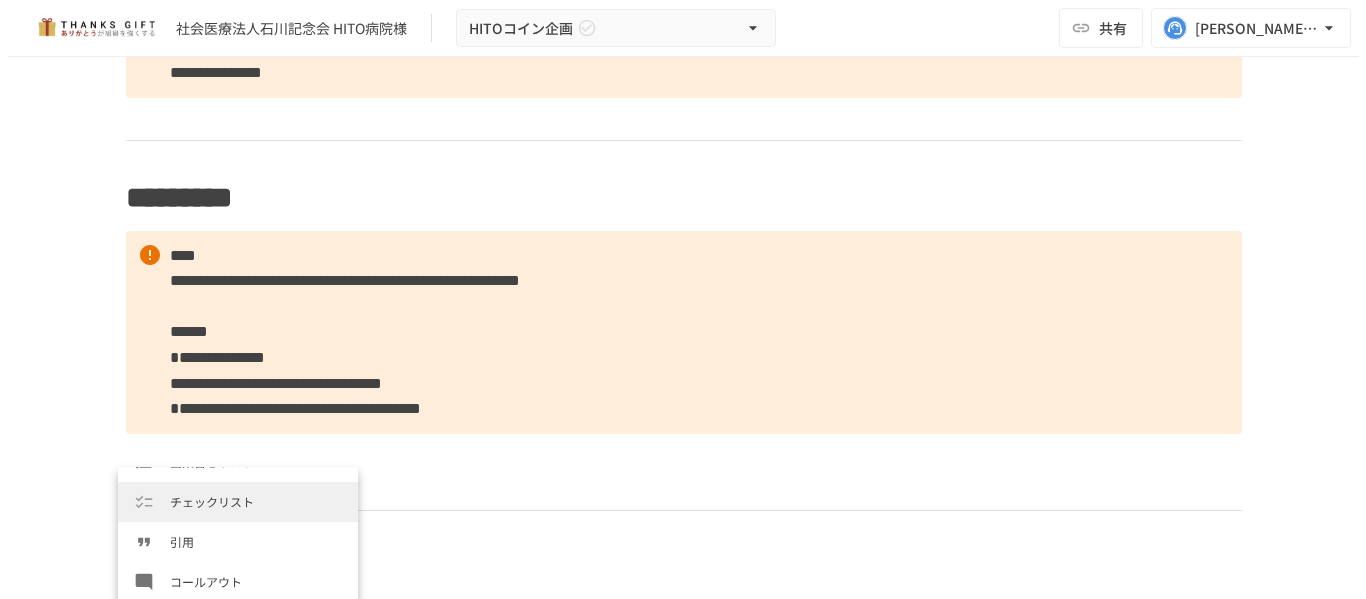 scroll, scrollTop: 300, scrollLeft: 0, axis: vertical 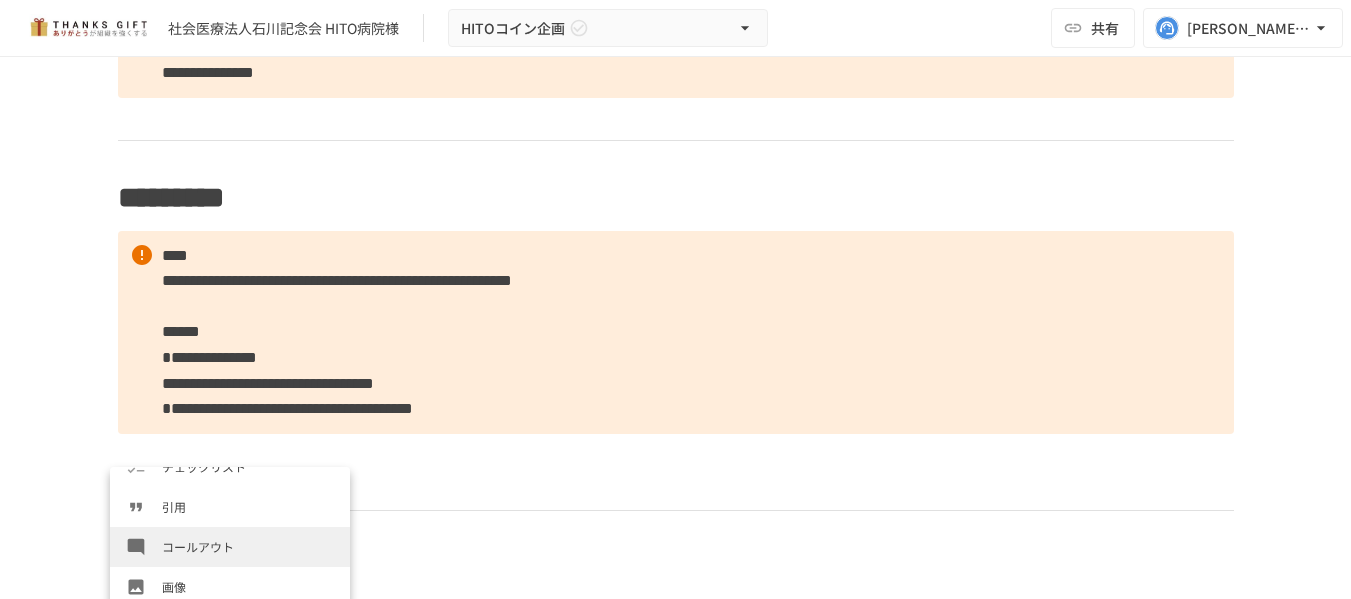 click on "コールアウト" at bounding box center (248, 546) 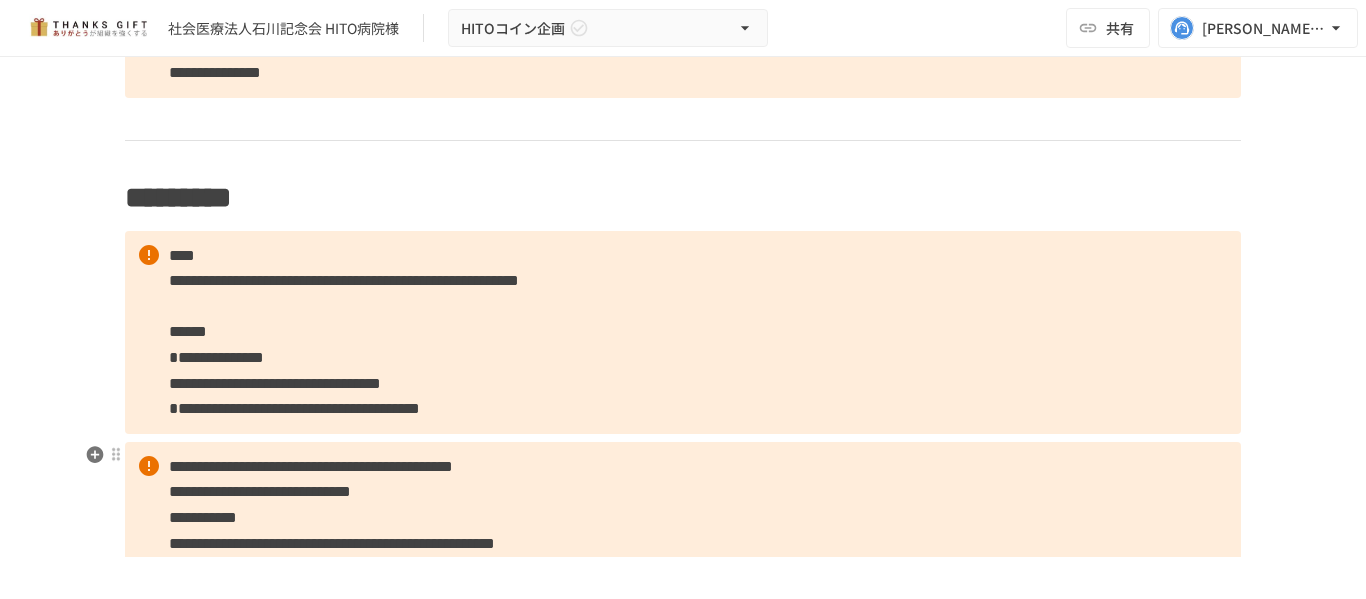 click on "**********" at bounding box center (332, 543) 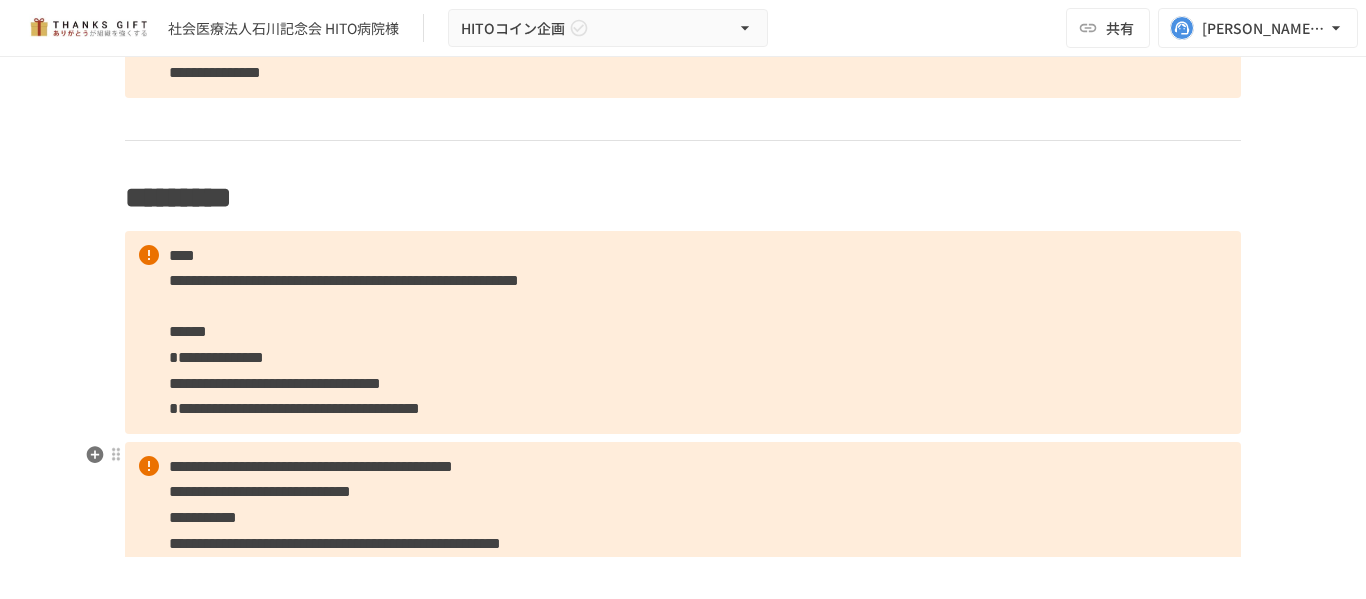 click on "**********" at bounding box center [683, 518] 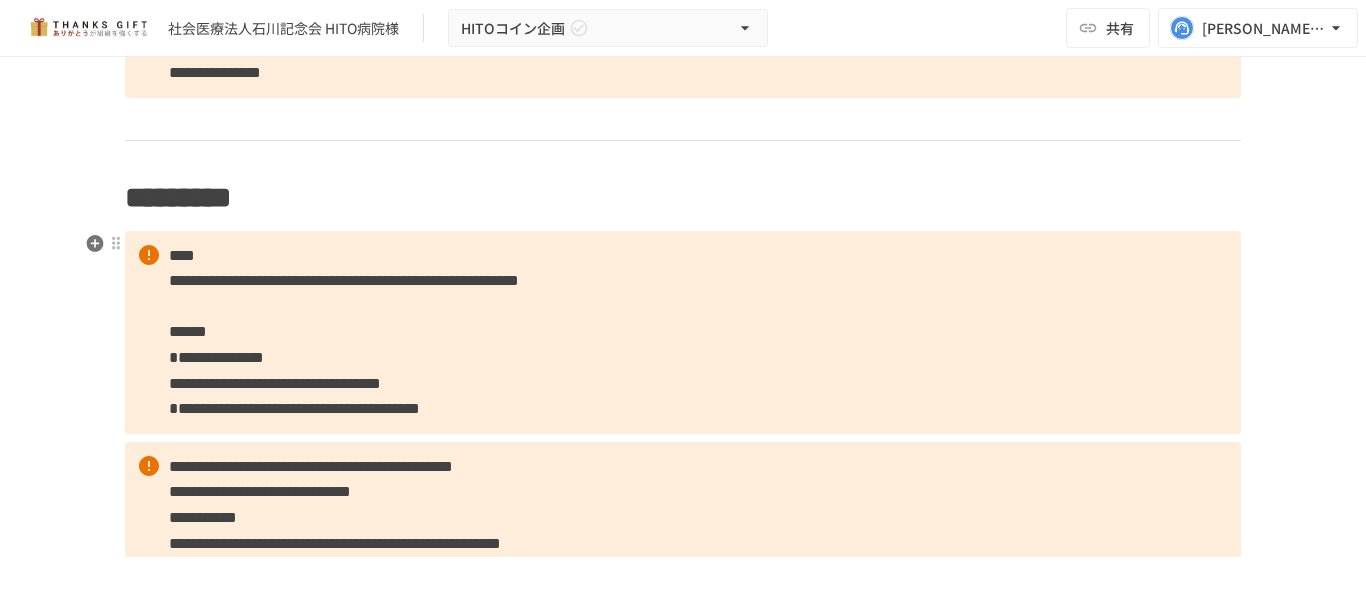 scroll, scrollTop: 918, scrollLeft: 0, axis: vertical 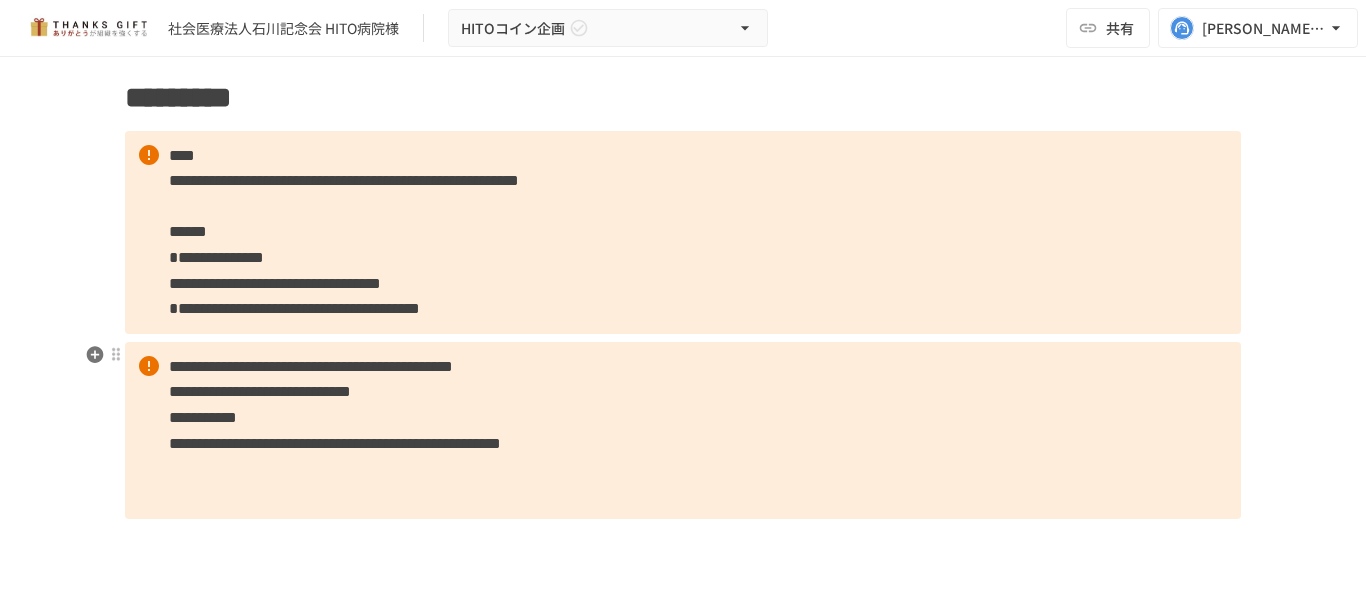 click on "**********" at bounding box center [683, 431] 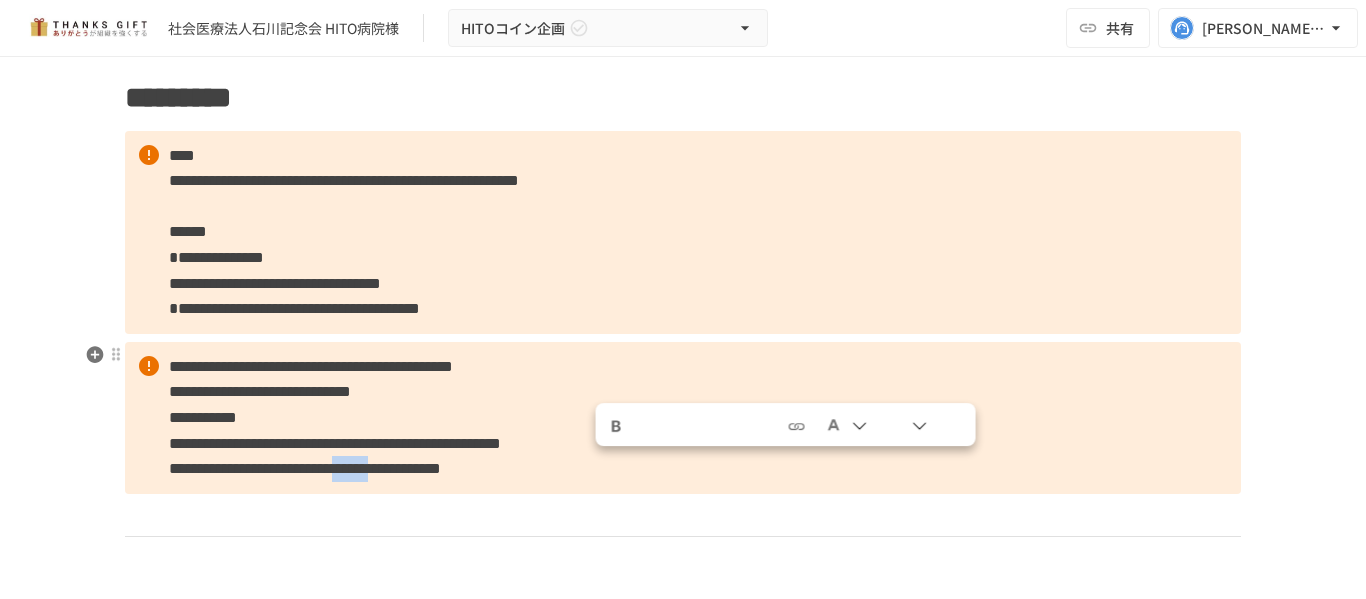 drag, startPoint x: 673, startPoint y: 469, endPoint x: 593, endPoint y: 469, distance: 80 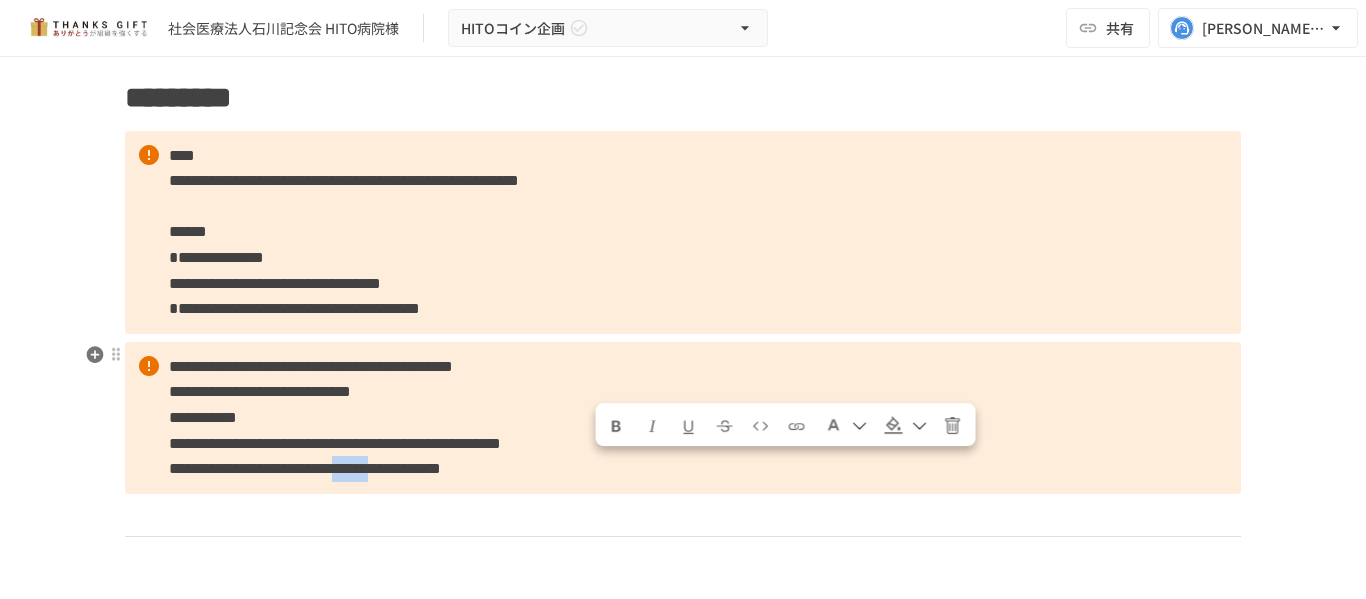 click on "**********" at bounding box center (305, 468) 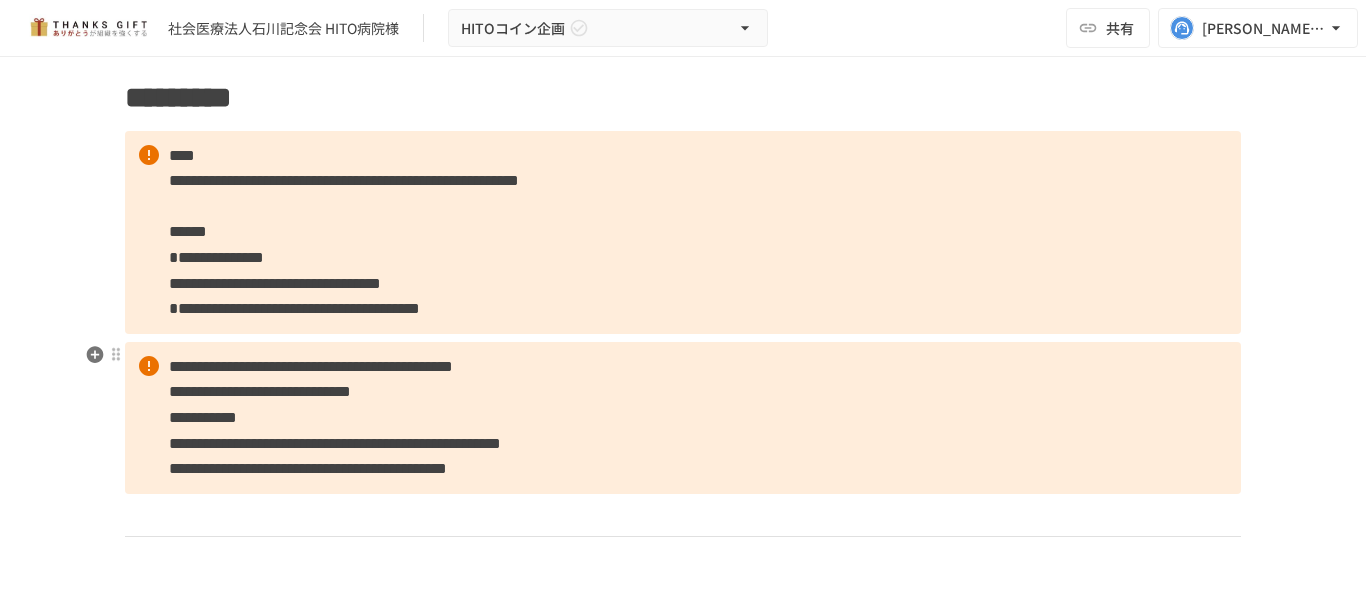 click on "**********" at bounding box center (683, 418) 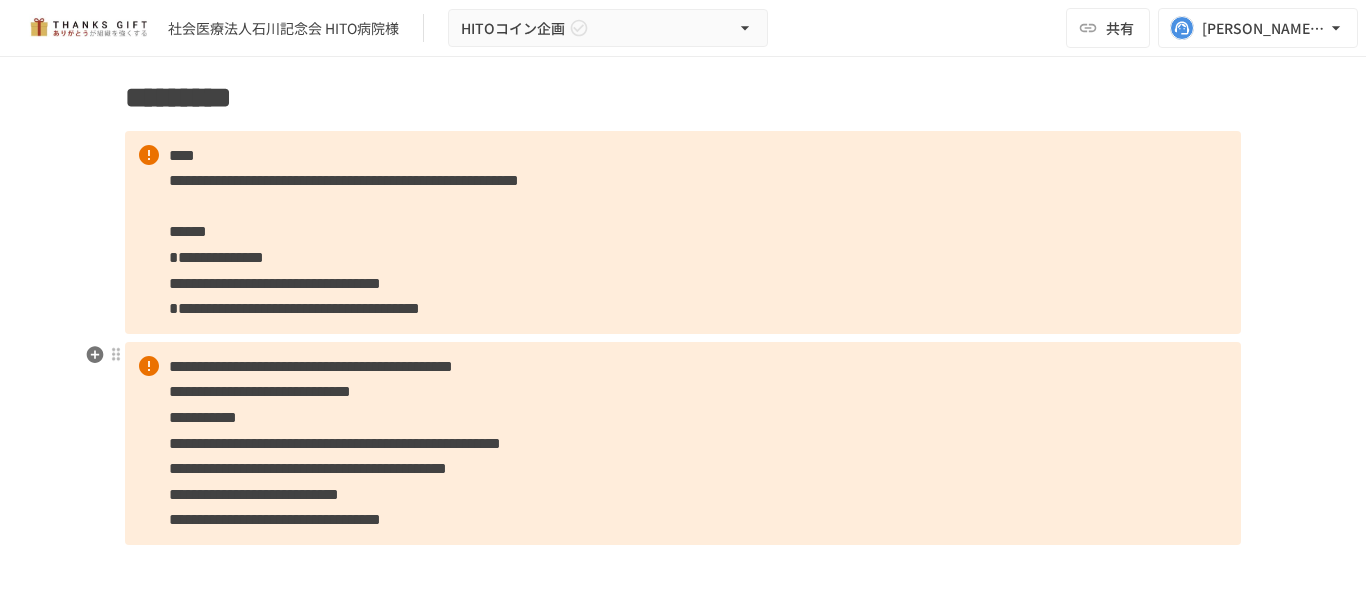 click on "**********" at bounding box center (683, 443) 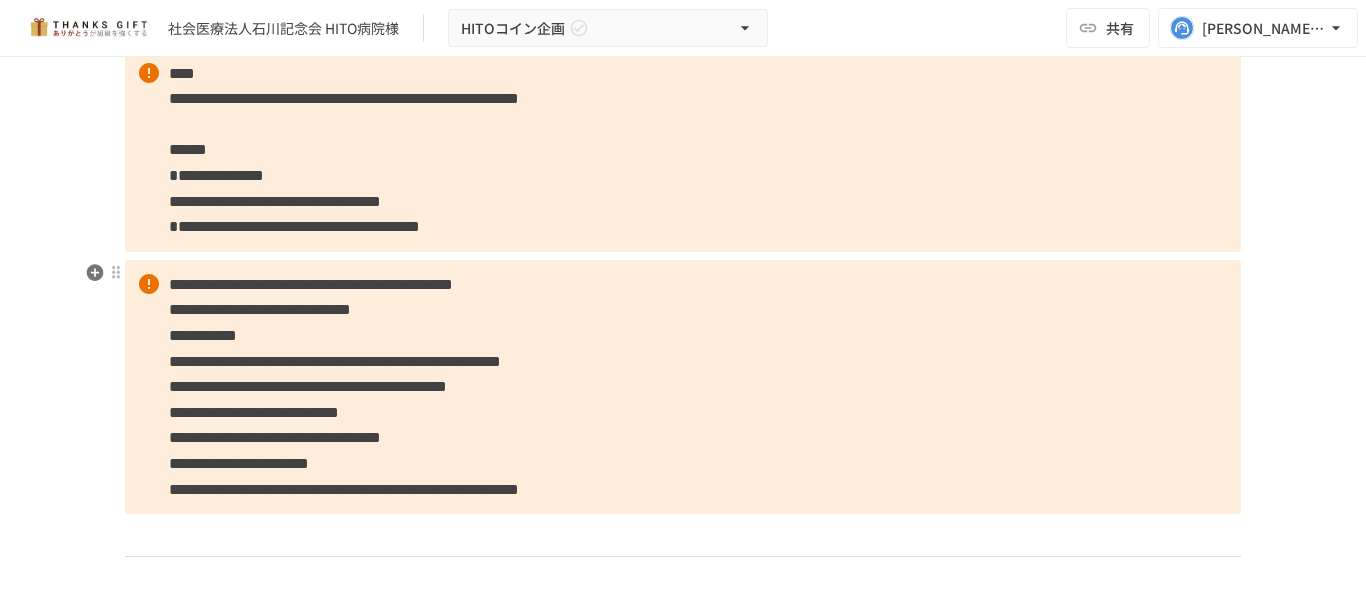 scroll, scrollTop: 1044, scrollLeft: 0, axis: vertical 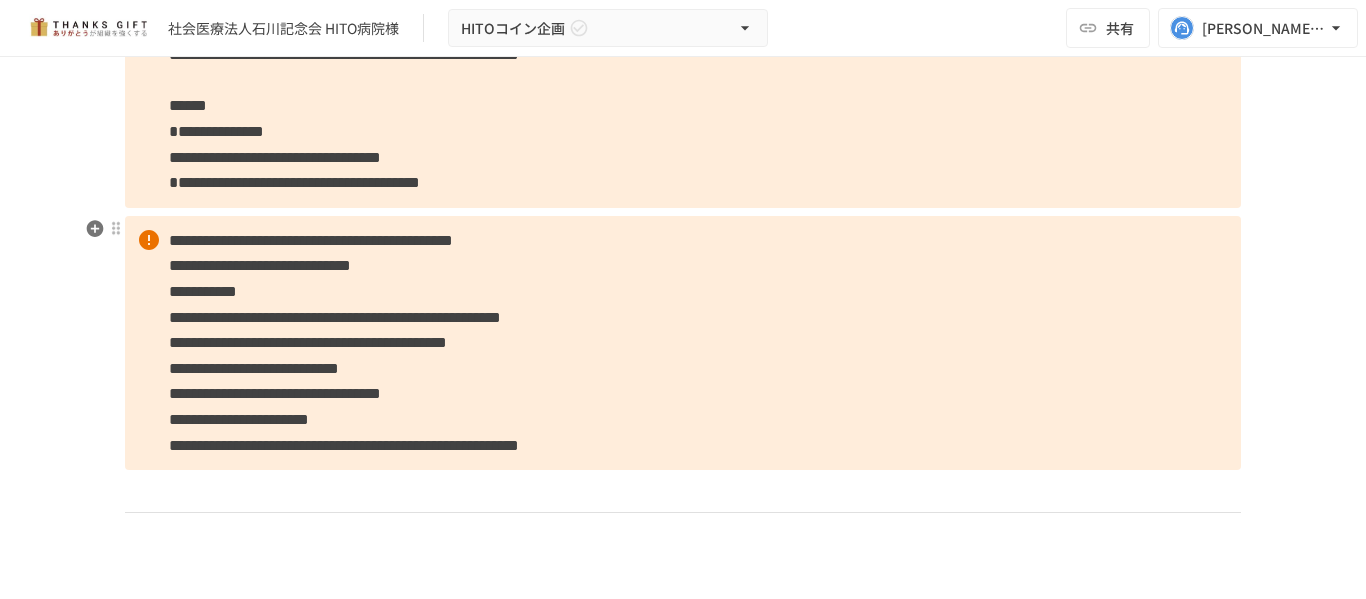 click on "**********" at bounding box center [683, 343] 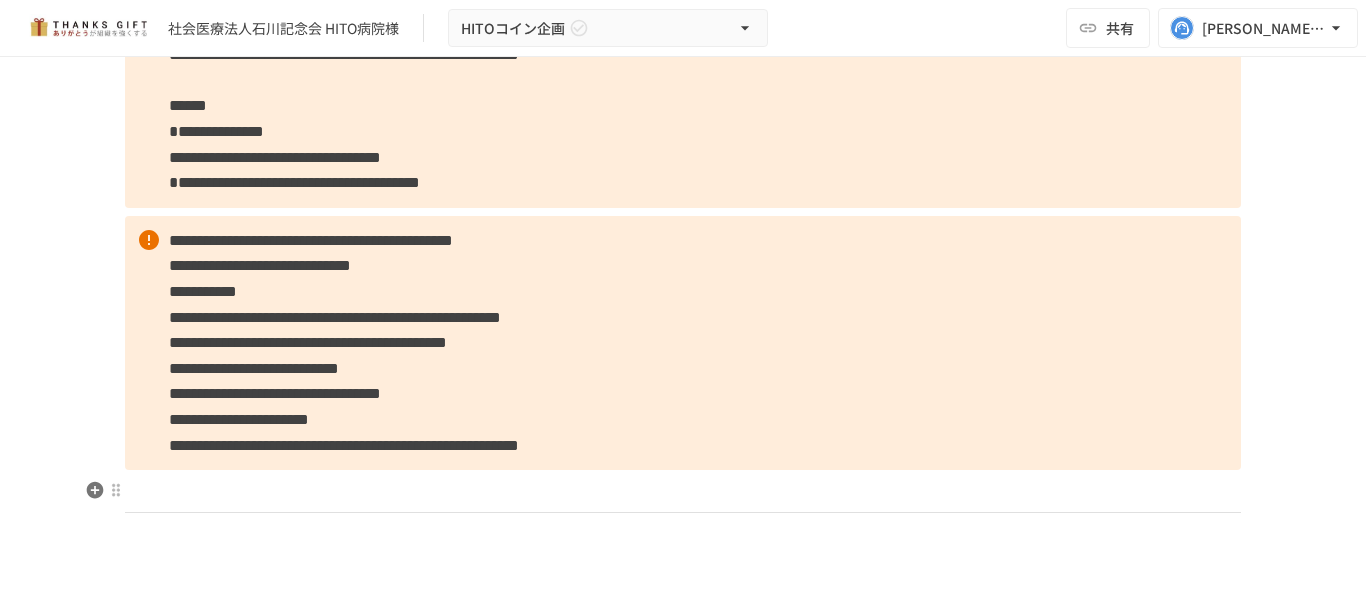 click at bounding box center [683, 491] 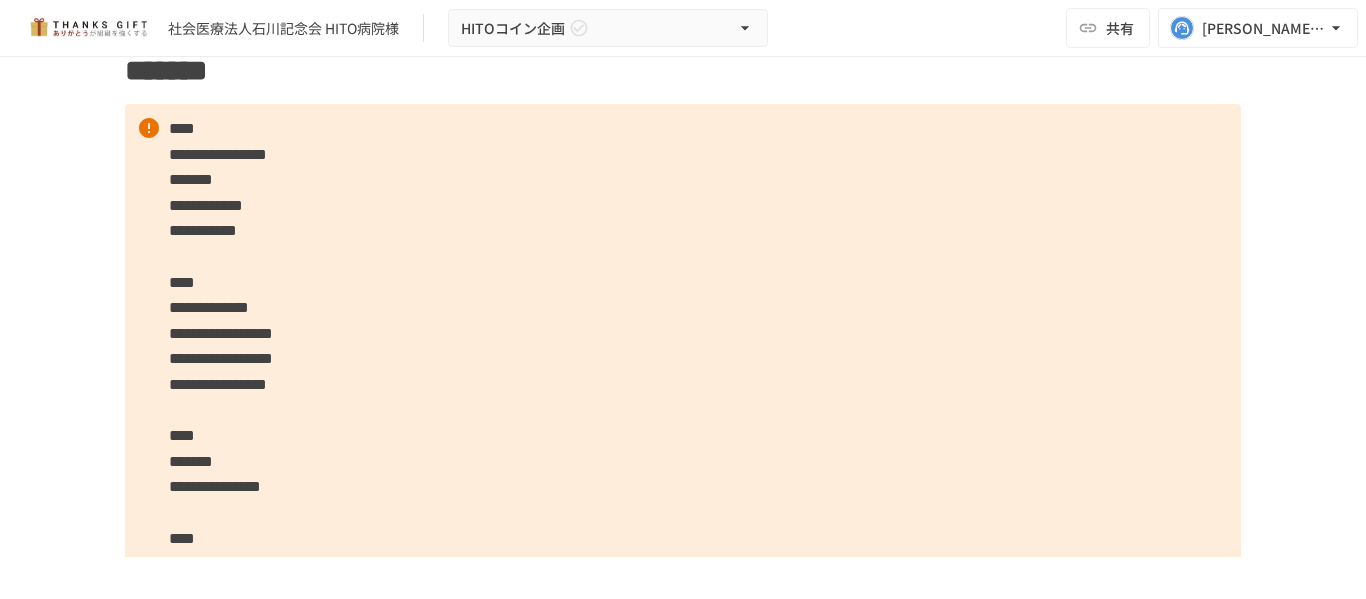 scroll, scrollTop: 1544, scrollLeft: 0, axis: vertical 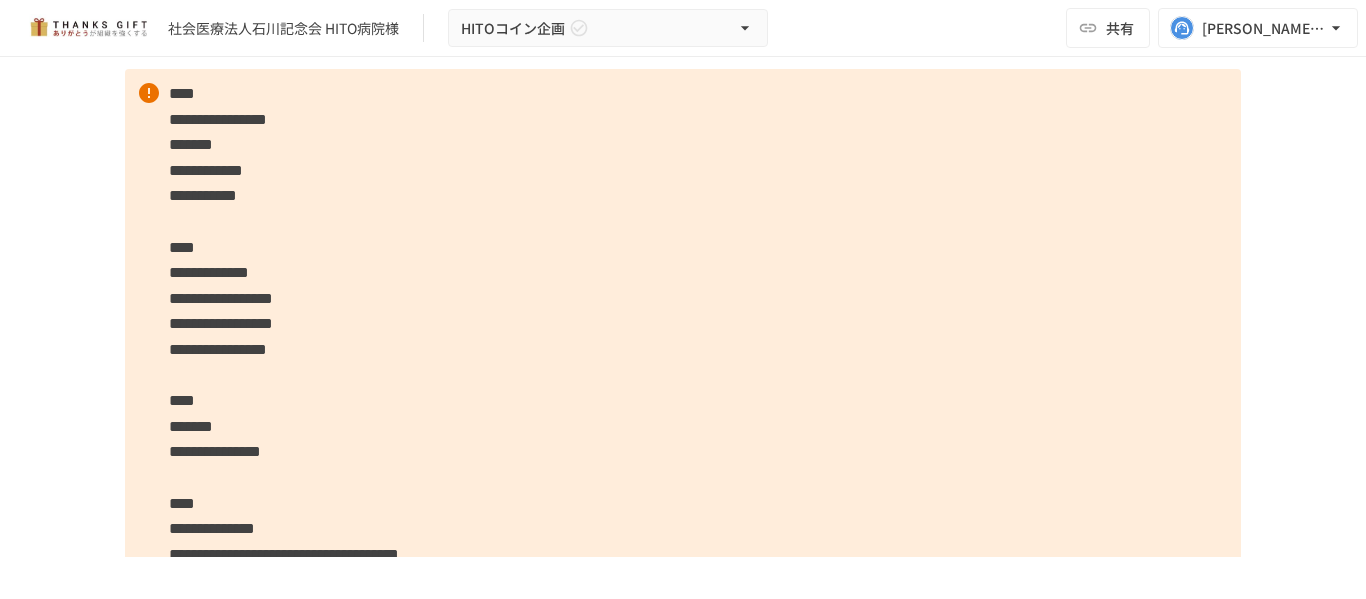 click on "**********" at bounding box center (683, 307) 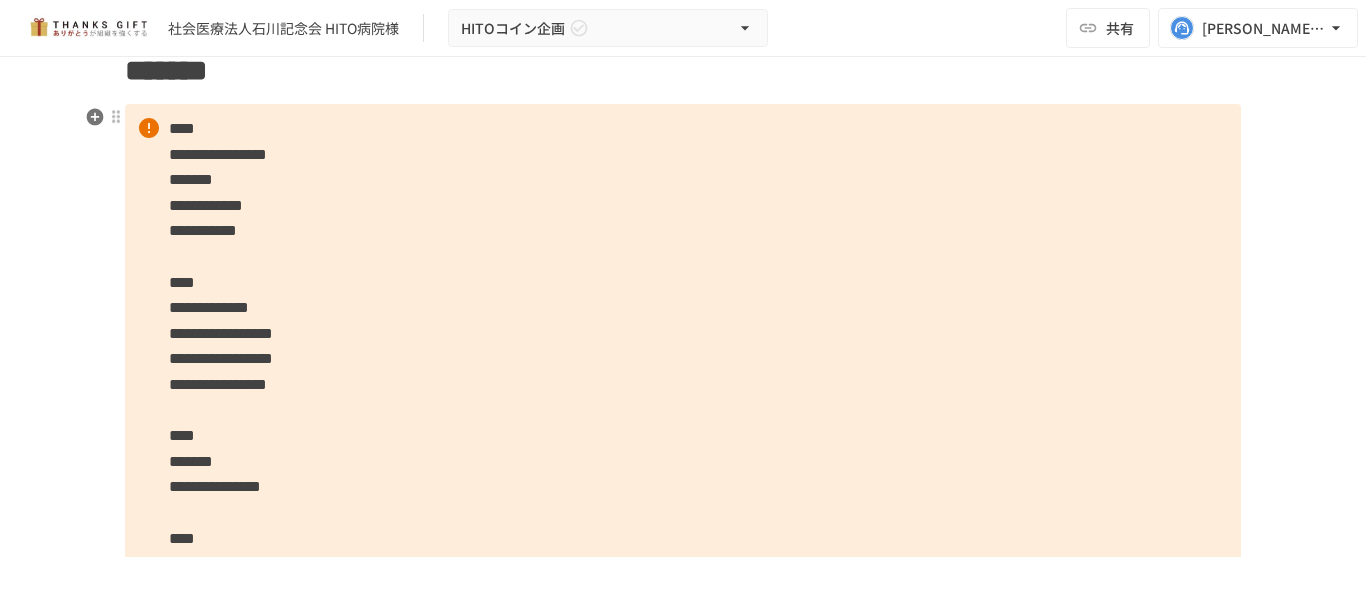 scroll, scrollTop: 1544, scrollLeft: 0, axis: vertical 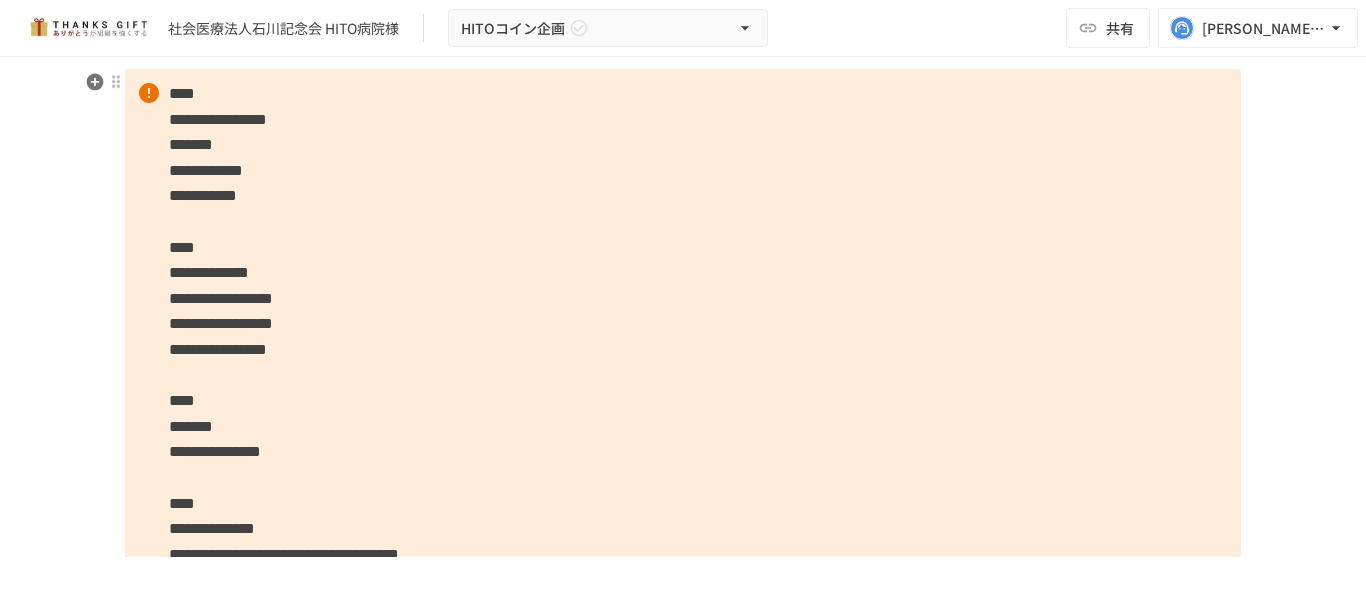 click on "**********" at bounding box center [683, 388] 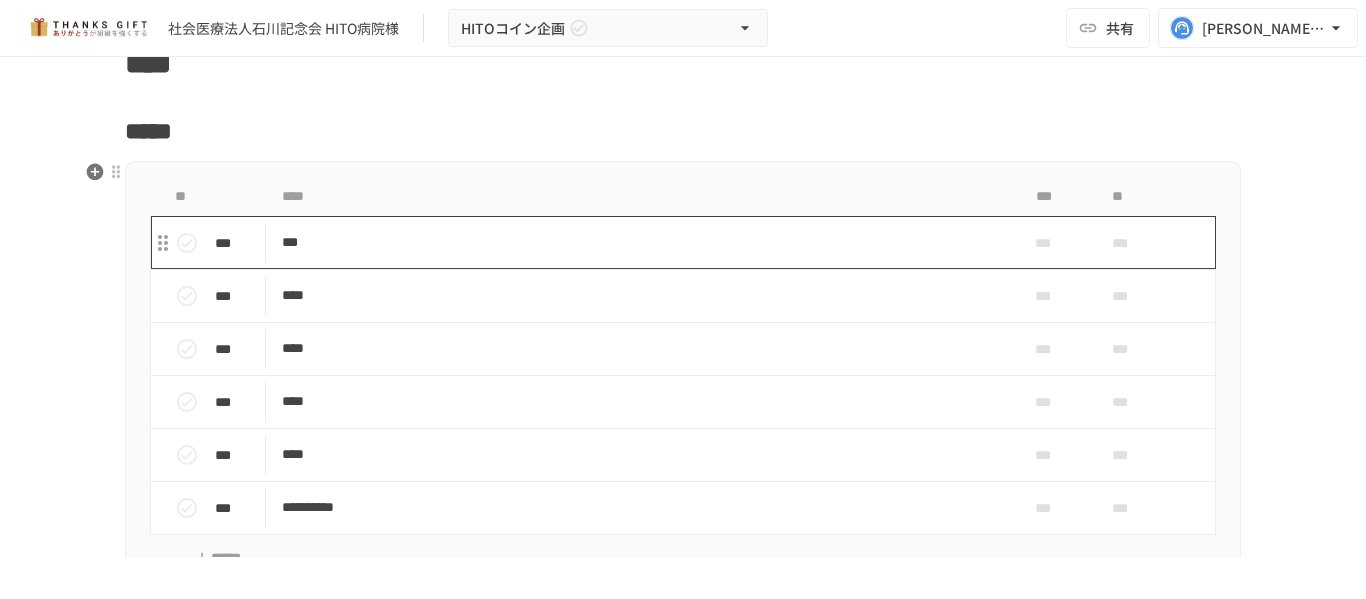 scroll, scrollTop: 2344, scrollLeft: 0, axis: vertical 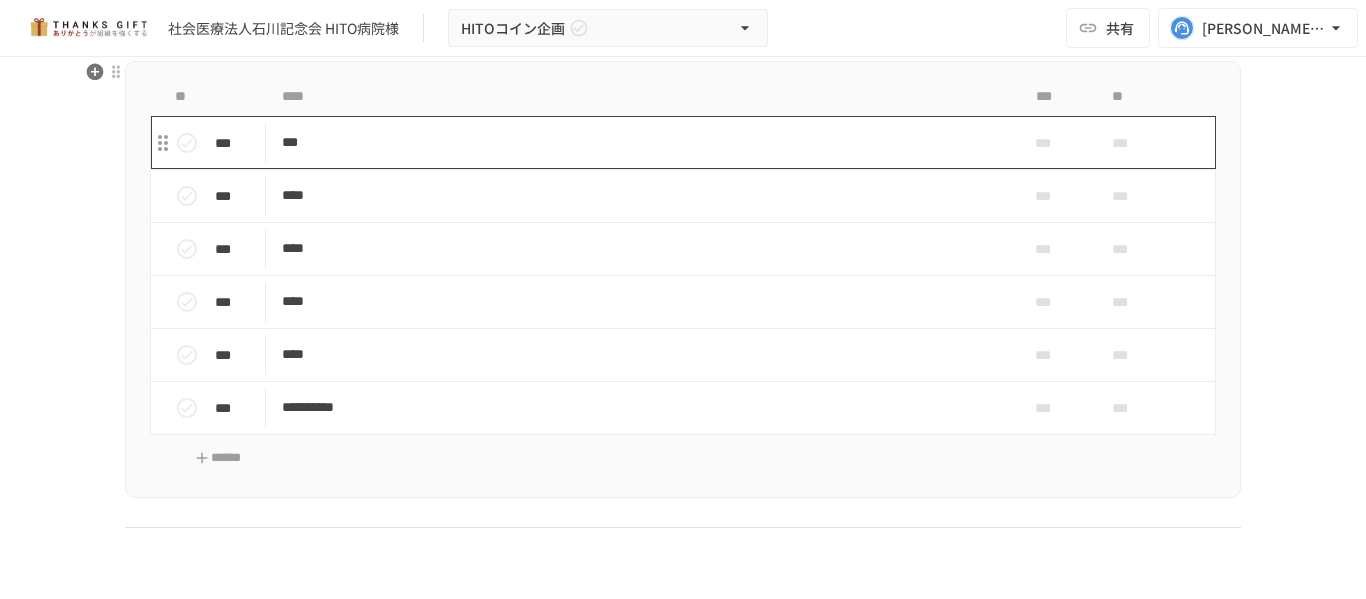 click on "***" at bounding box center [641, 142] 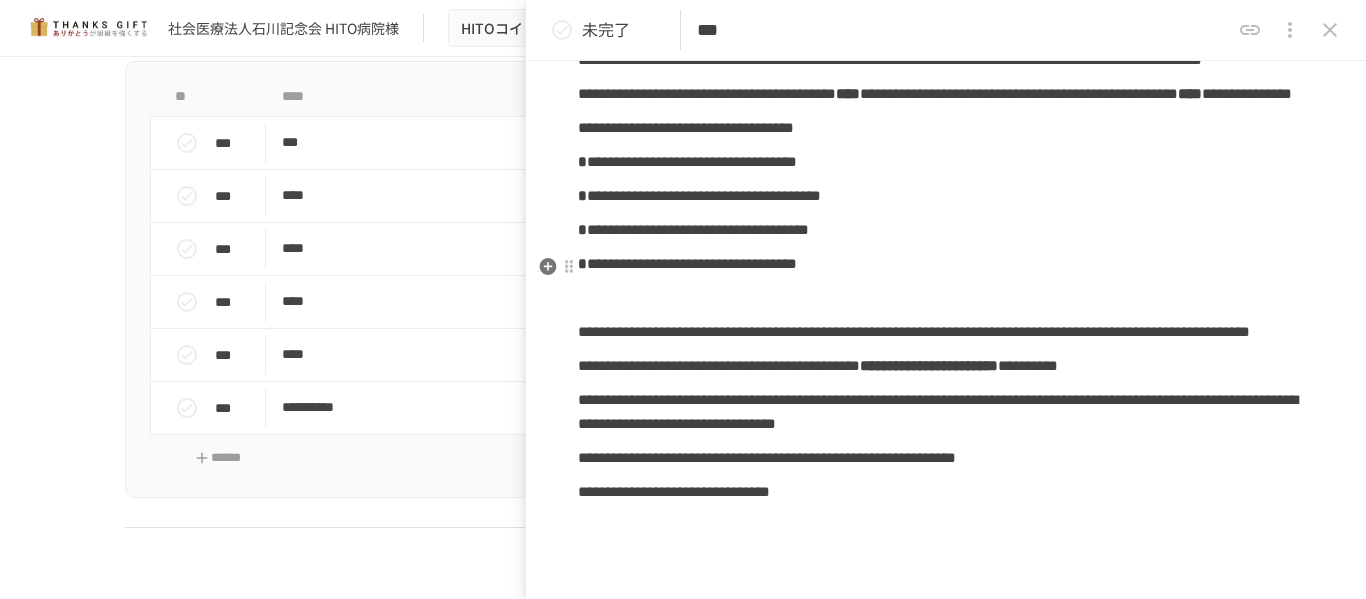 scroll, scrollTop: 400, scrollLeft: 0, axis: vertical 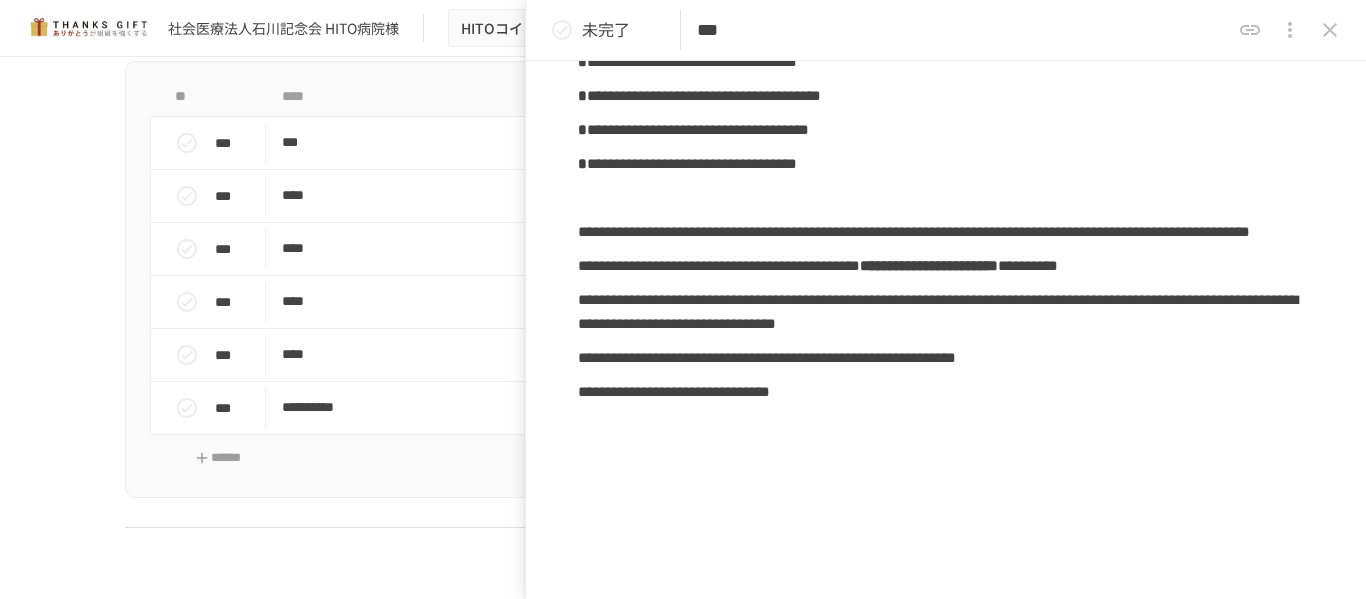 click 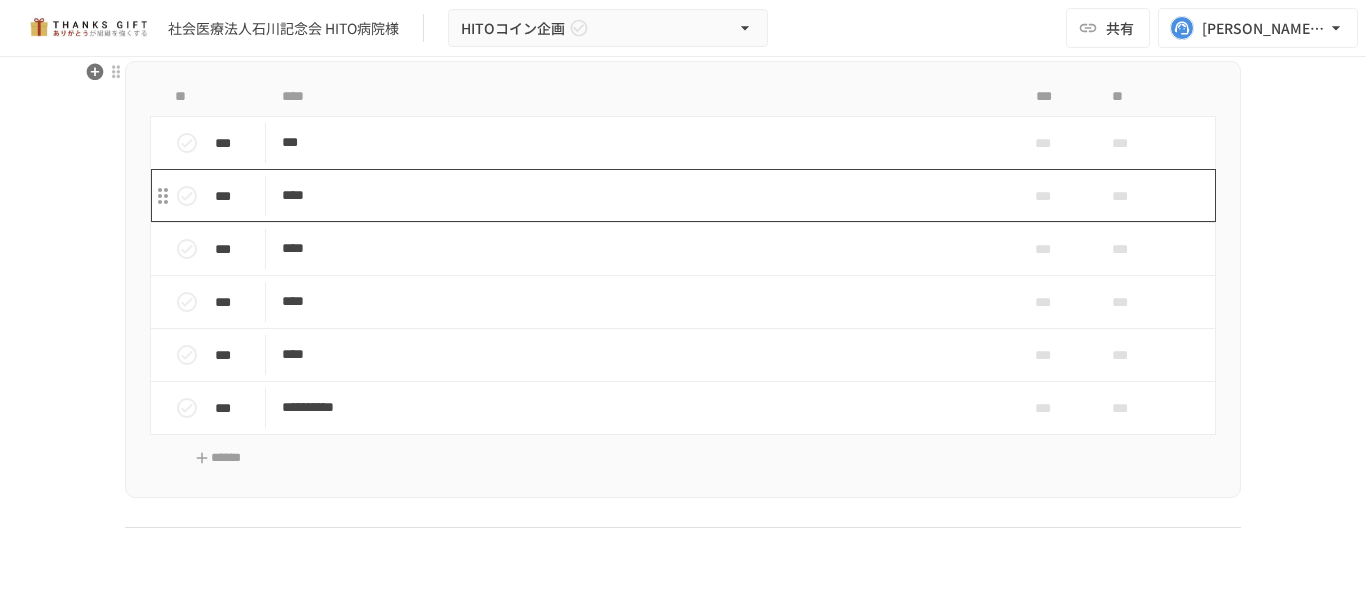 click on "****" at bounding box center [641, 195] 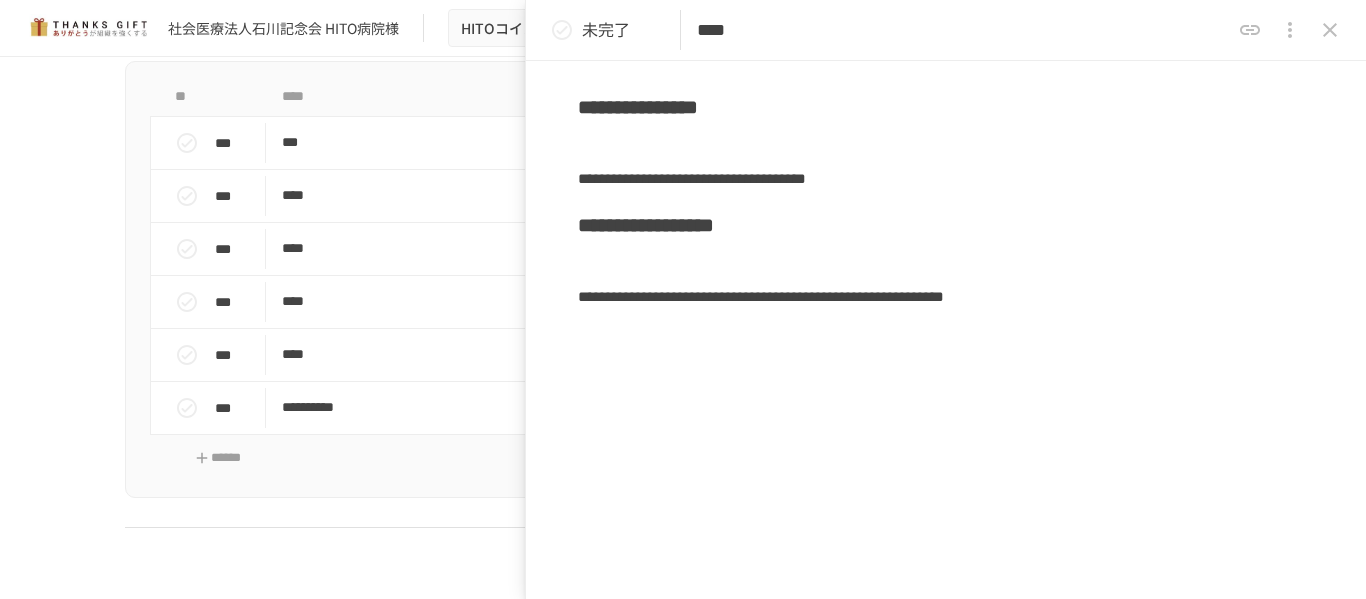 scroll, scrollTop: 800, scrollLeft: 0, axis: vertical 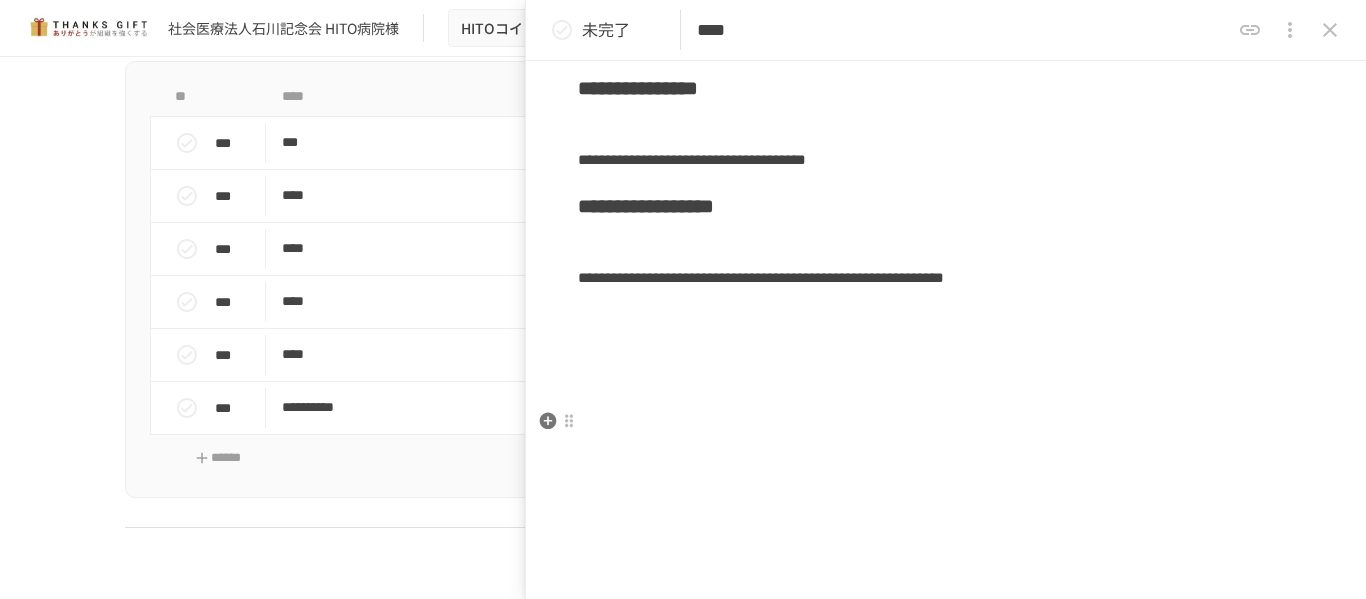 click on "**********" at bounding box center (946, 206) 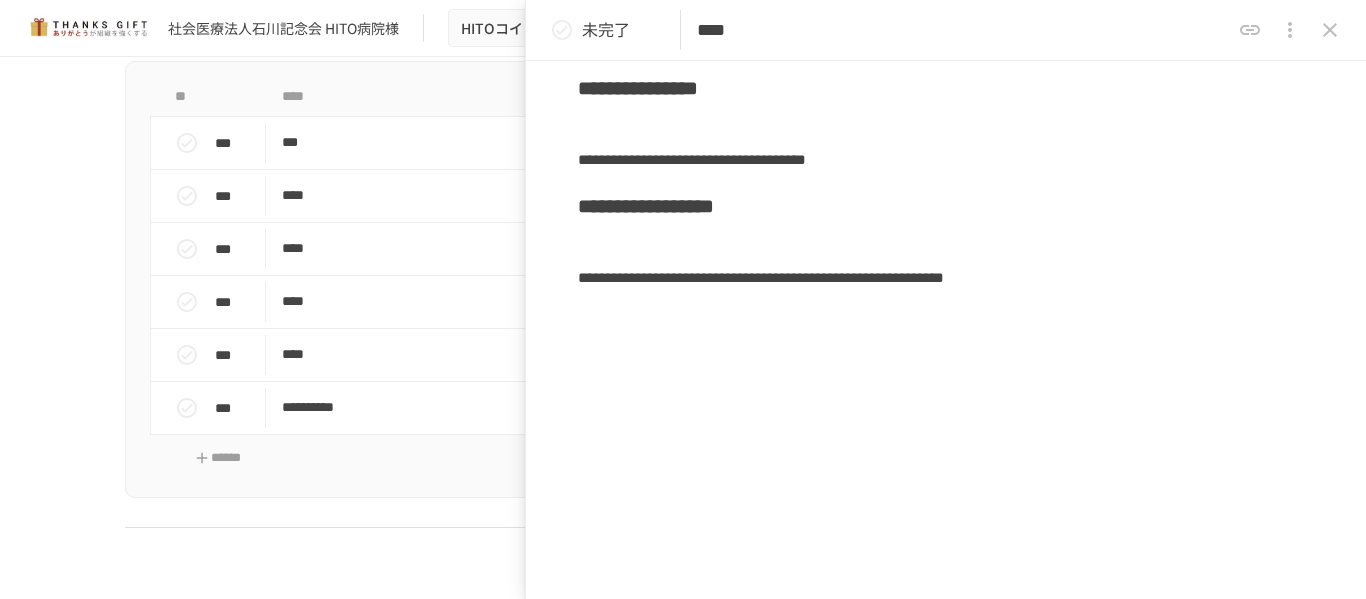 click 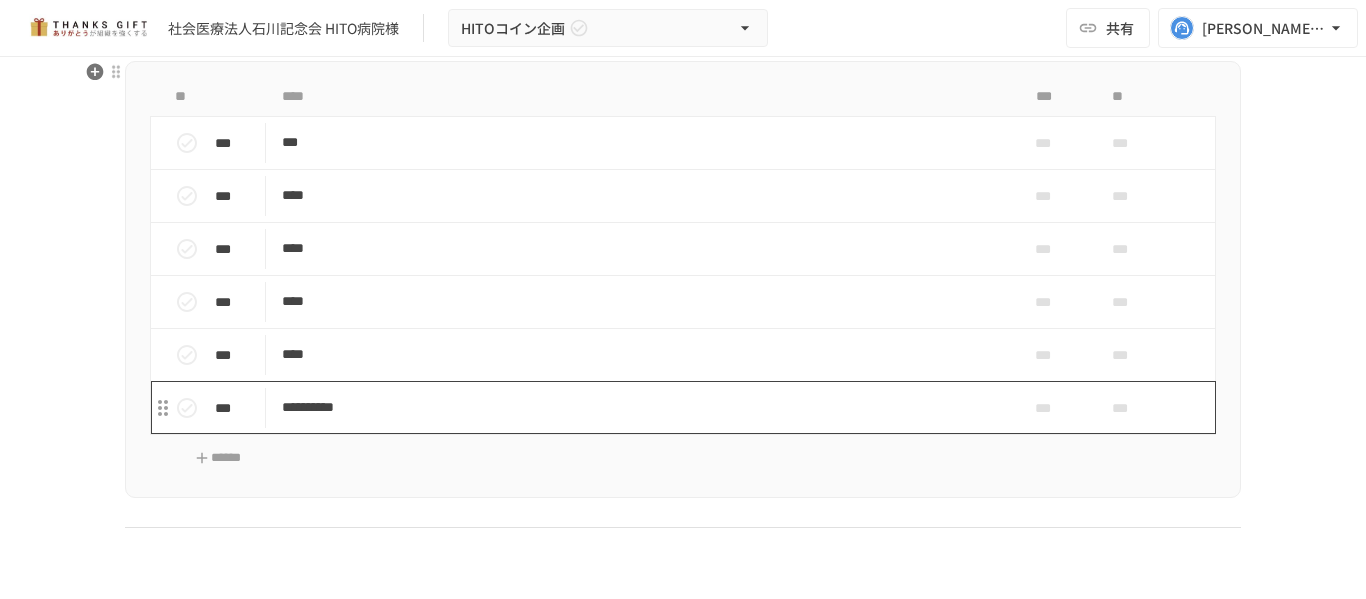 click on "**********" at bounding box center (641, 407) 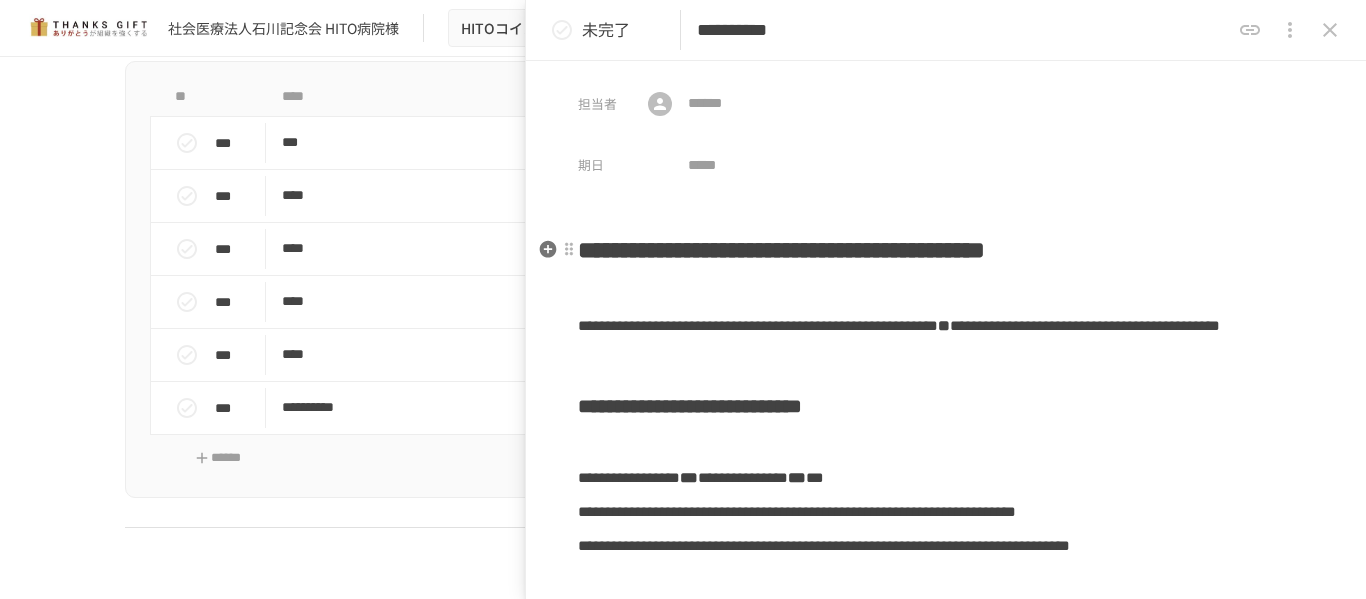 scroll, scrollTop: 100, scrollLeft: 0, axis: vertical 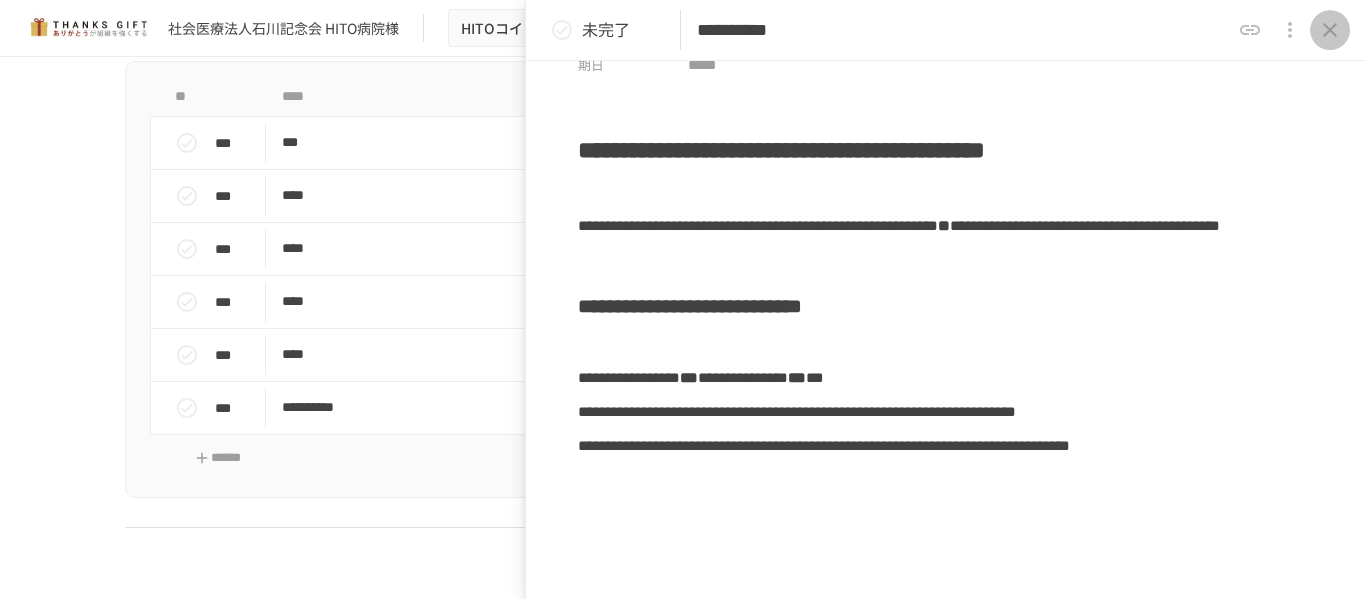 click 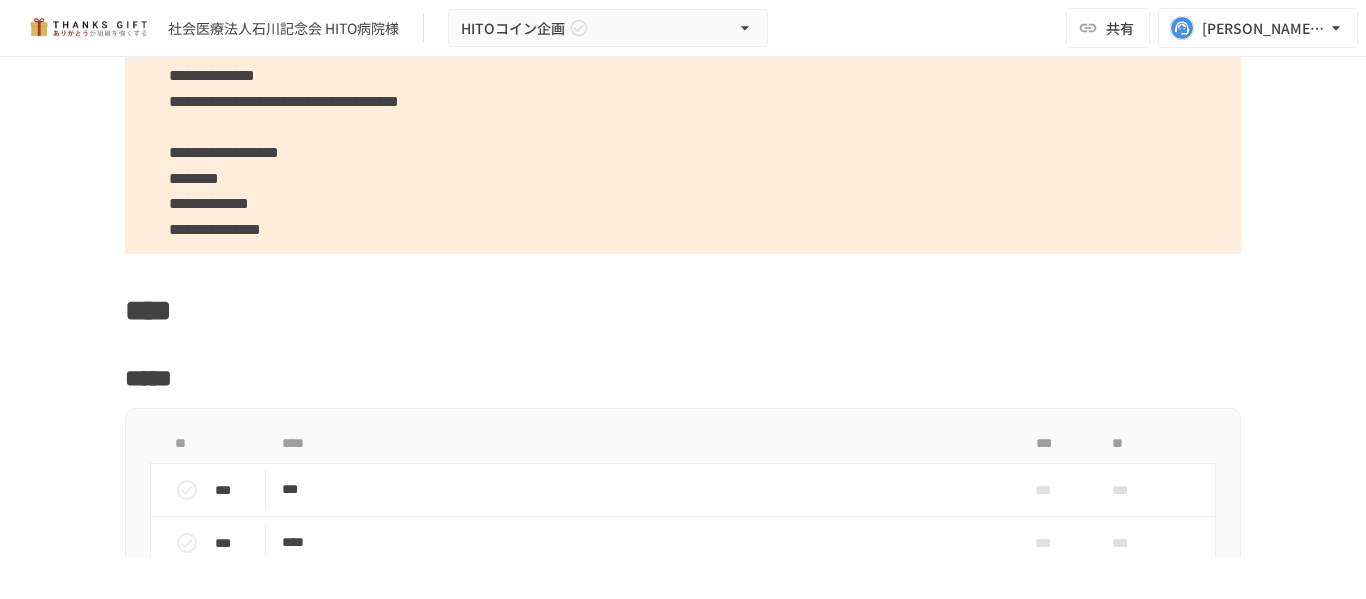 scroll, scrollTop: 2044, scrollLeft: 0, axis: vertical 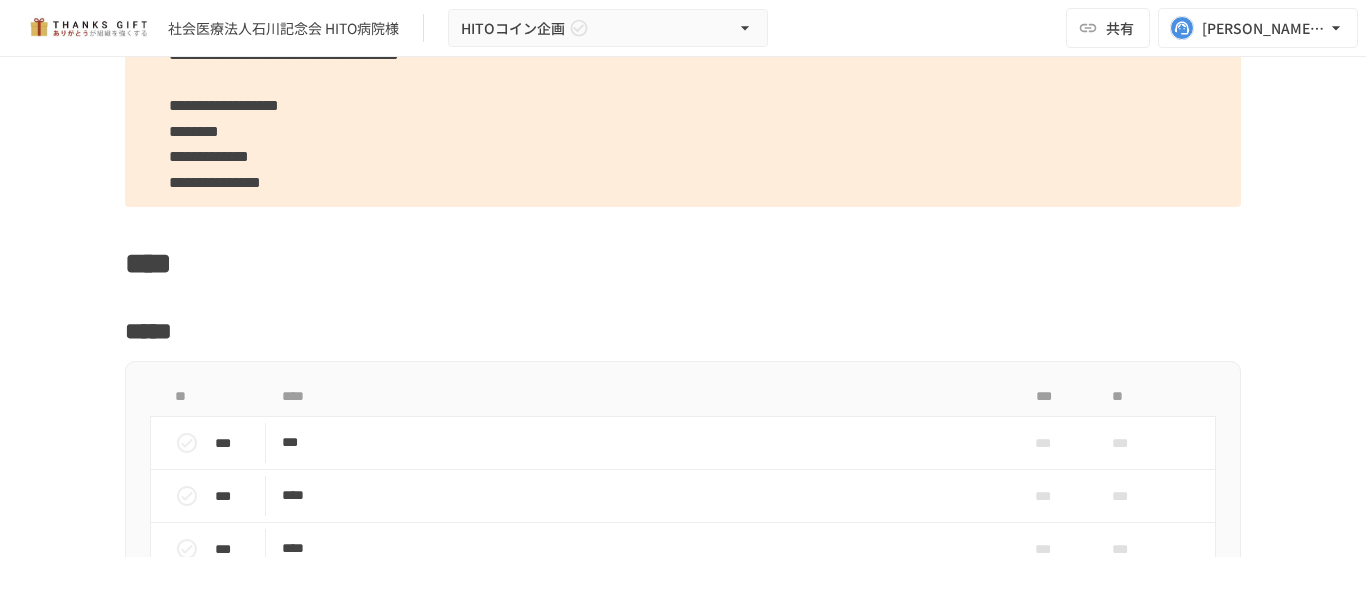 click on "**********" at bounding box center (683, -112) 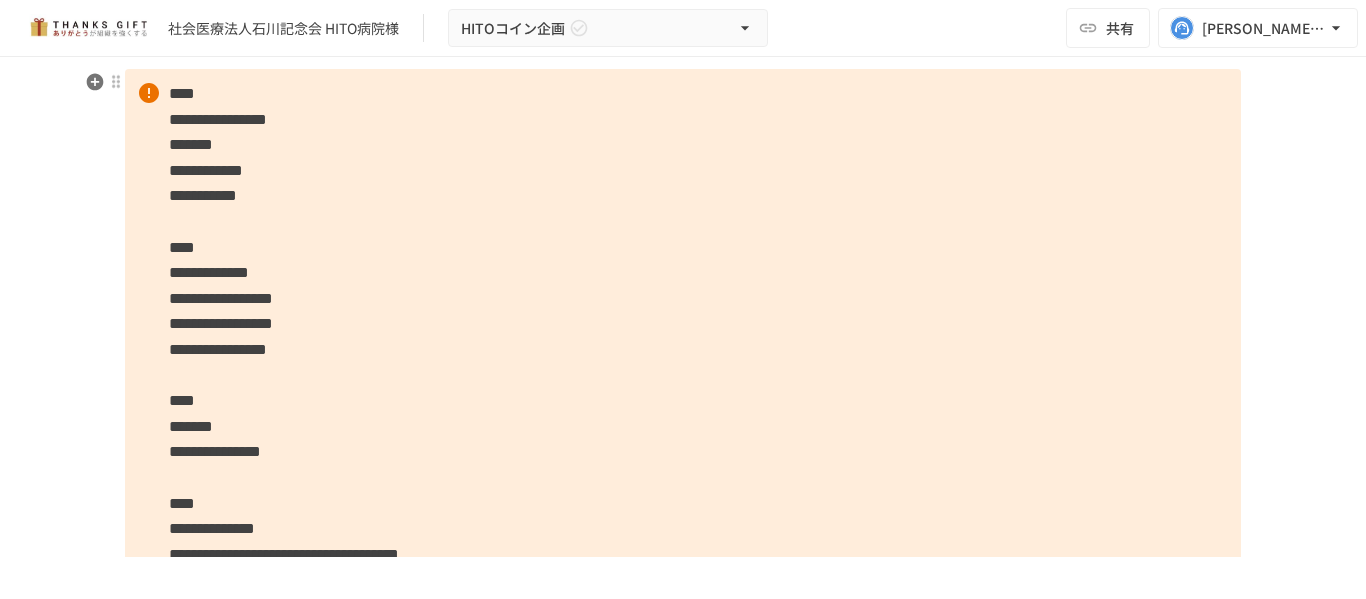 scroll, scrollTop: 1444, scrollLeft: 0, axis: vertical 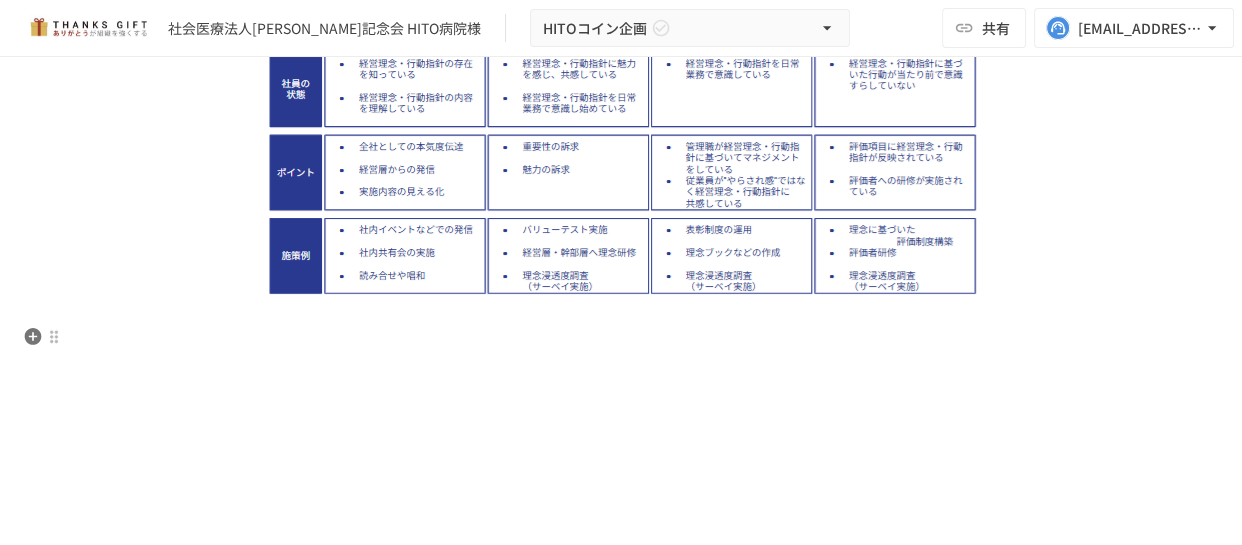 click at bounding box center [621, 339] 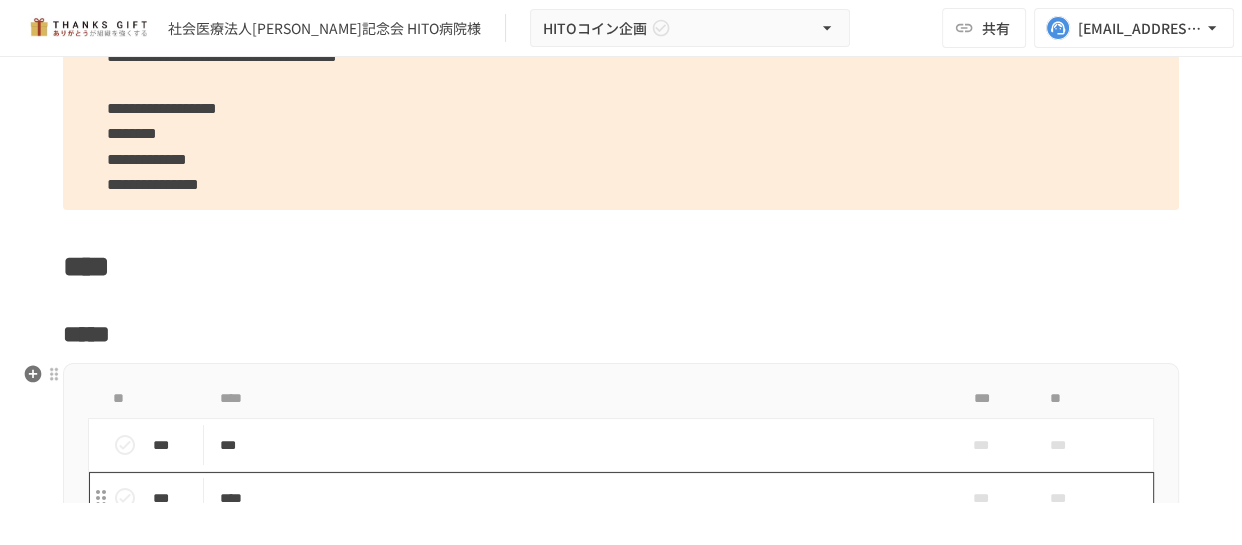 scroll, scrollTop: 1690, scrollLeft: 0, axis: vertical 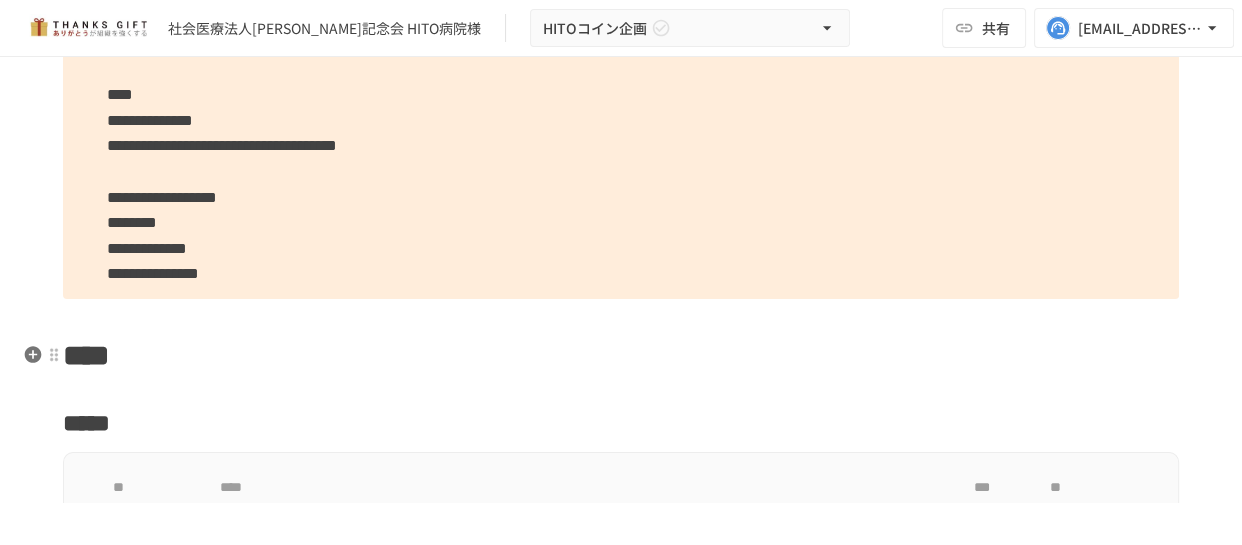 click on "****" at bounding box center [621, 356] 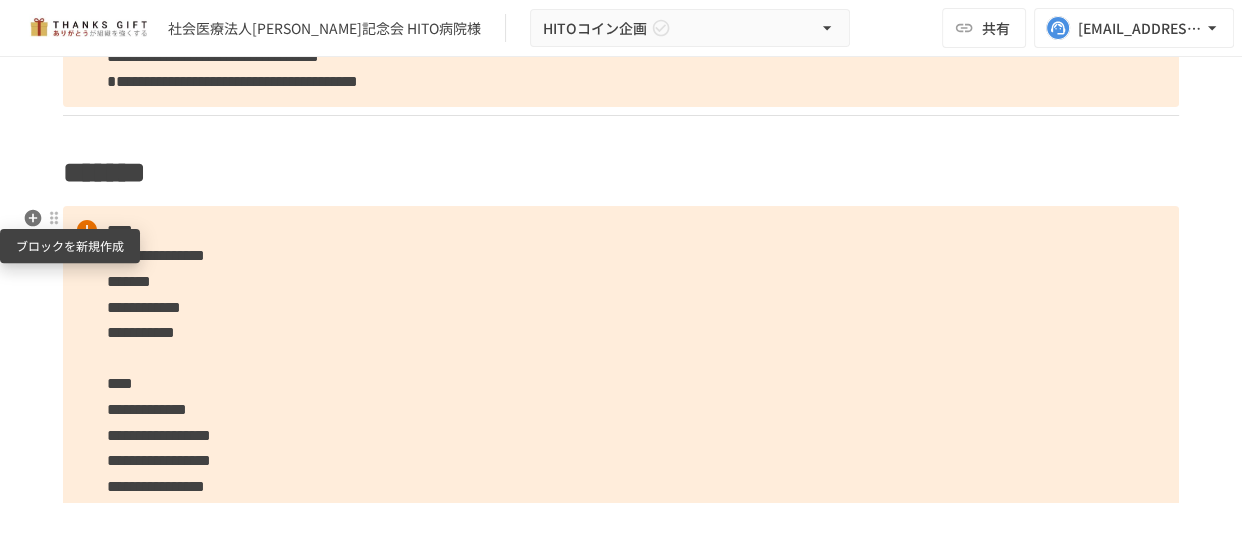 click 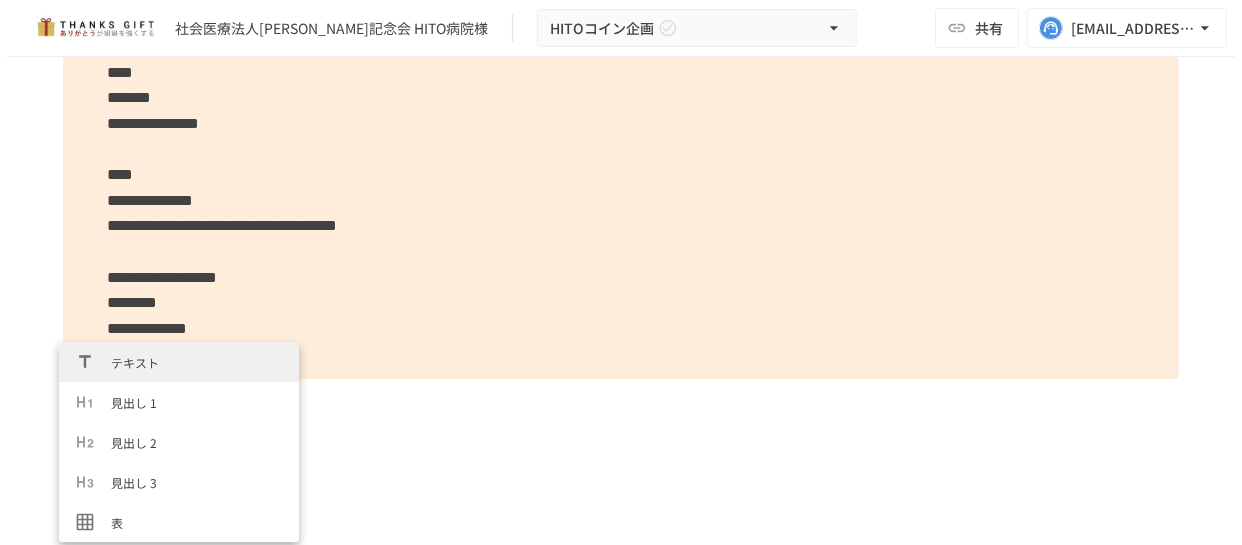 scroll, scrollTop: 1699, scrollLeft: 0, axis: vertical 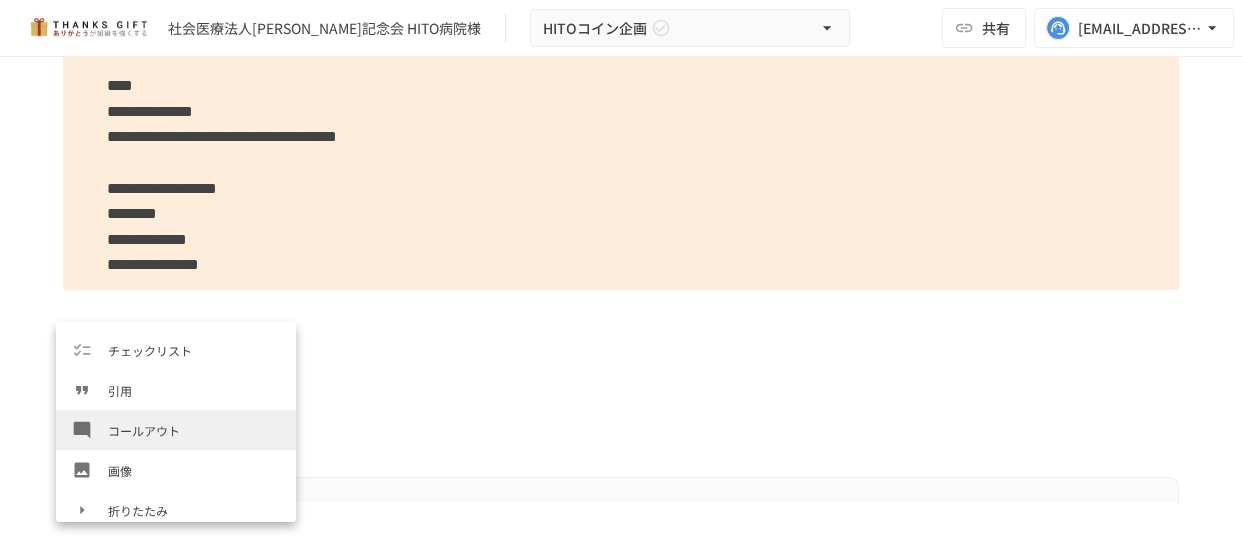 click on "コールアウト" at bounding box center (194, 430) 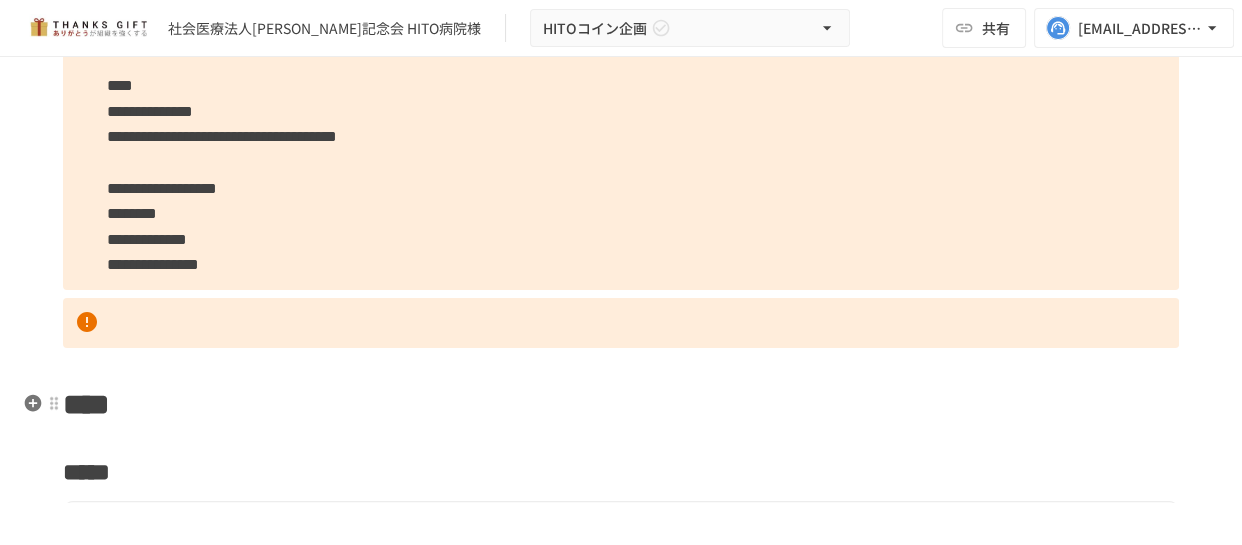 type 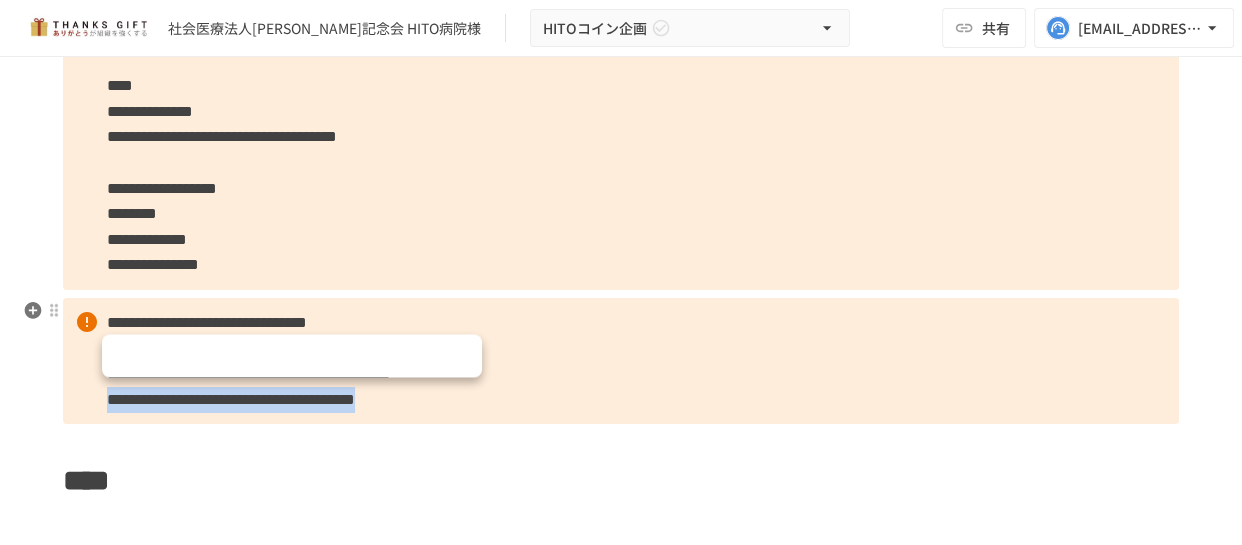 drag, startPoint x: 100, startPoint y: 399, endPoint x: 849, endPoint y: 396, distance: 749.006 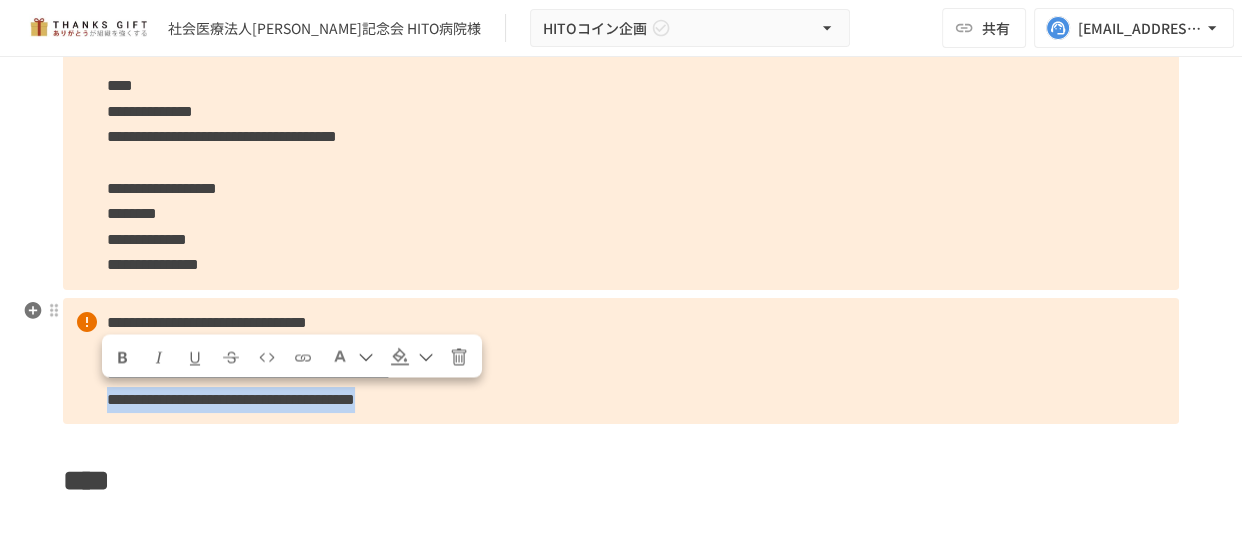 click on "**********" at bounding box center (621, 361) 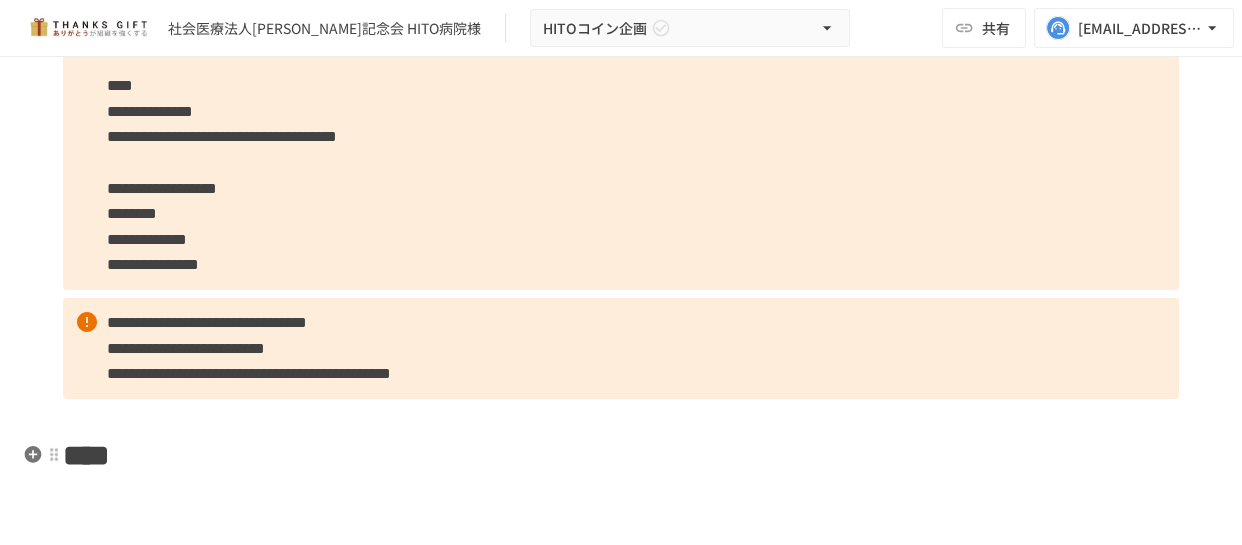 click on "**********" at bounding box center (621, -26) 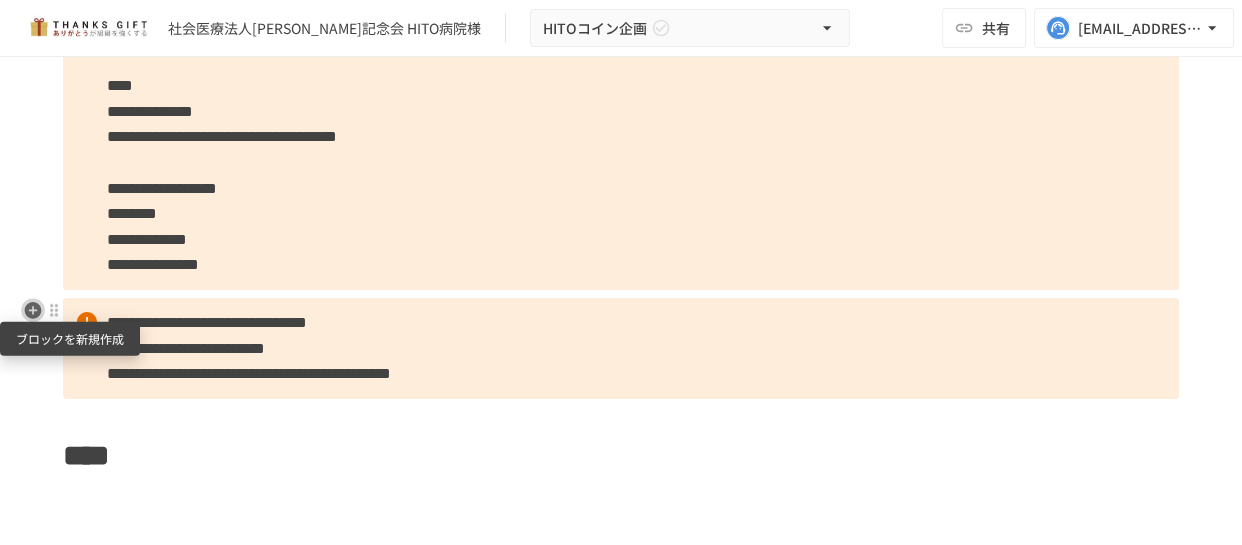 click 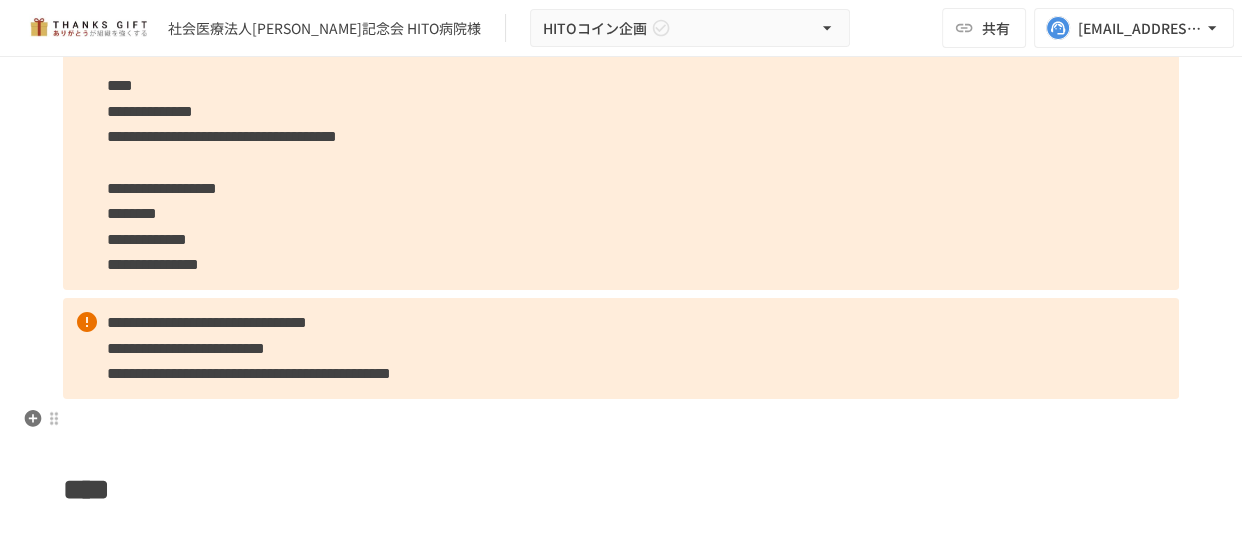 click at bounding box center [621, 420] 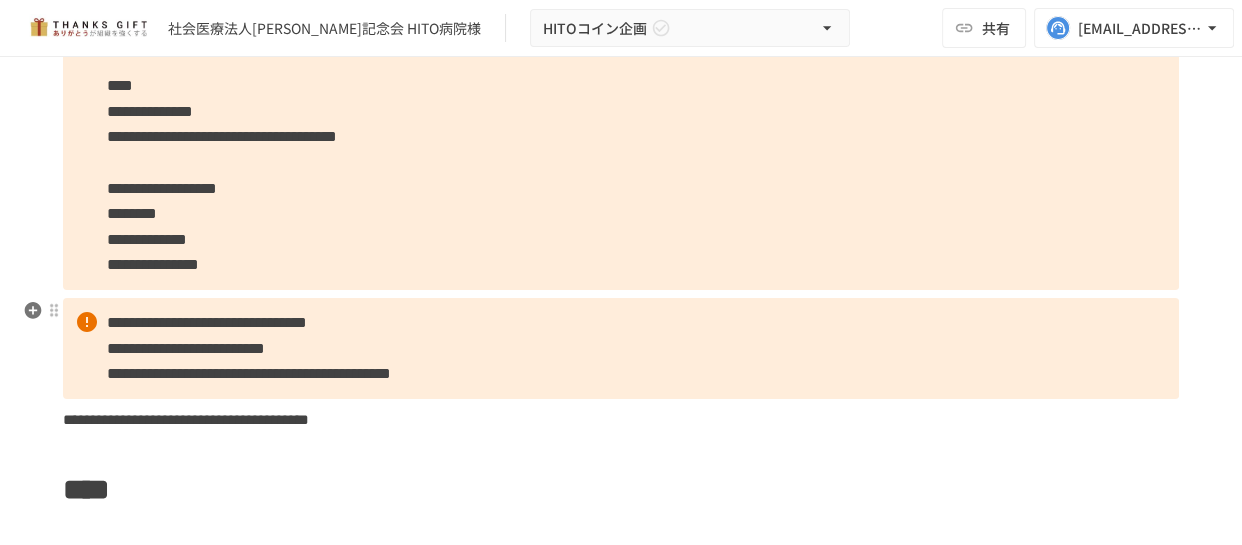 click on "**********" at bounding box center [621, 348] 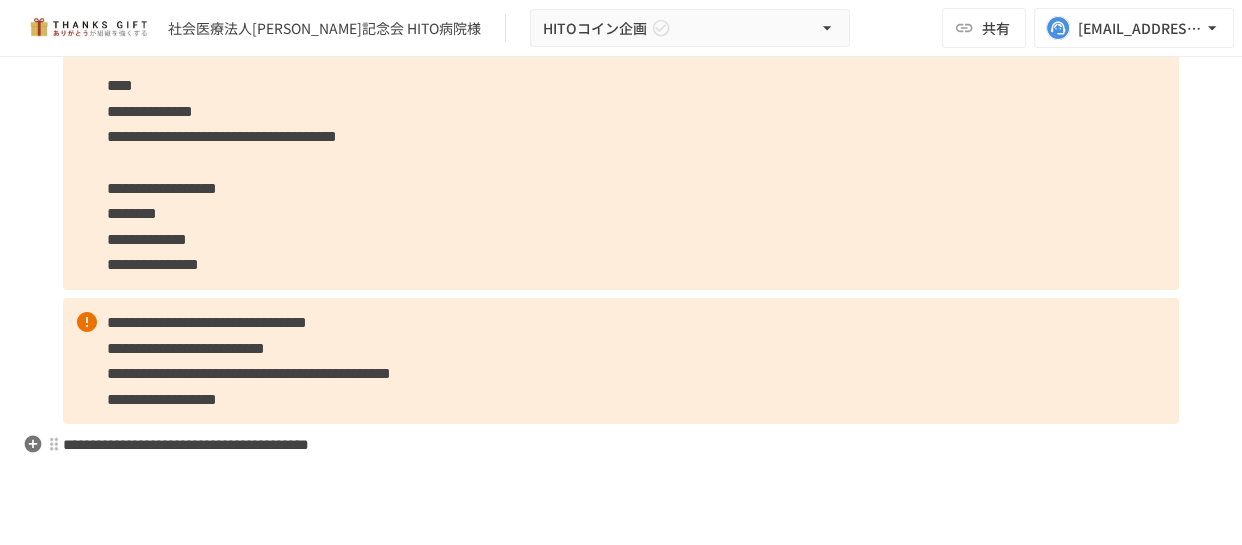 click on "**********" at bounding box center [621, 445] 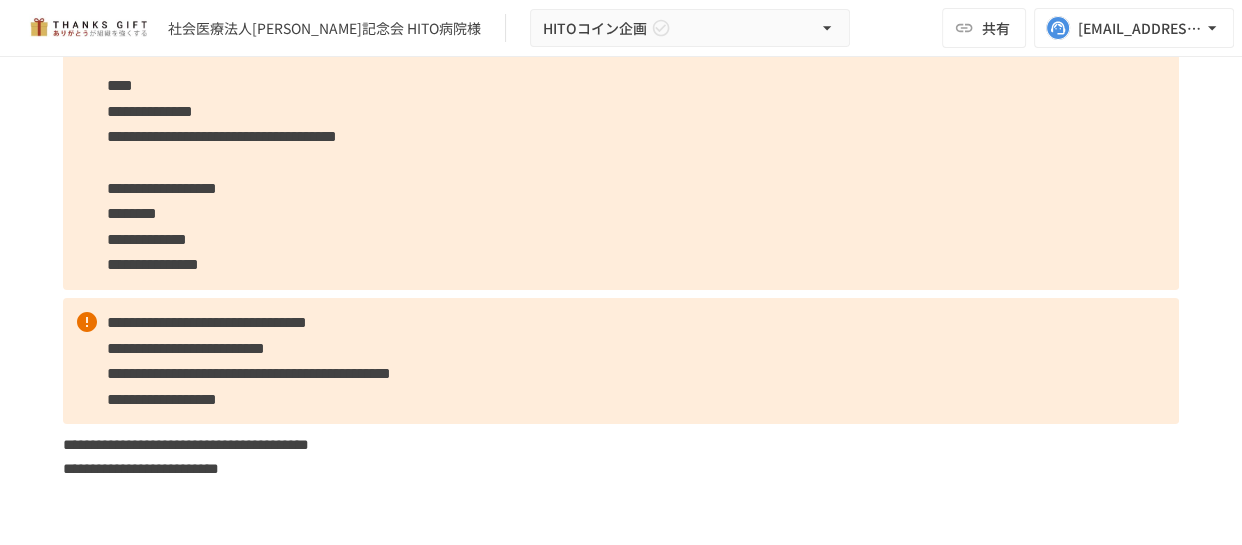 scroll, scrollTop: 1735, scrollLeft: 0, axis: vertical 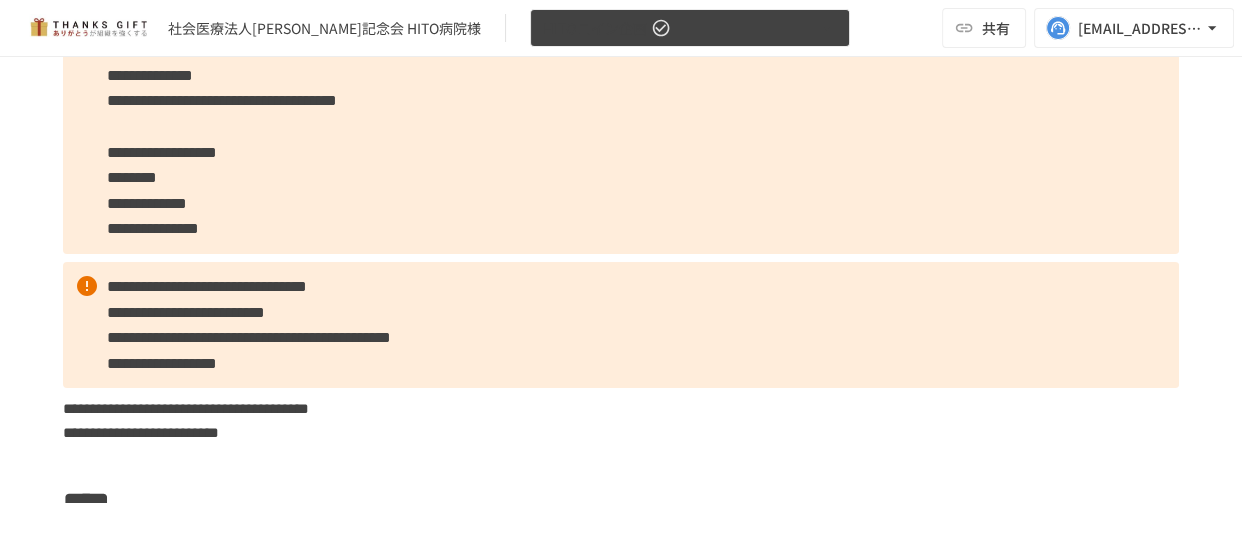 click on "HITOコイン企画" at bounding box center [690, 28] 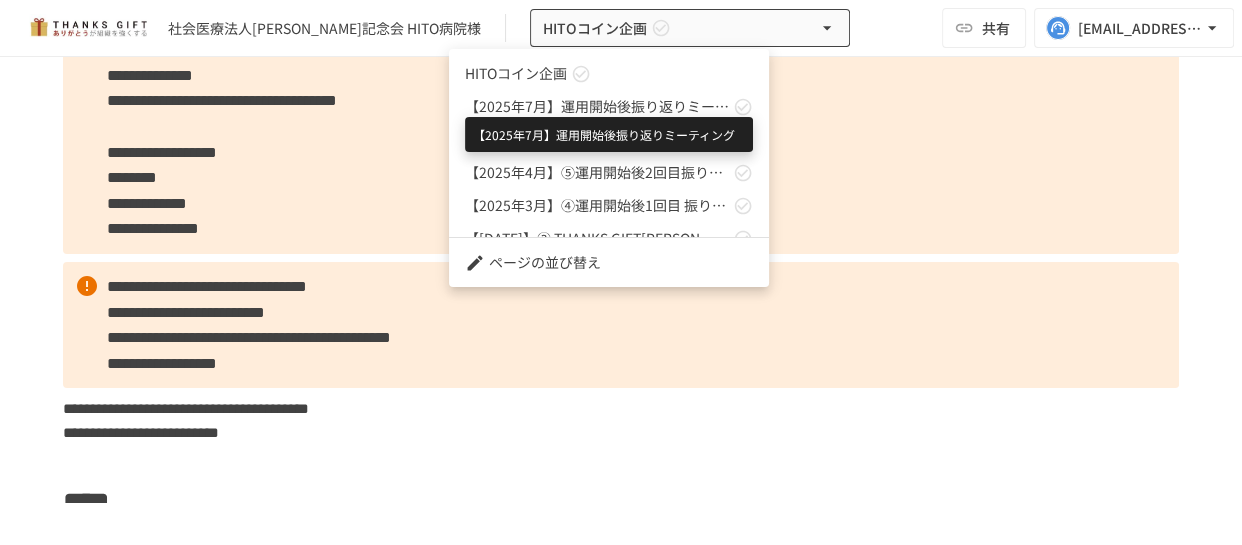 click on "【2025年7月】運用開始後振り返りミーティング" at bounding box center (597, 106) 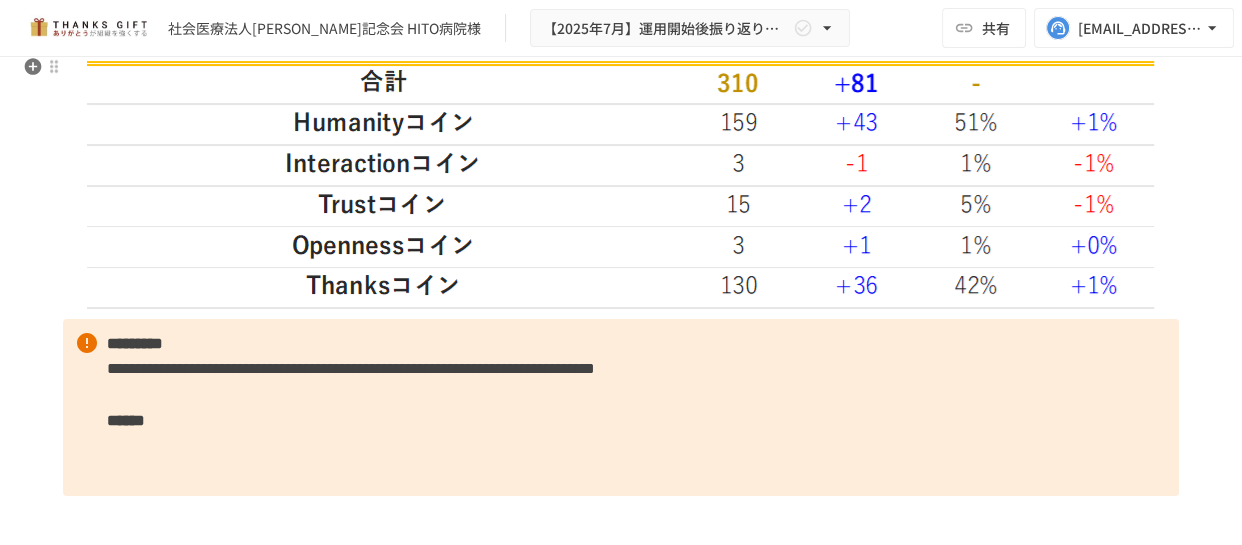 scroll, scrollTop: 6845, scrollLeft: 0, axis: vertical 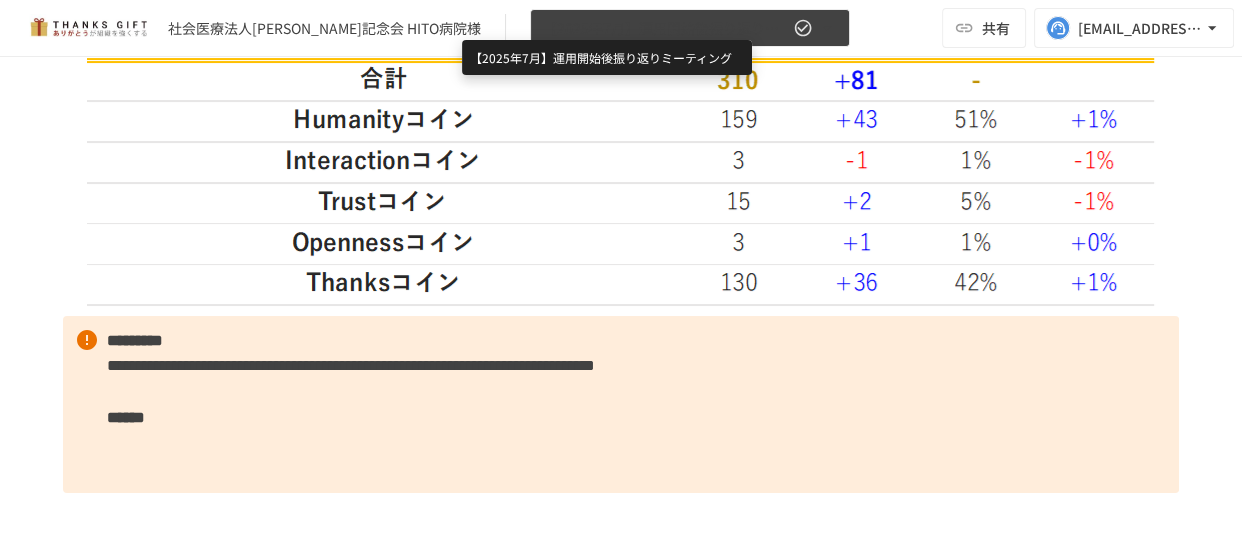 click on "【2025年7月】運用開始後振り返りミーティング" at bounding box center [666, 28] 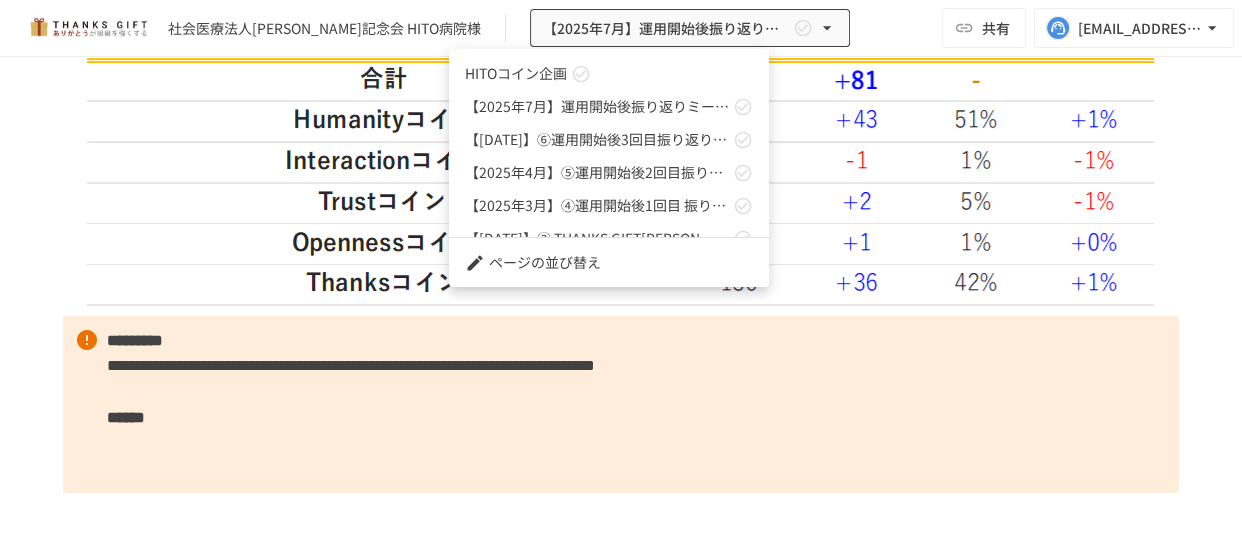 click on "HITOコイン企画" at bounding box center (516, 73) 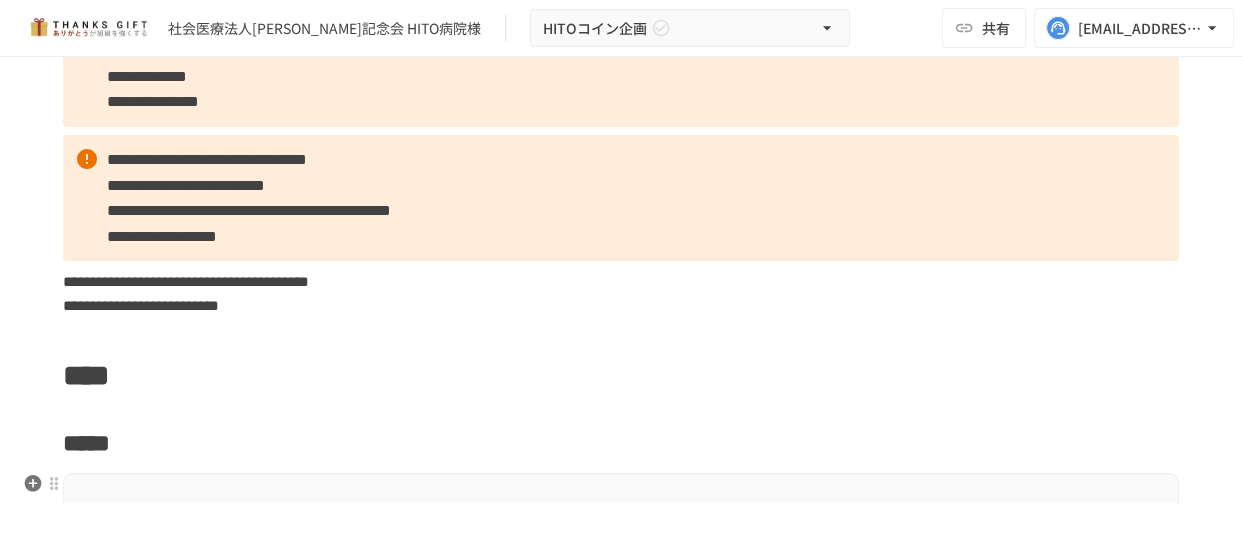 scroll, scrollTop: 1855, scrollLeft: 0, axis: vertical 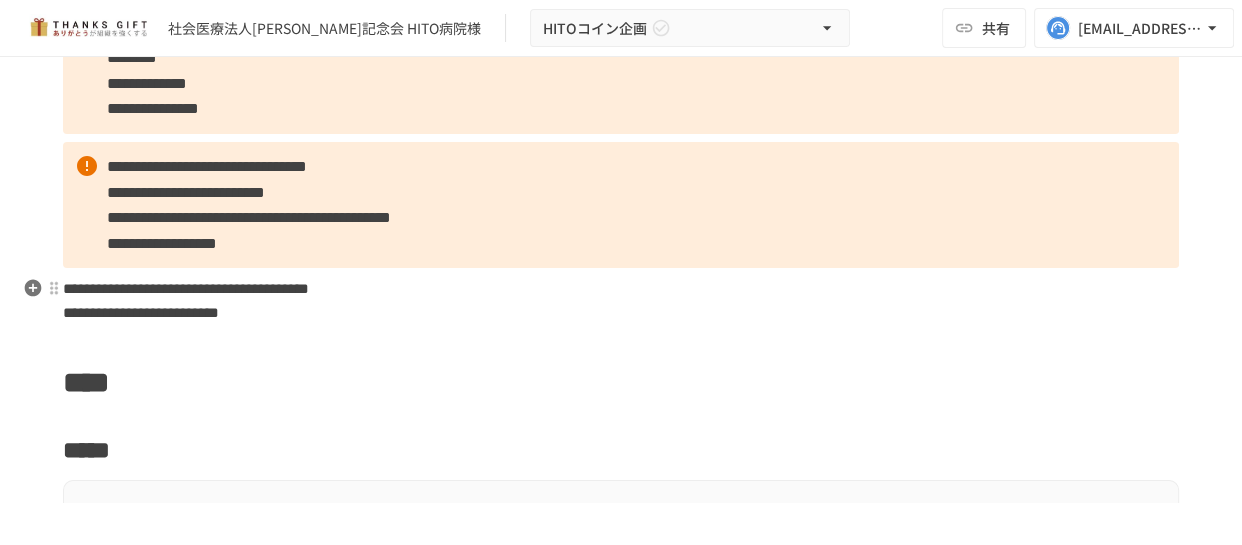 click on "**********" at bounding box center (621, -140) 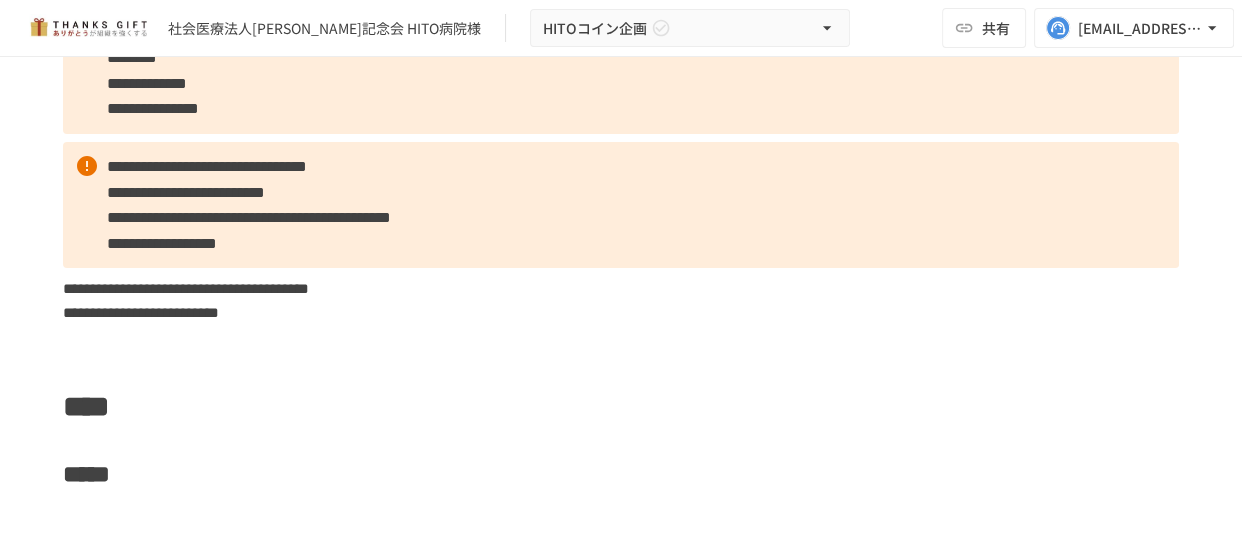 type 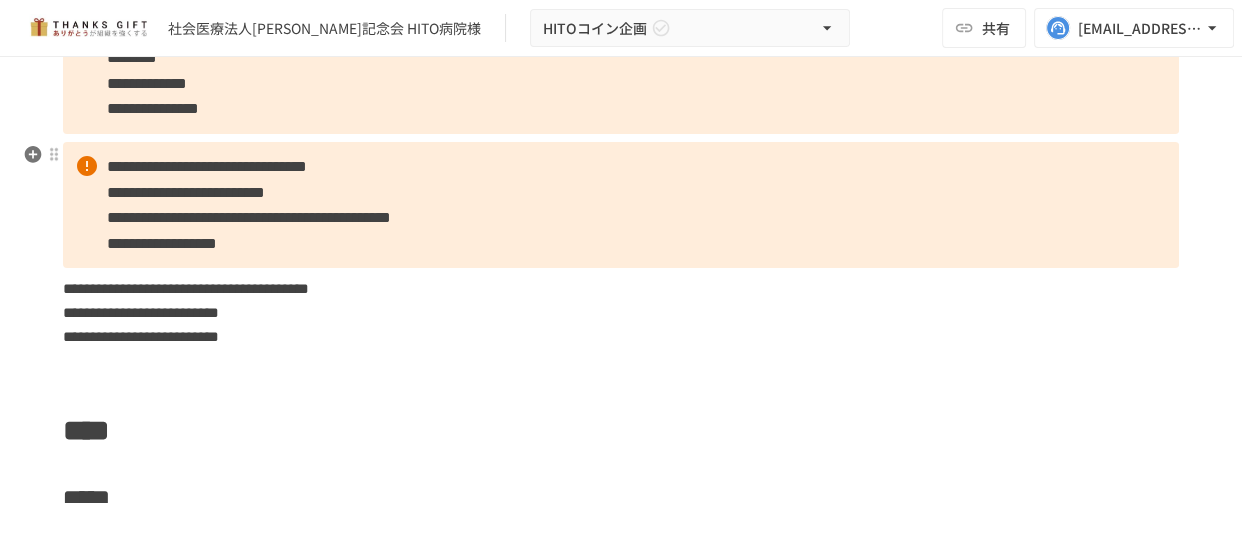 click on "**********" at bounding box center [621, 205] 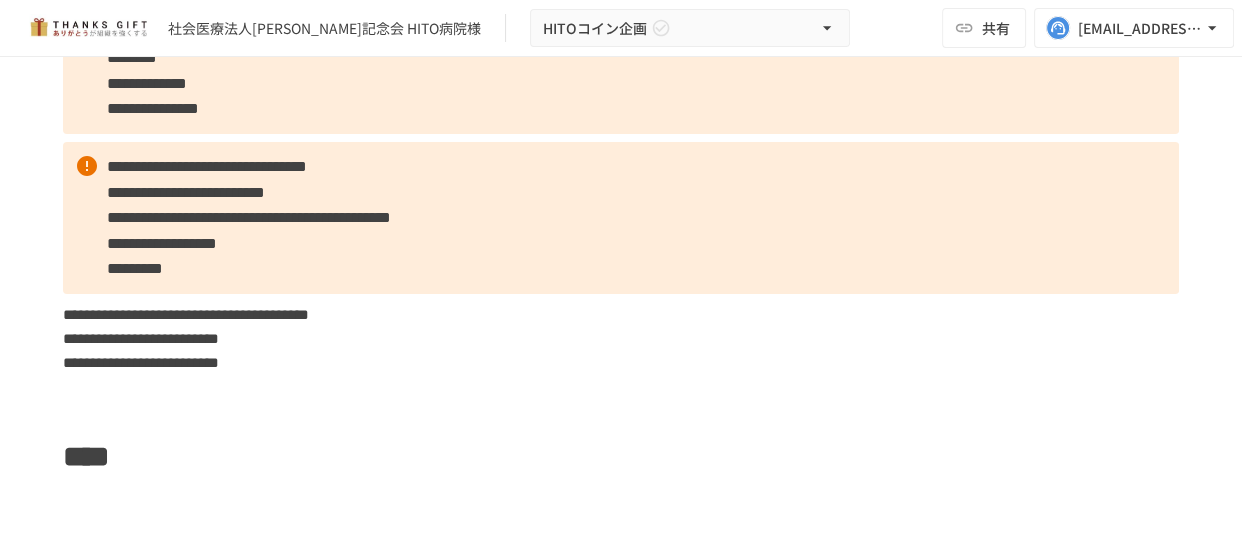 scroll, scrollTop: 1891, scrollLeft: 0, axis: vertical 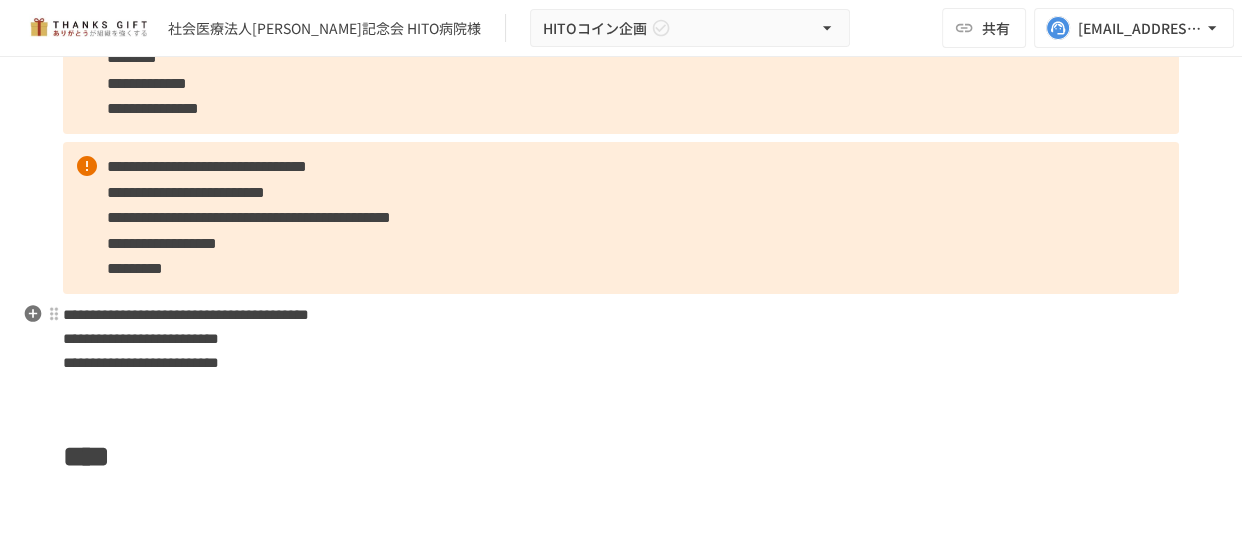 click on "**********" at bounding box center [621, 351] 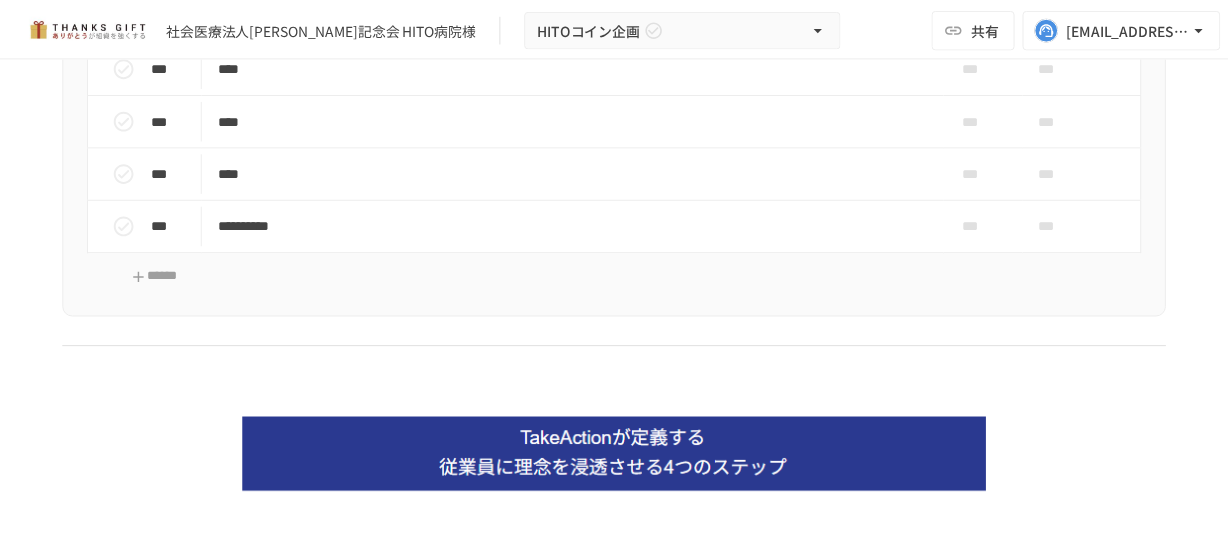 scroll, scrollTop: 2582, scrollLeft: 0, axis: vertical 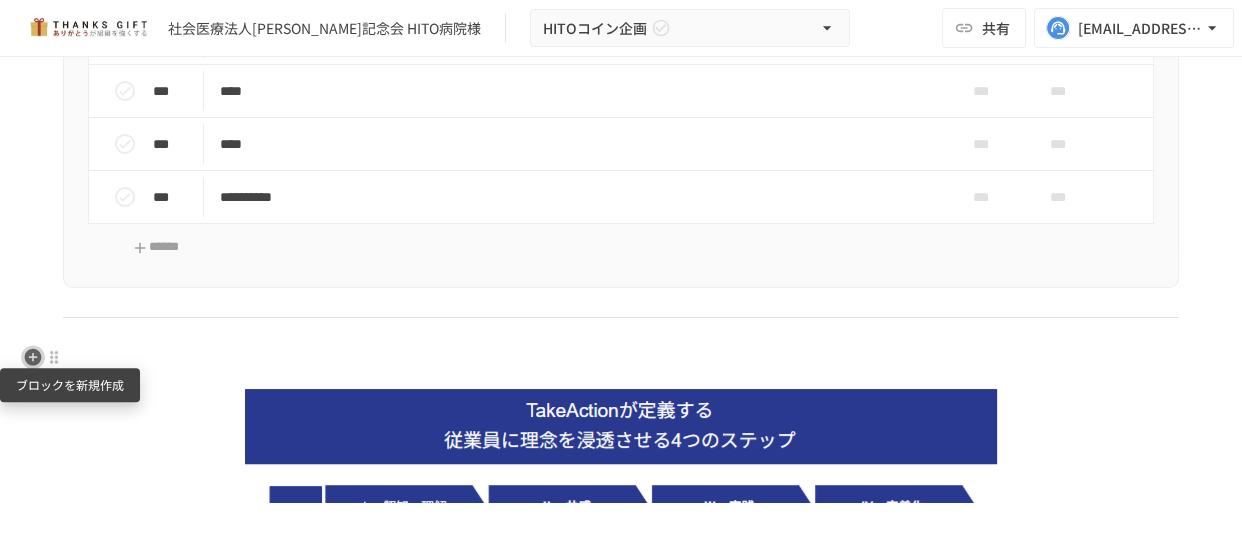 click 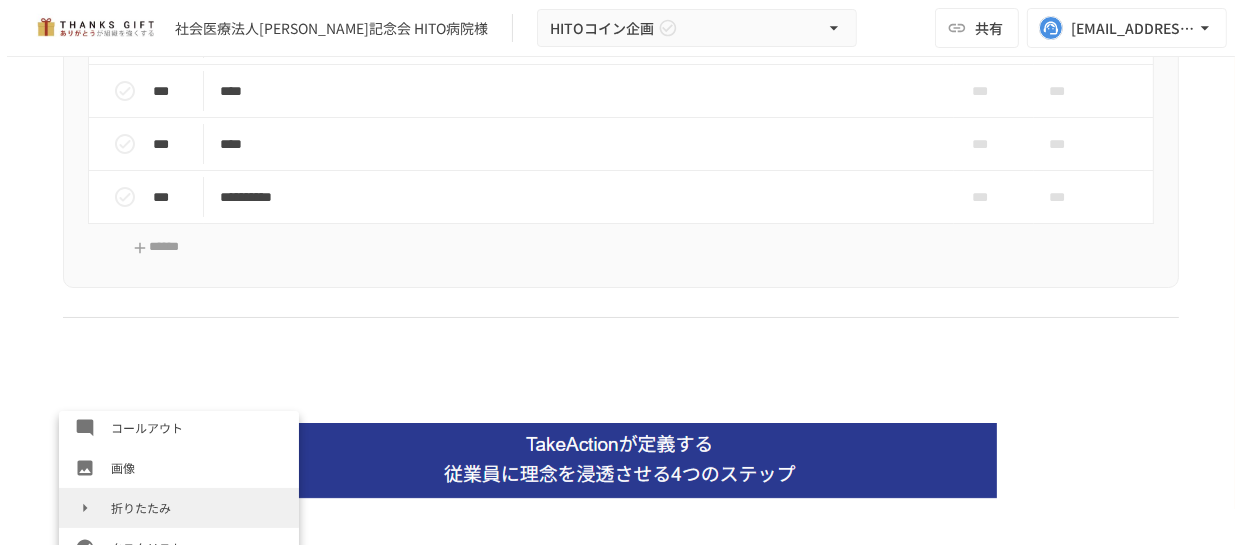 scroll, scrollTop: 454, scrollLeft: 0, axis: vertical 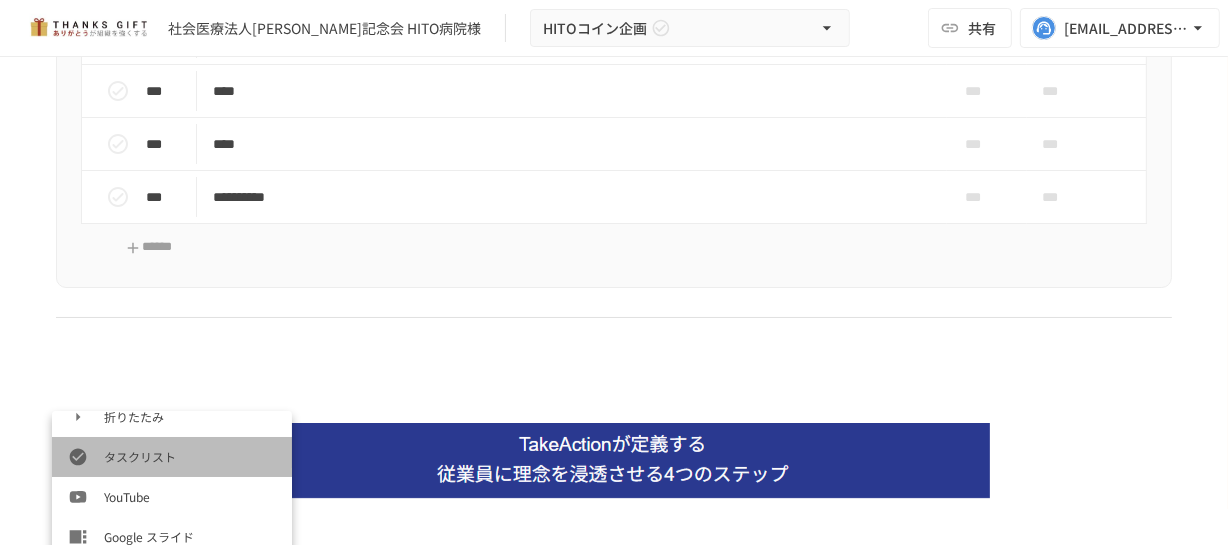 click on "タスクリスト" at bounding box center (190, 456) 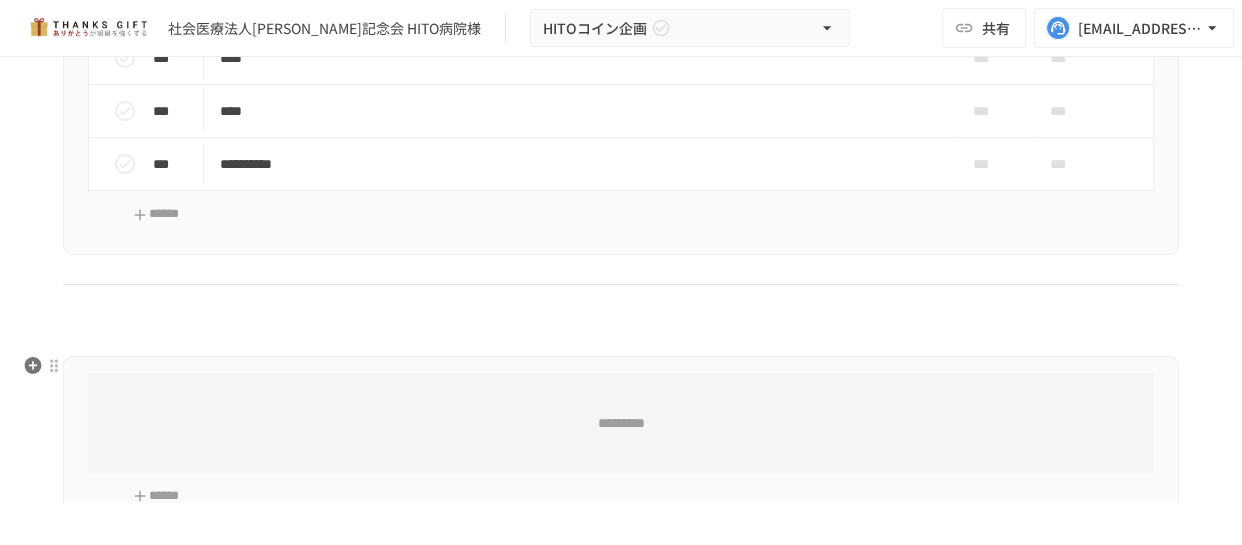 scroll, scrollTop: 2673, scrollLeft: 0, axis: vertical 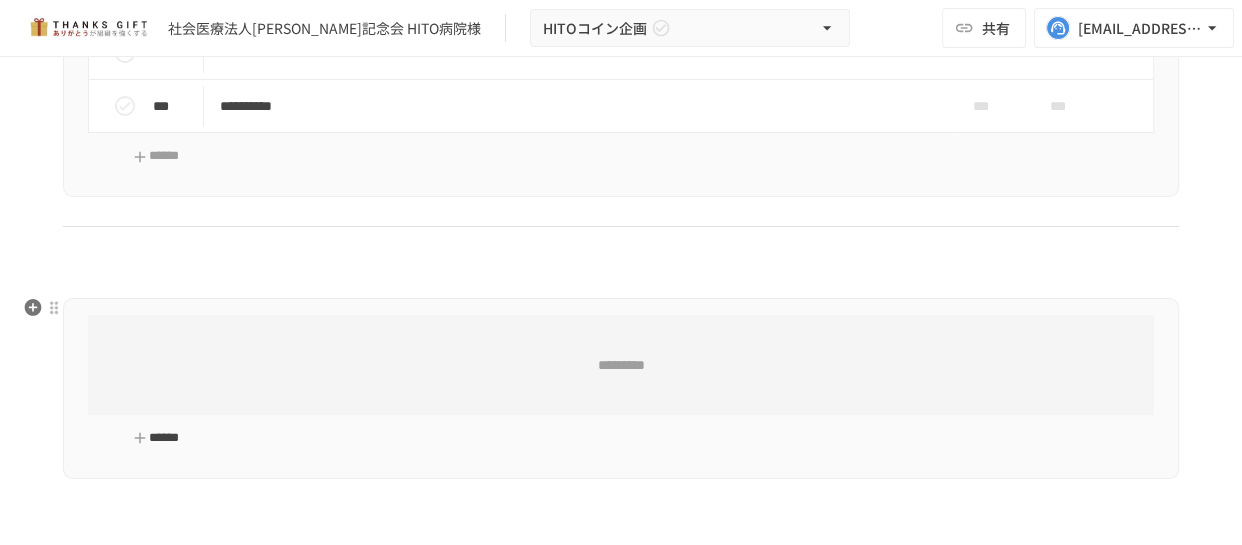 click on "******" at bounding box center [156, 438] 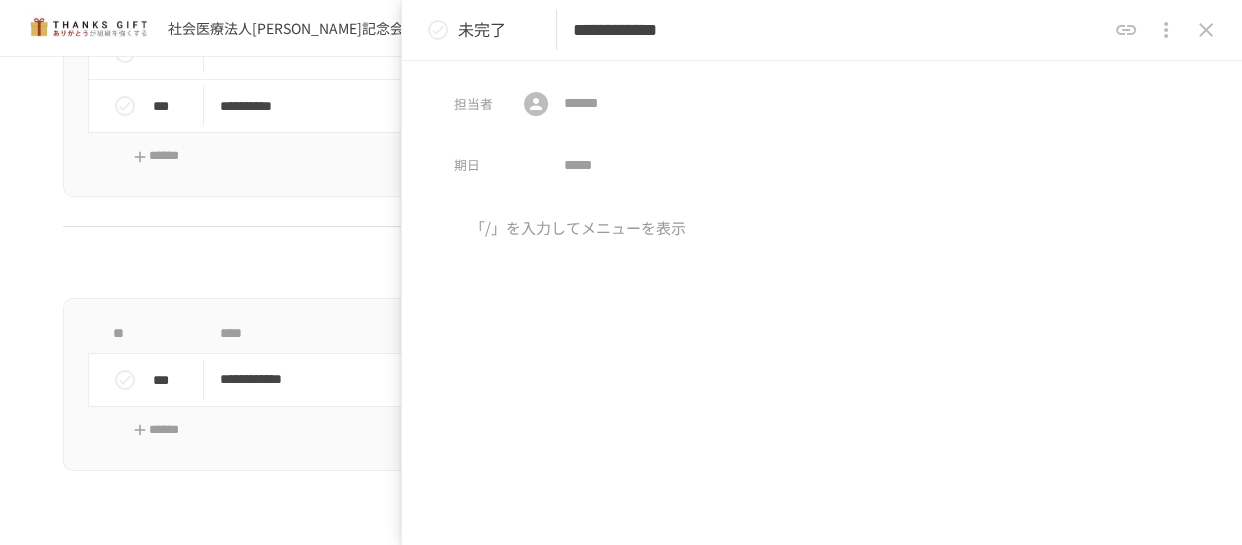 type on "**********" 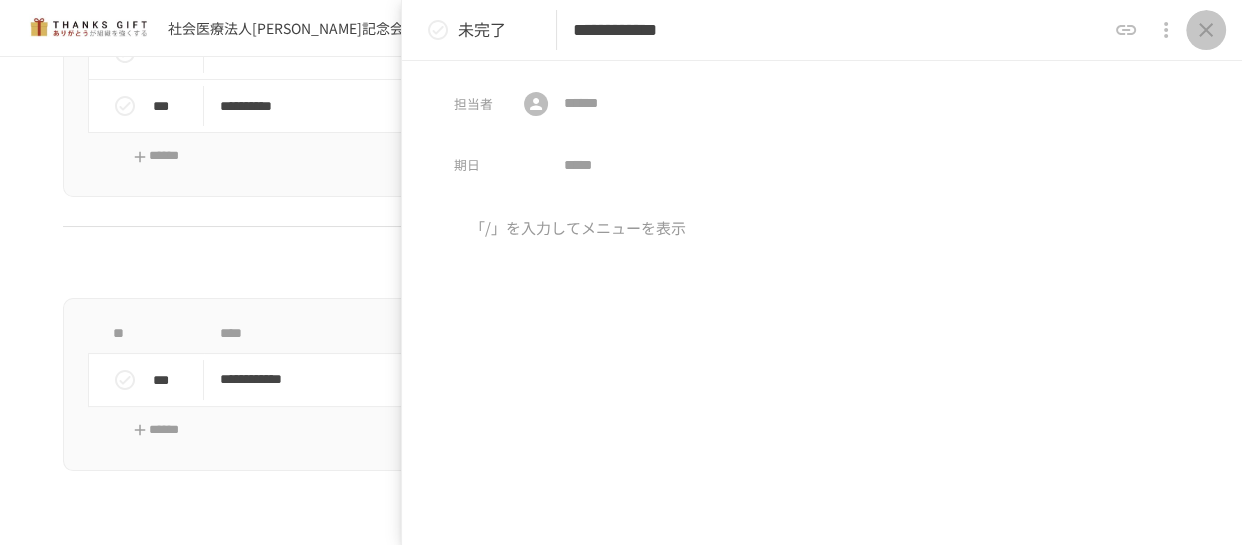 click 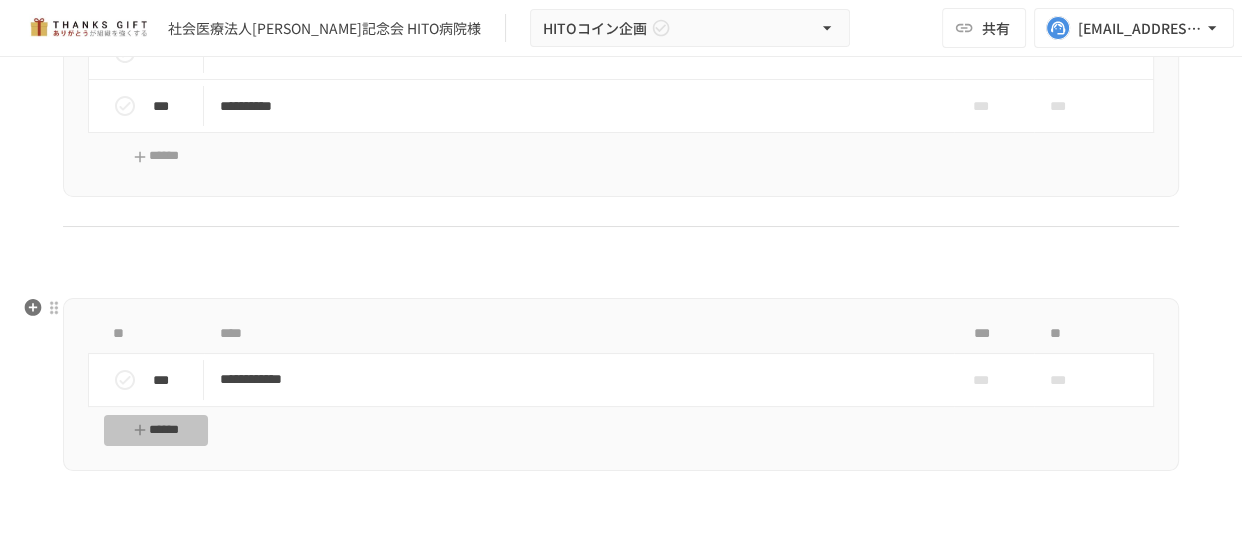 click on "******" at bounding box center (156, 430) 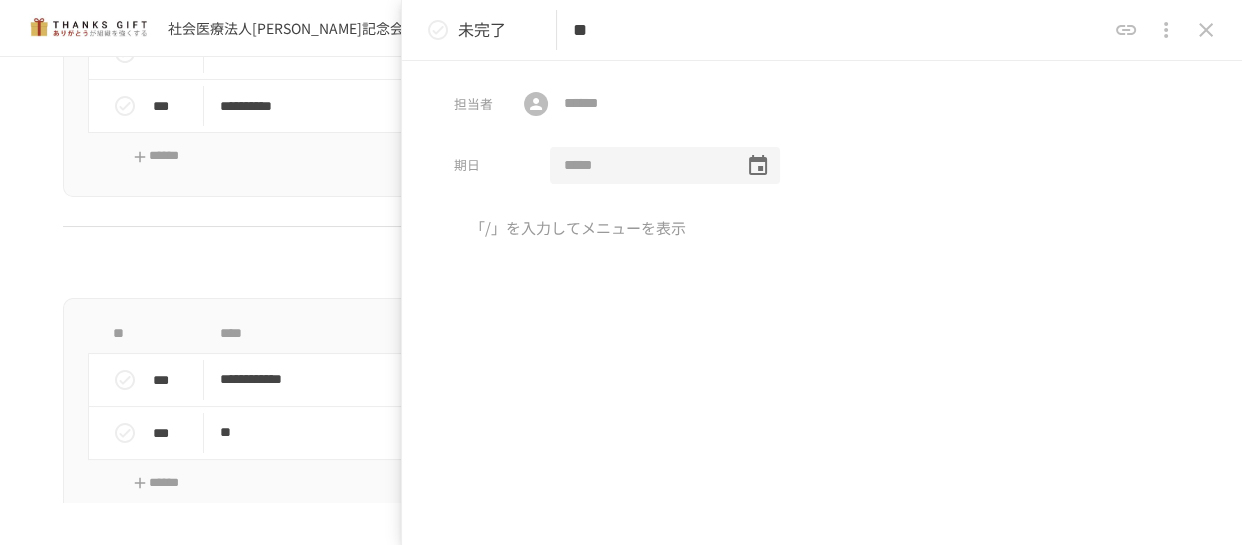 type on "*" 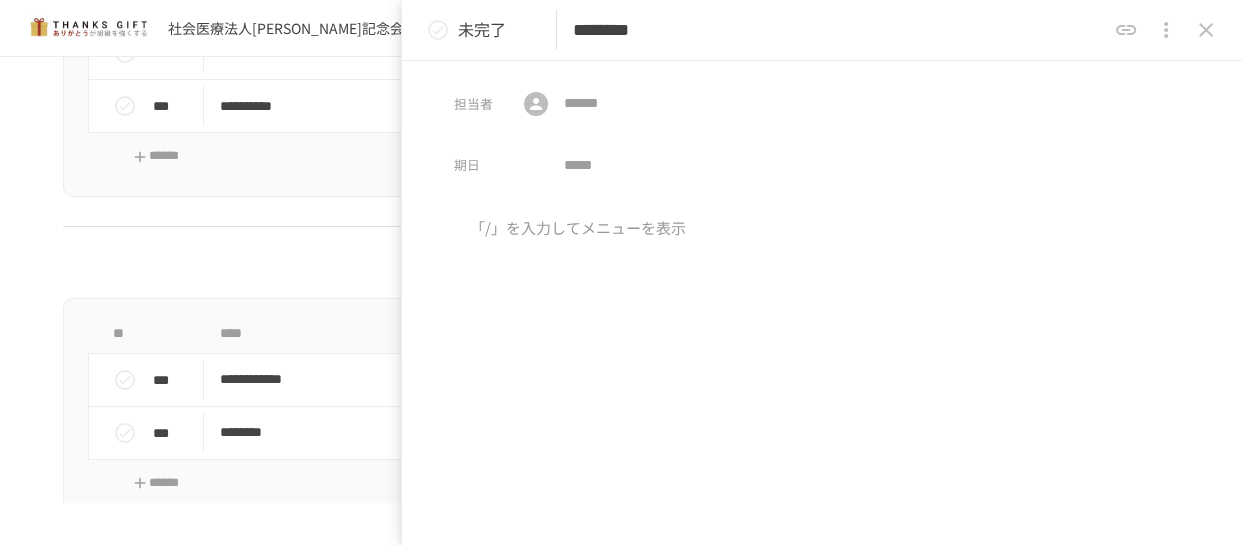 type on "********" 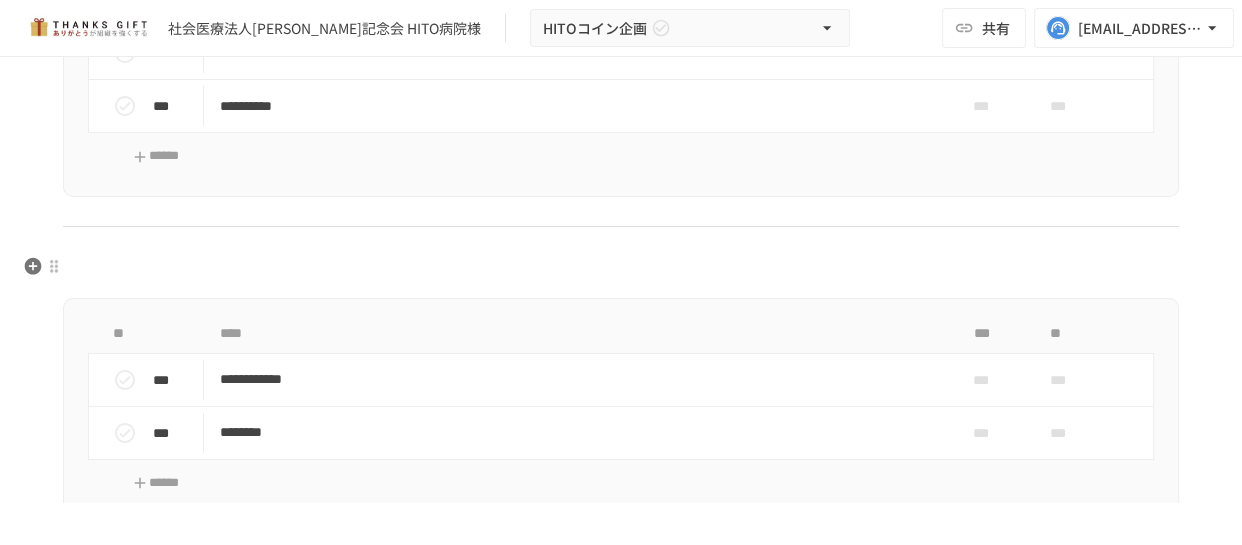 click at bounding box center (621, 269) 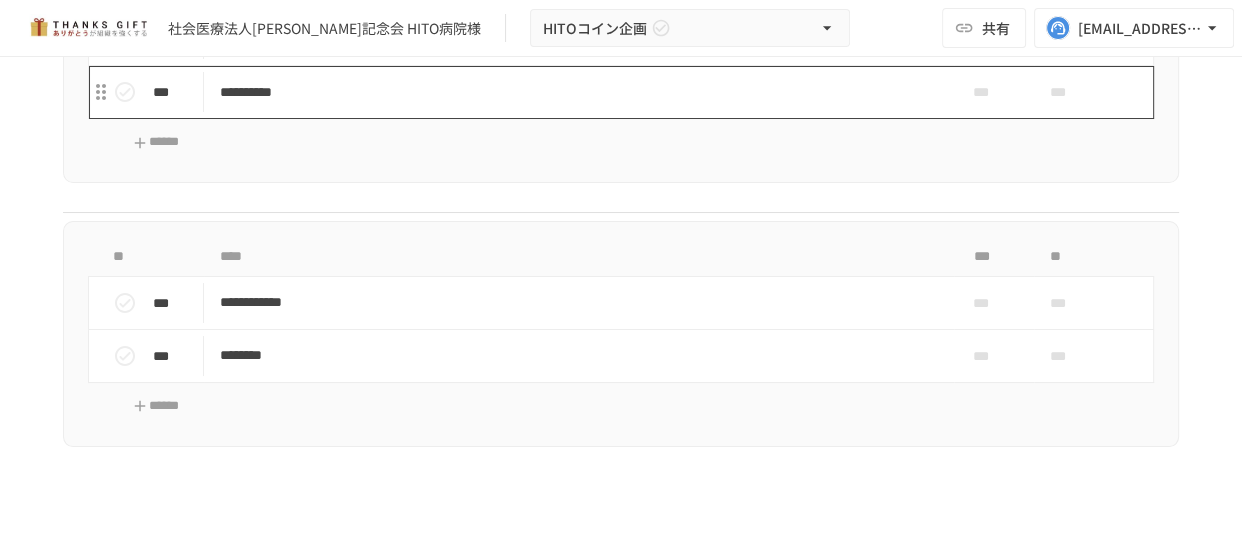 scroll, scrollTop: 2855, scrollLeft: 0, axis: vertical 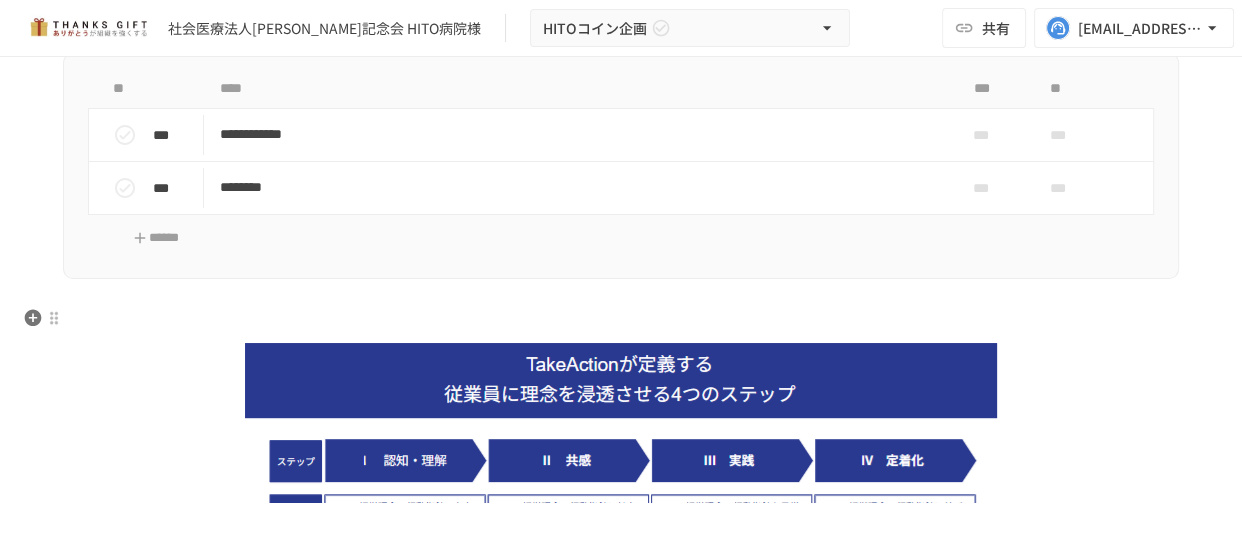 click at bounding box center [621, 321] 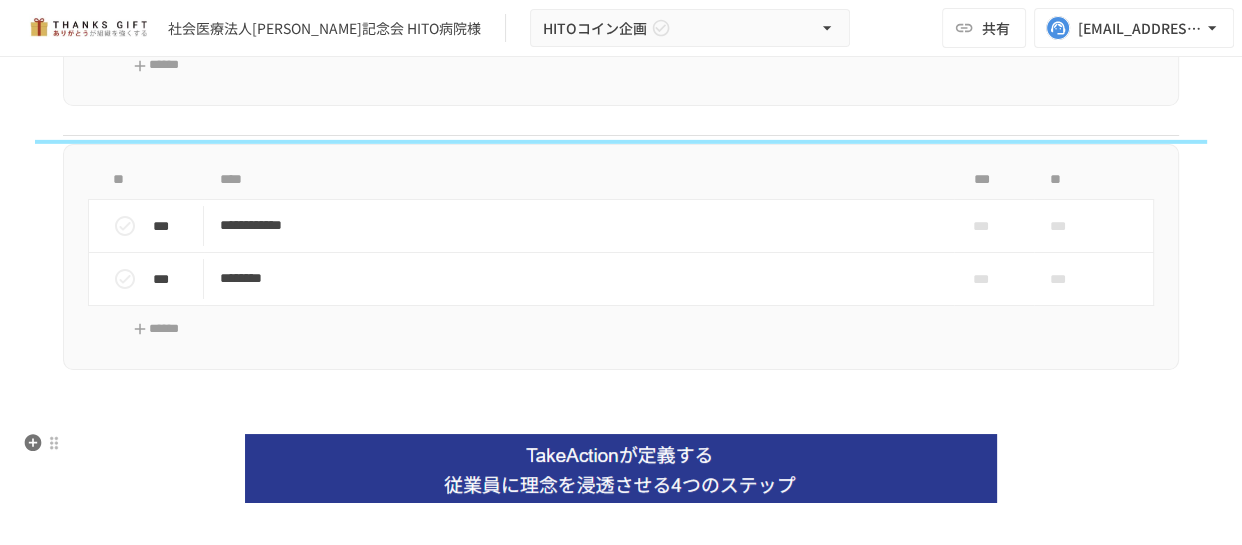 scroll, scrollTop: 3109, scrollLeft: 0, axis: vertical 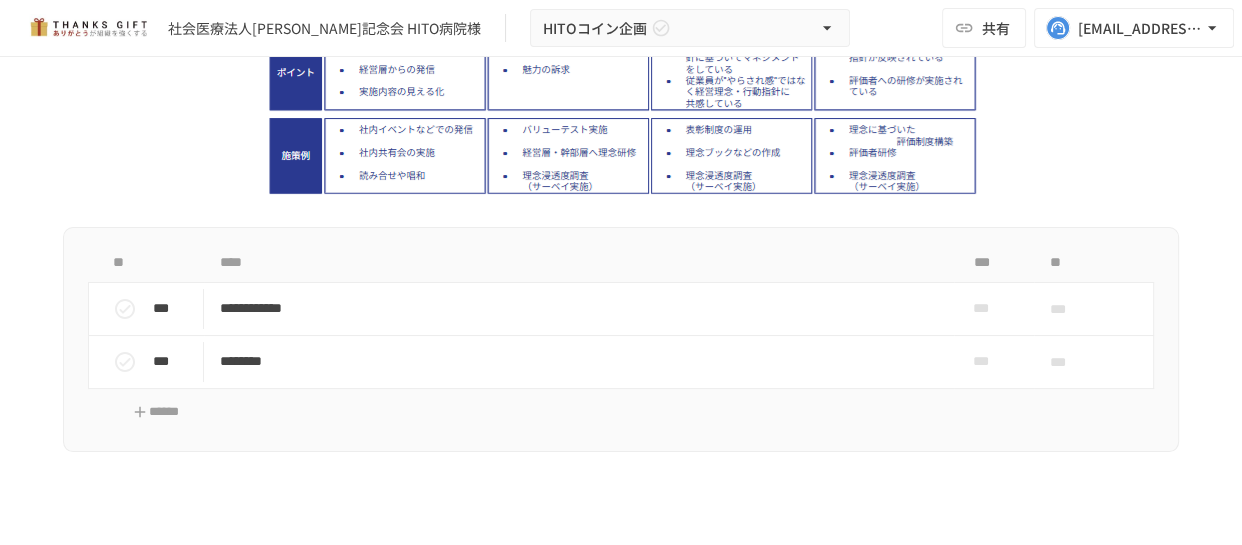 drag, startPoint x: 175, startPoint y: 139, endPoint x: 185, endPoint y: 126, distance: 16.40122 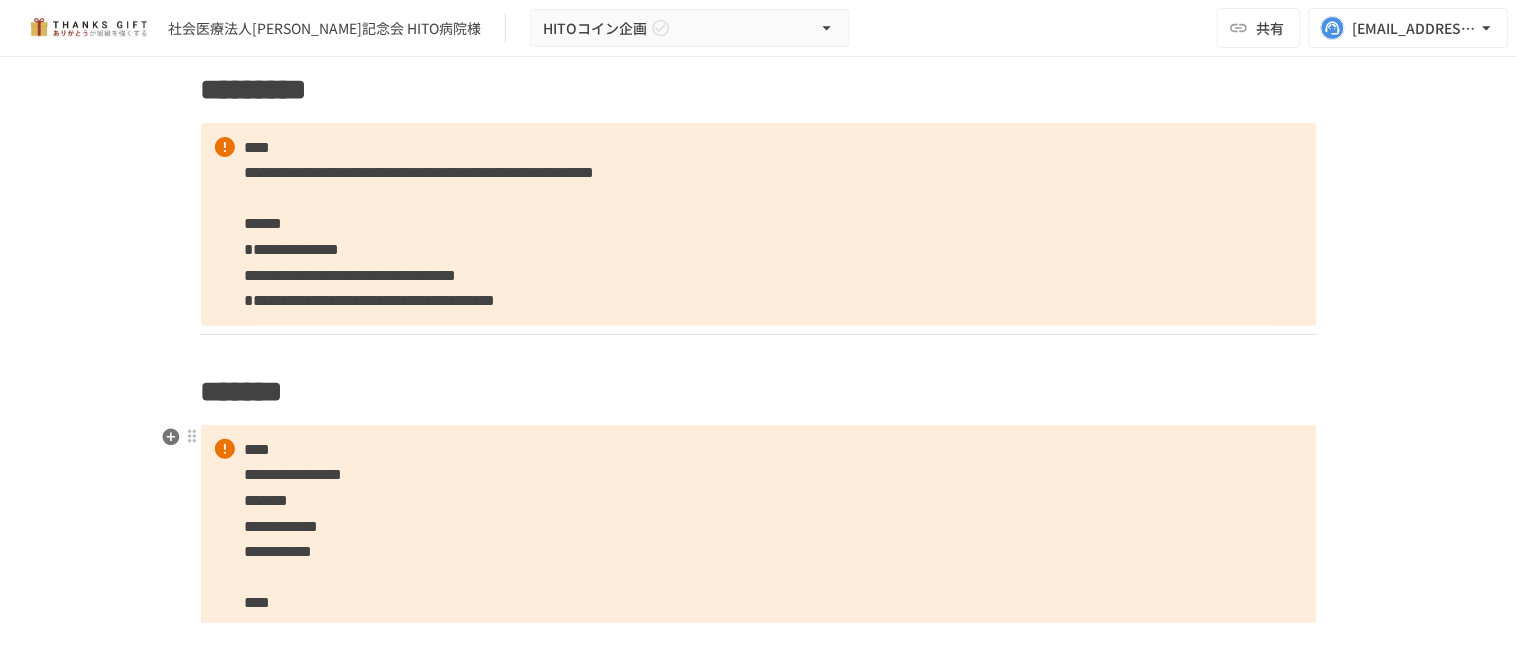 scroll, scrollTop: 675, scrollLeft: 0, axis: vertical 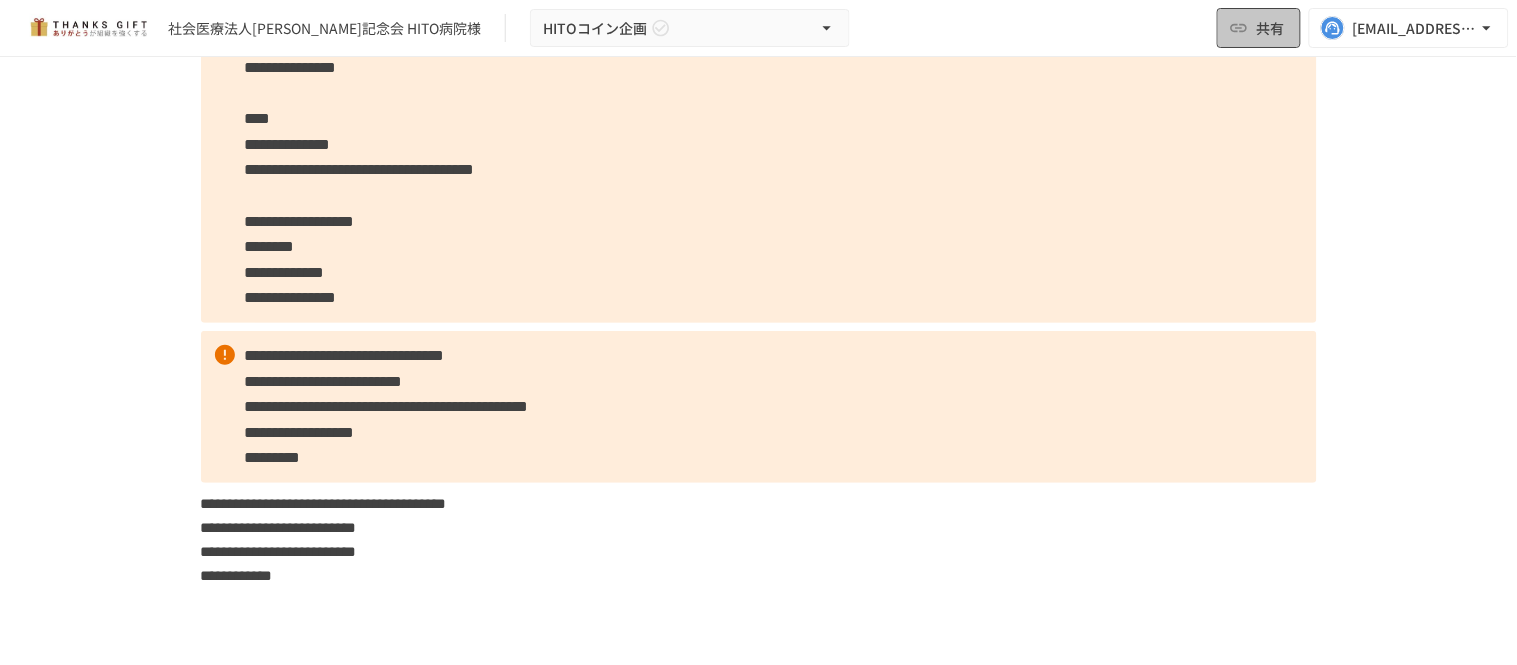click on "共有" at bounding box center [1259, 28] 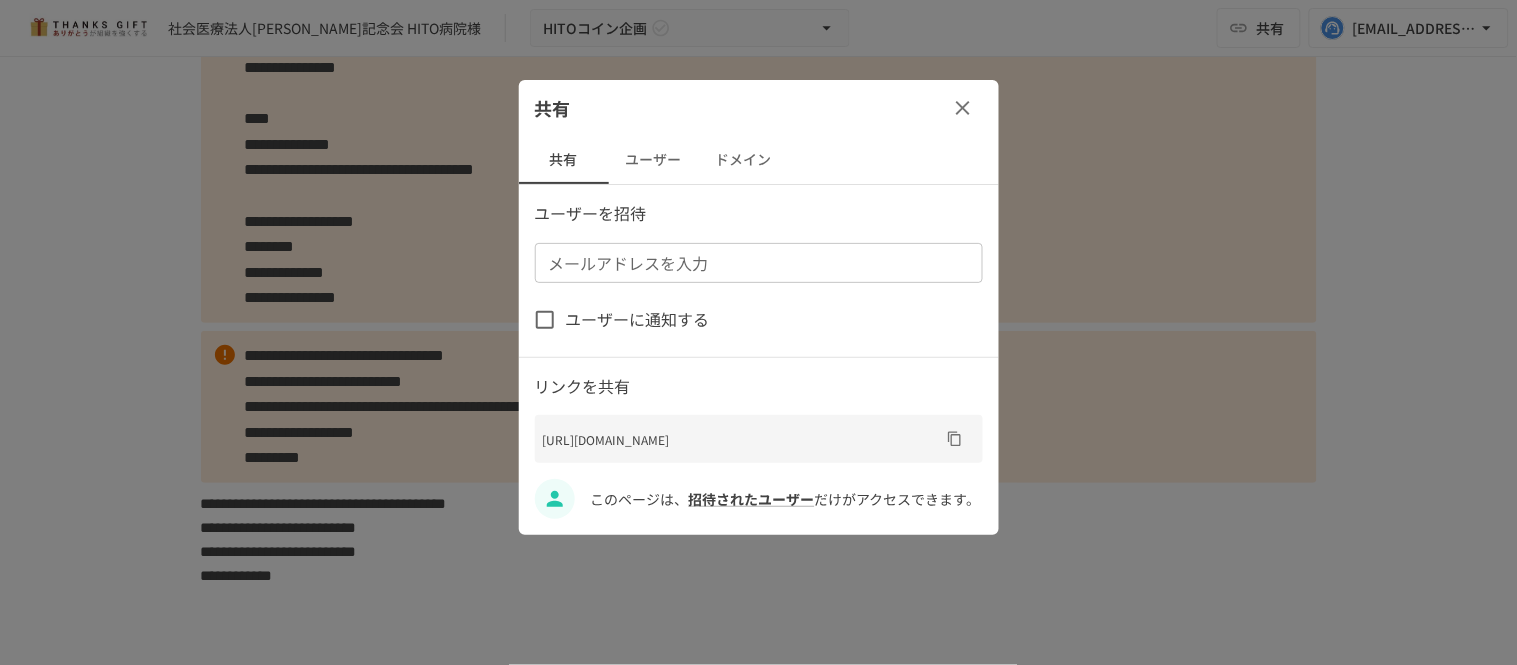 click on "ユーザー" at bounding box center [654, 160] 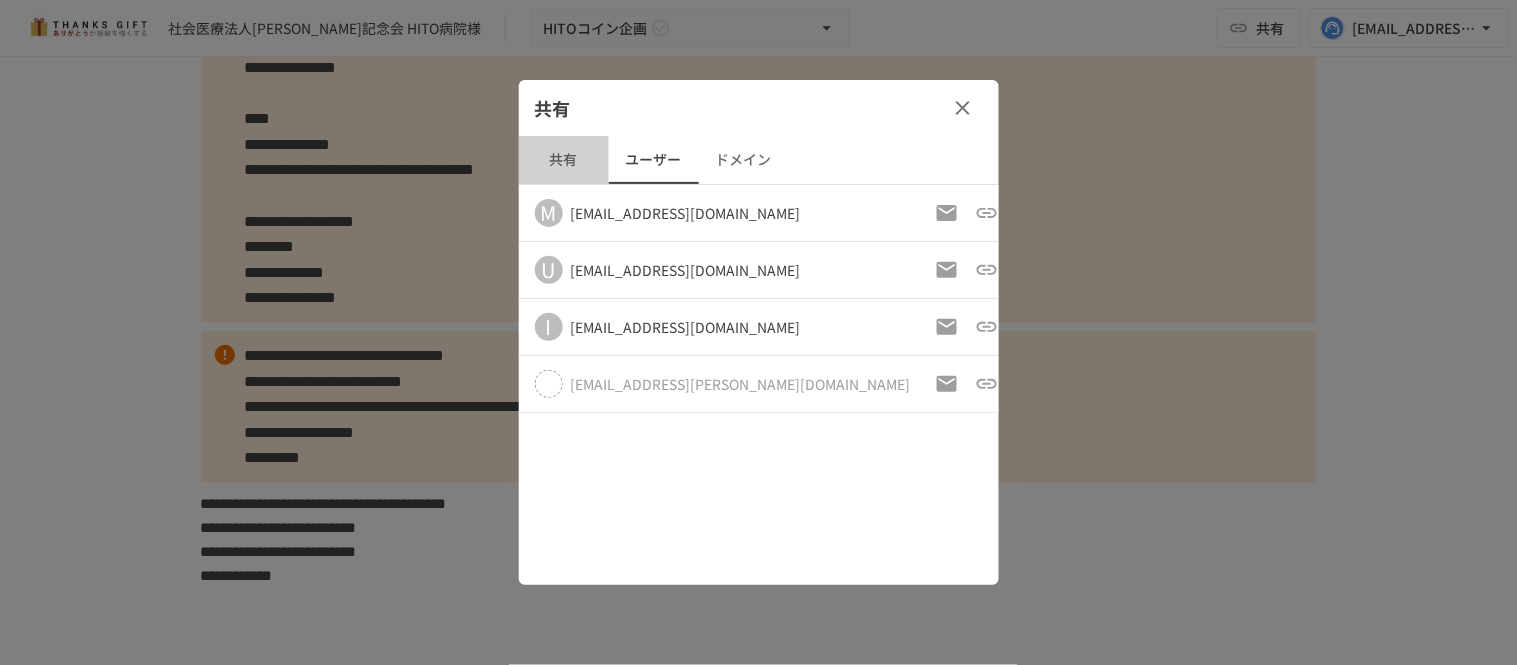 click on "共有" at bounding box center (564, 160) 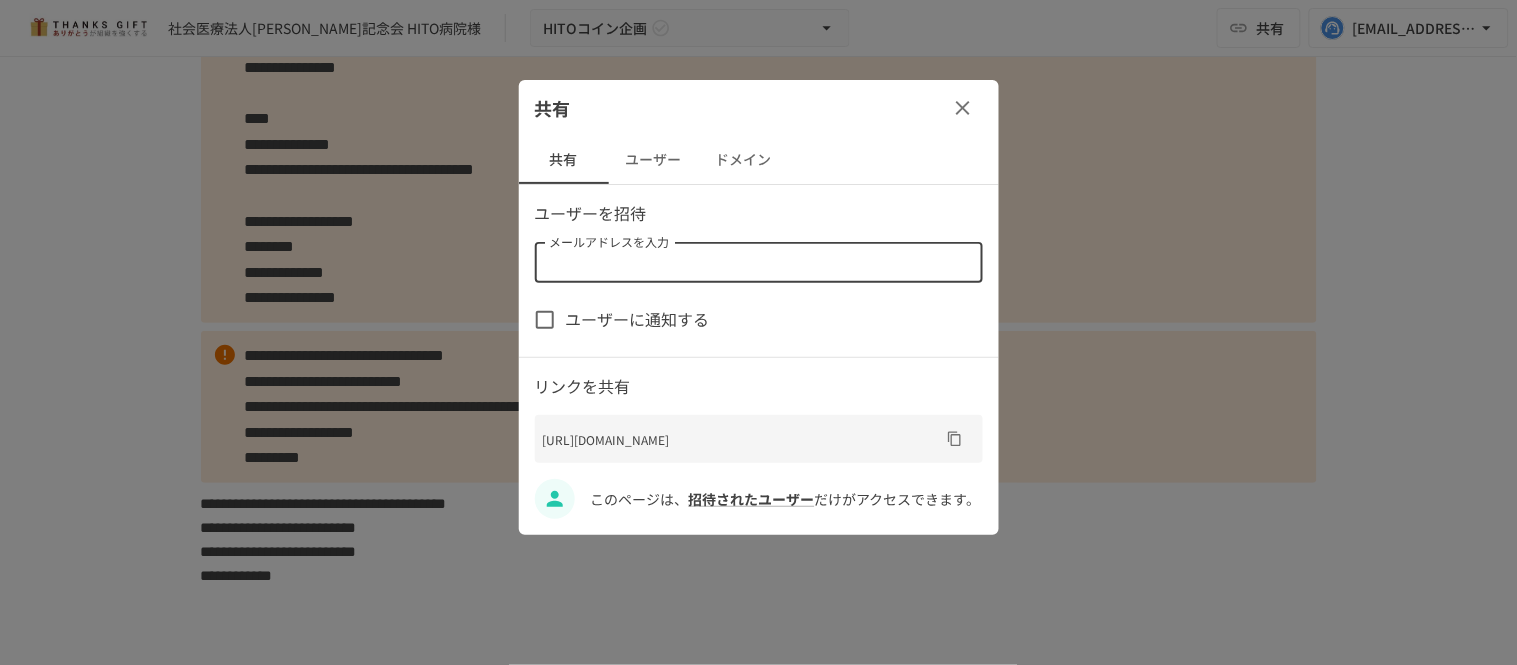 click on "メールアドレスを入力" at bounding box center [757, 263] 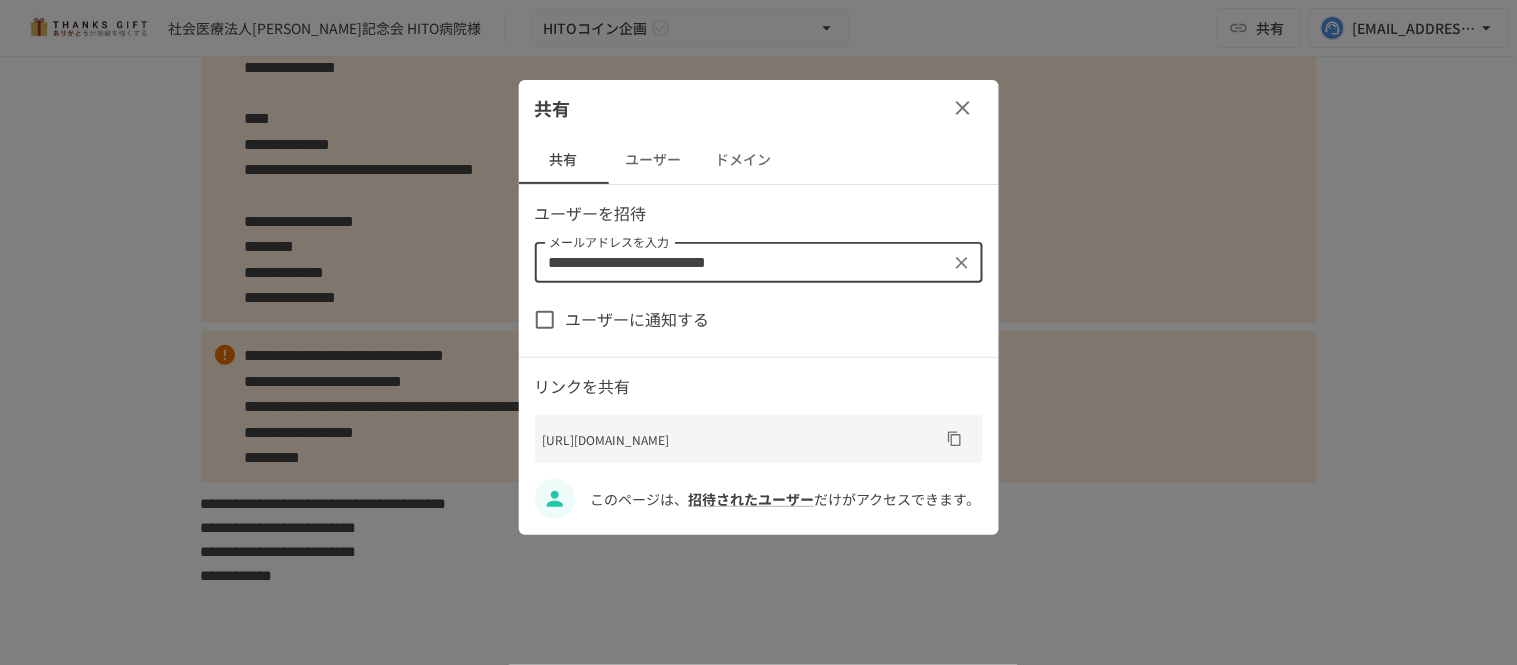 type on "**********" 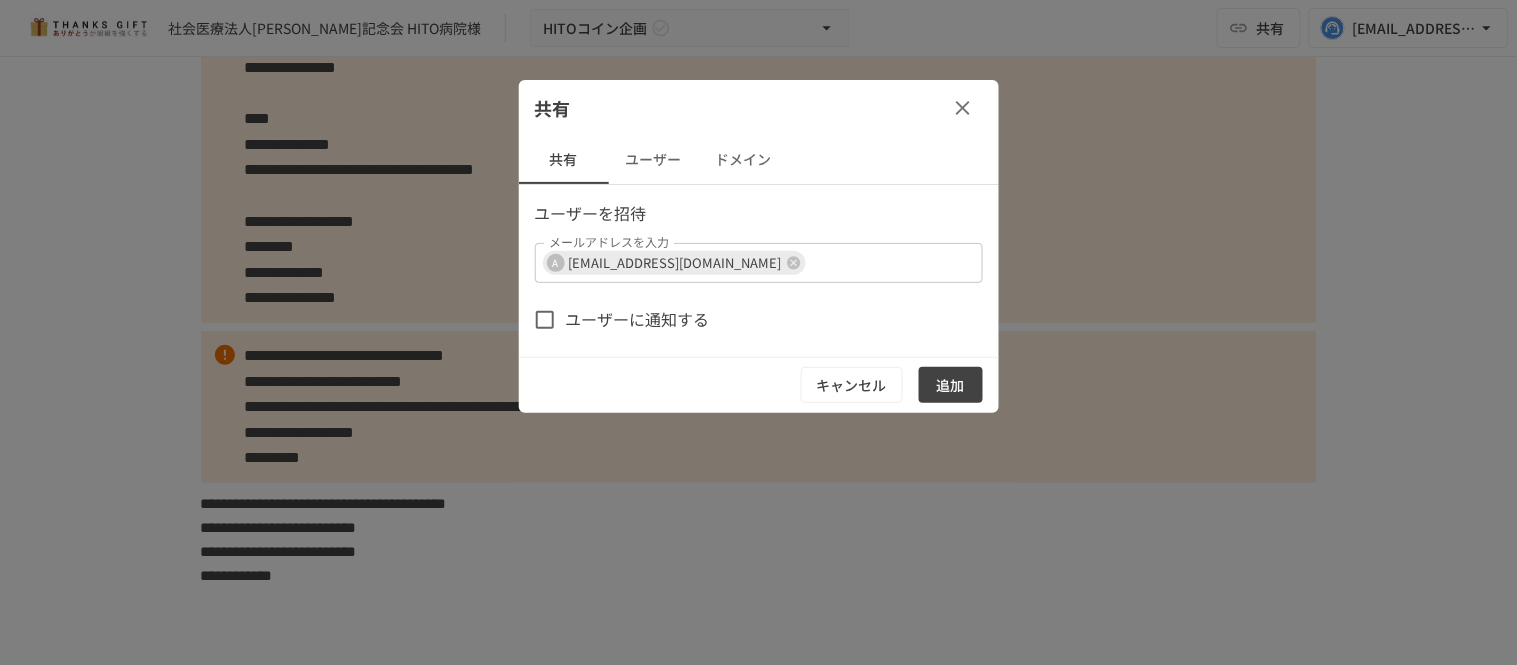 click on "追加" at bounding box center [951, 385] 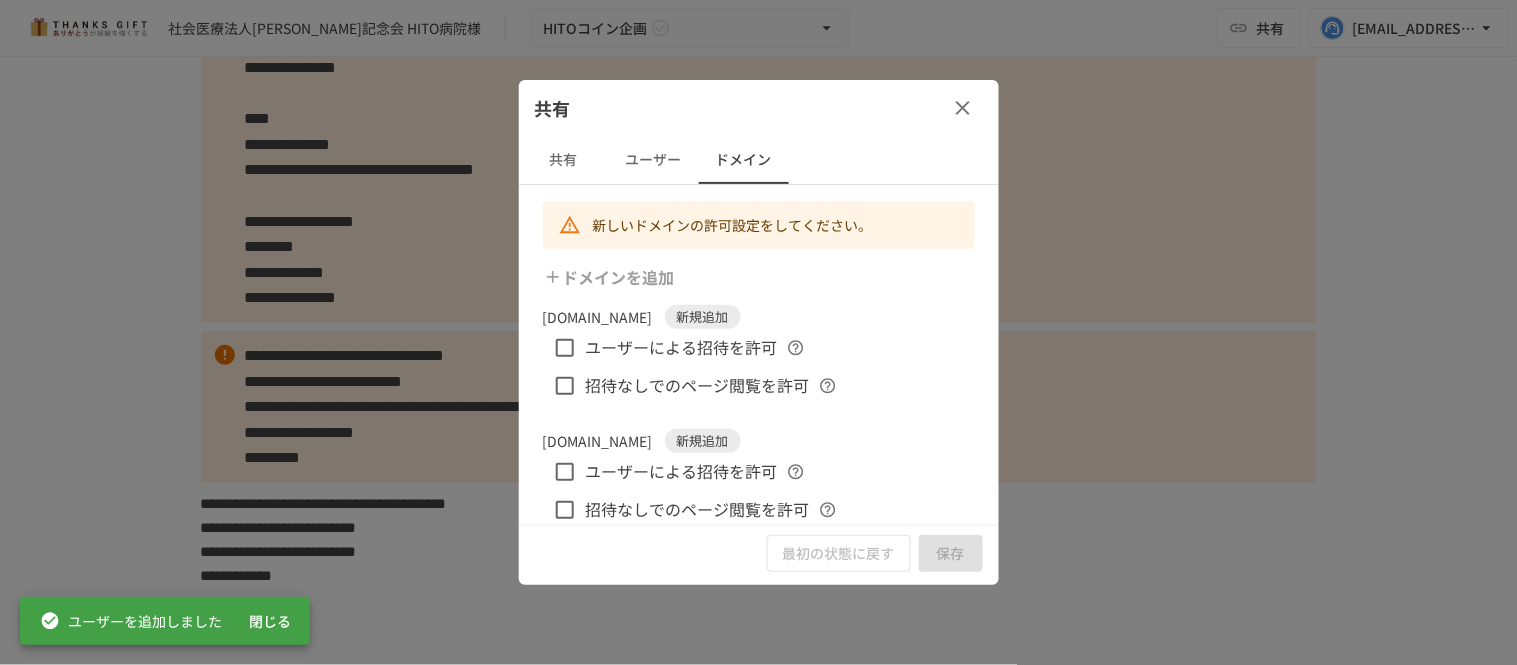 click 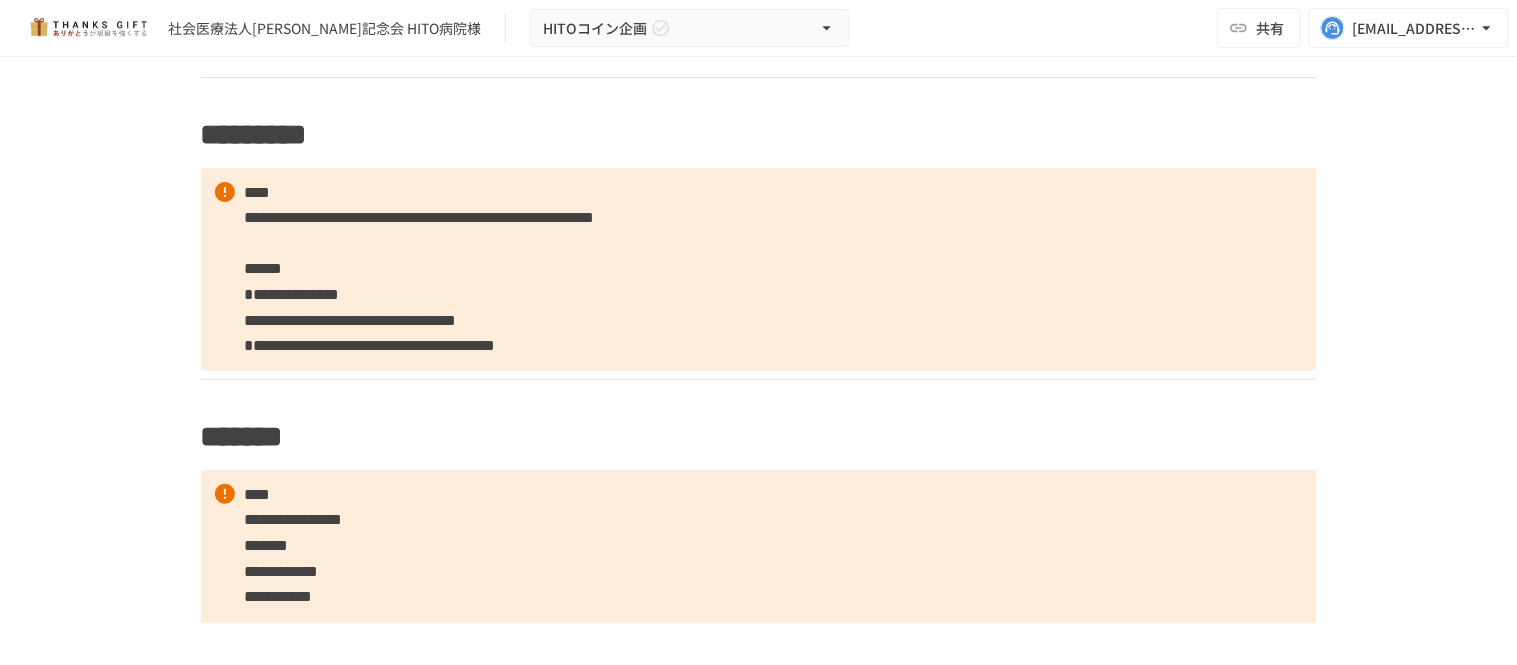 scroll, scrollTop: 1000, scrollLeft: 0, axis: vertical 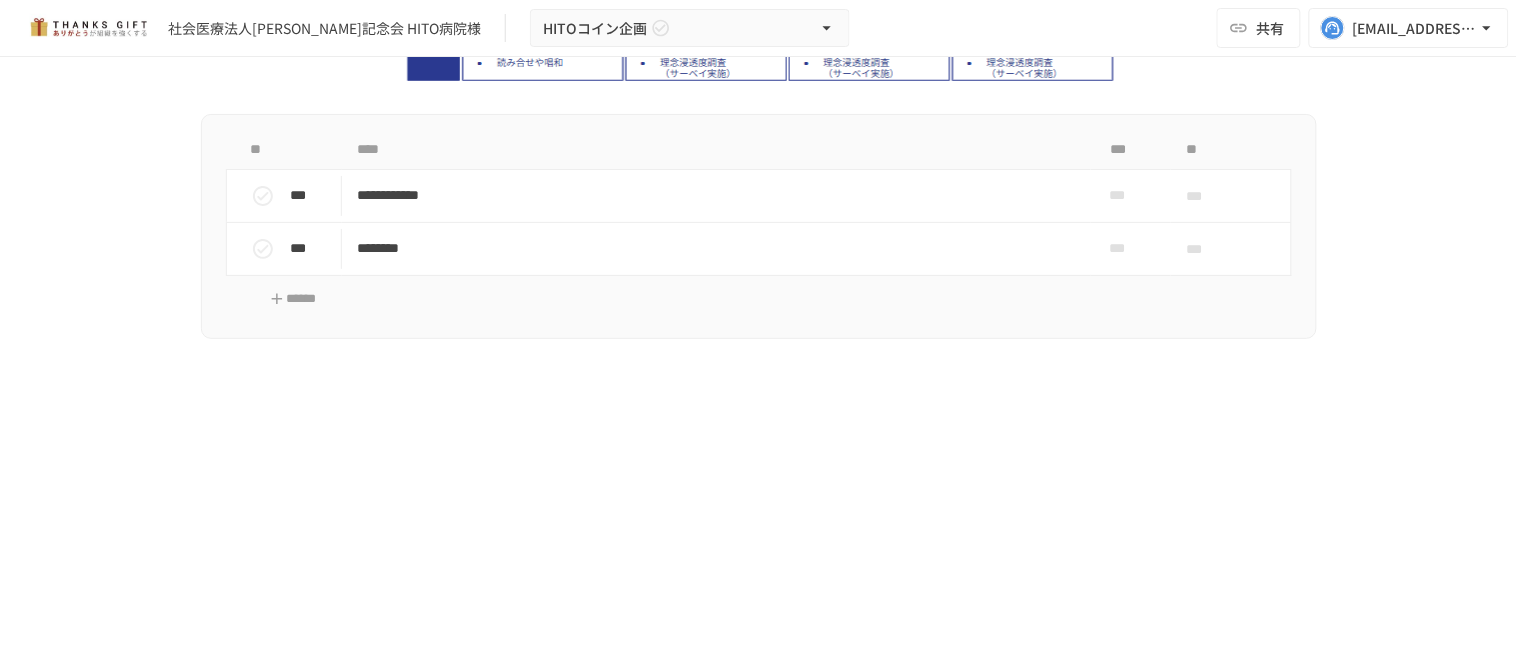 click on "**********" at bounding box center [759, -1191] 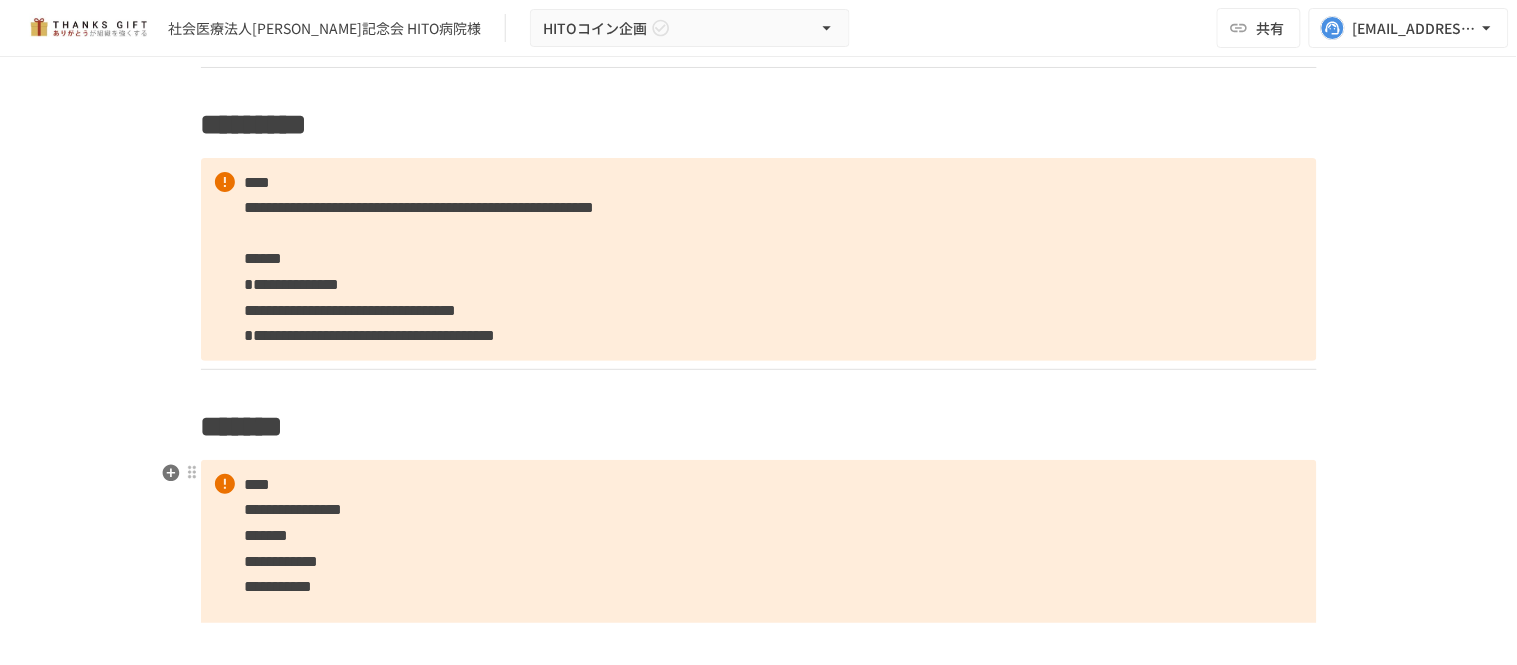 scroll, scrollTop: 888, scrollLeft: 0, axis: vertical 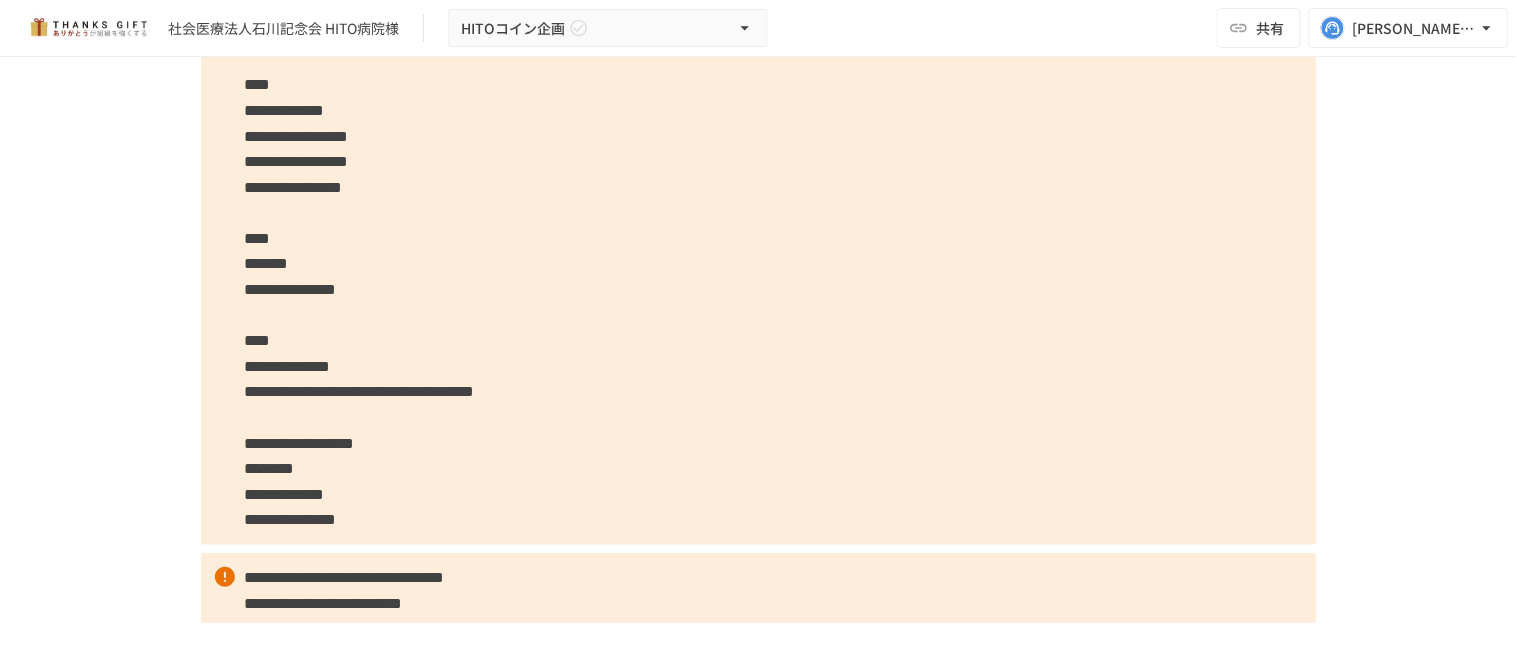 click on "**********" at bounding box center [759, 226] 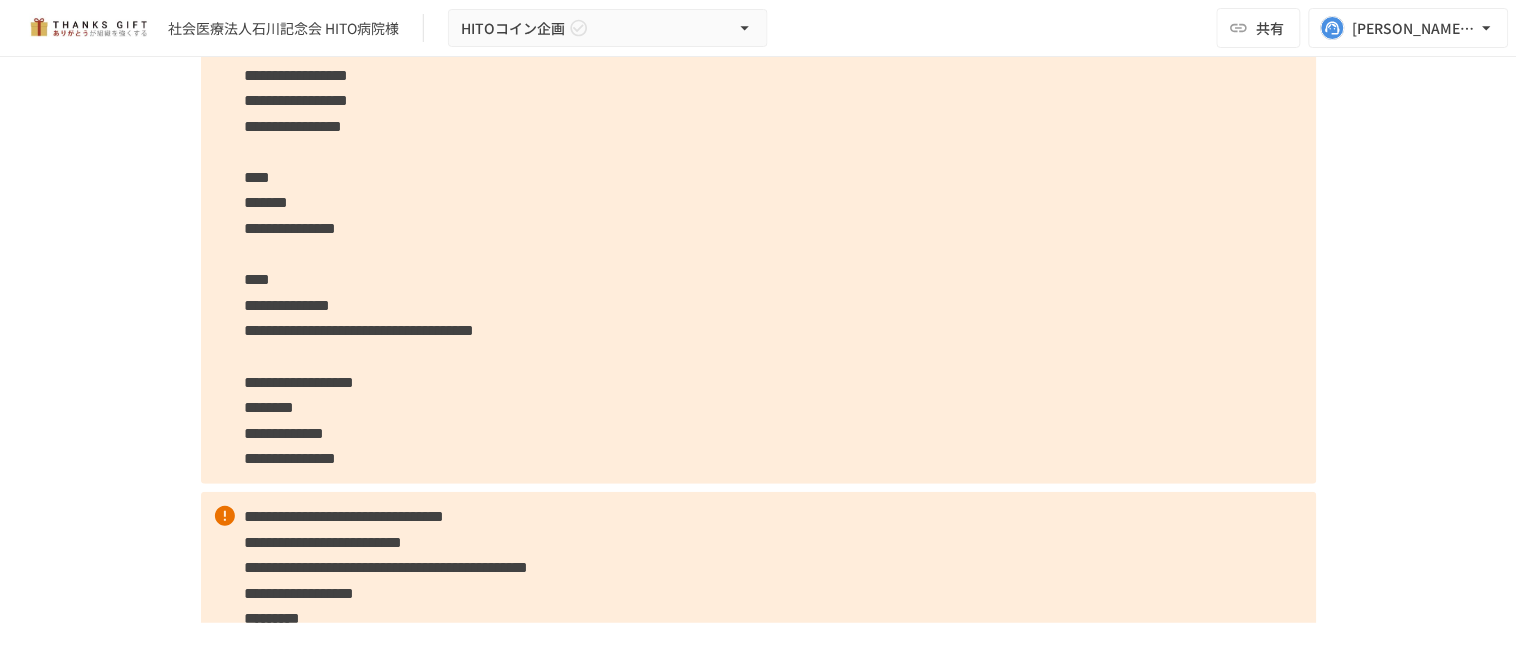 scroll, scrollTop: 1555, scrollLeft: 0, axis: vertical 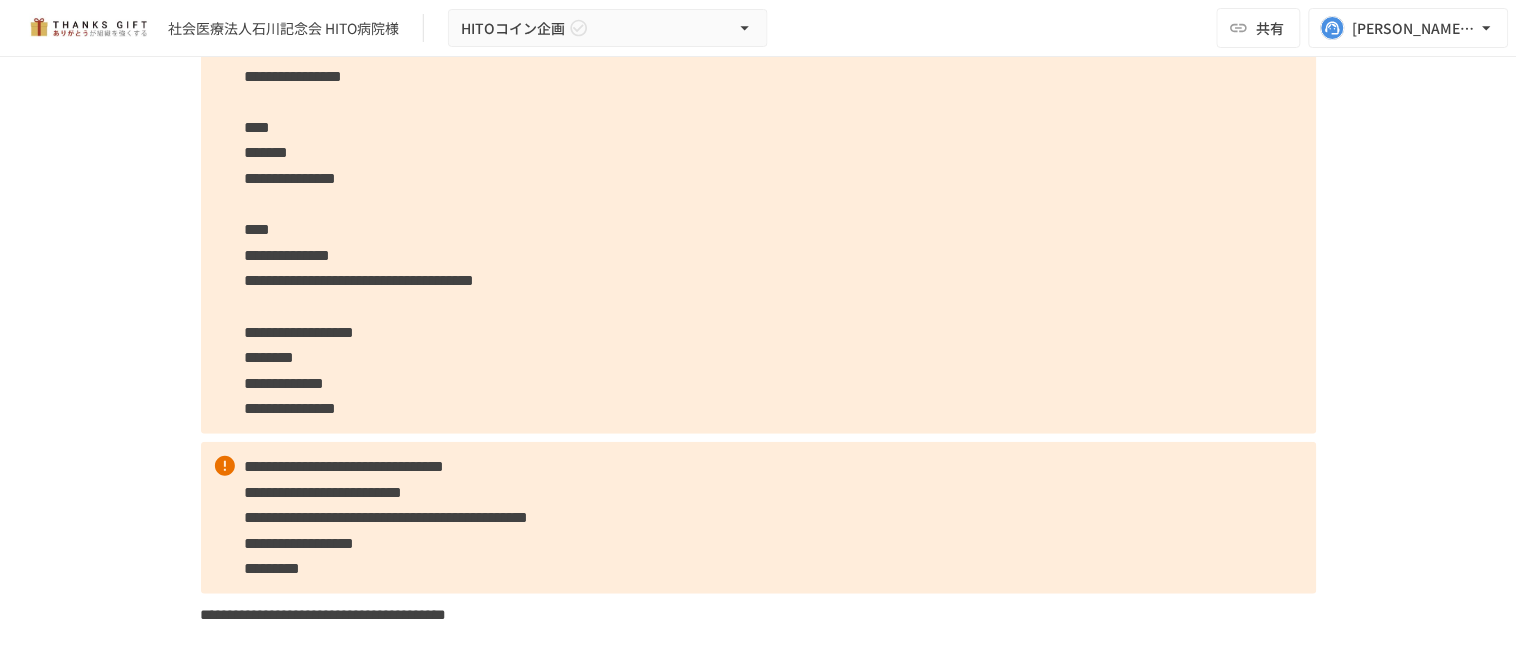 click on "**********" at bounding box center (759, 115) 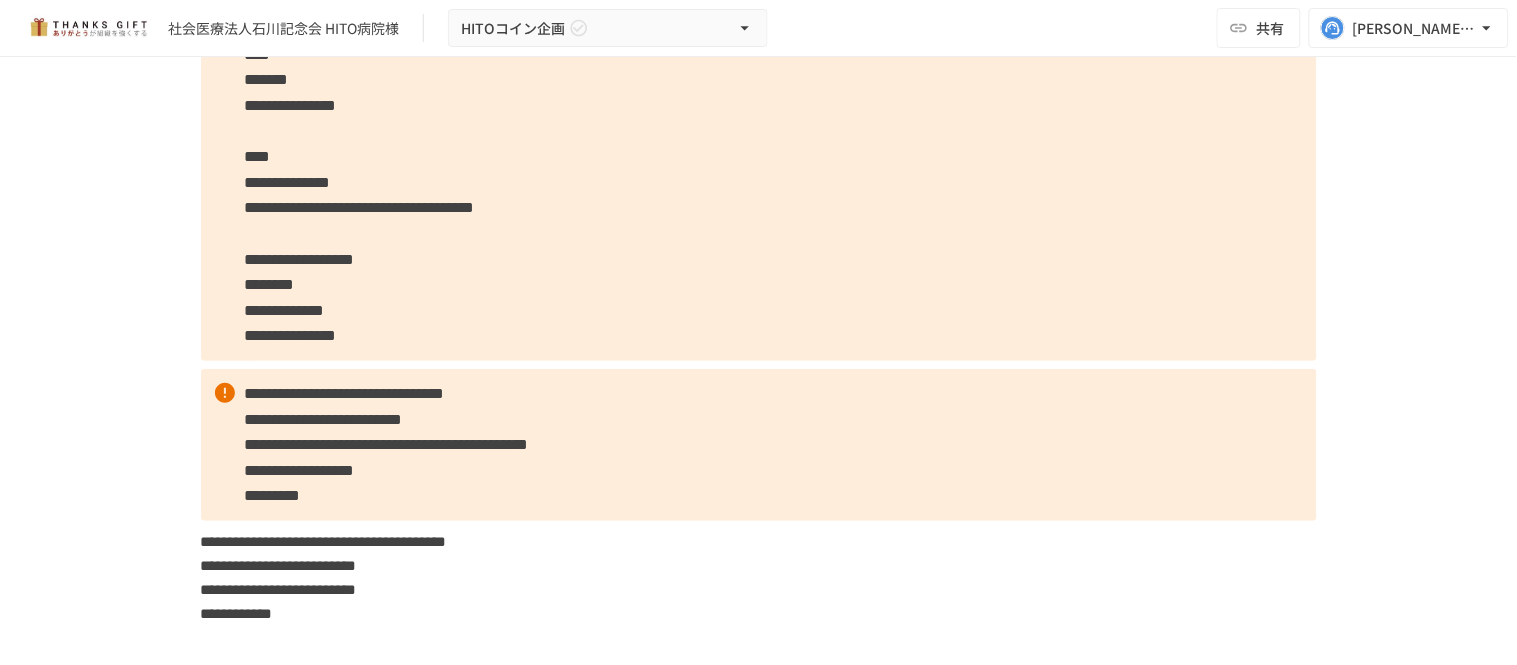 scroll, scrollTop: 1666, scrollLeft: 0, axis: vertical 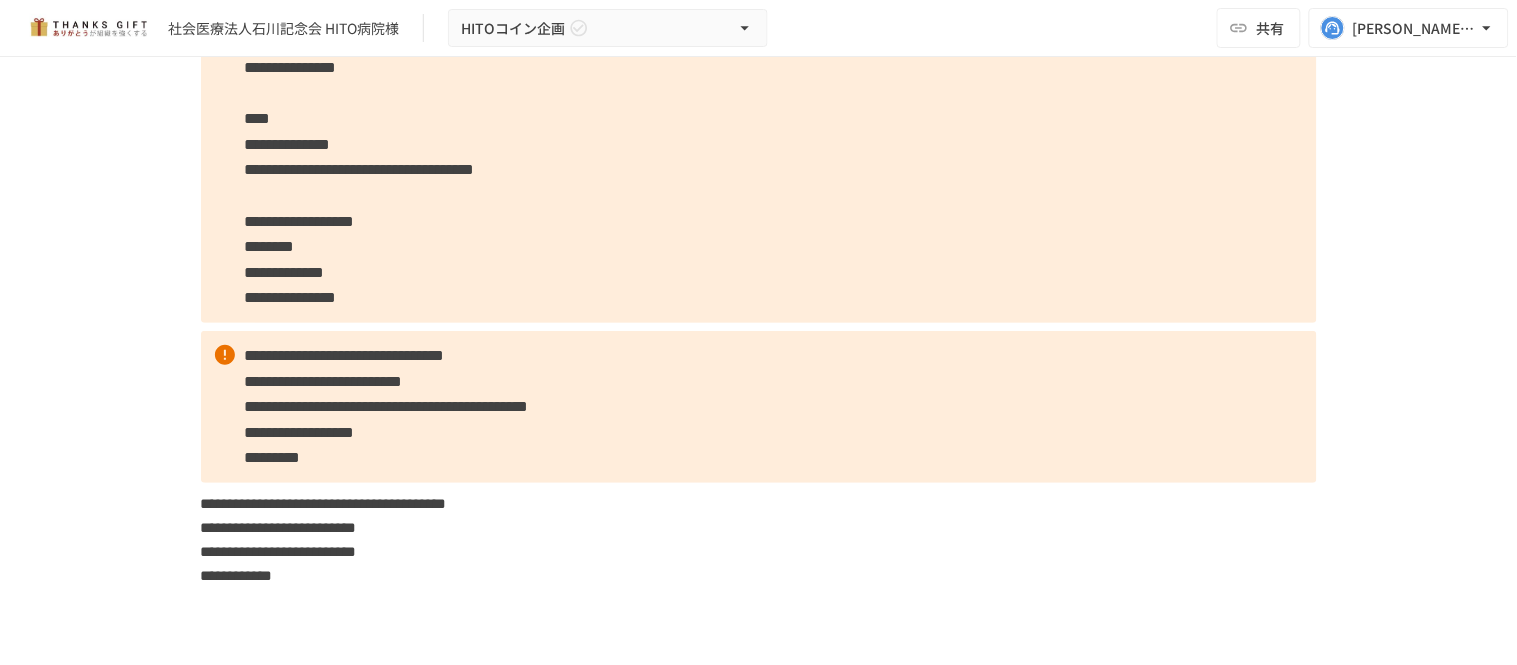 click on "**********" at bounding box center [759, 4] 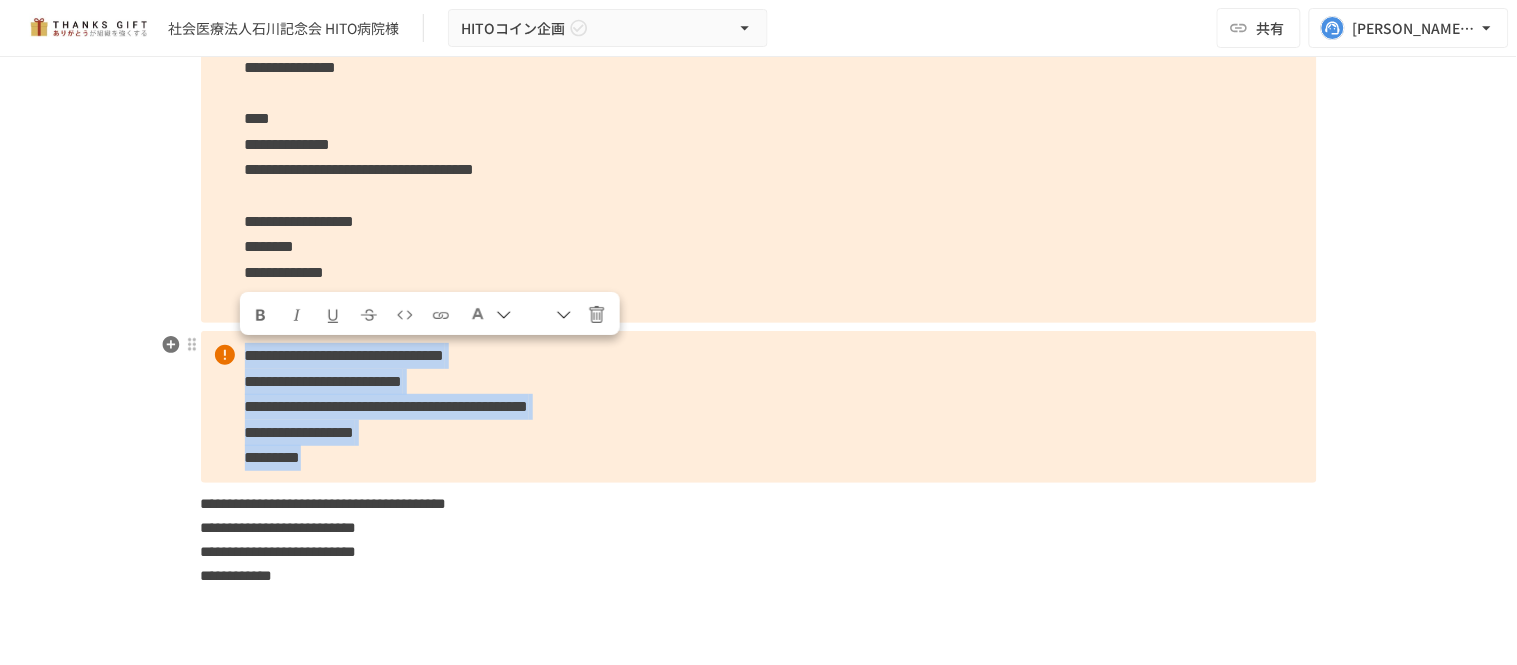 drag, startPoint x: 234, startPoint y: 356, endPoint x: 430, endPoint y: 457, distance: 220.49263 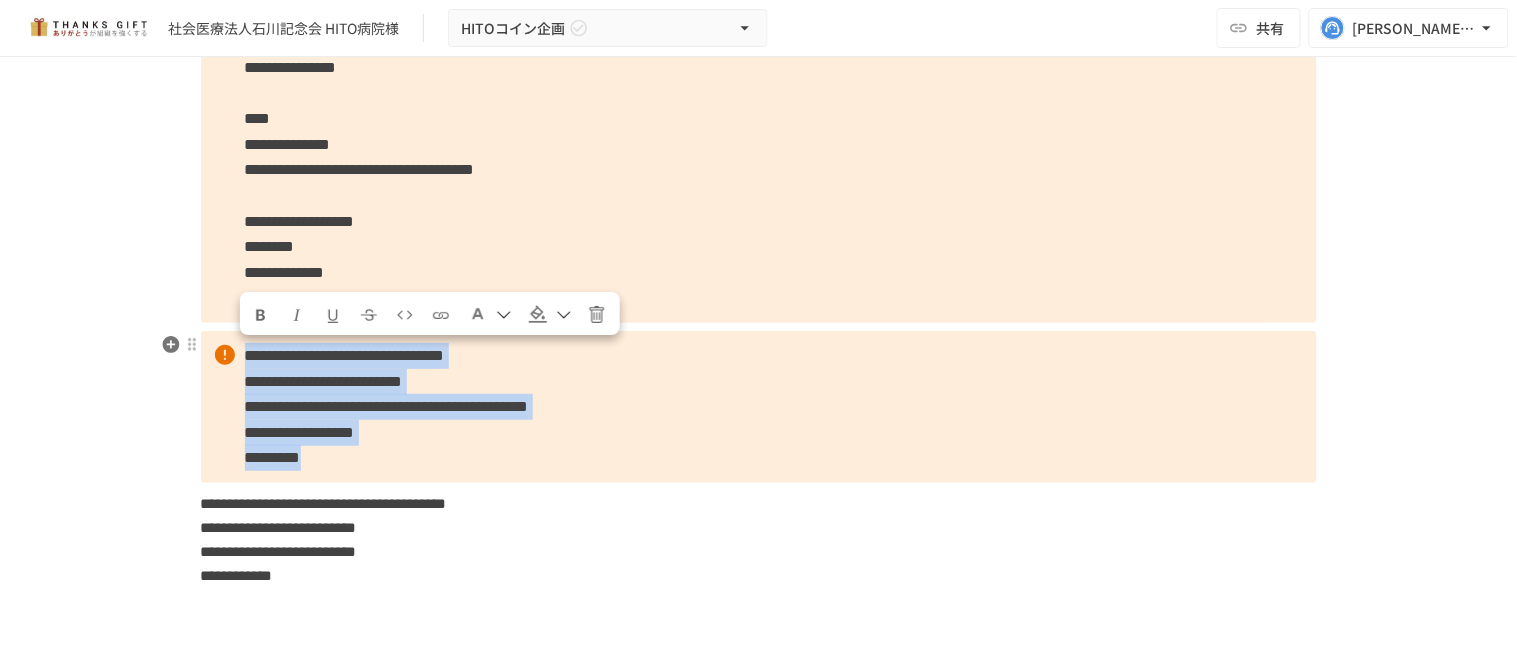 click on "**********" at bounding box center (759, 407) 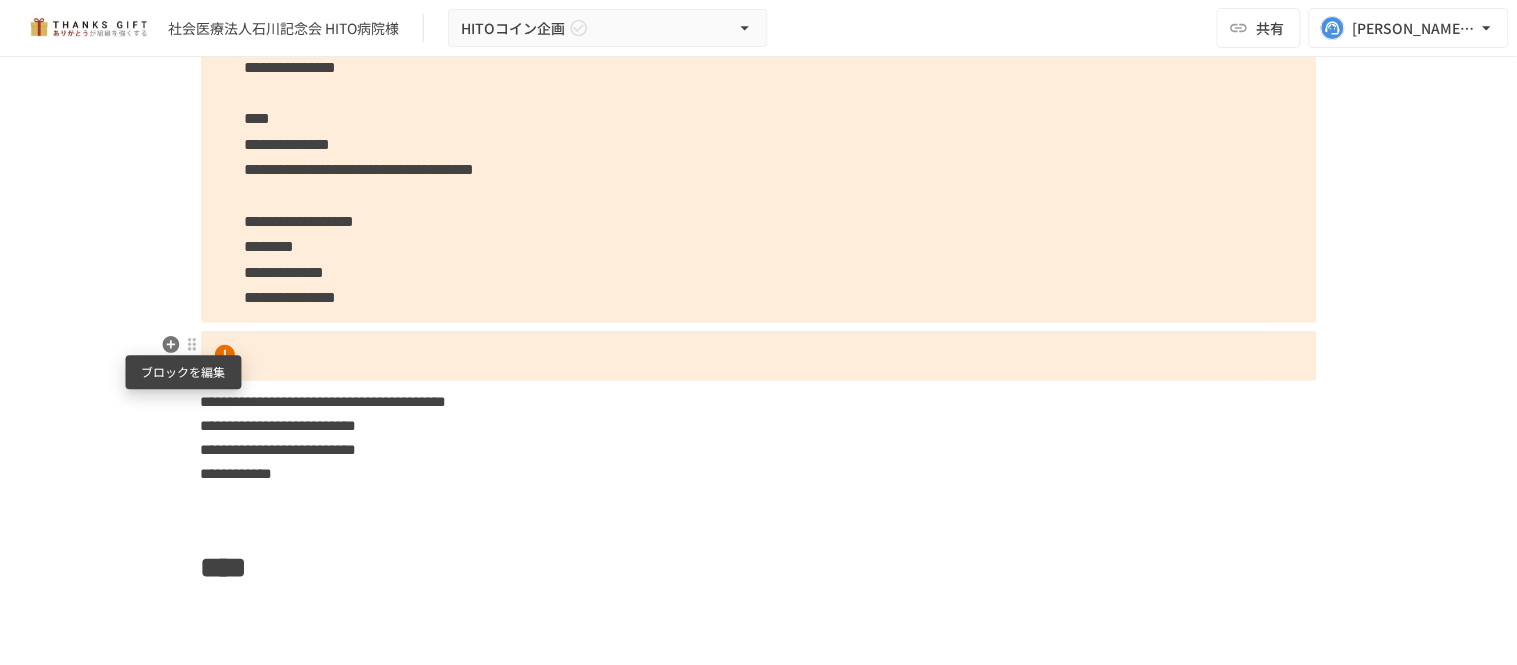 click at bounding box center [192, 344] 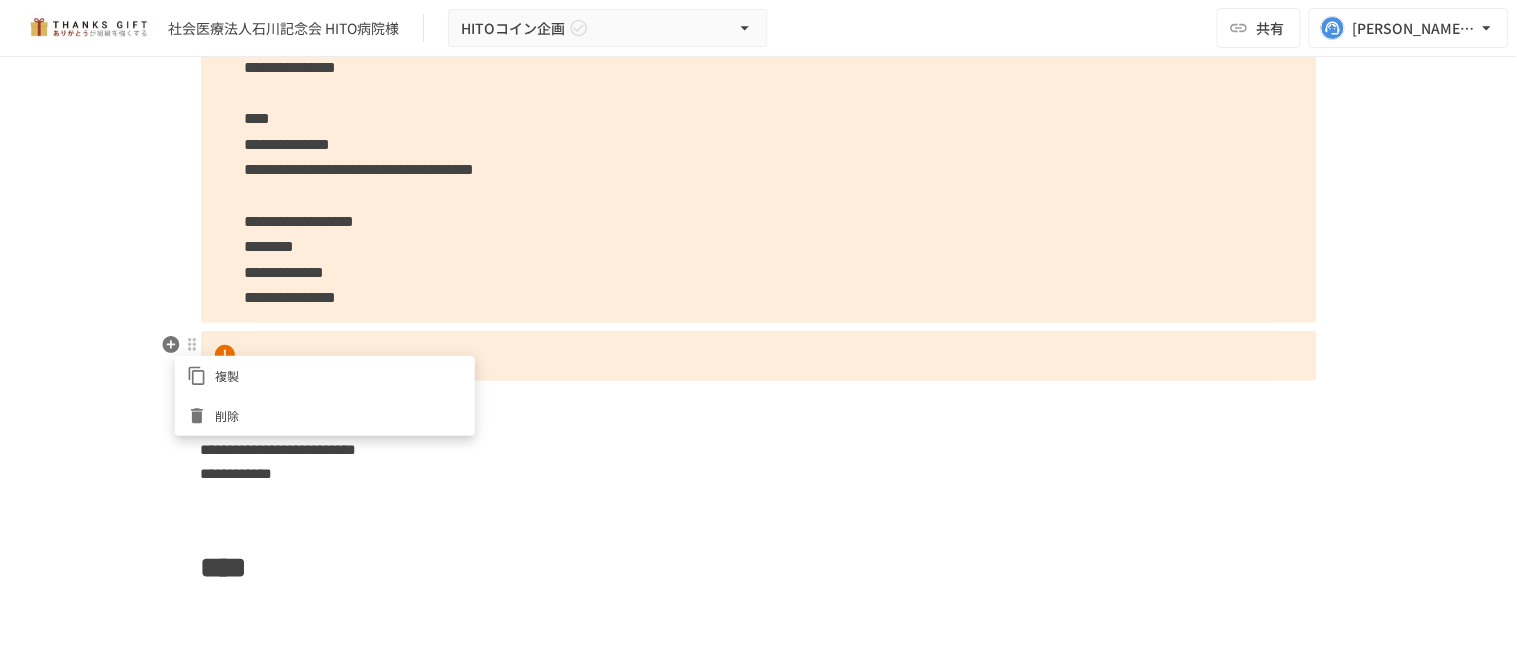 click at bounding box center [758, 332] 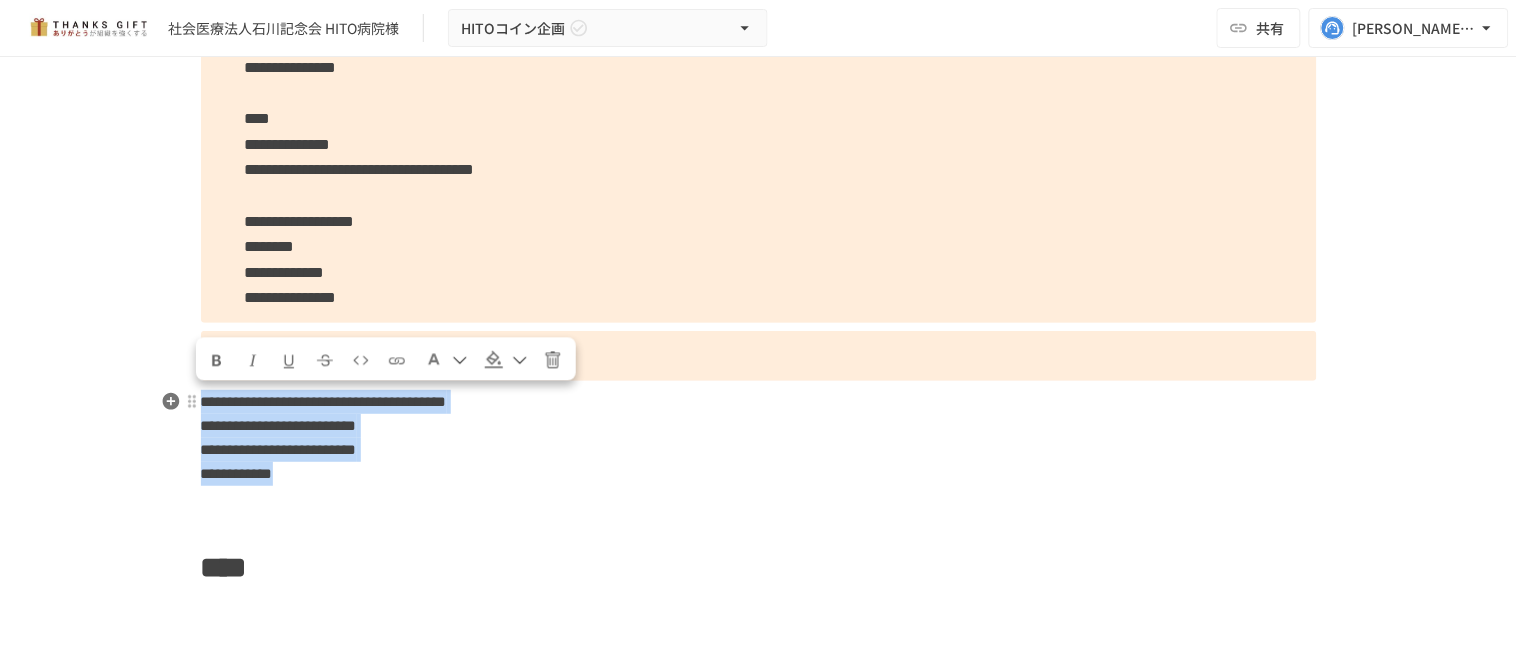 drag, startPoint x: 374, startPoint y: 482, endPoint x: 197, endPoint y: 411, distance: 190.7092 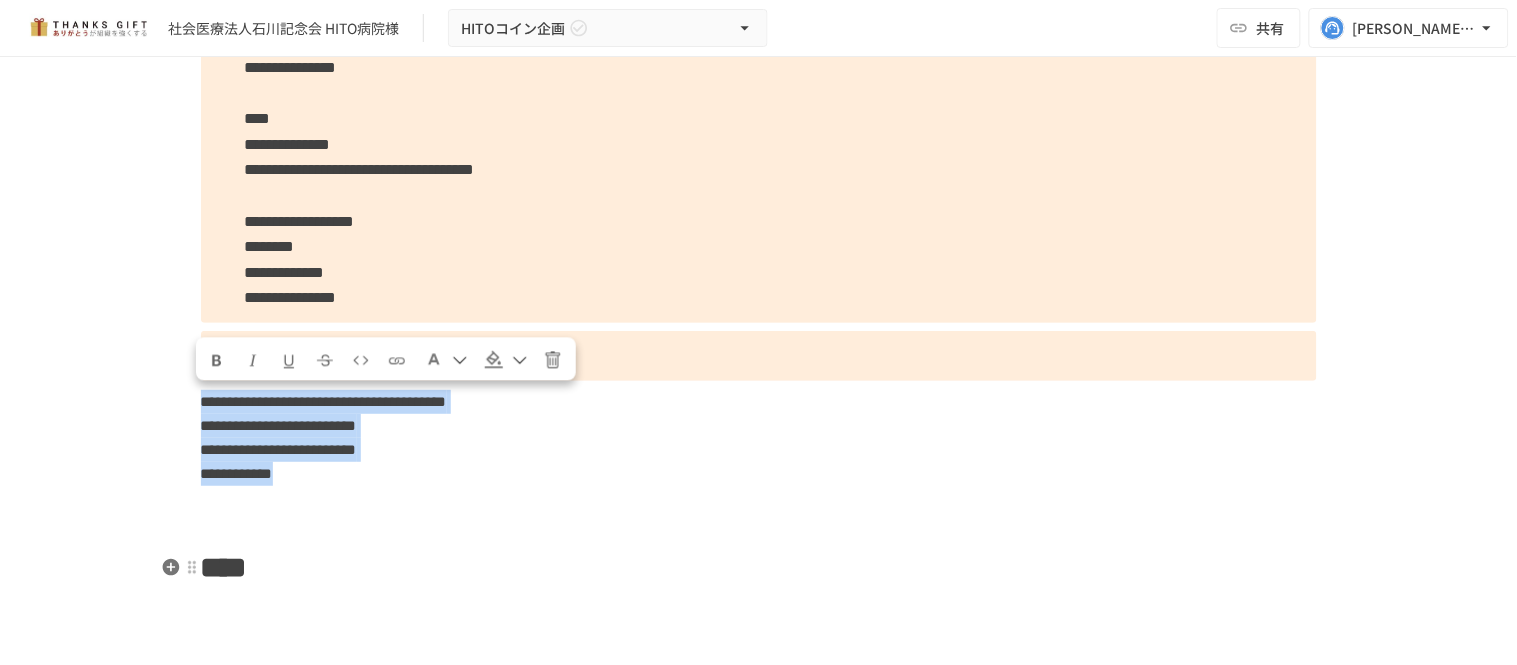 copy on "**********" 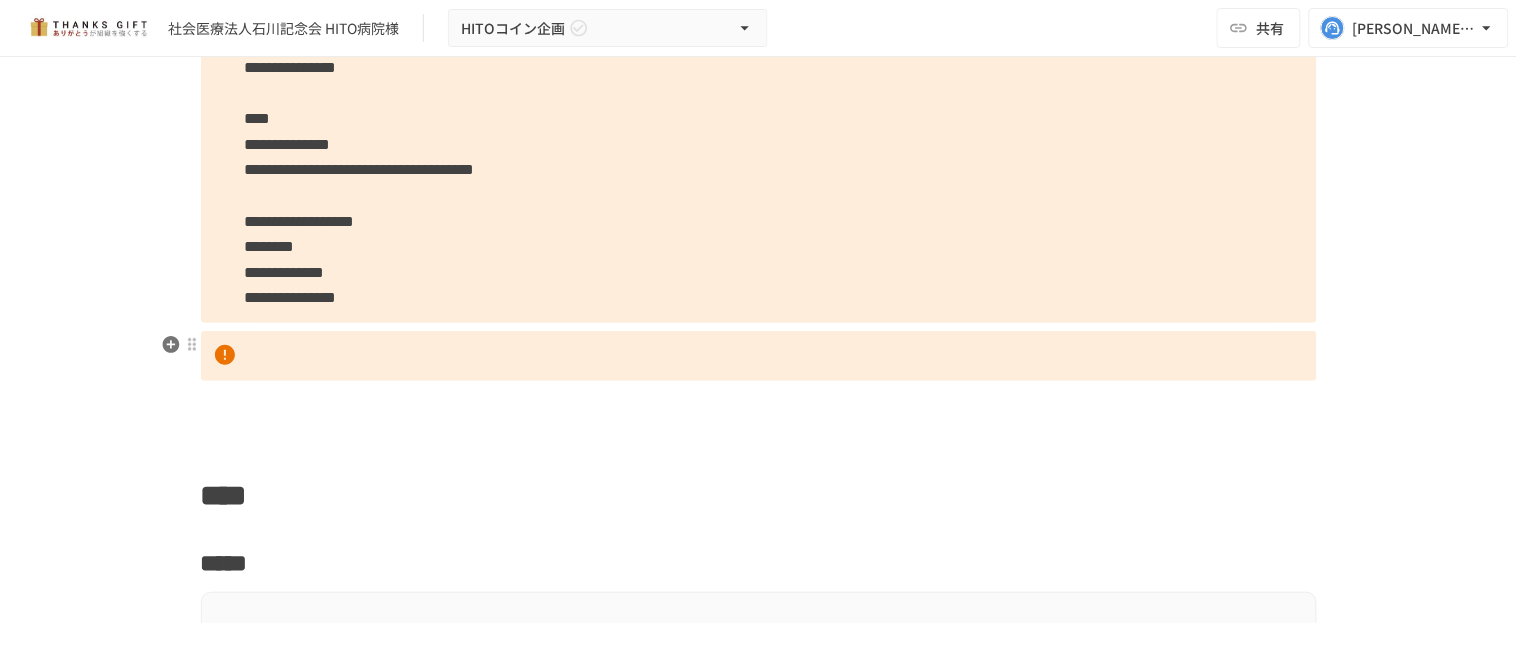 click at bounding box center (759, 356) 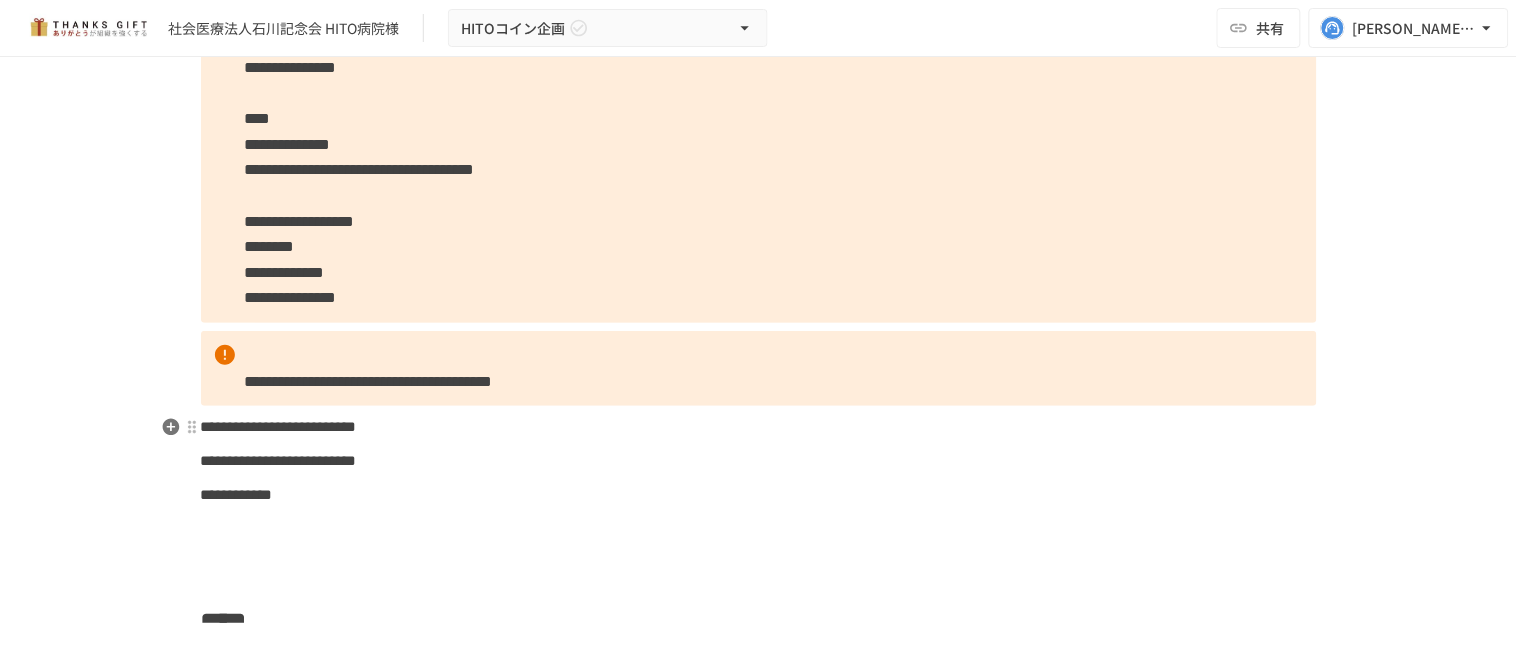 click on "**********" at bounding box center (279, 426) 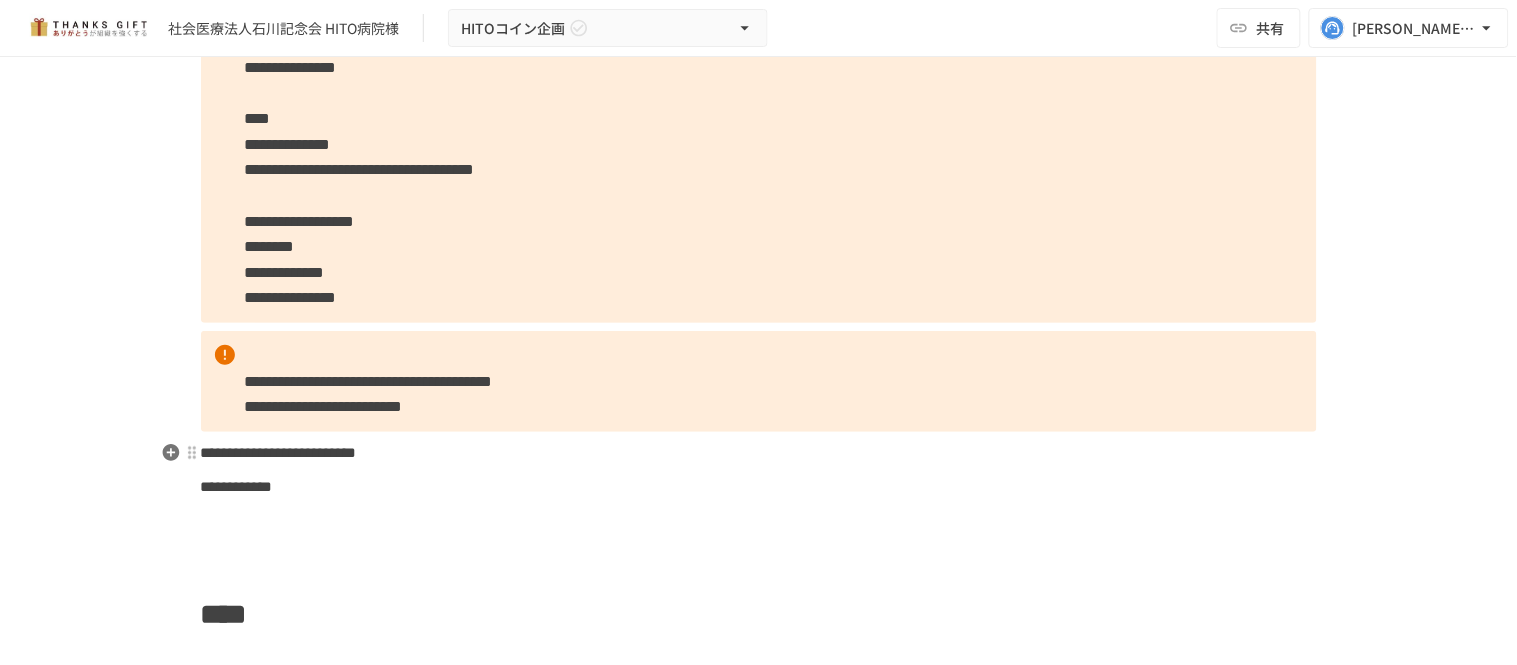 click on "**********" at bounding box center (279, 452) 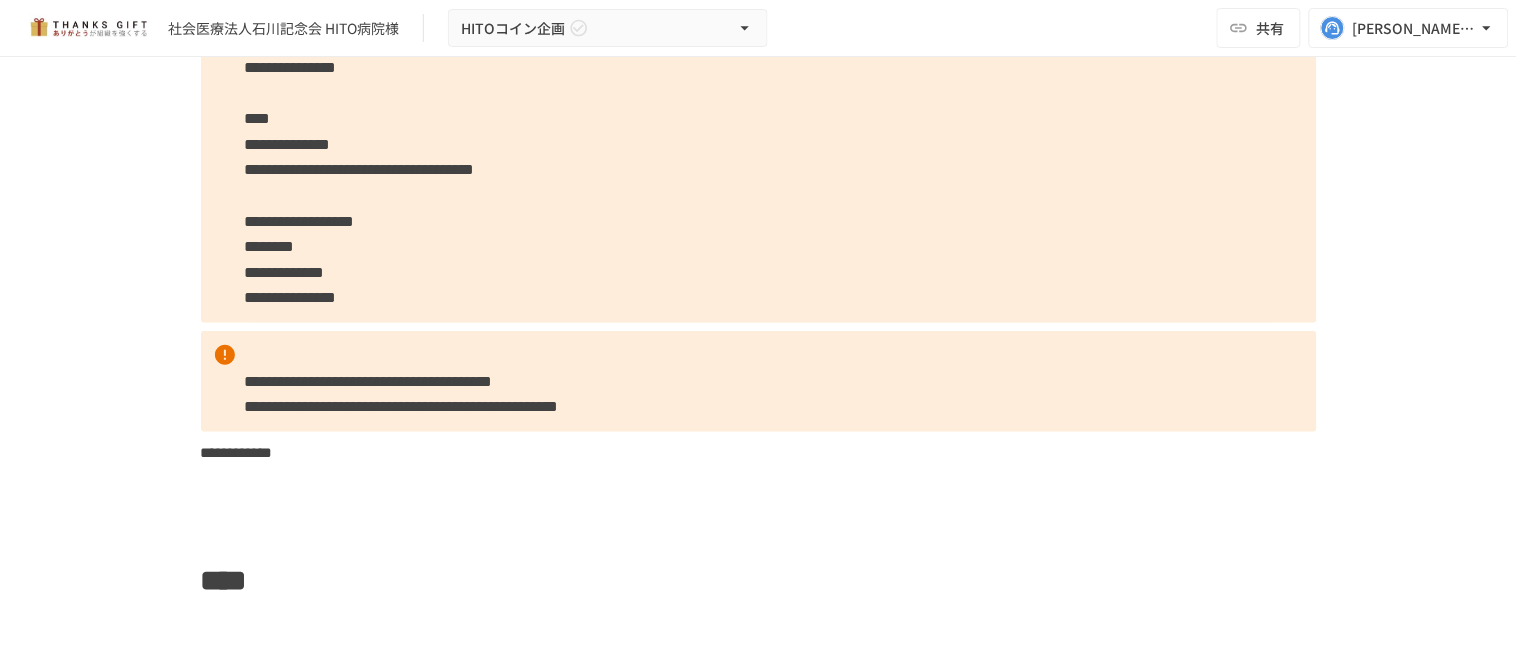 type 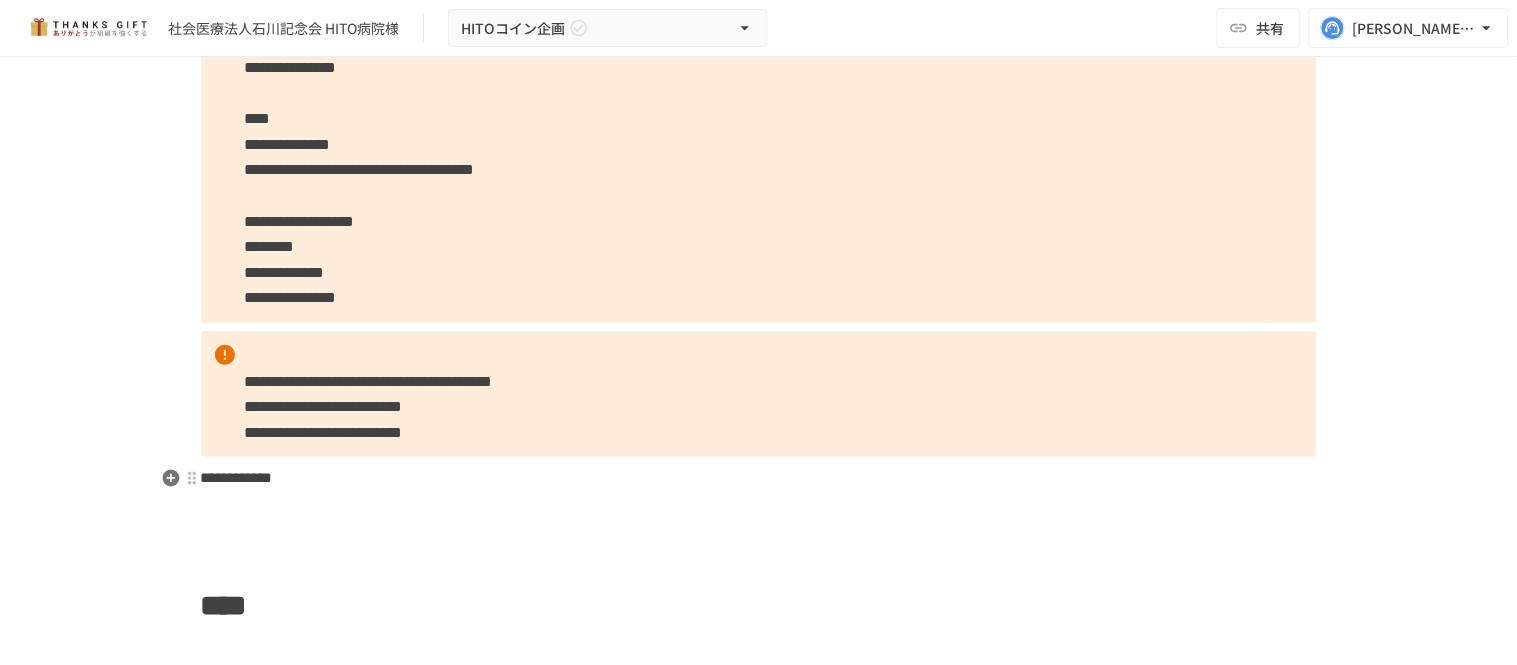 click on "**********" at bounding box center (237, 477) 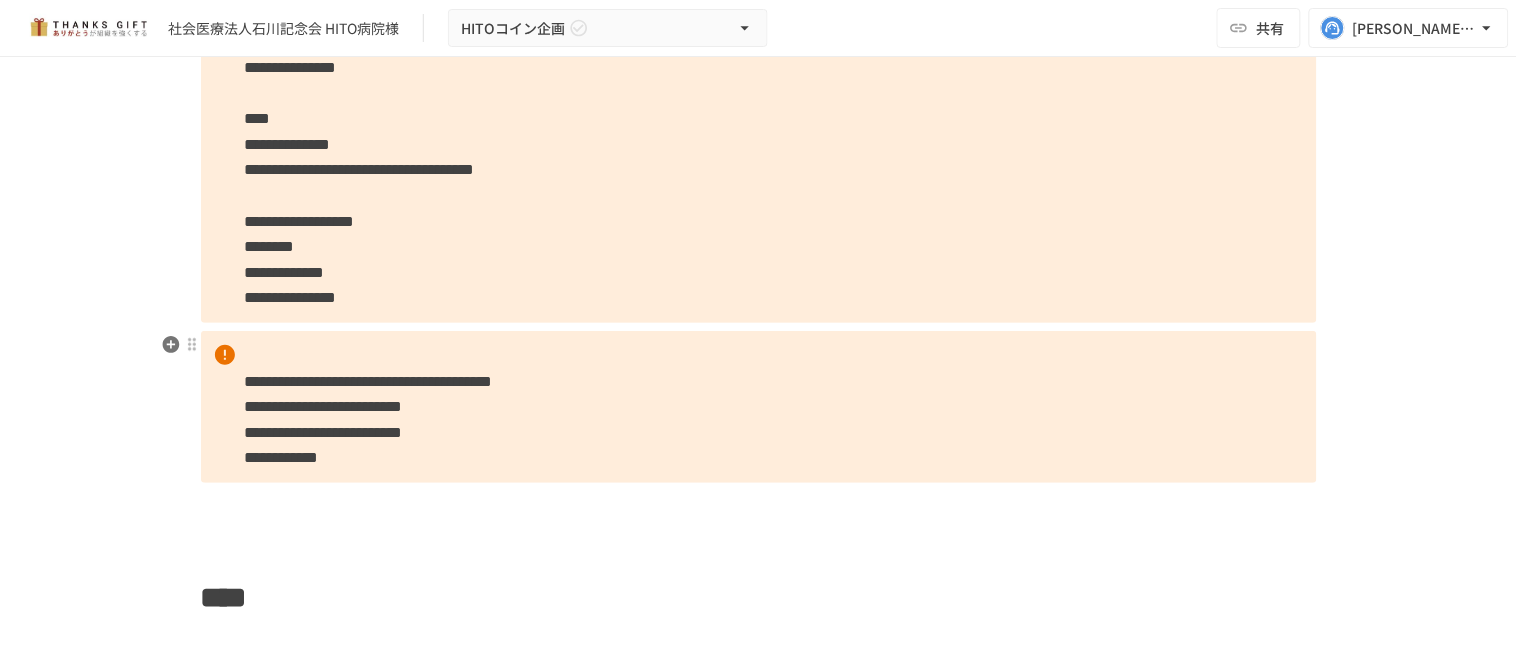 click on "**********" at bounding box center (759, 407) 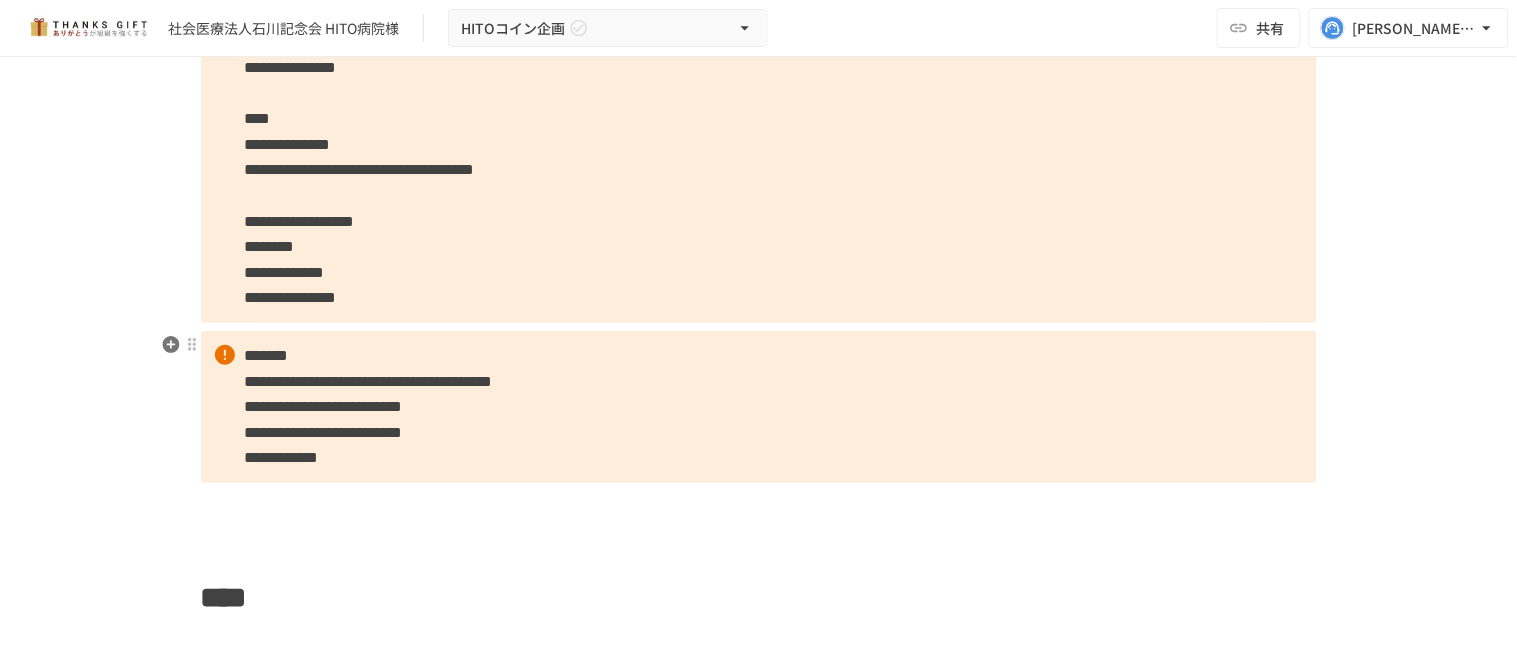 click on "**********" at bounding box center (759, 407) 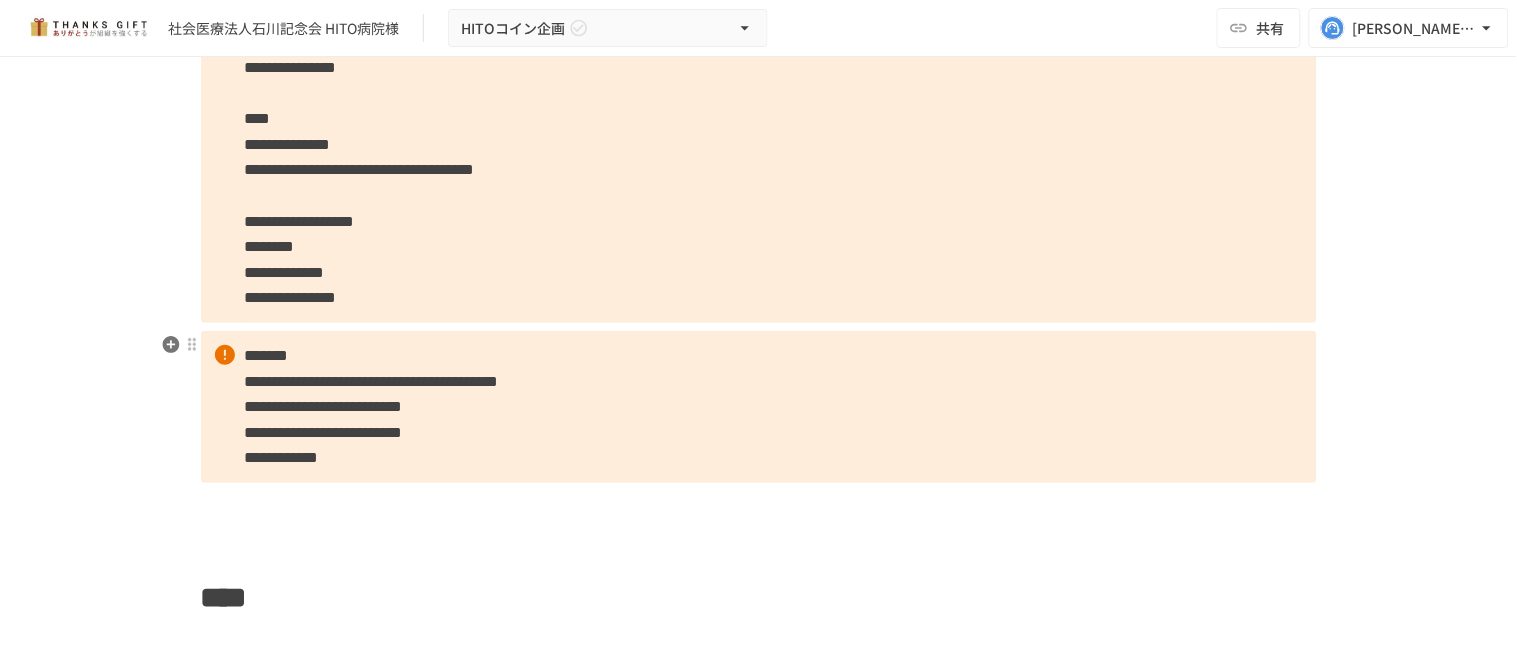 click on "**********" at bounding box center (372, 381) 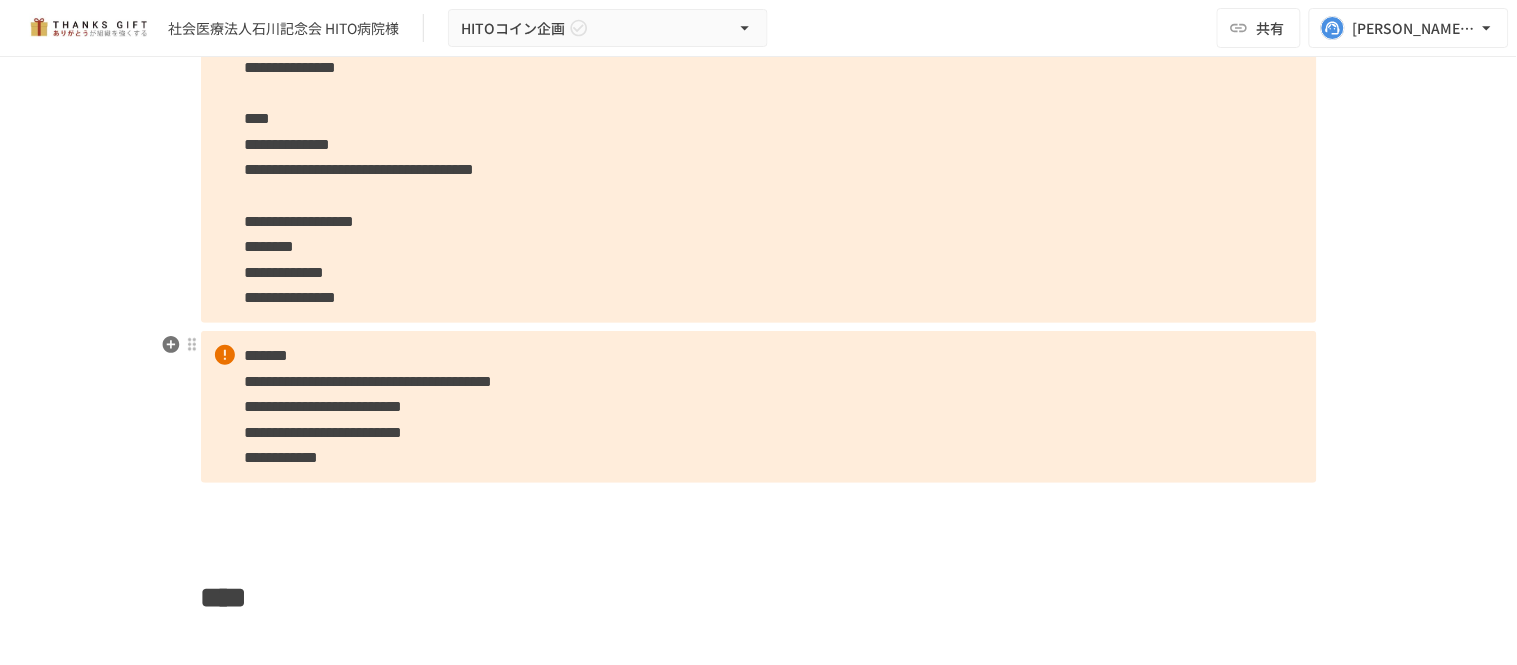 click on "**********" at bounding box center (759, 407) 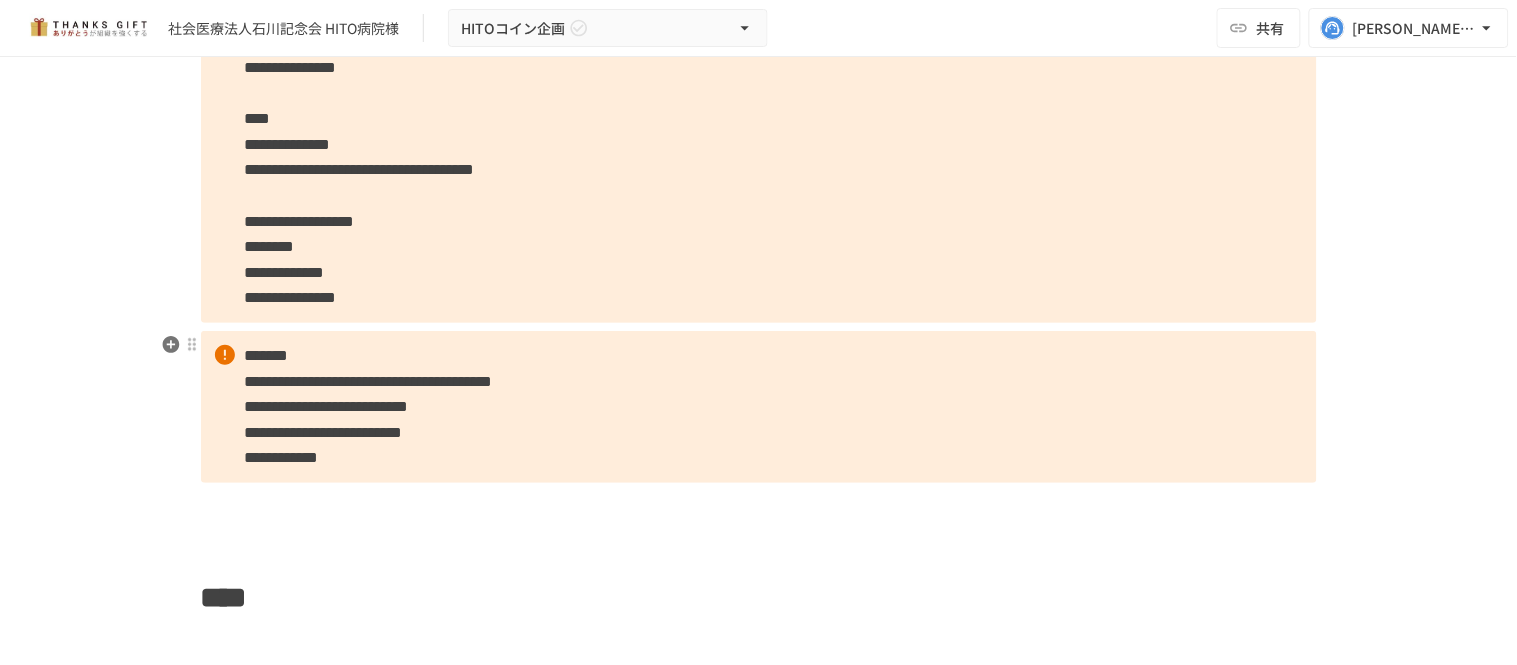 click on "**********" at bounding box center [759, 407] 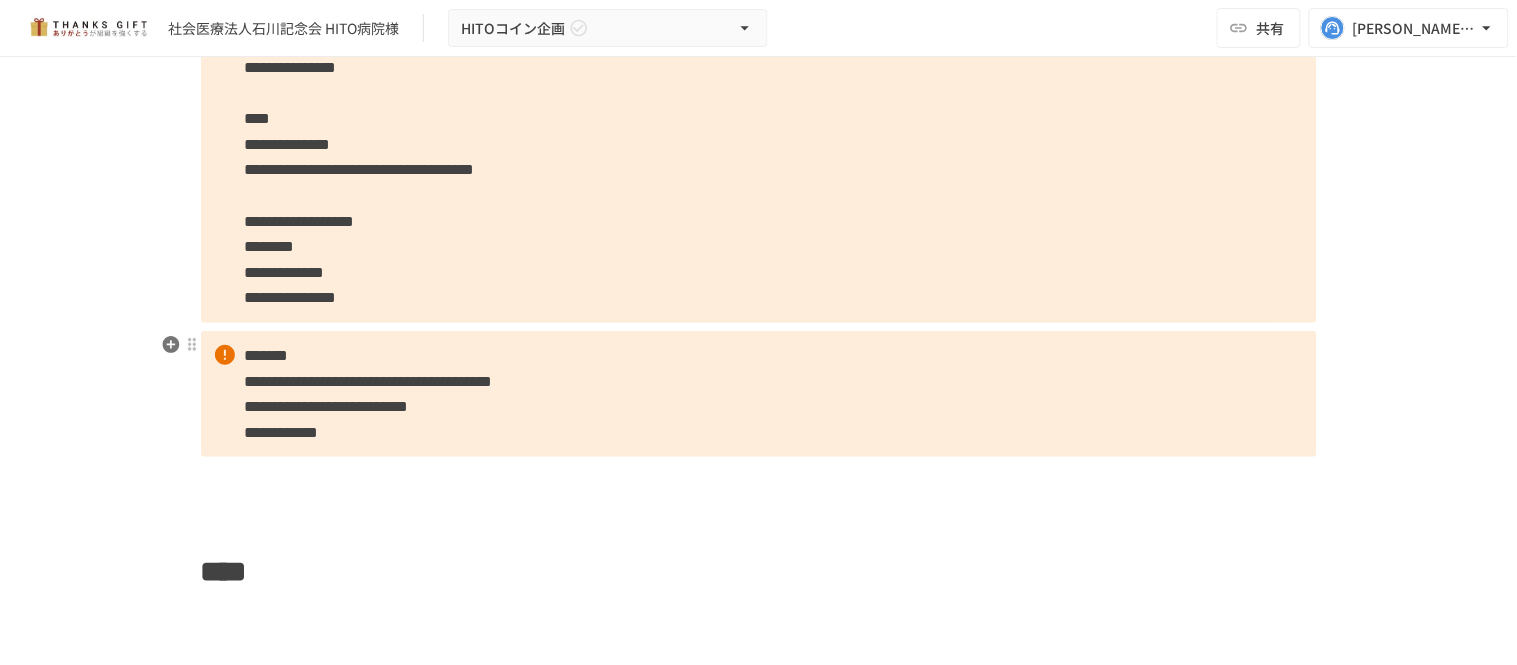 click on "**********" at bounding box center [759, 394] 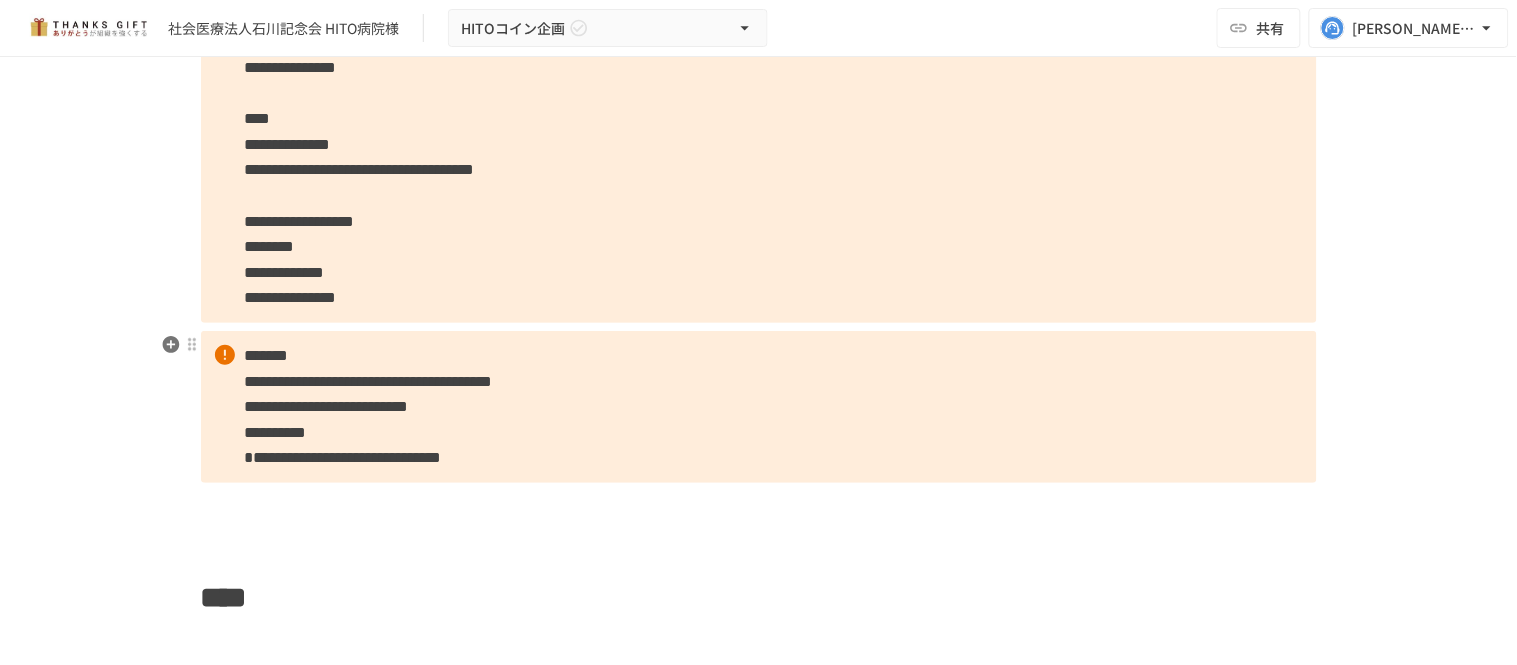 click on "**********" at bounding box center (759, 175) 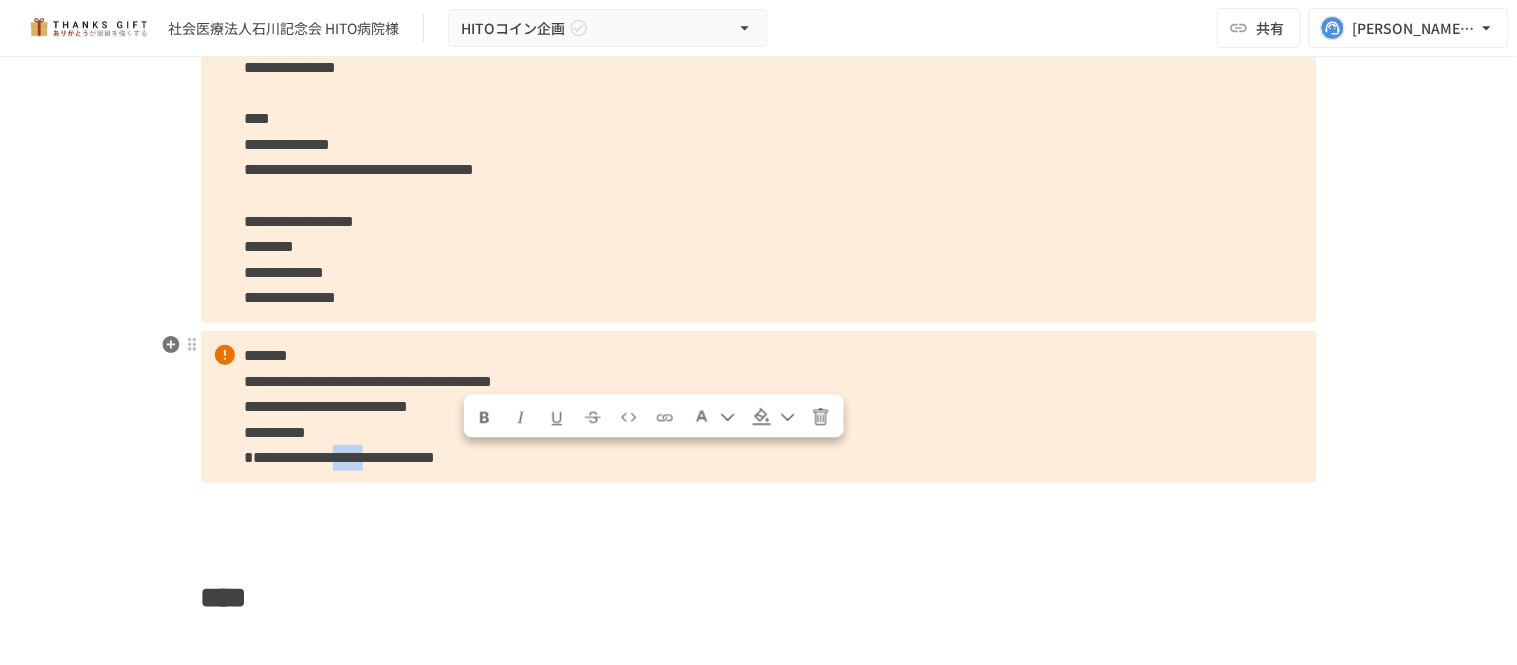drag, startPoint x: 537, startPoint y: 458, endPoint x: 467, endPoint y: 455, distance: 70.064255 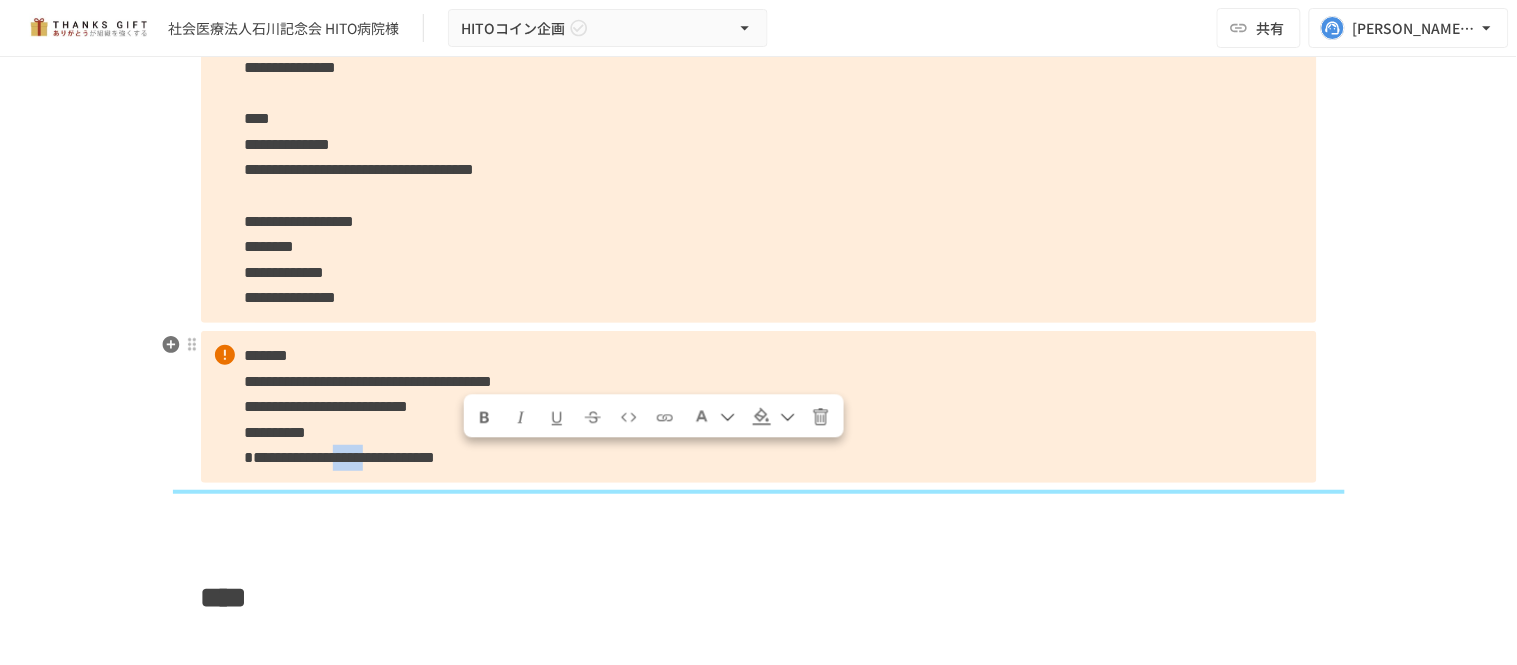 copy on "*****" 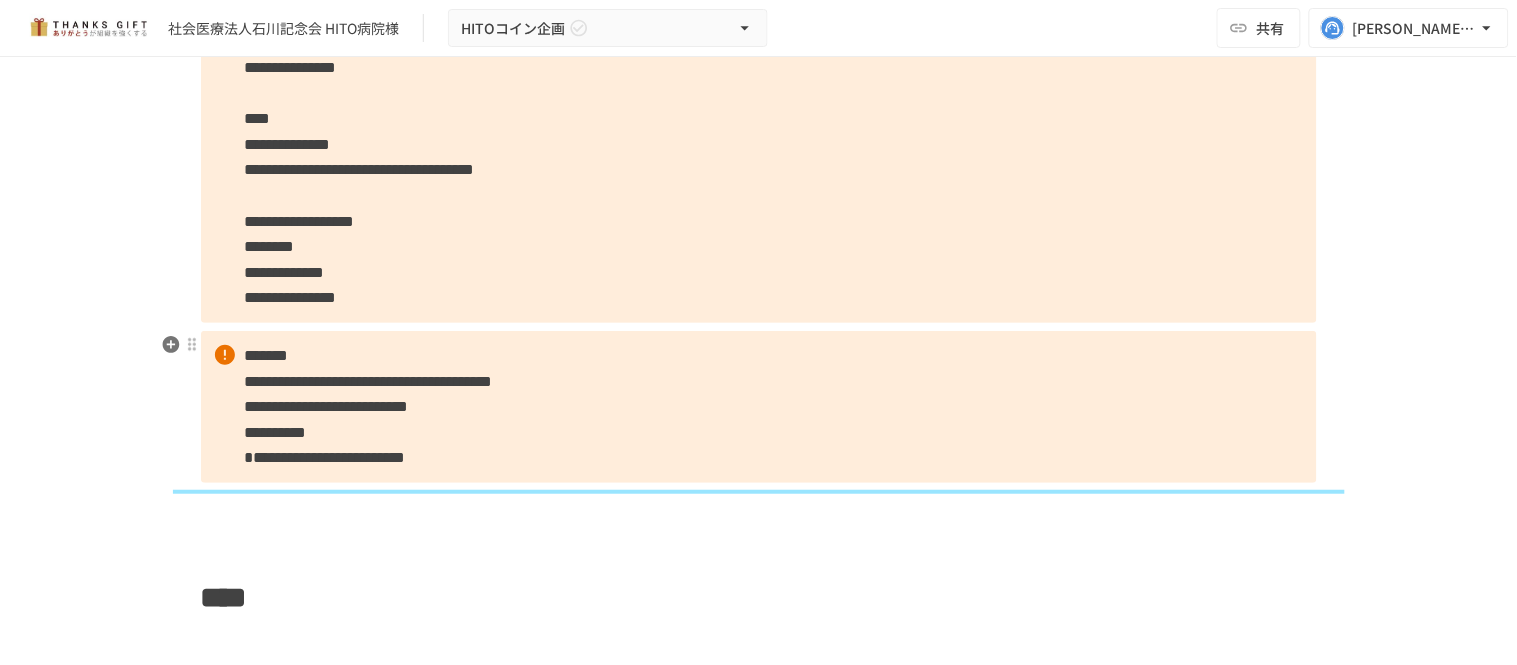 click on "**********" at bounding box center (325, 457) 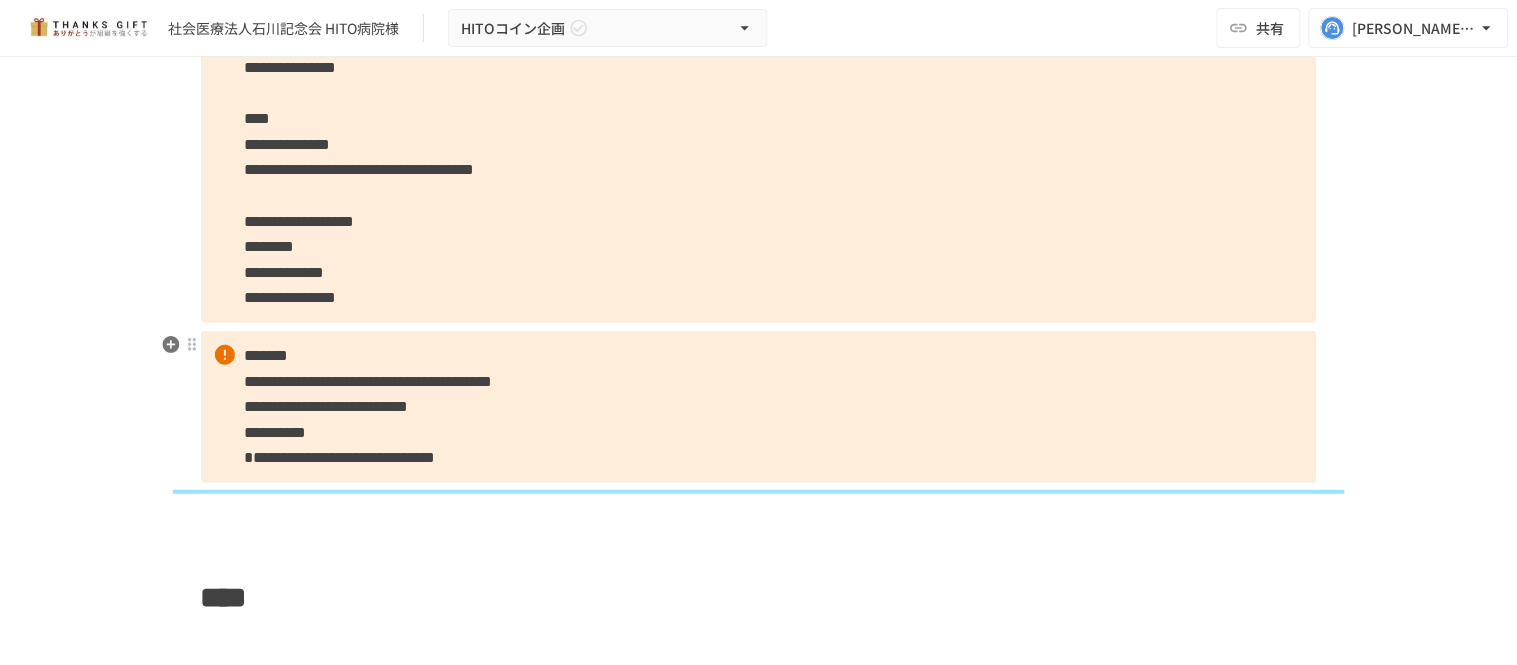 click on "**********" at bounding box center [340, 457] 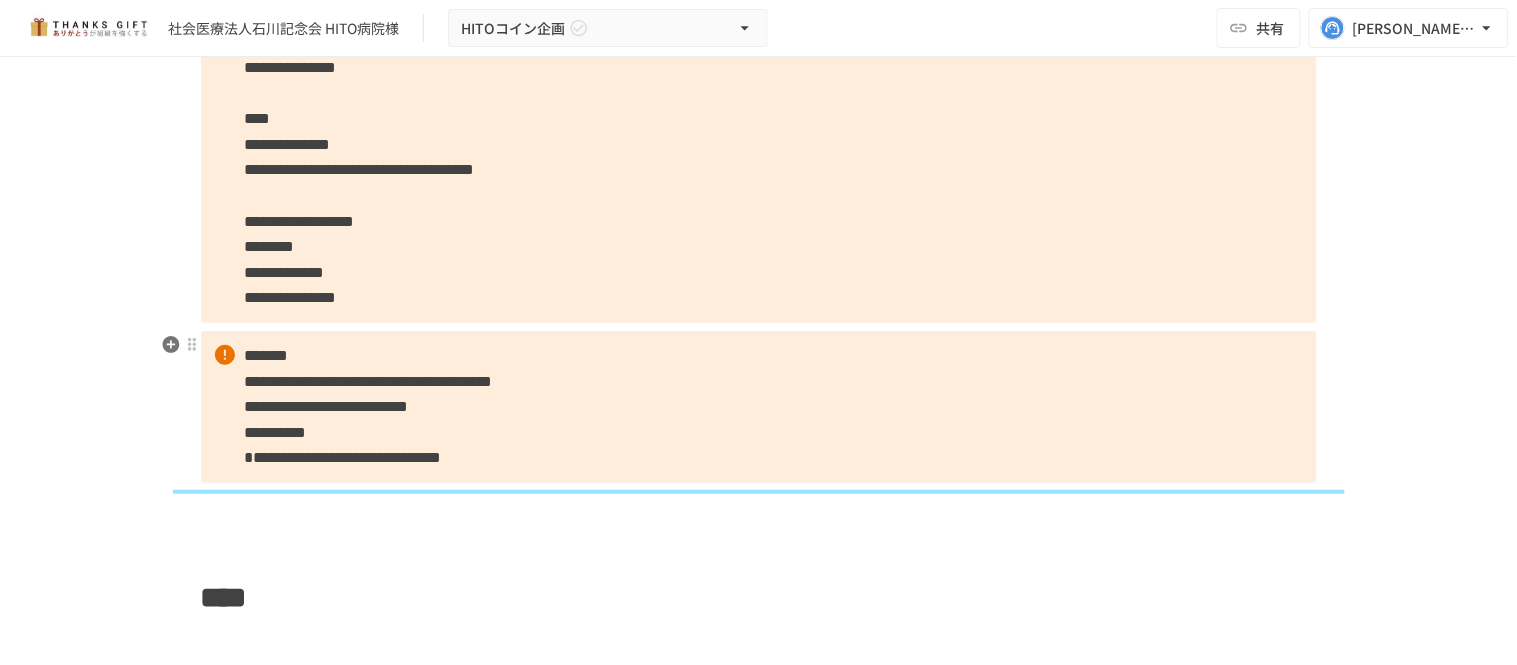 click on "**********" at bounding box center [343, 457] 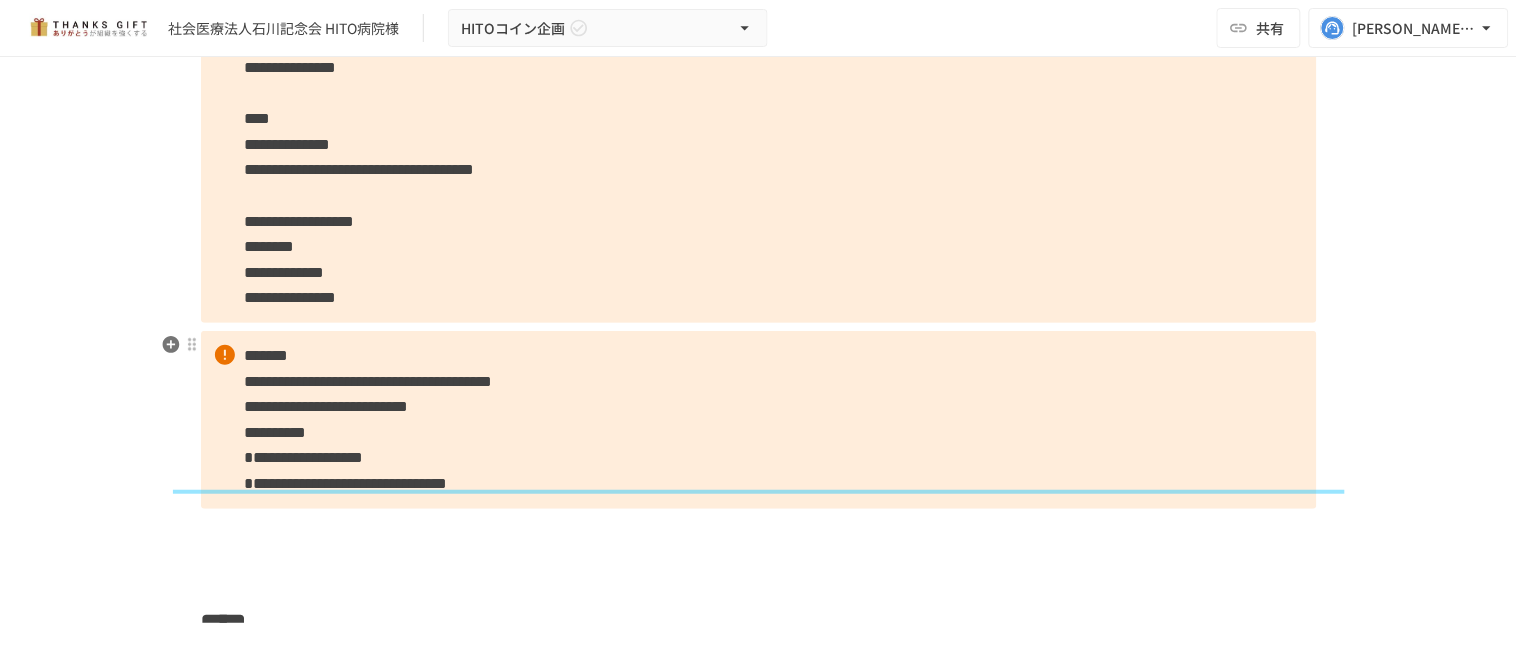 click on "**********" at bounding box center [346, 483] 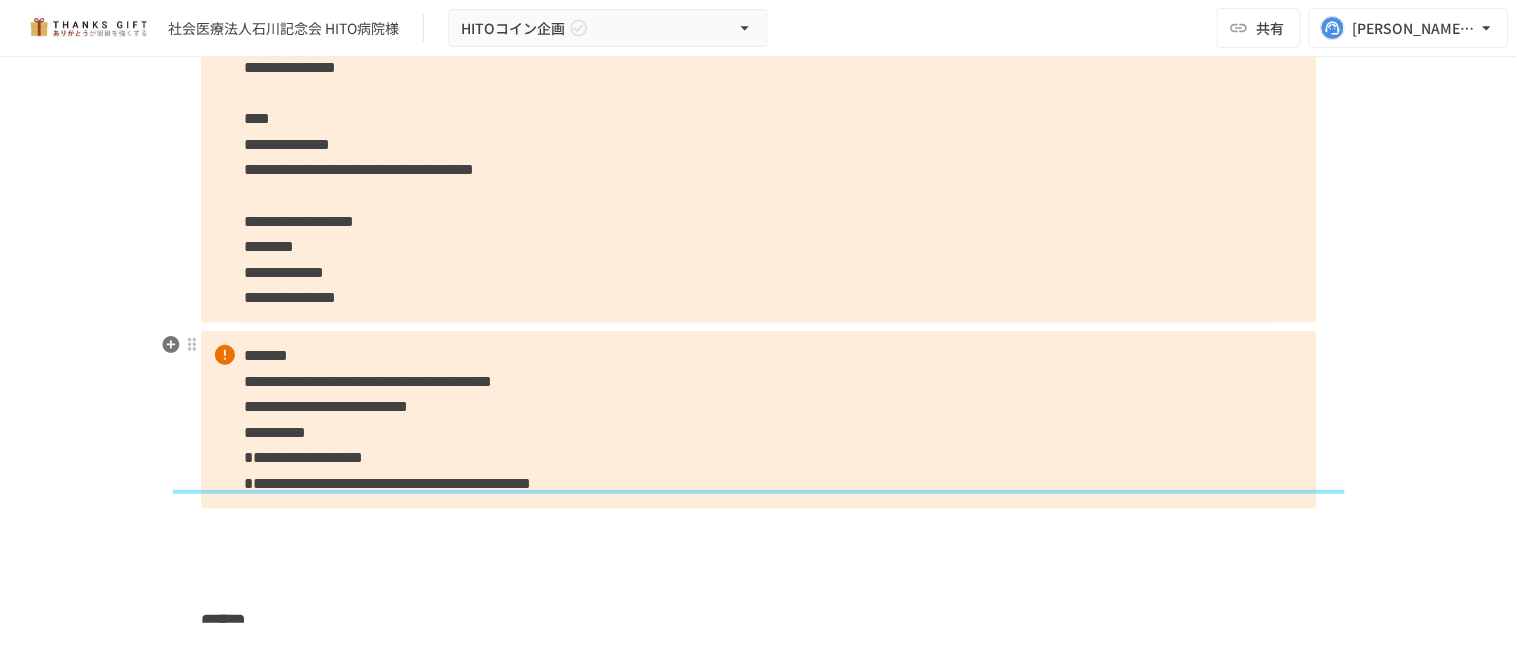 click on "**********" at bounding box center [388, 483] 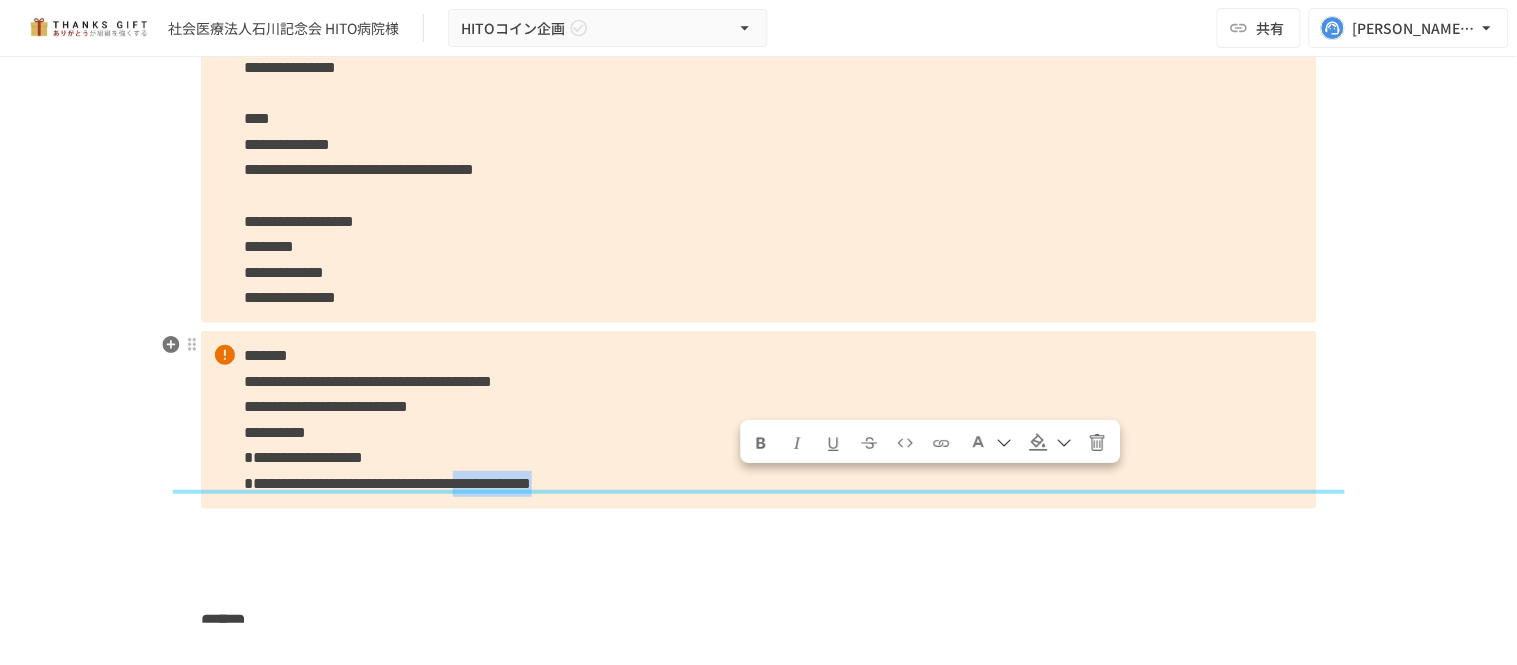 drag, startPoint x: 738, startPoint y: 482, endPoint x: 977, endPoint y: 478, distance: 239.03348 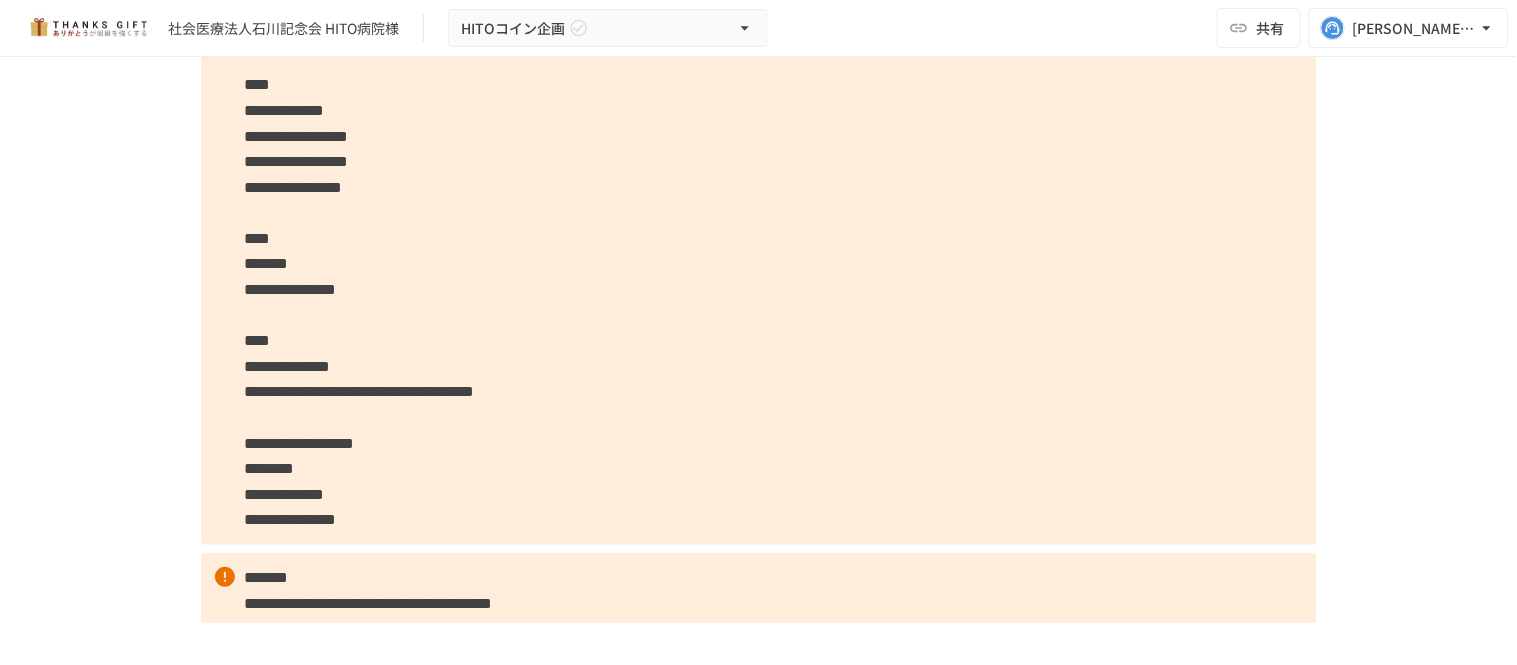 scroll, scrollTop: 1222, scrollLeft: 0, axis: vertical 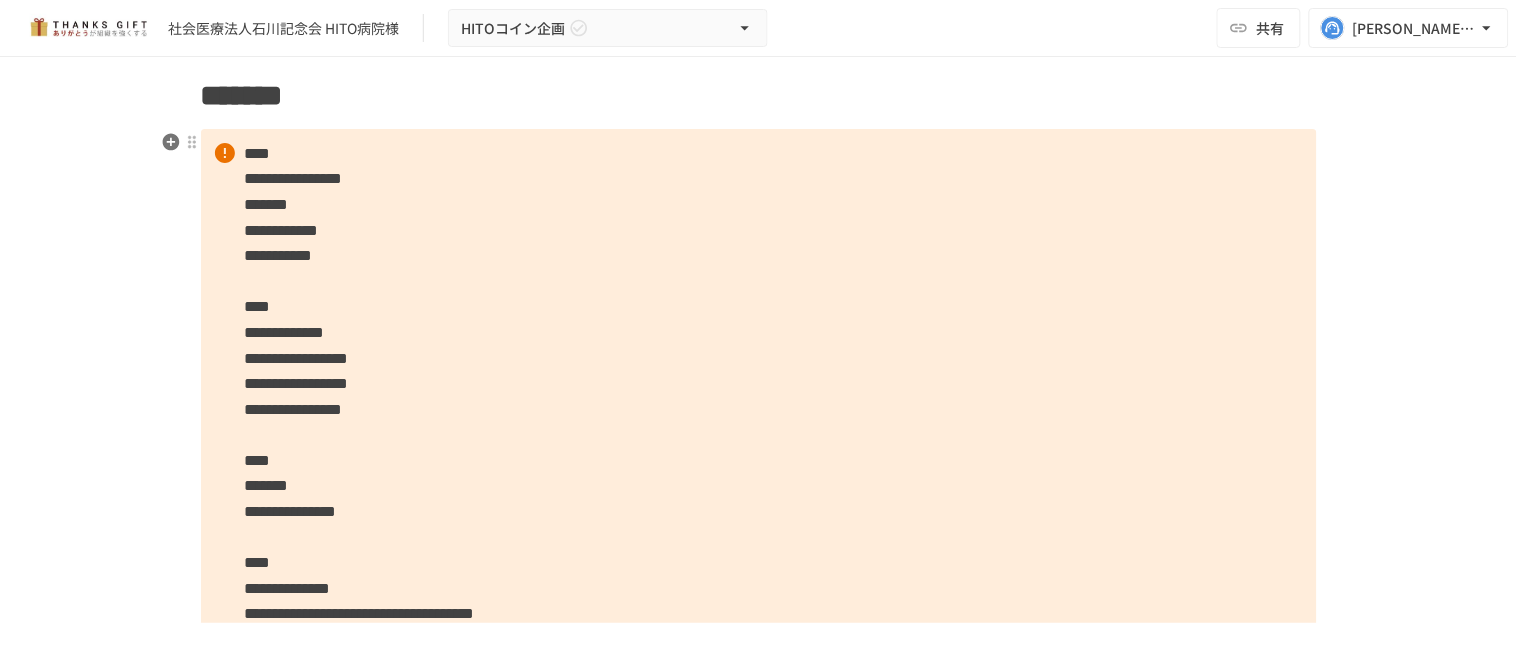 click on "**********" at bounding box center (759, 448) 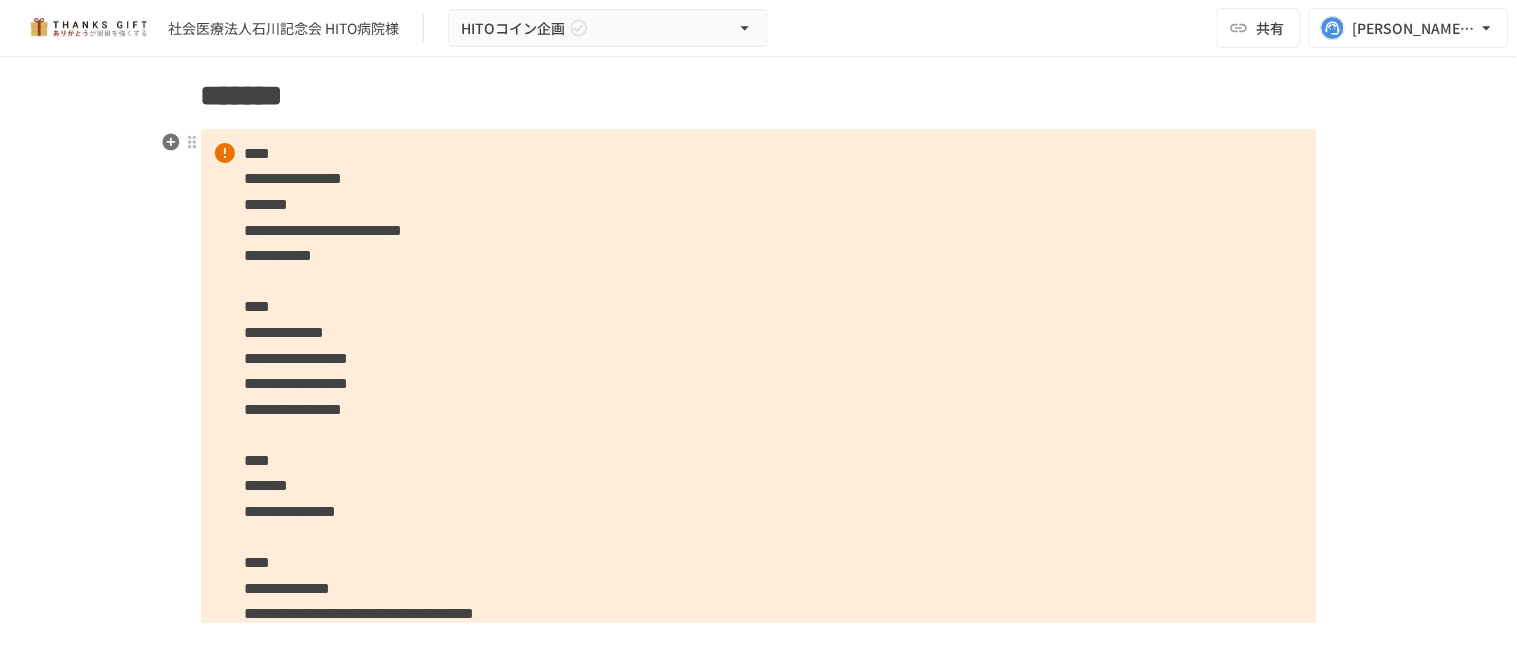 click on "**********" at bounding box center [324, 230] 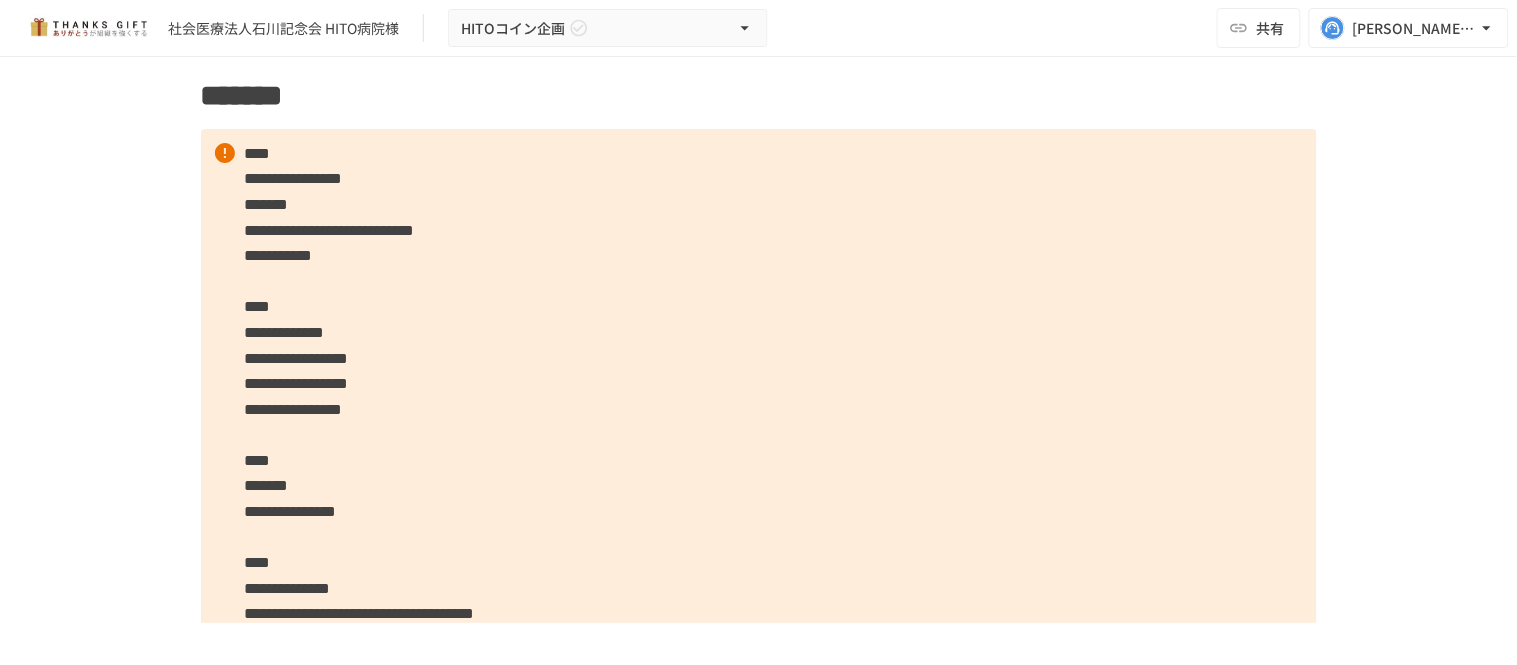 click on "**********" at bounding box center (330, 230) 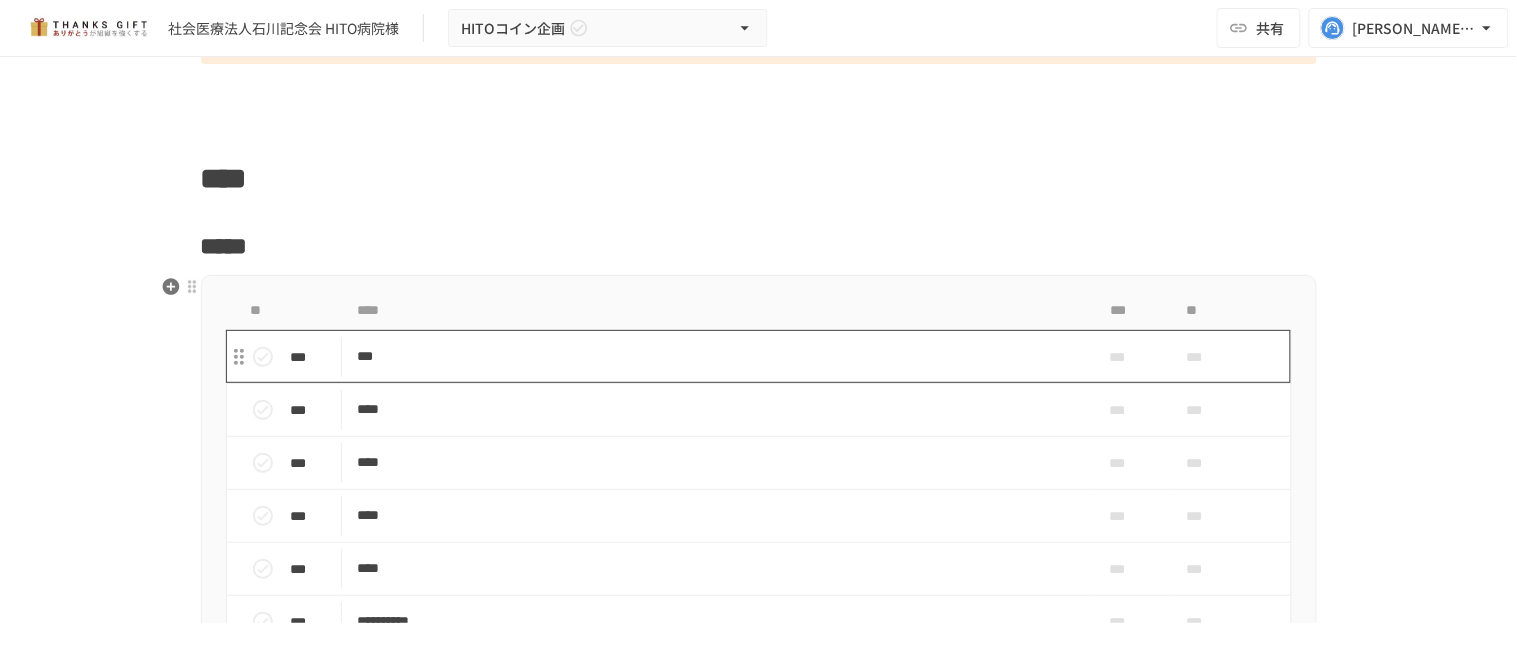 scroll, scrollTop: 2000, scrollLeft: 0, axis: vertical 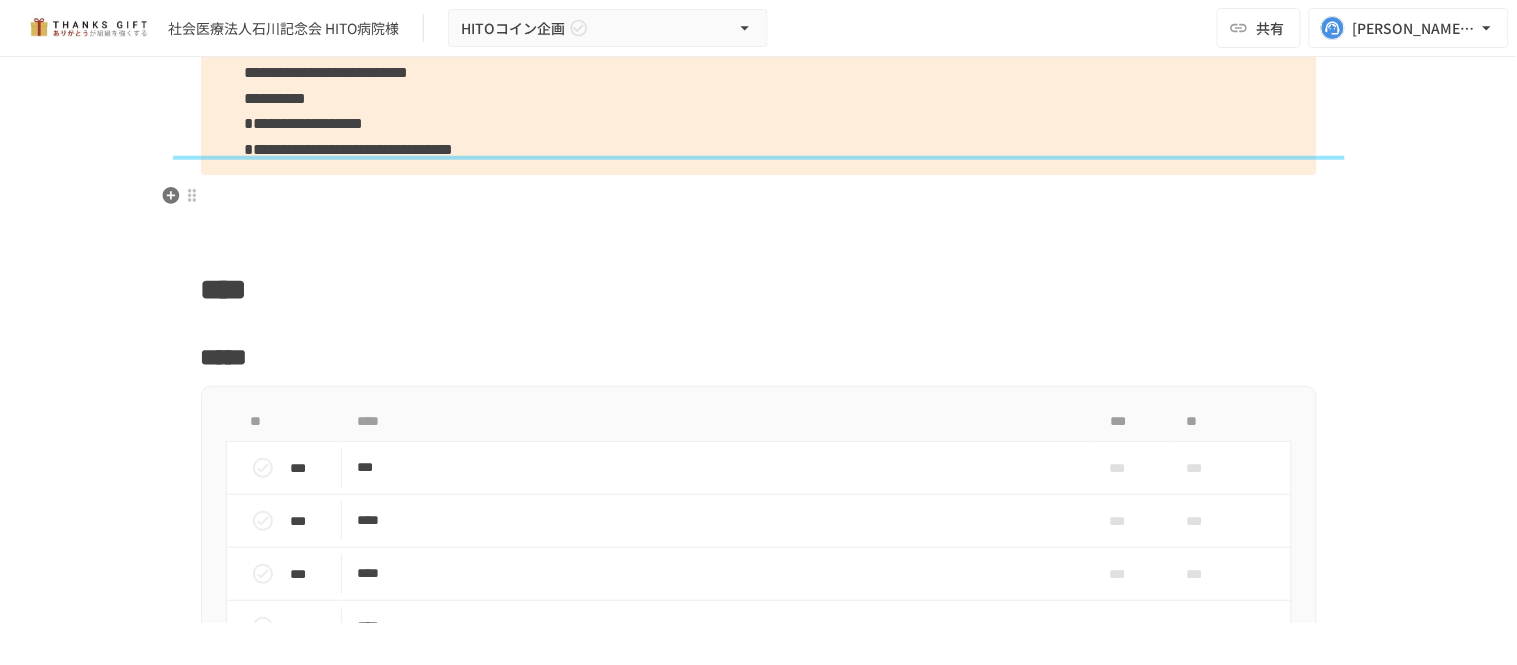 click on "**********" at bounding box center (759, -146) 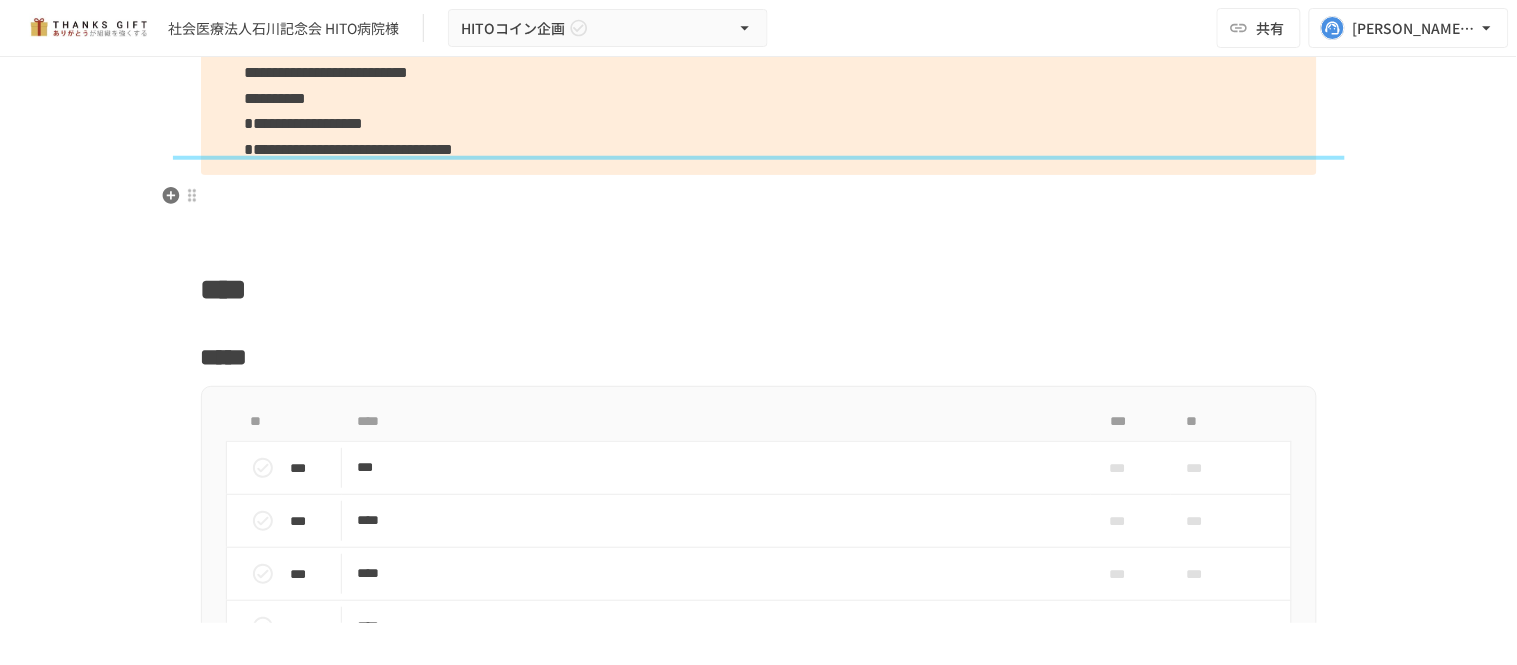 click at bounding box center [759, 208] 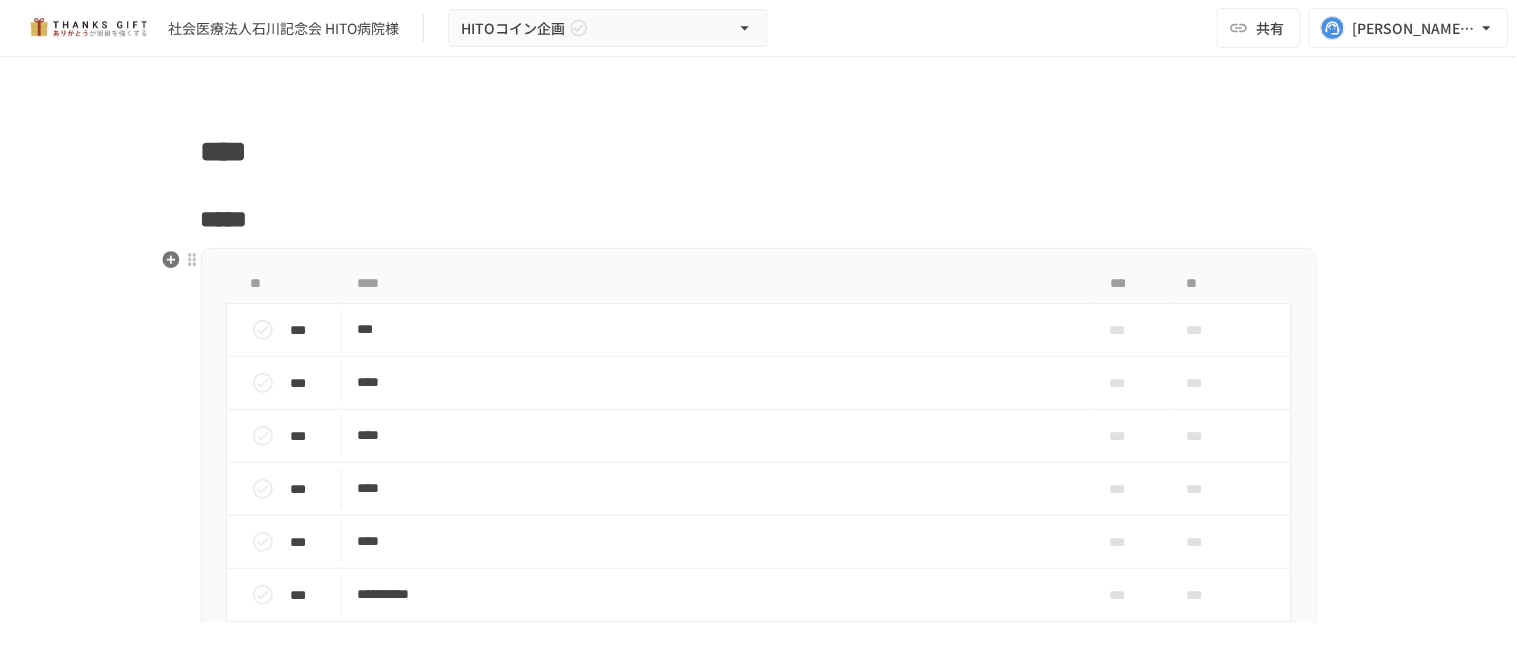 scroll, scrollTop: 2000, scrollLeft: 0, axis: vertical 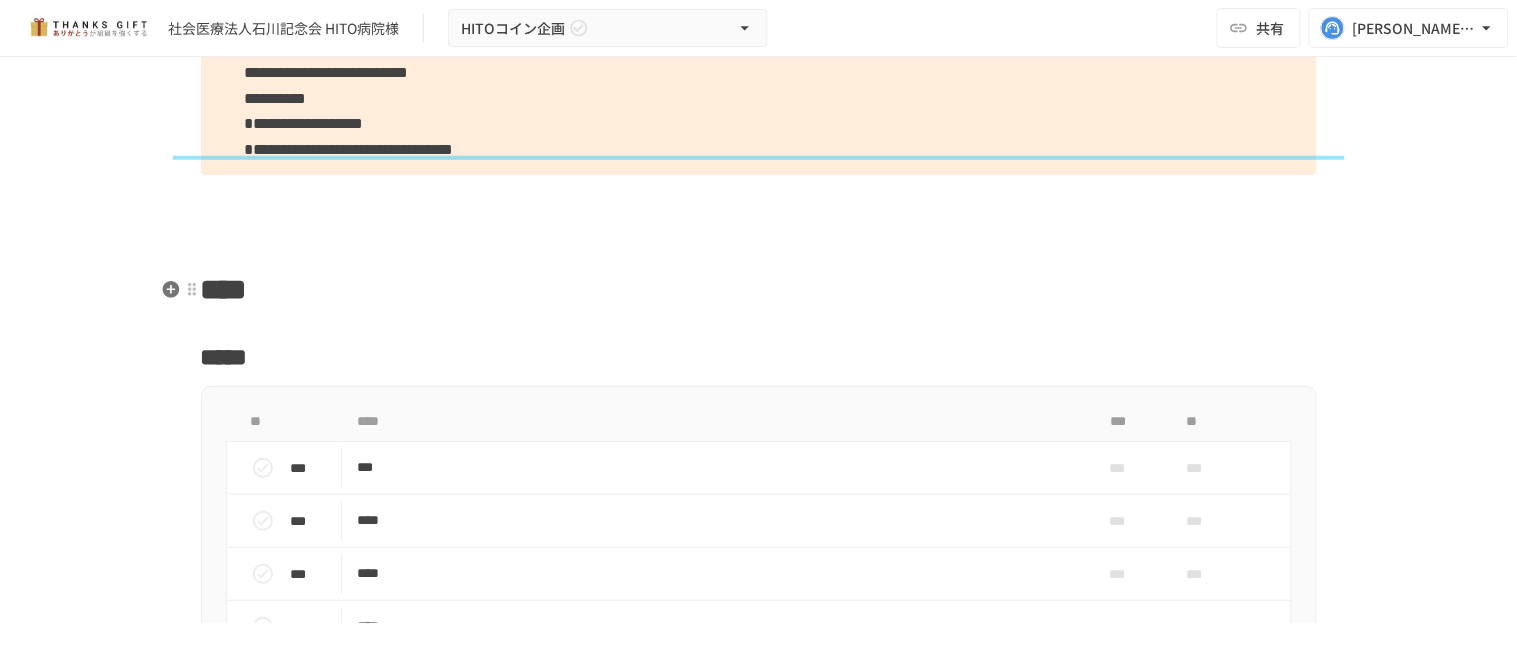 click on "**********" at bounding box center (759, -146) 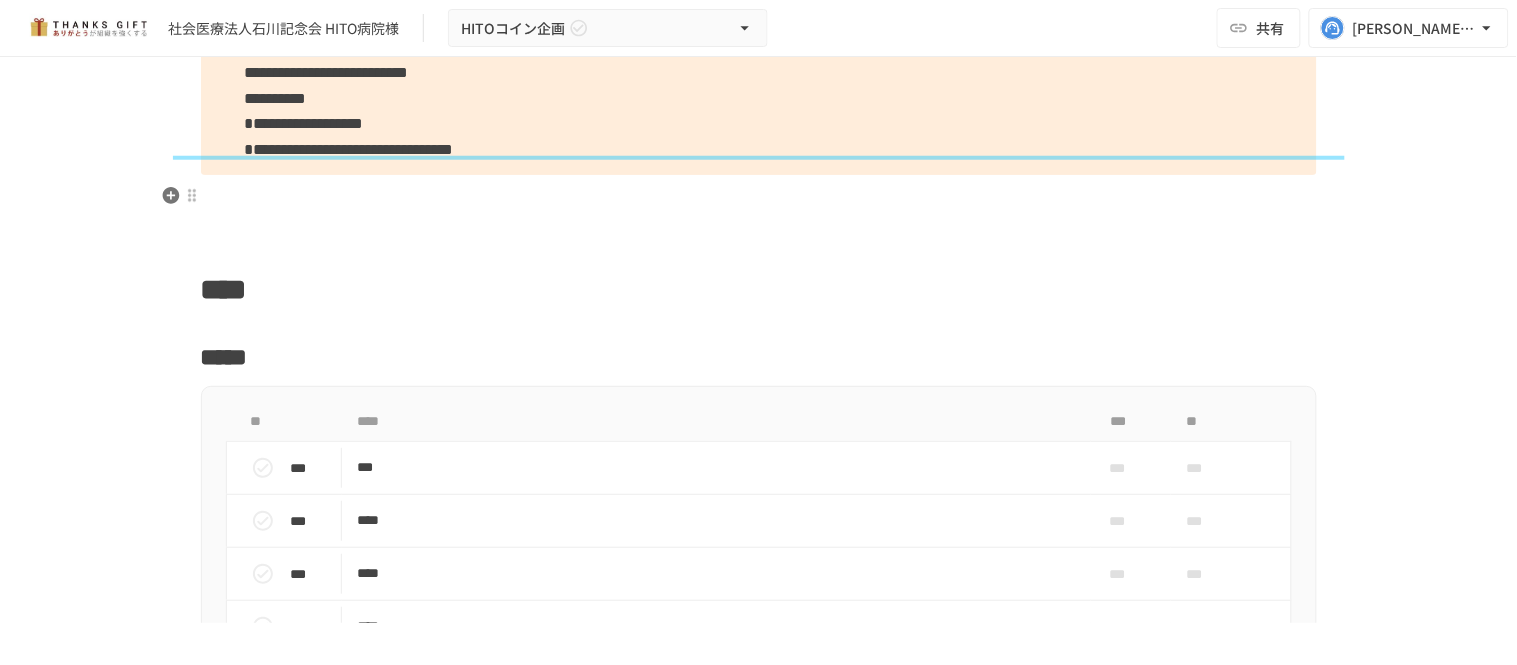 click at bounding box center (759, 208) 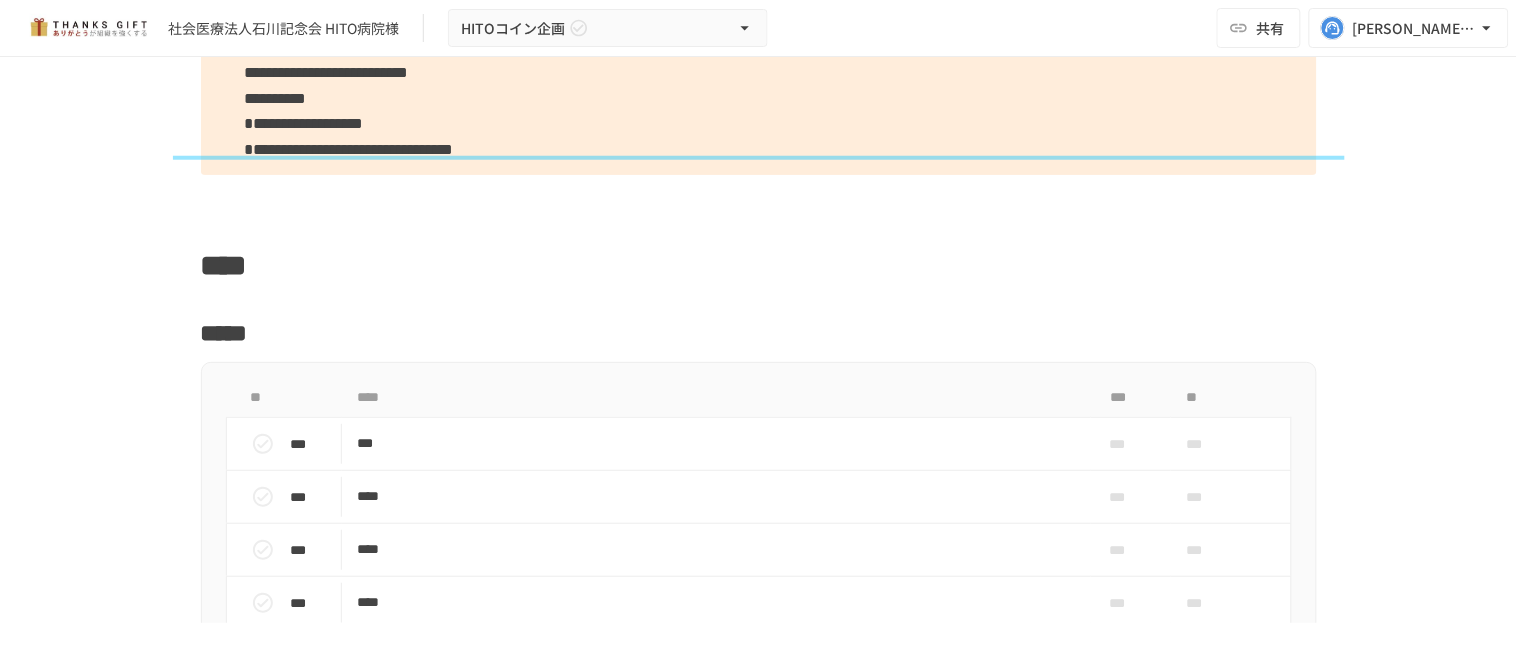 click on "**********" at bounding box center (759, -158) 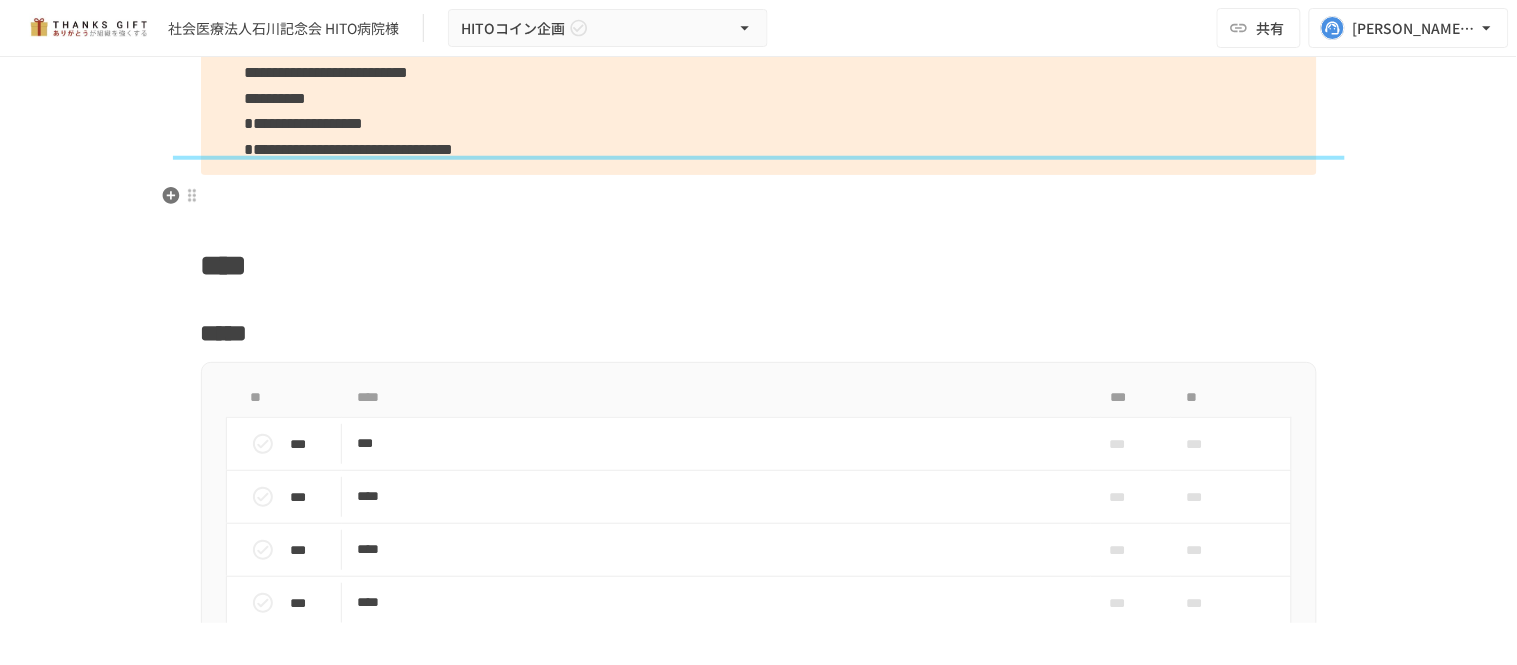 click on "**********" at bounding box center (759, -158) 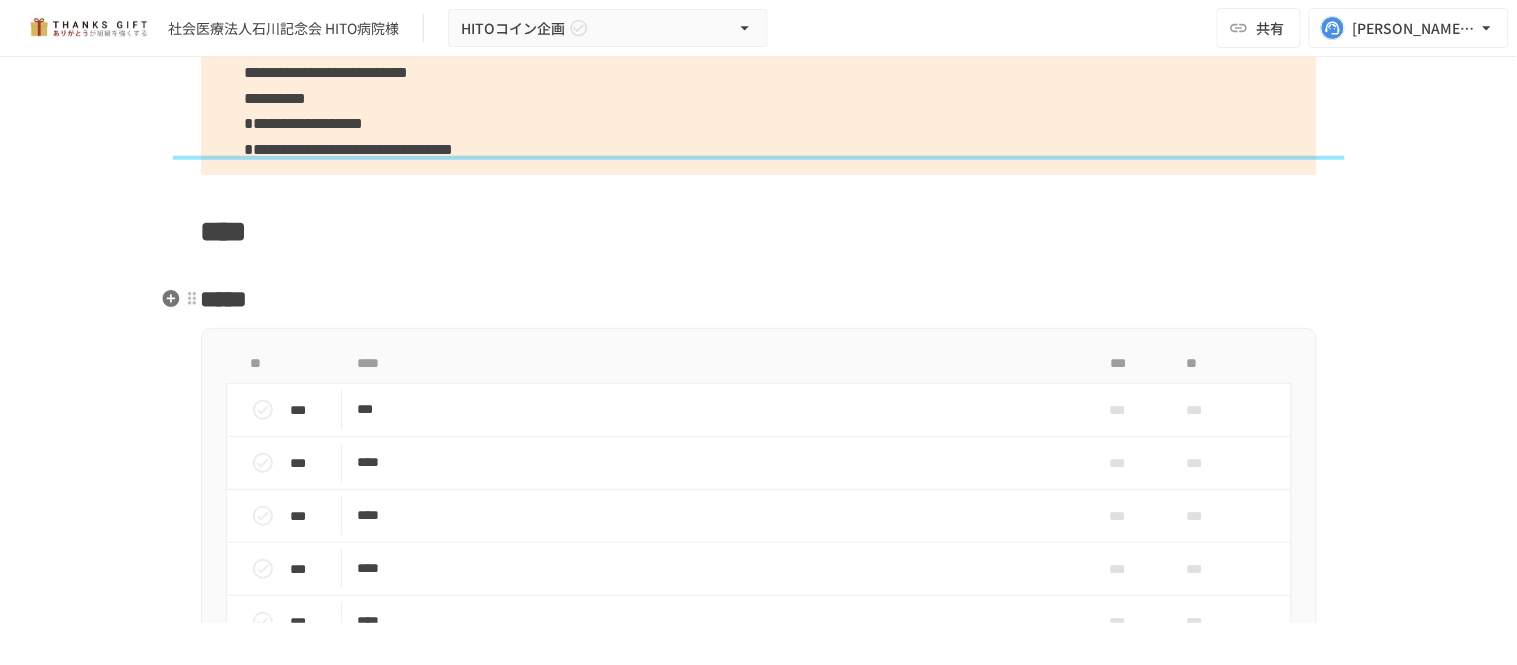 scroll, scrollTop: 1666, scrollLeft: 0, axis: vertical 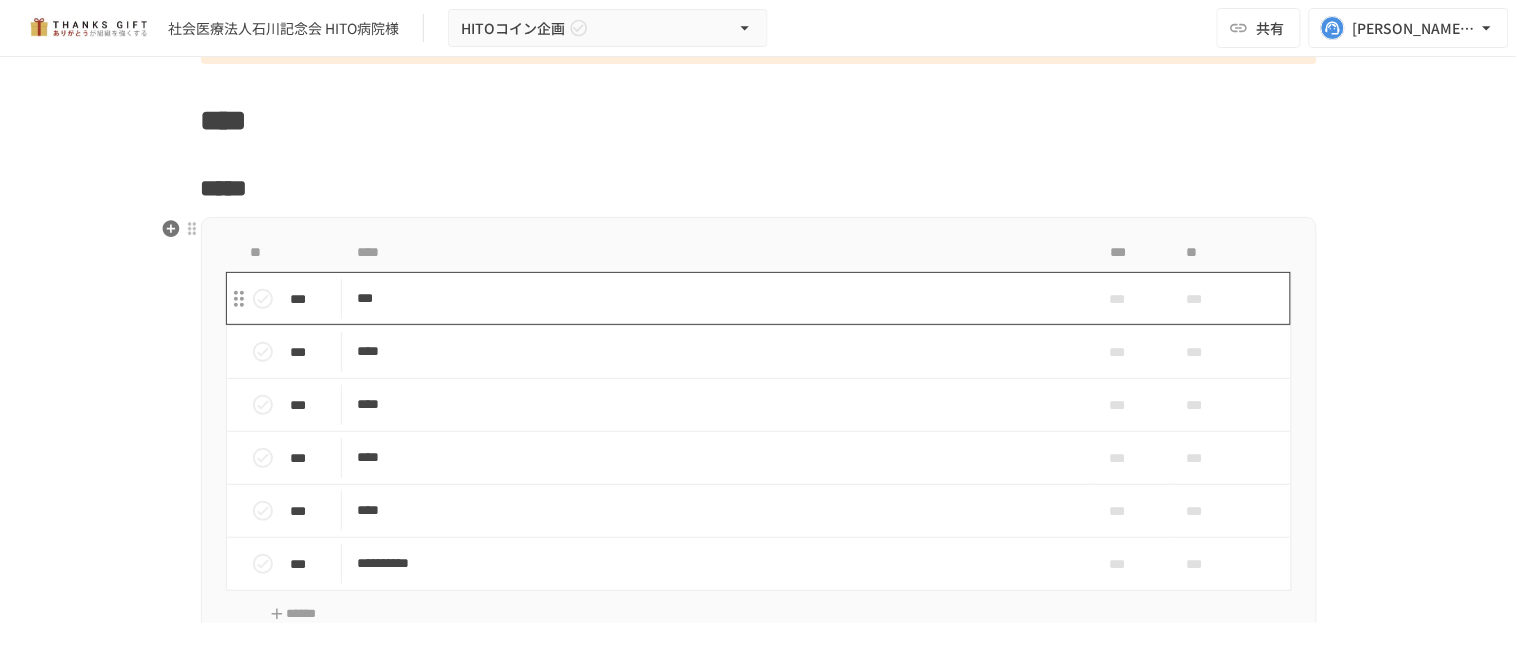 click on "***" at bounding box center (716, 298) 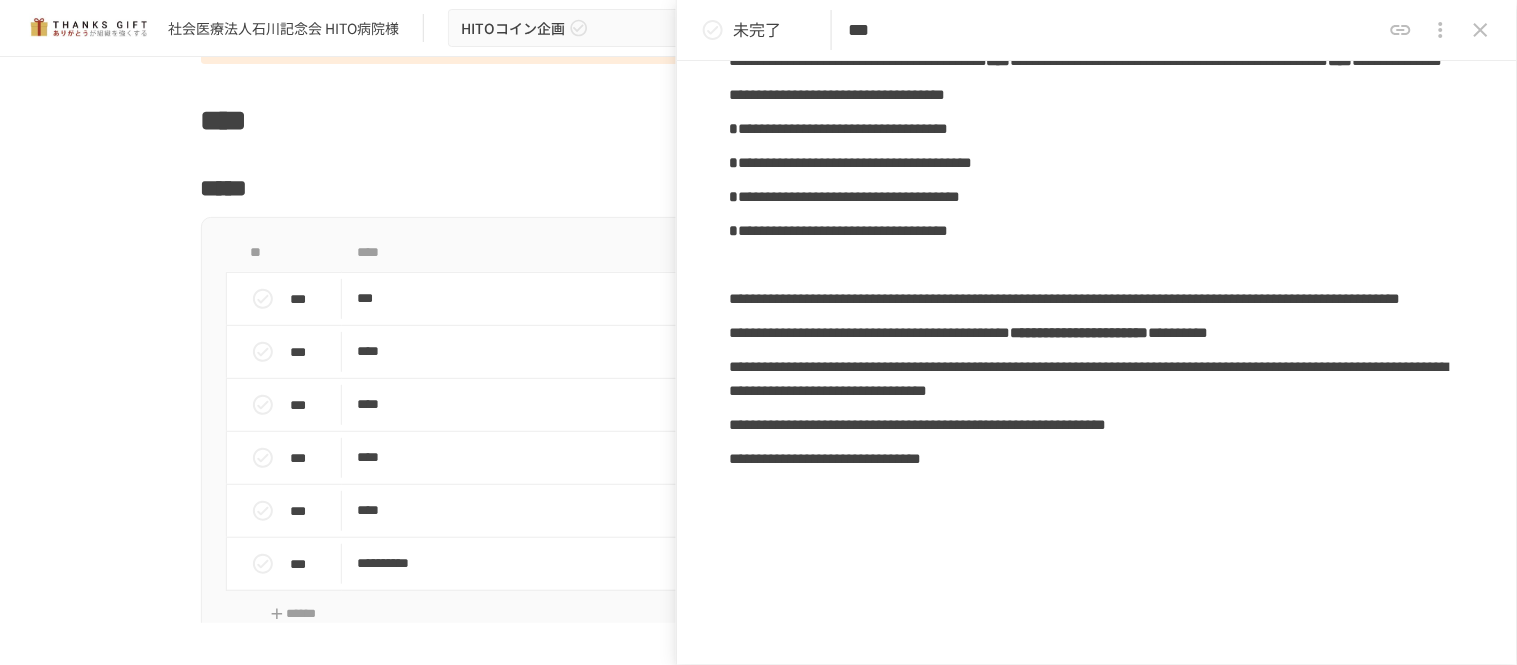 scroll, scrollTop: 444, scrollLeft: 0, axis: vertical 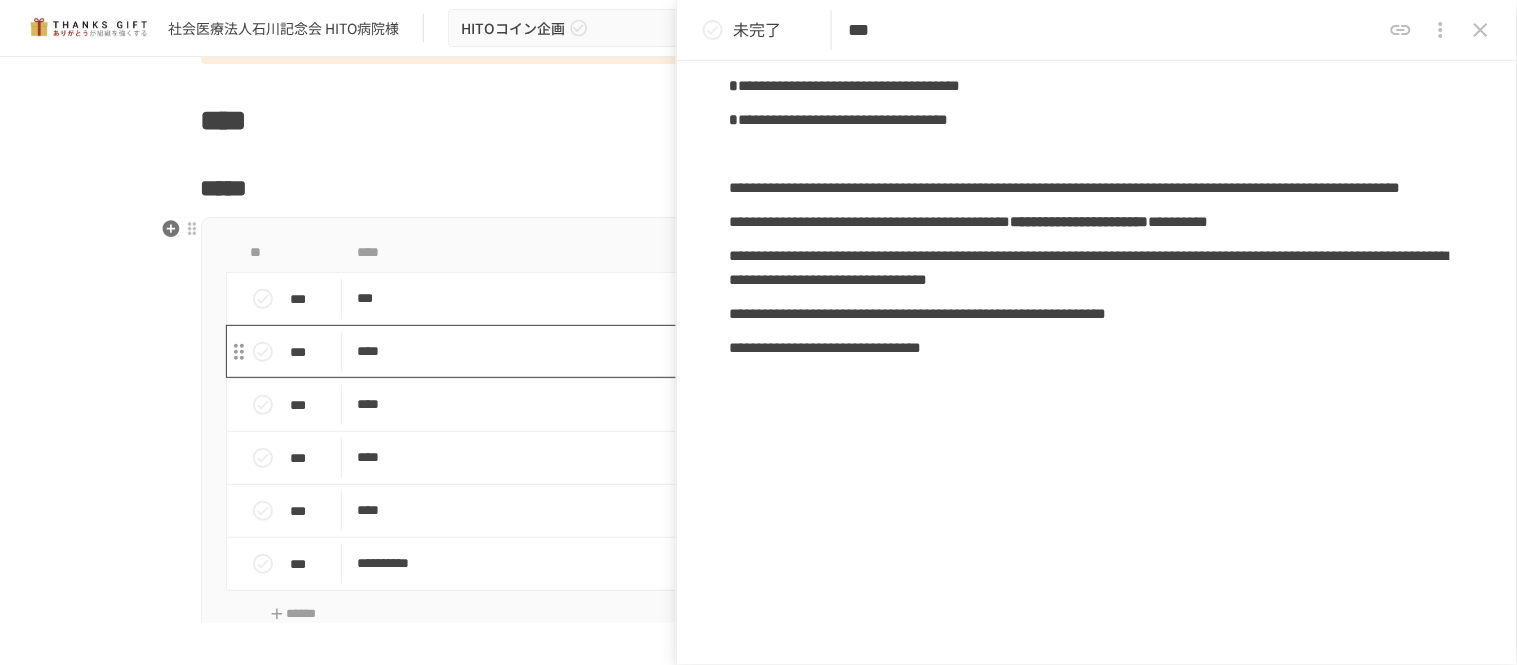 click on "****" at bounding box center (716, 351) 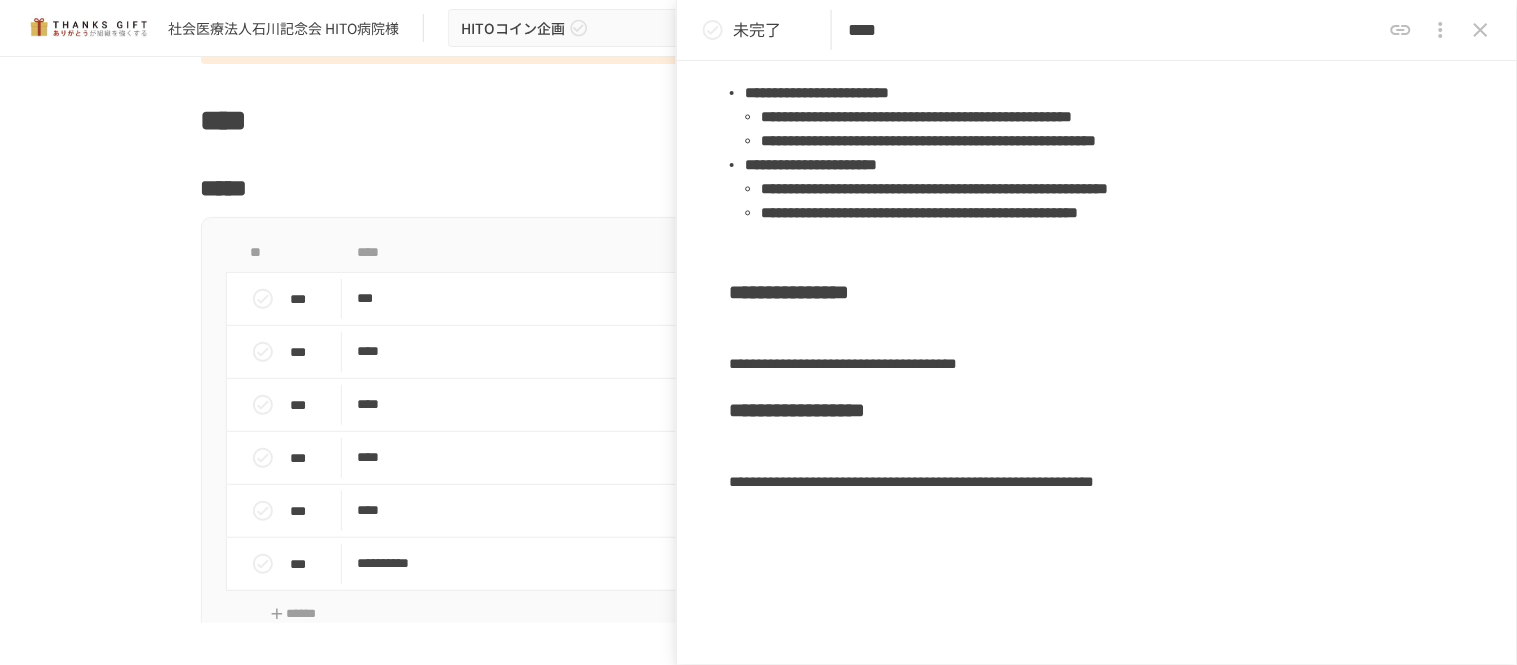 scroll, scrollTop: 666, scrollLeft: 0, axis: vertical 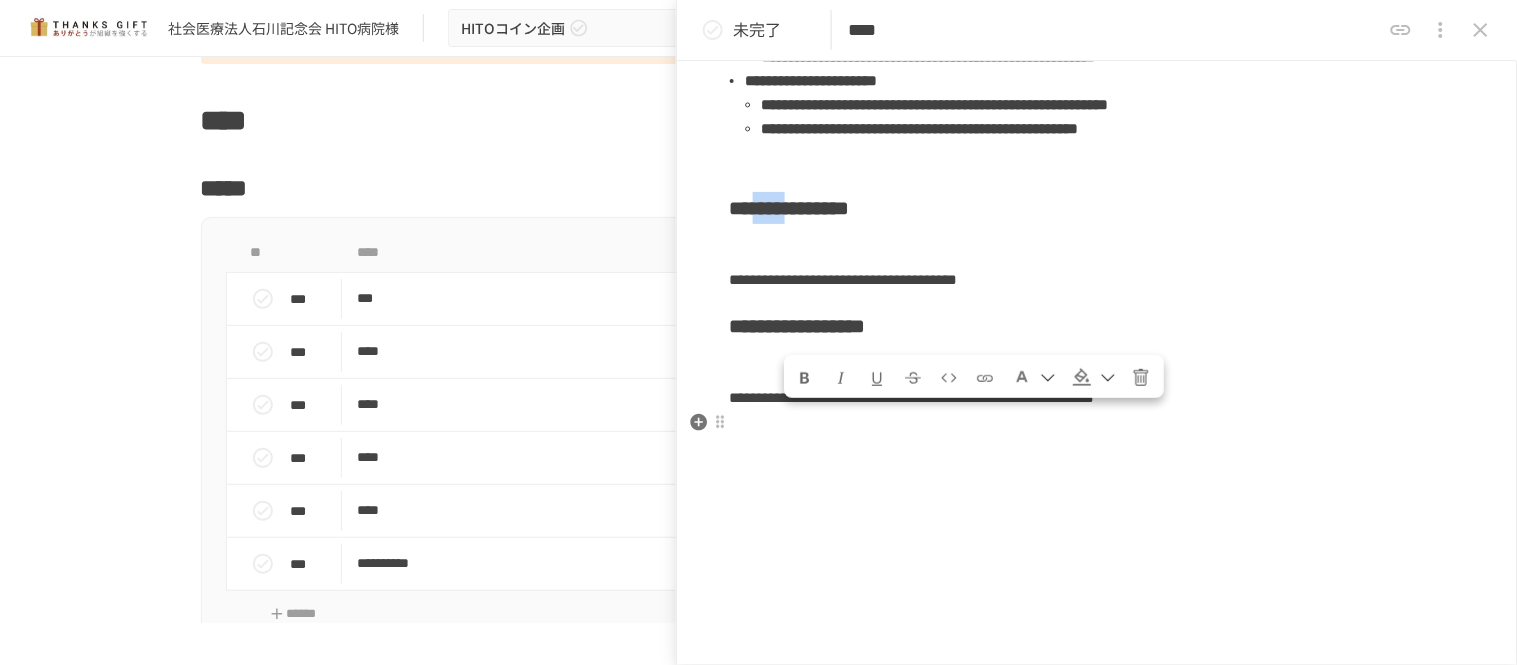 drag, startPoint x: 861, startPoint y: 427, endPoint x: 794, endPoint y: 425, distance: 67.02985 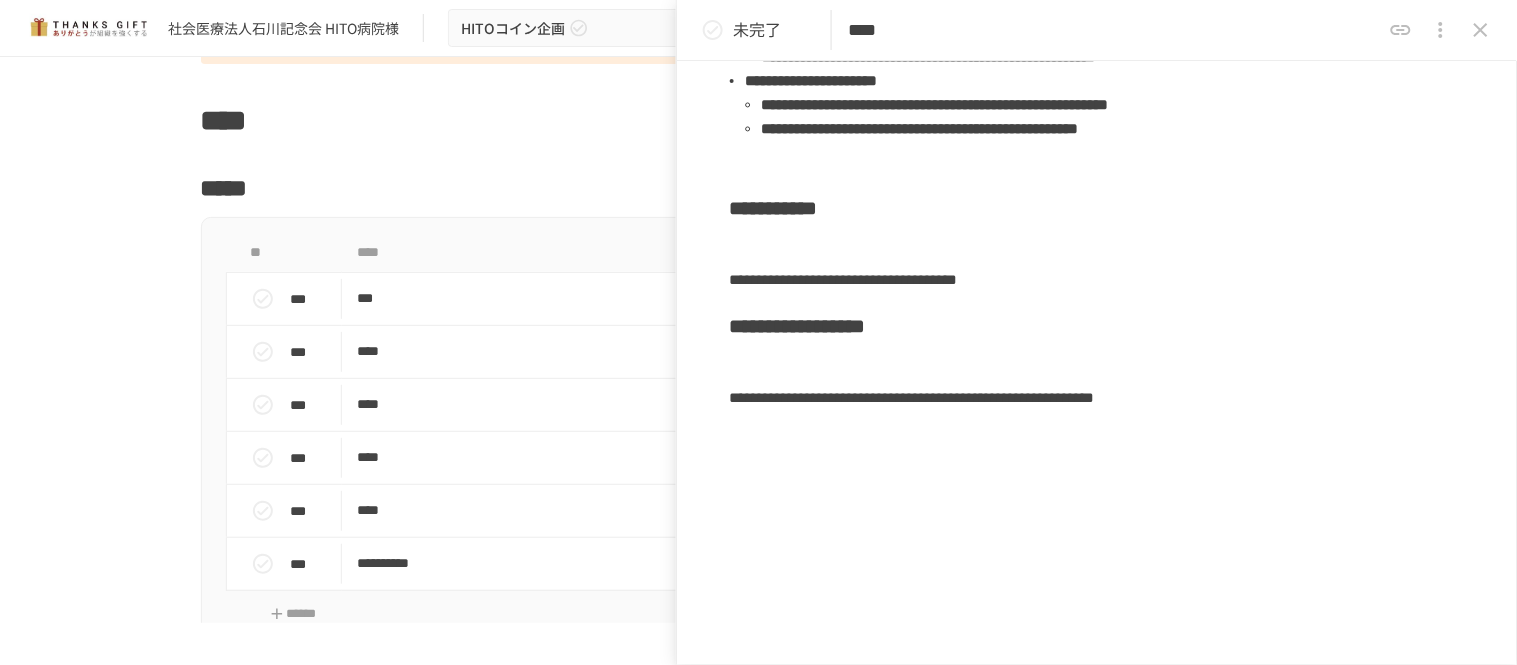type 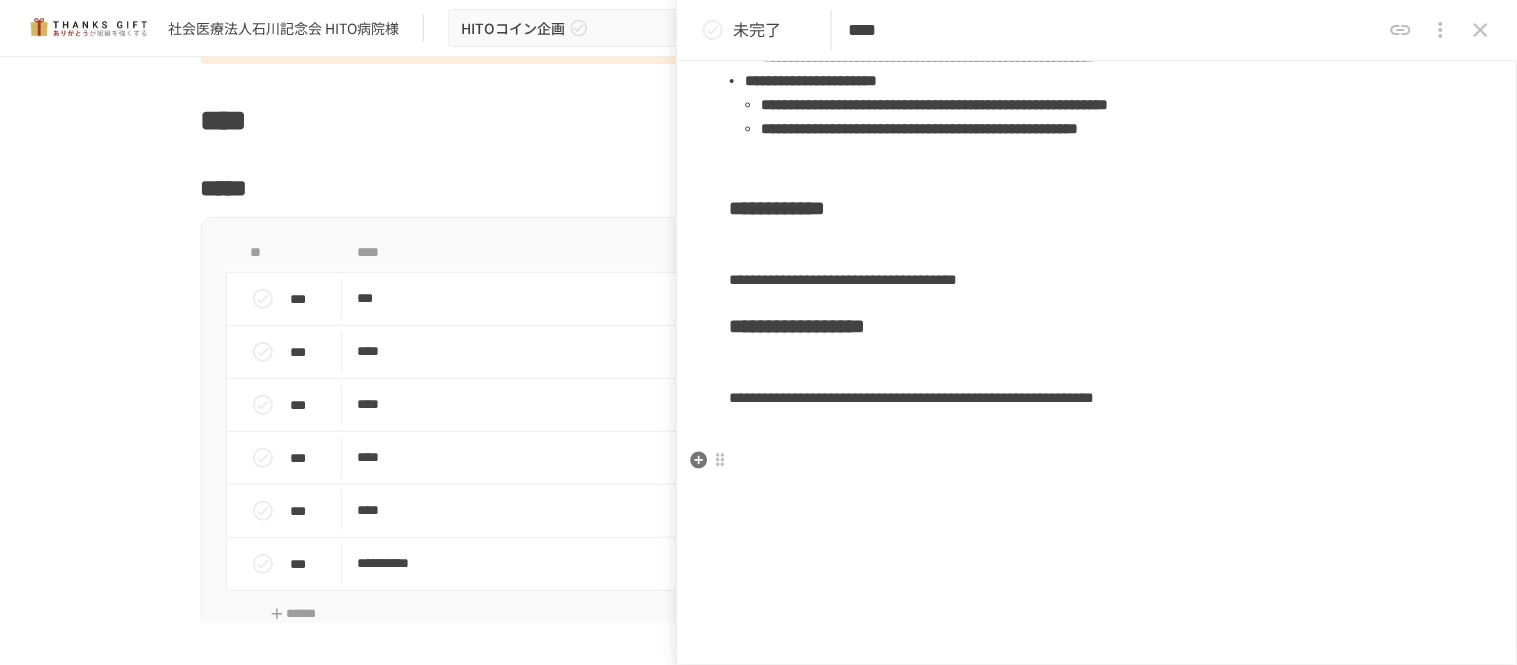 scroll, scrollTop: 777, scrollLeft: 0, axis: vertical 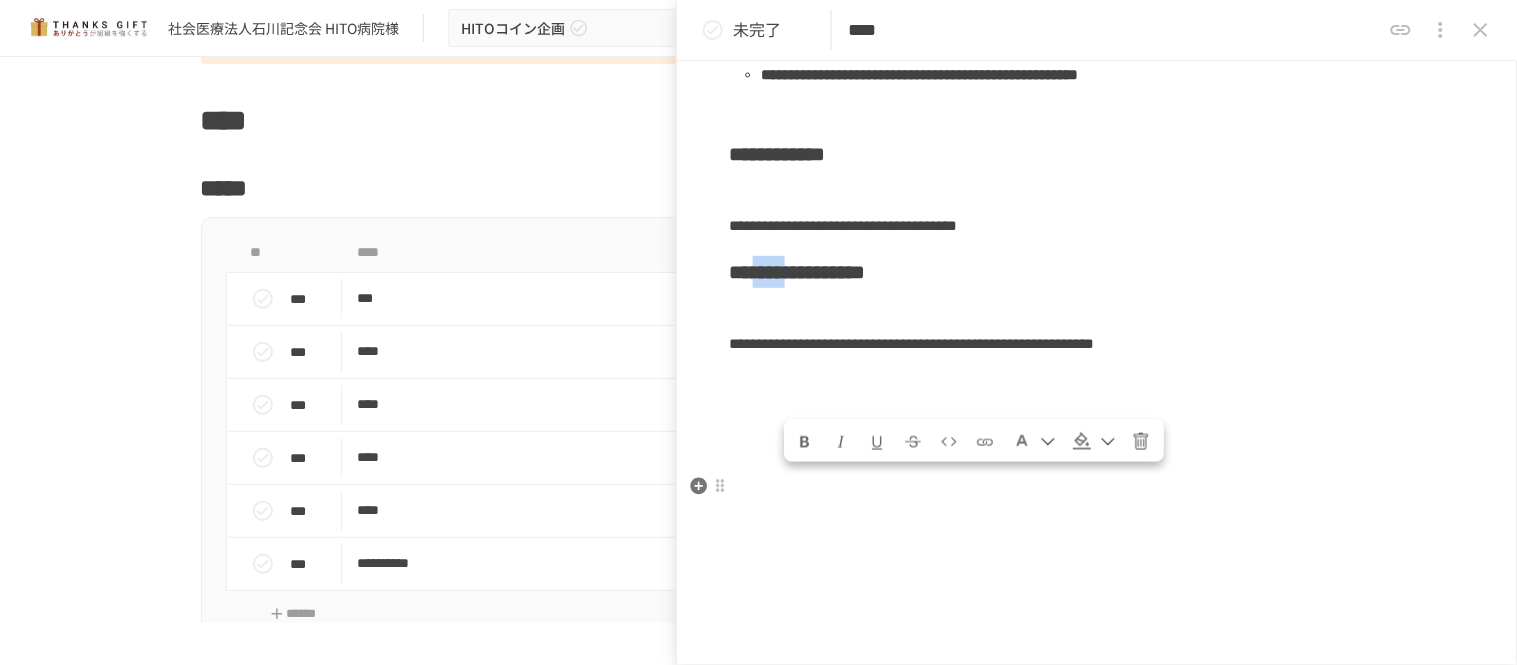 drag, startPoint x: 858, startPoint y: 434, endPoint x: 794, endPoint y: 427, distance: 64.381676 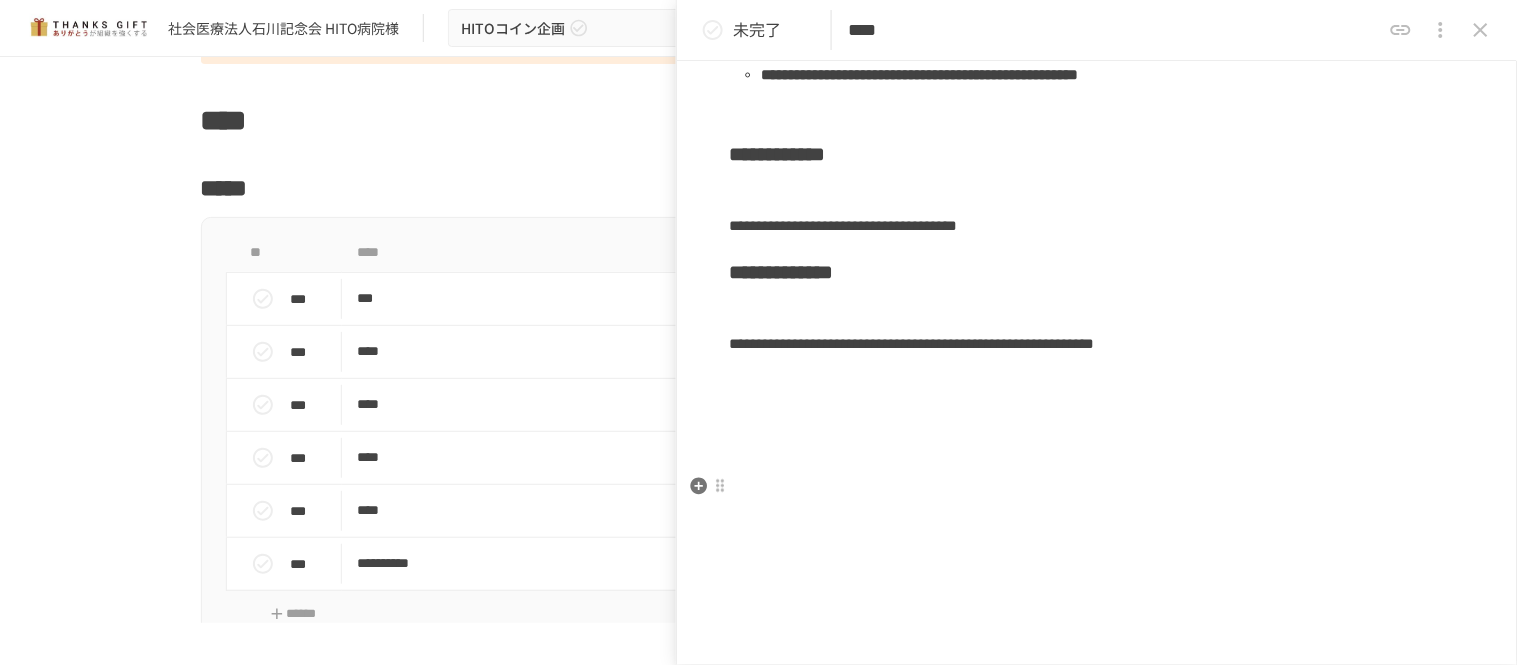 click on "**********" at bounding box center (781, 272) 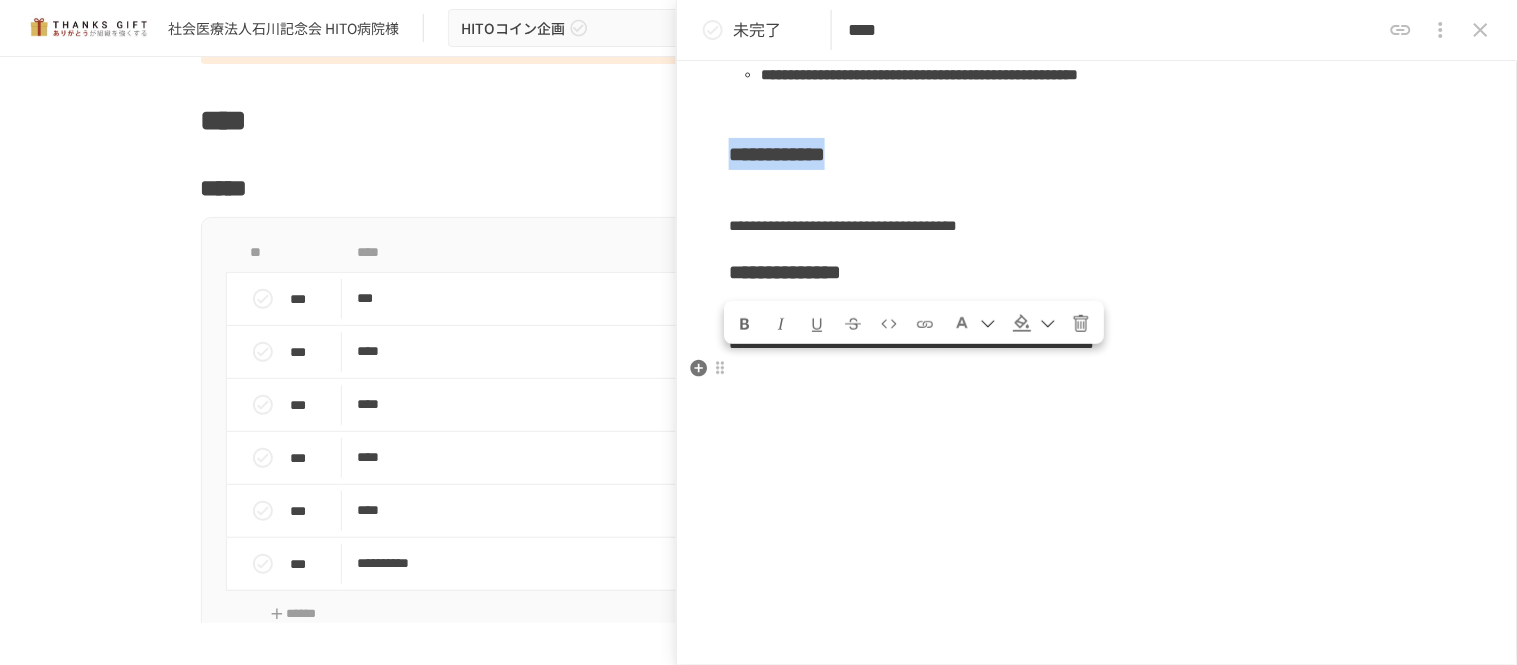 drag, startPoint x: 737, startPoint y: 305, endPoint x: 1002, endPoint y: 303, distance: 265.00754 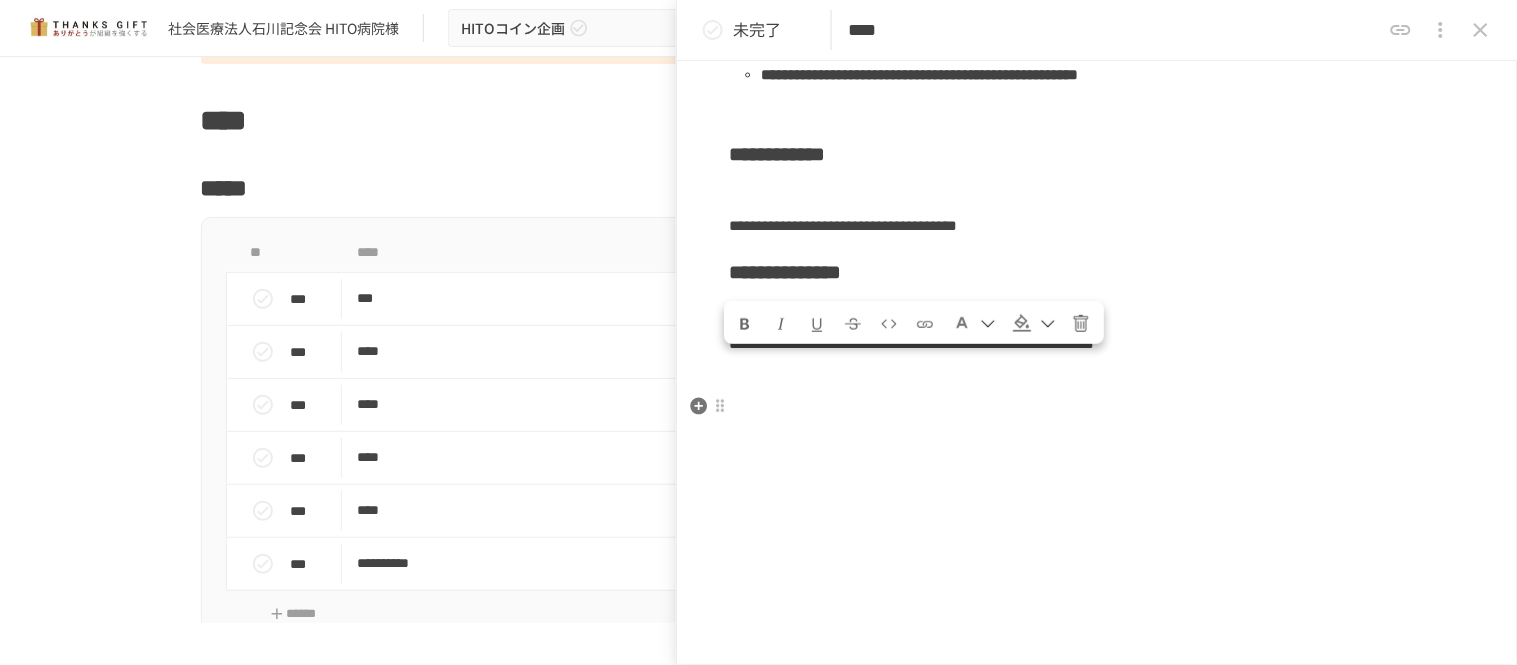 click at bounding box center [1097, 192] 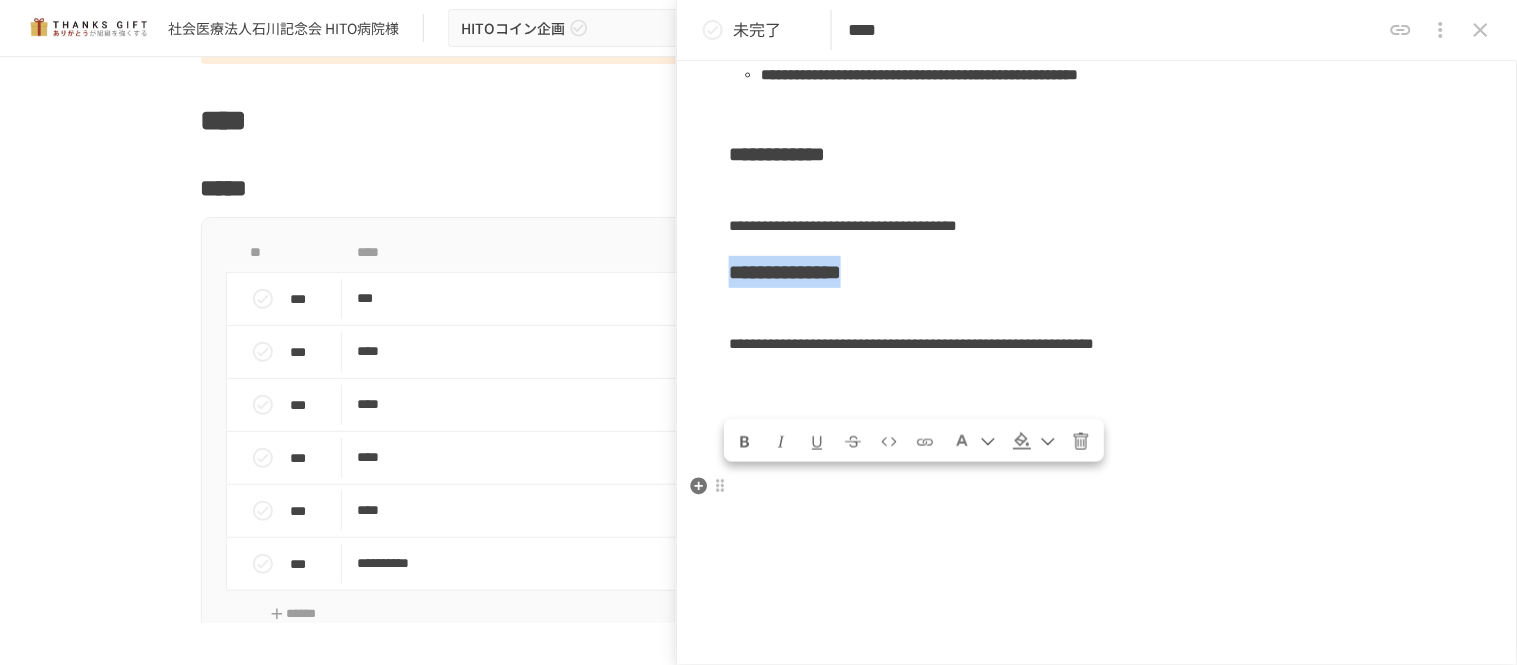 drag, startPoint x: 1014, startPoint y: 434, endPoint x: 736, endPoint y: 435, distance: 278.0018 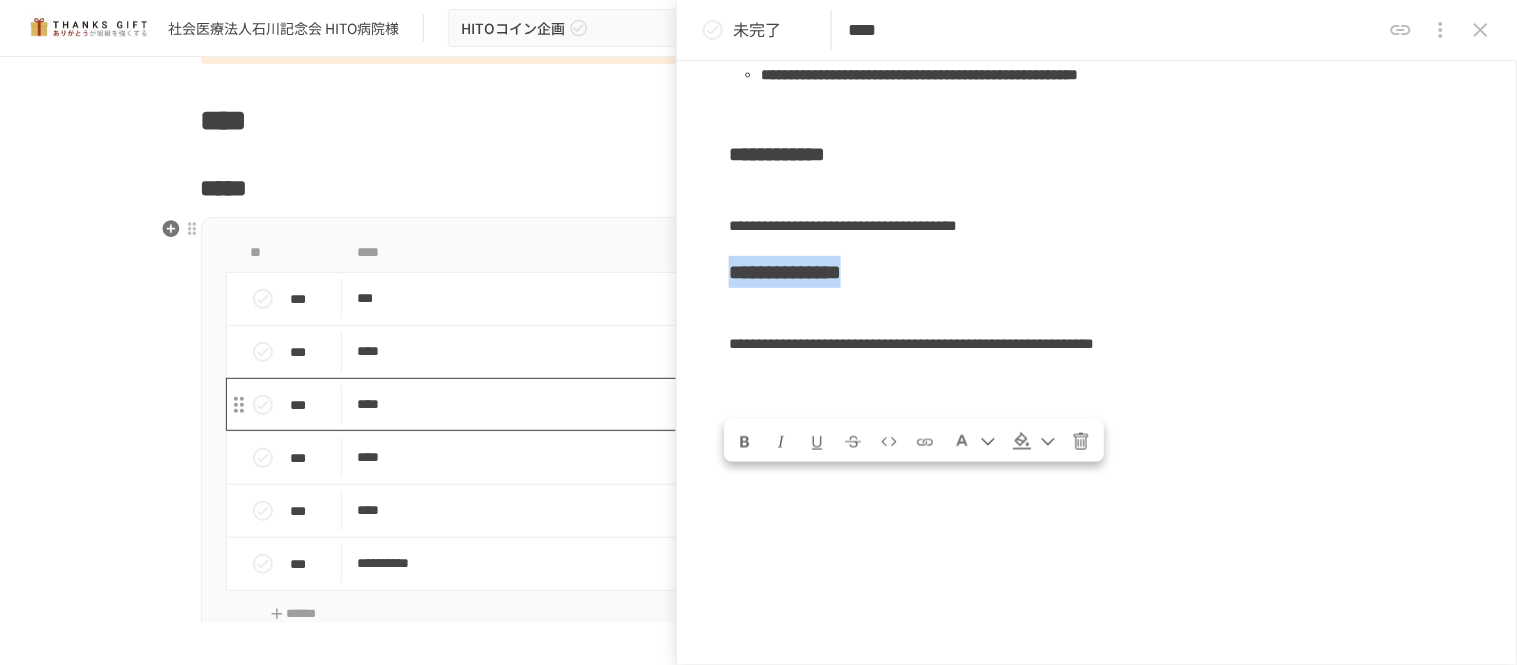 click on "****" at bounding box center (716, 404) 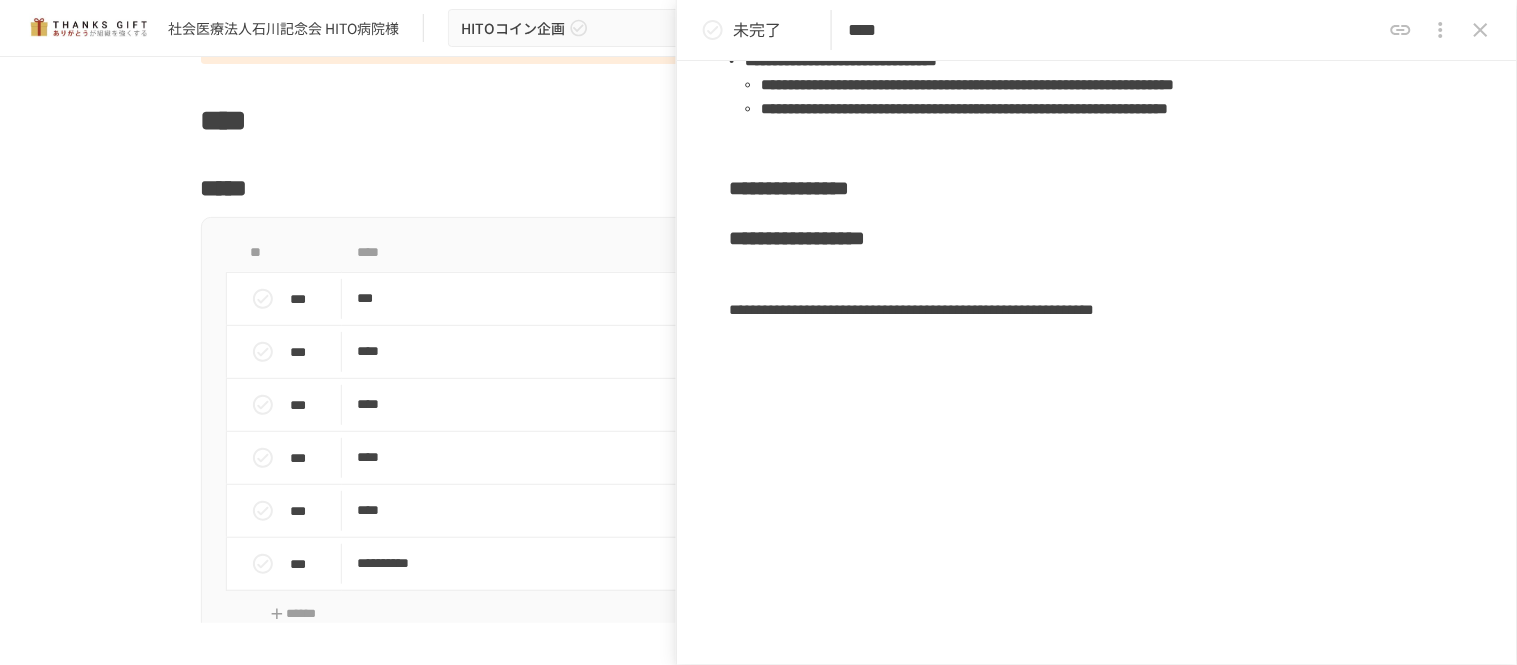 scroll, scrollTop: 777, scrollLeft: 0, axis: vertical 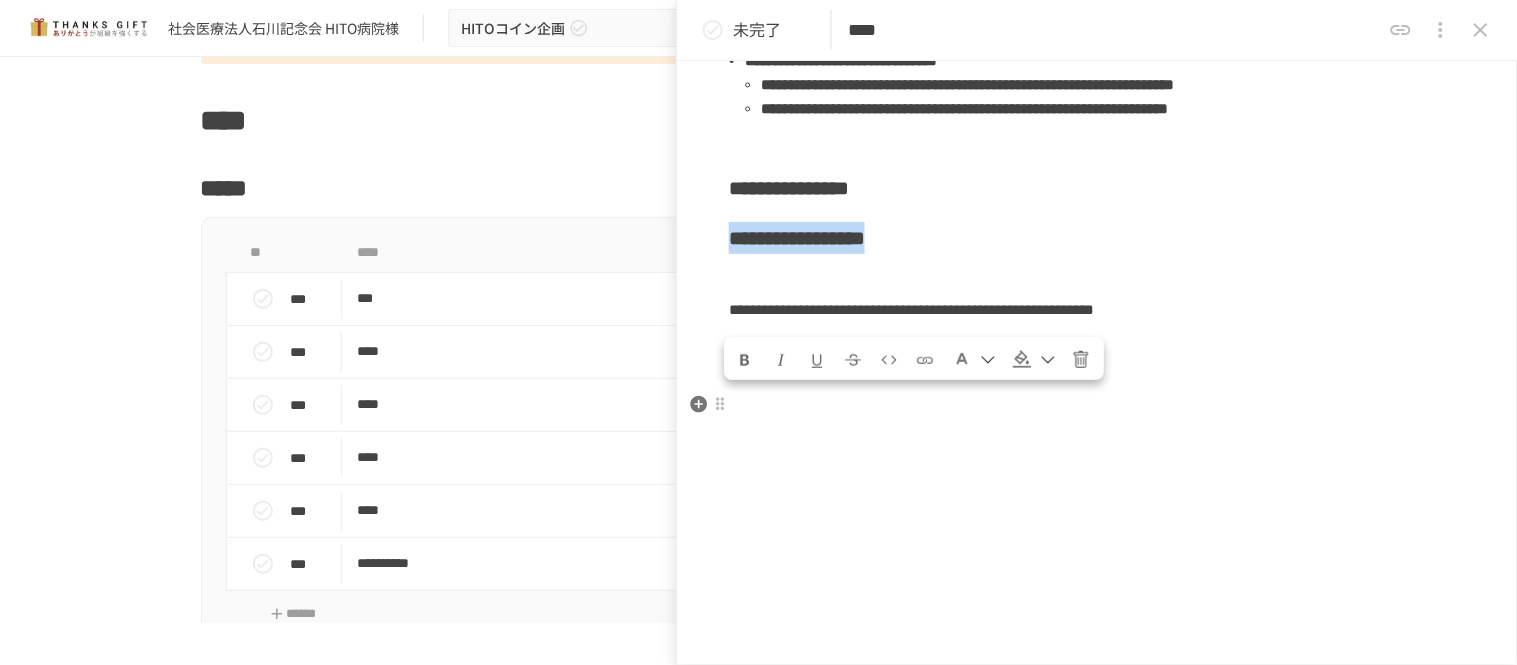 drag, startPoint x: 1054, startPoint y: 354, endPoint x: 736, endPoint y: 358, distance: 318.02515 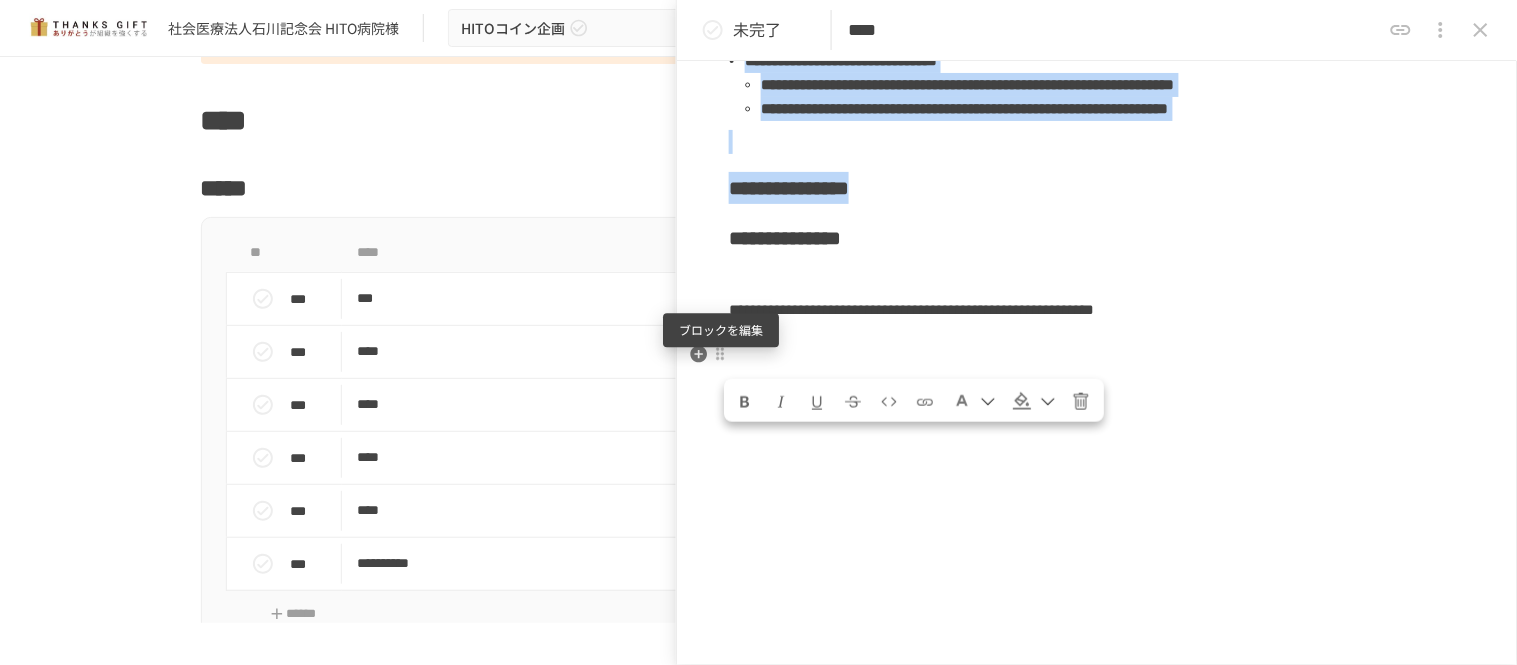drag, startPoint x: 1050, startPoint y: 290, endPoint x: 720, endPoint y: 302, distance: 330.2181 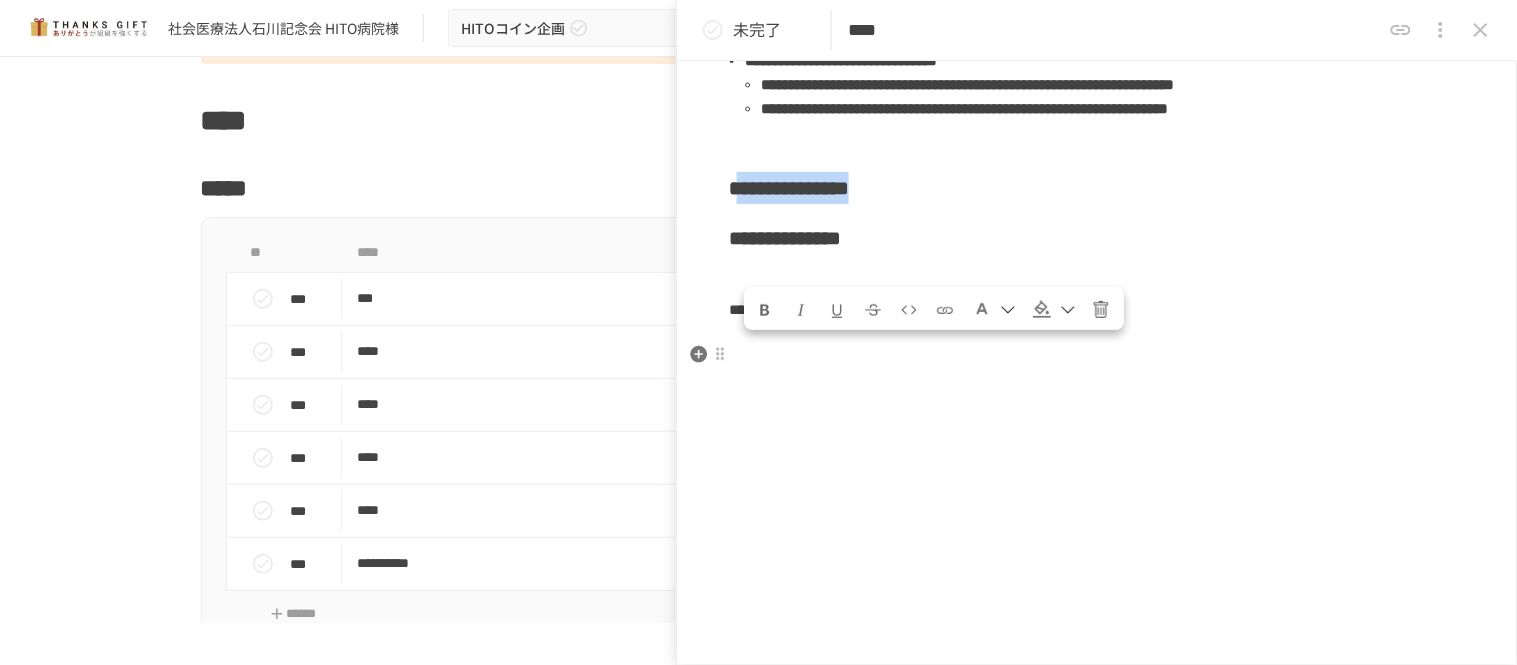 drag, startPoint x: 1012, startPoint y: 304, endPoint x: 741, endPoint y: 308, distance: 271.0295 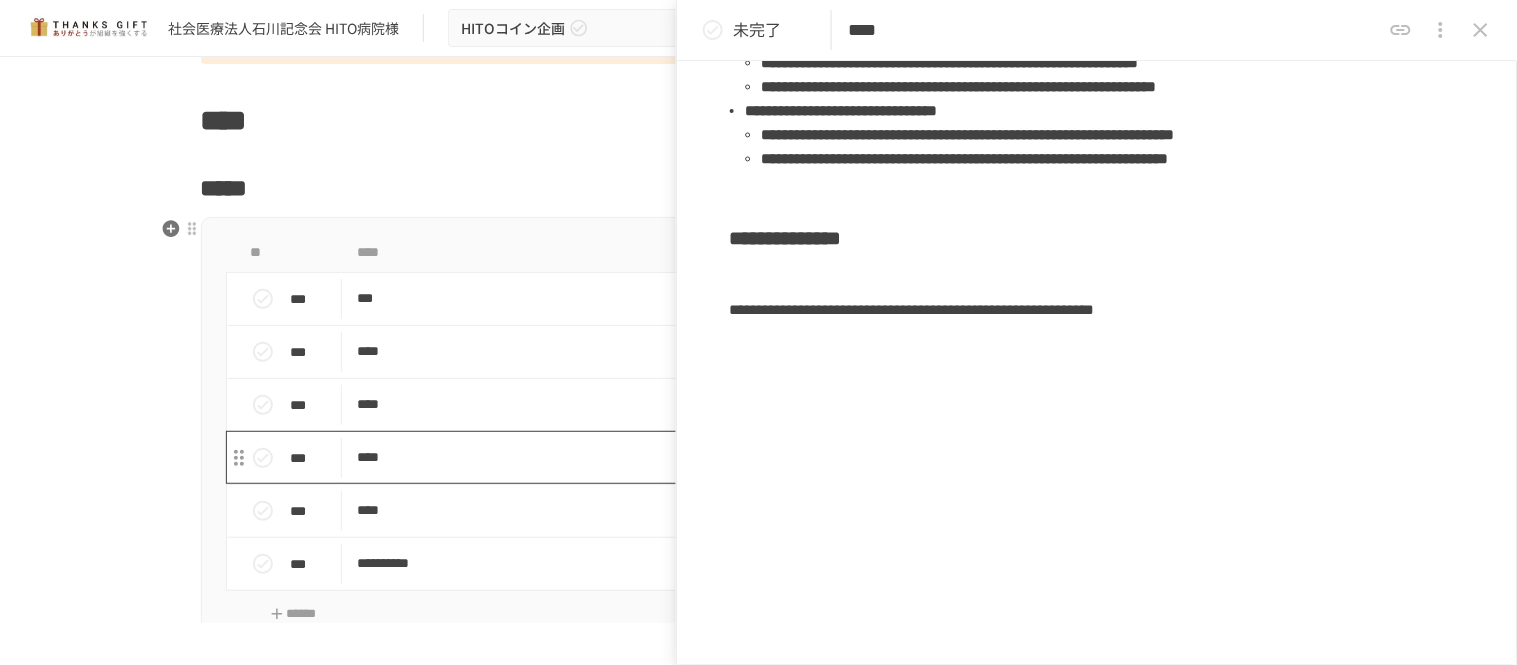 click on "****" at bounding box center (716, 457) 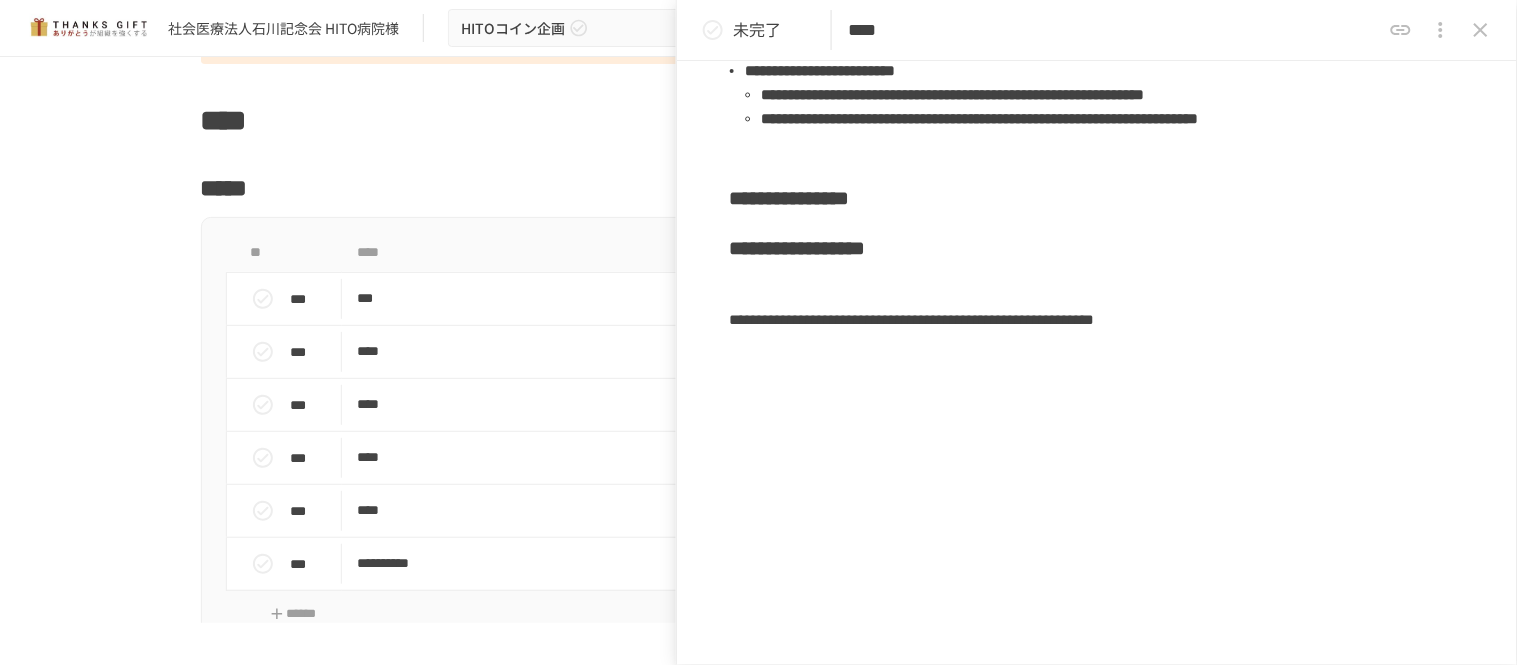 scroll, scrollTop: 777, scrollLeft: 0, axis: vertical 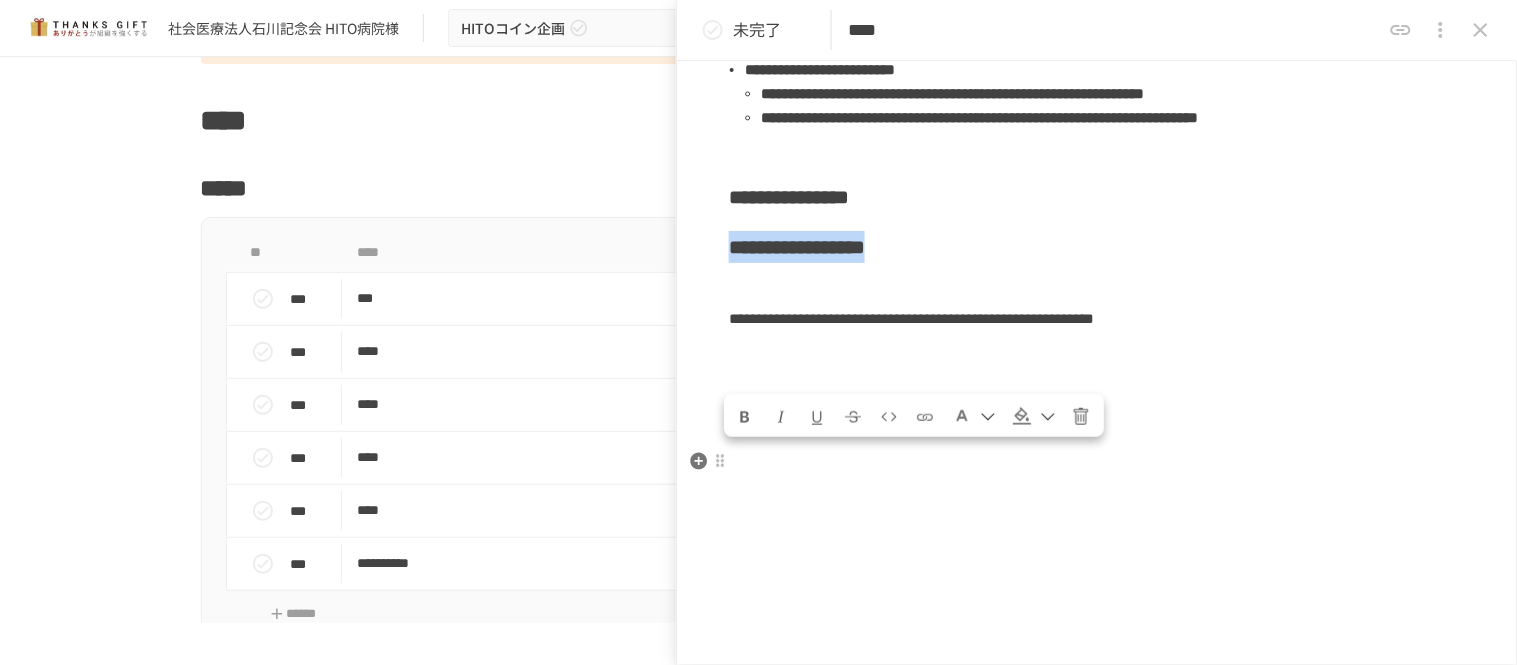 drag, startPoint x: 1058, startPoint y: 460, endPoint x: 737, endPoint y: 465, distance: 321.03894 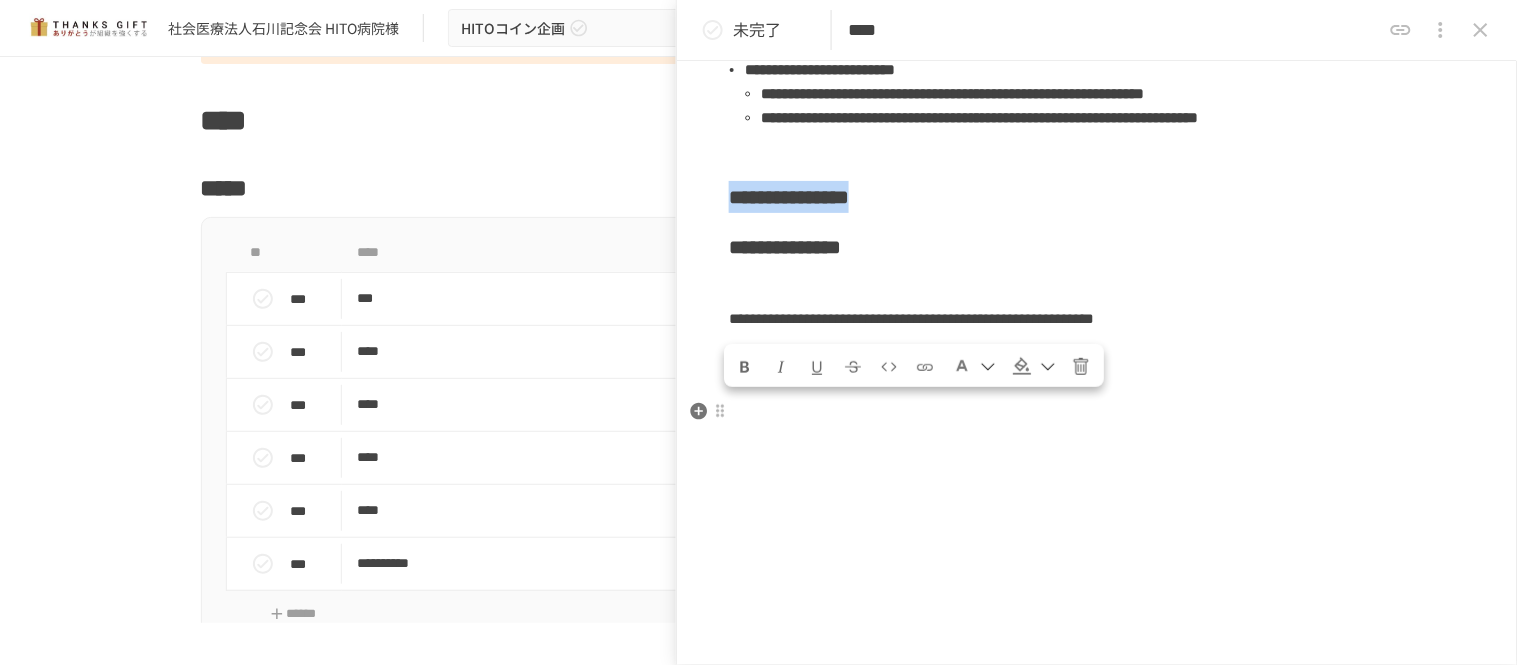 drag, startPoint x: 1015, startPoint y: 407, endPoint x: 730, endPoint y: 416, distance: 285.14206 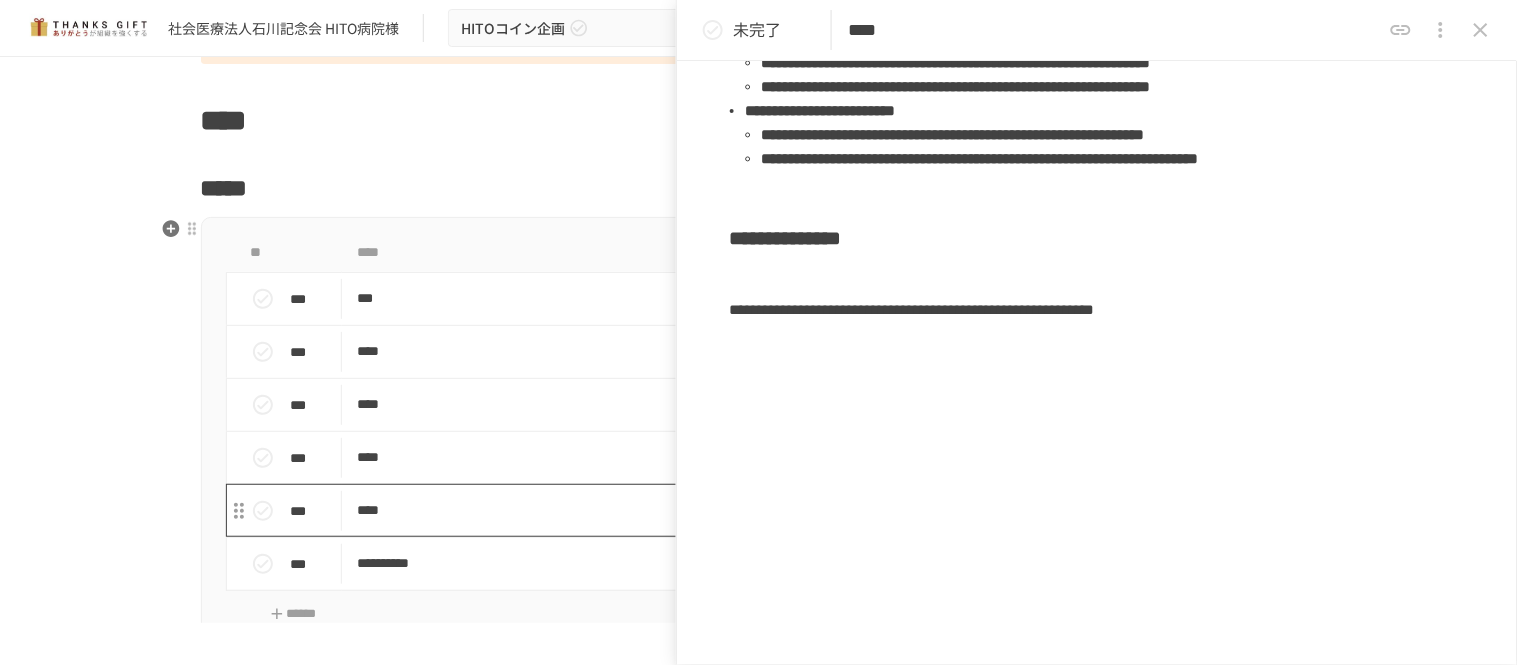 click on "****" at bounding box center (716, 510) 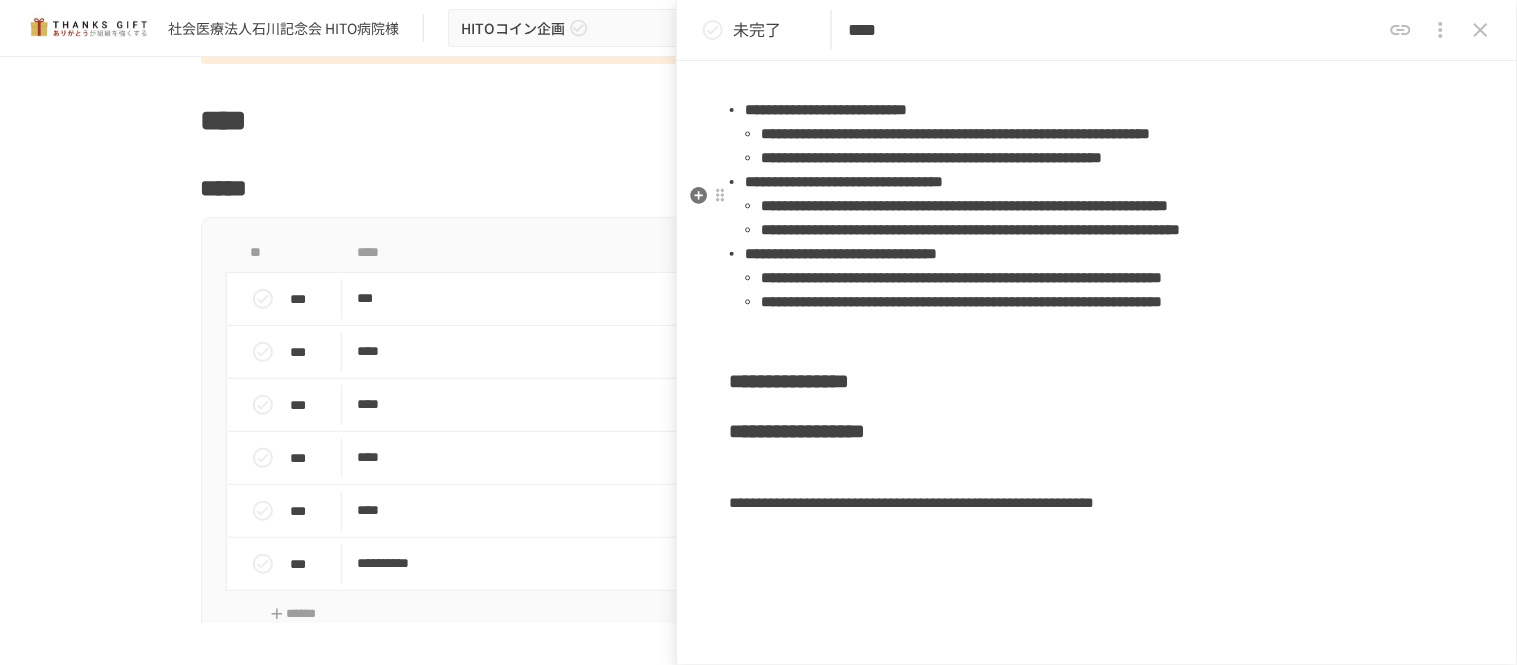 scroll, scrollTop: 777, scrollLeft: 0, axis: vertical 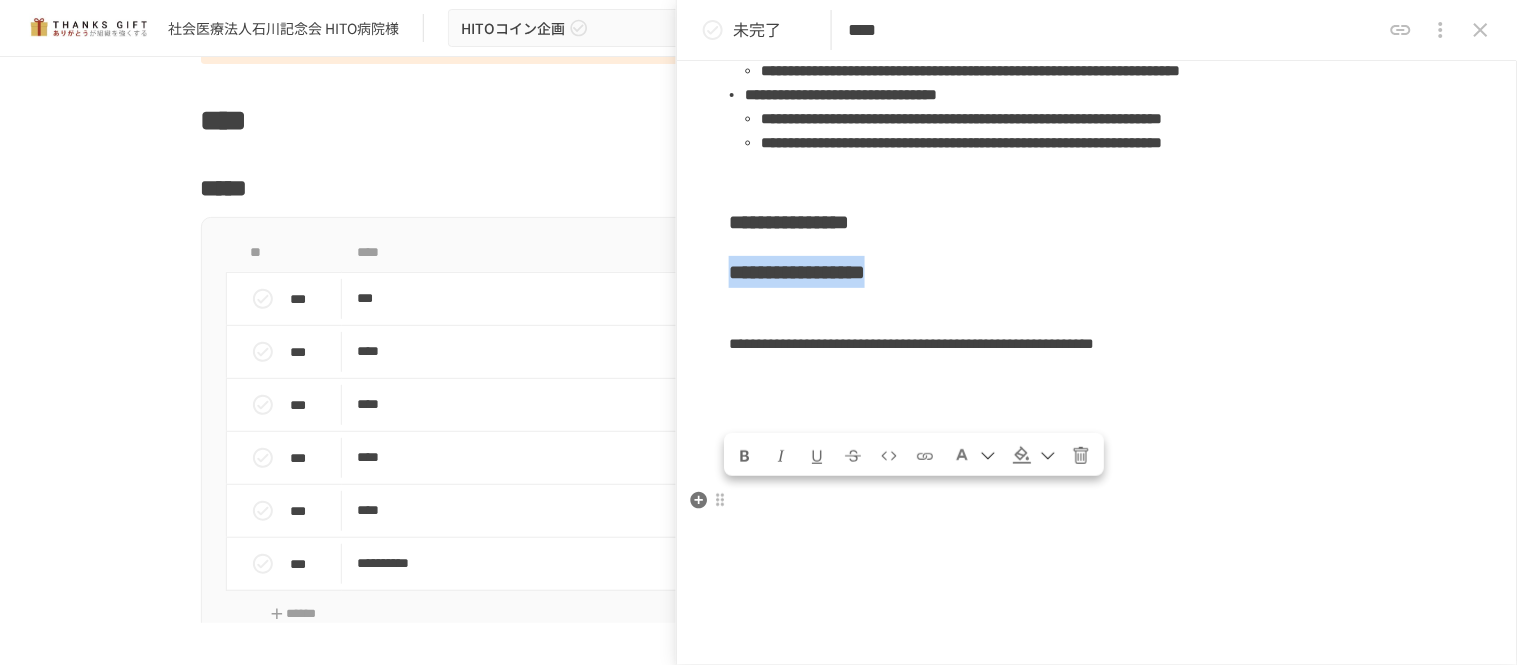 drag, startPoint x: 1063, startPoint y: 436, endPoint x: 732, endPoint y: 443, distance: 331.074 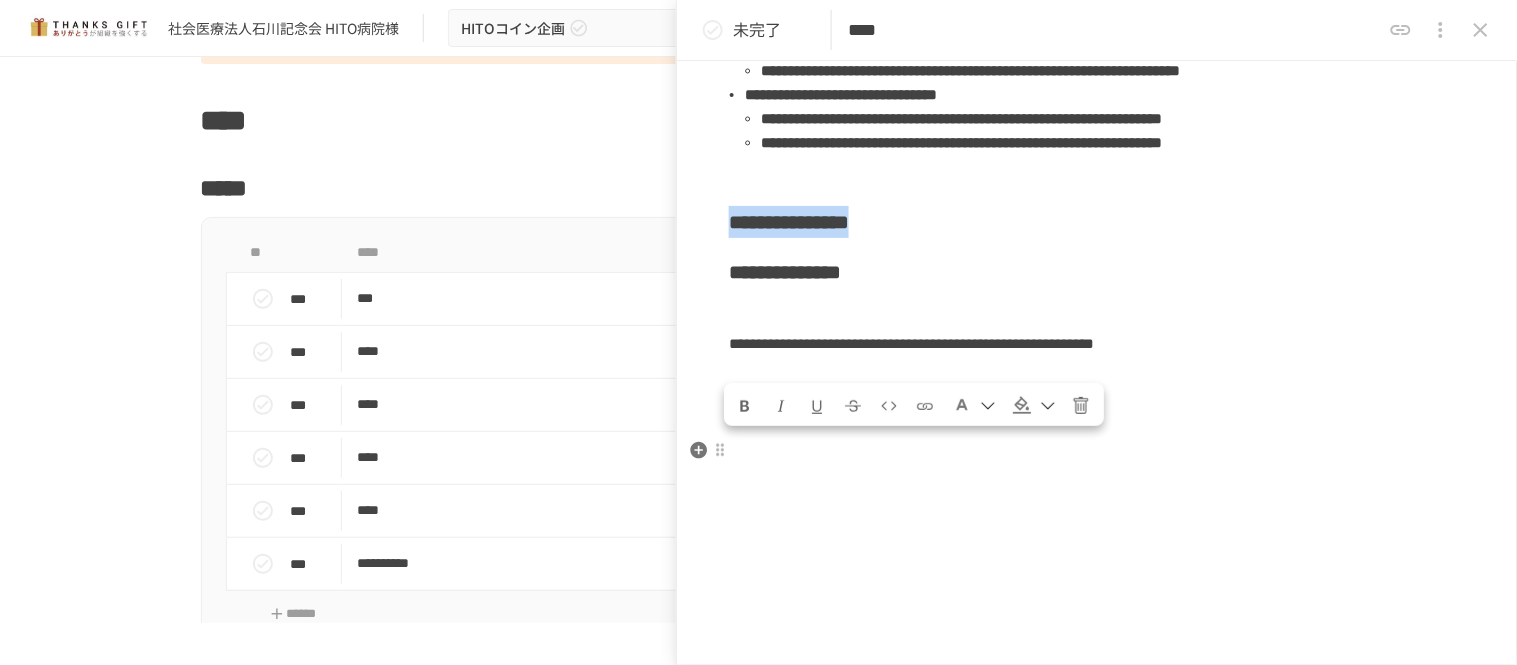 drag, startPoint x: 1023, startPoint y: 391, endPoint x: 724, endPoint y: 401, distance: 299.16718 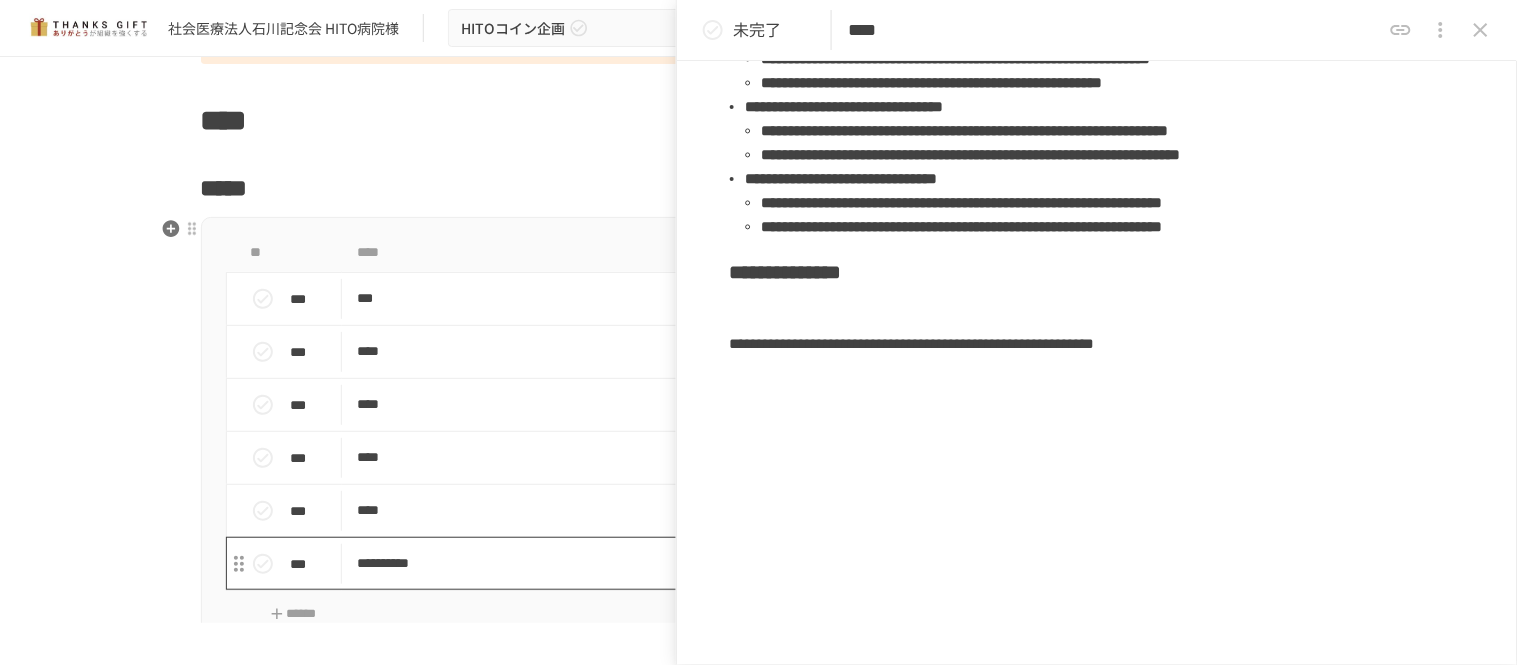 click on "**********" at bounding box center (716, 563) 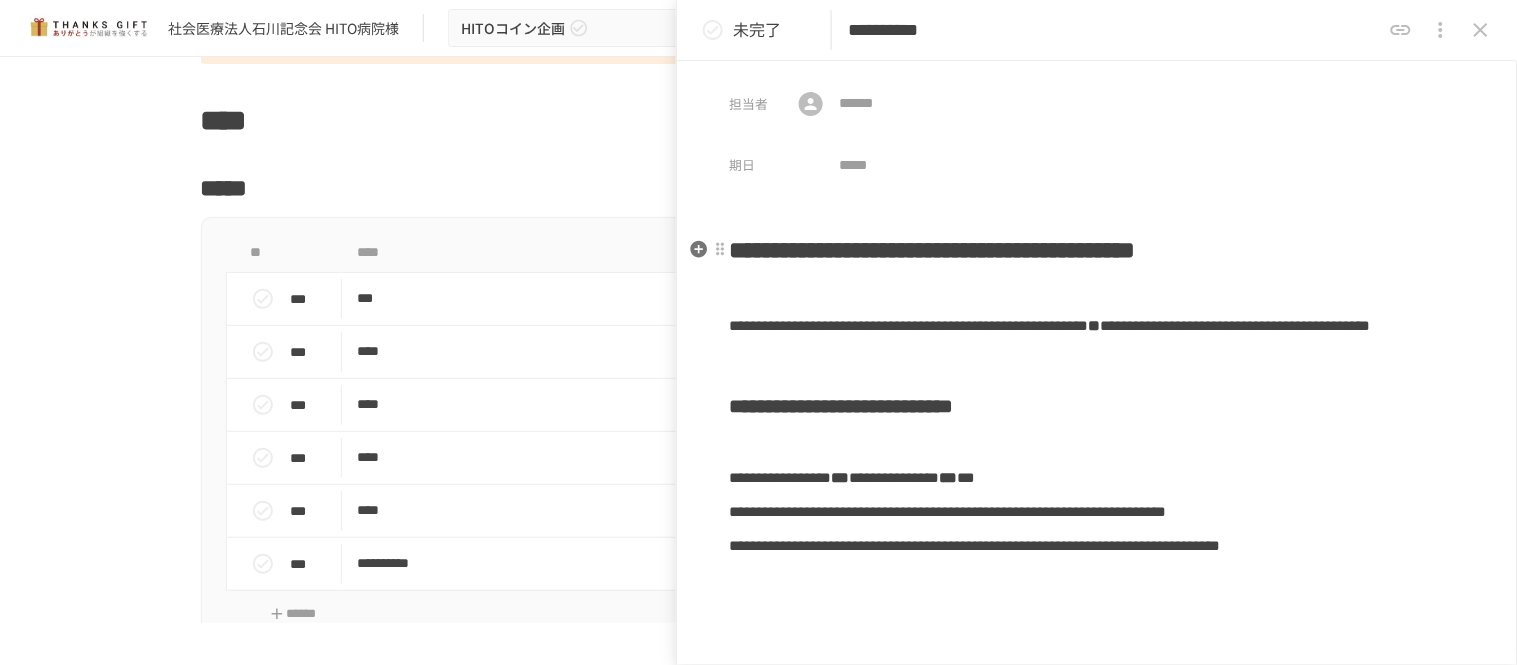 click on "**********" at bounding box center (932, 250) 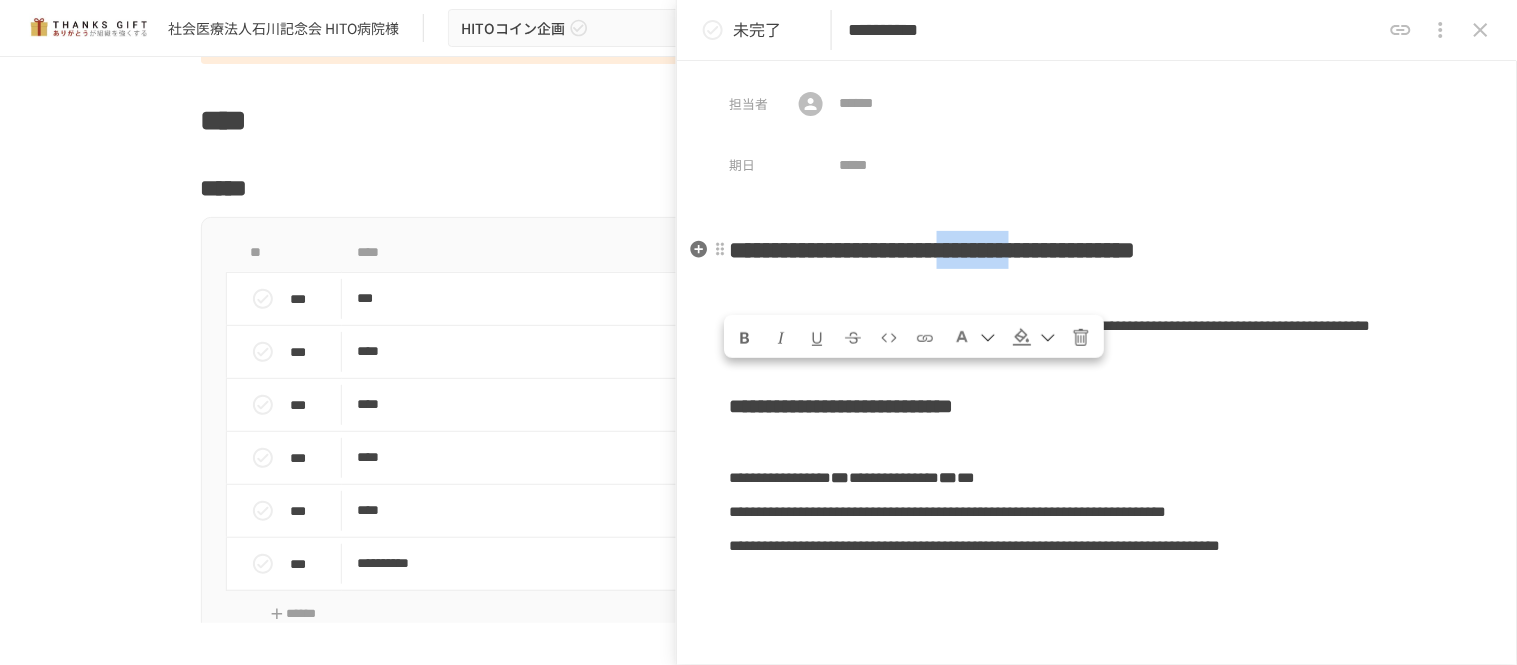 drag, startPoint x: 763, startPoint y: 294, endPoint x: 1254, endPoint y: 262, distance: 492.04166 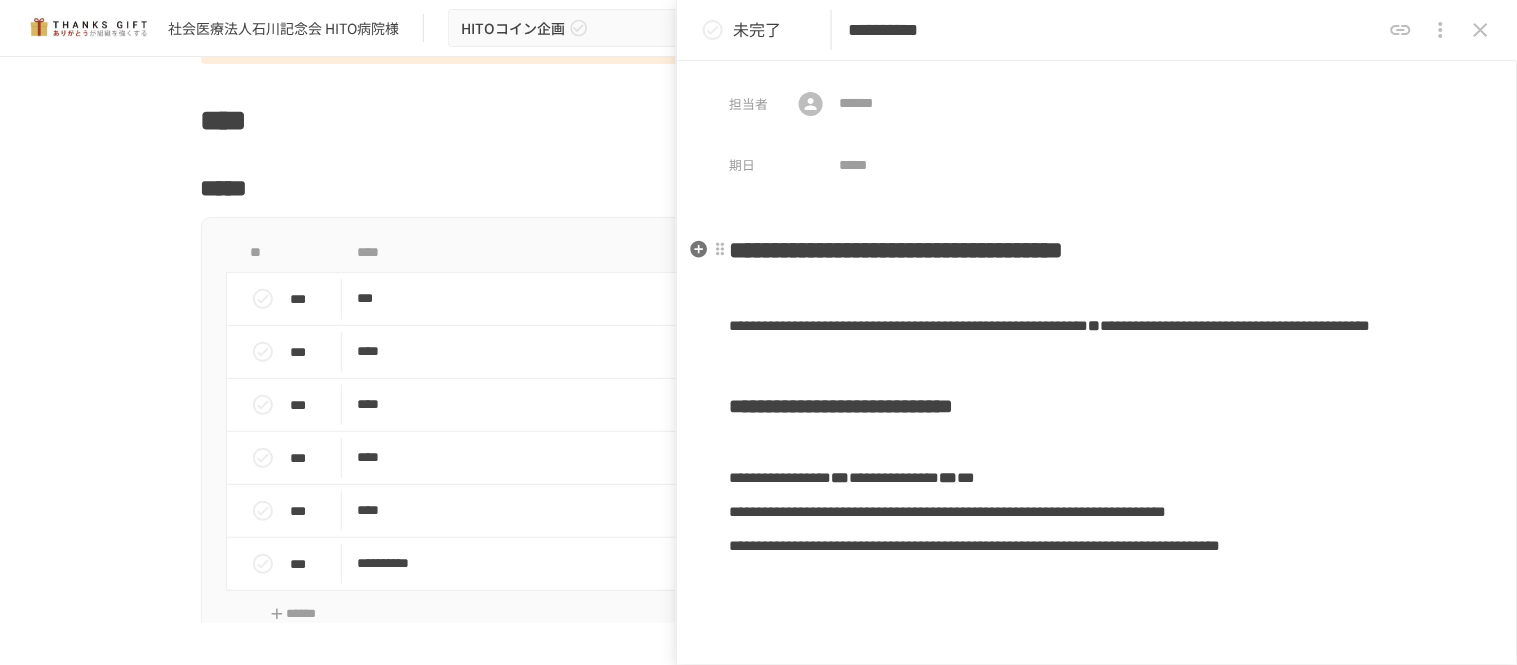 click on "**********" at bounding box center (896, 250) 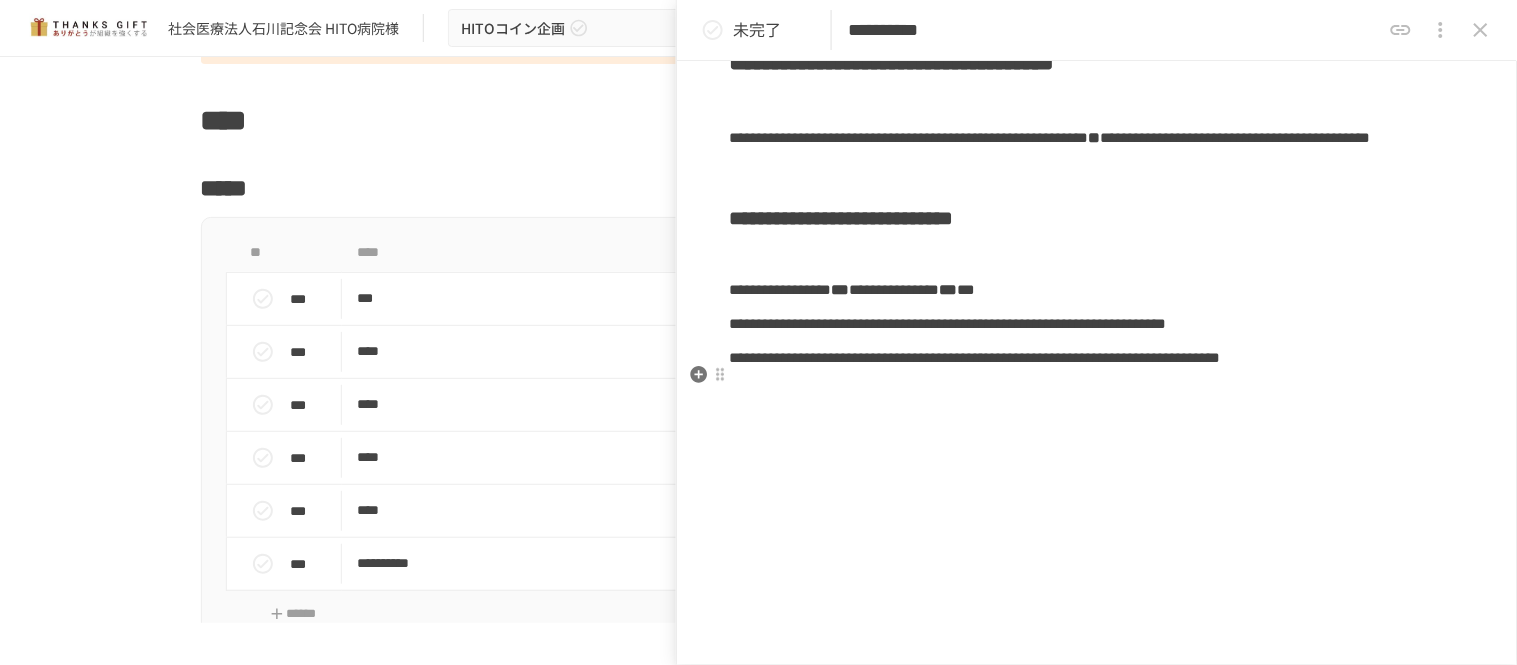 scroll, scrollTop: 222, scrollLeft: 0, axis: vertical 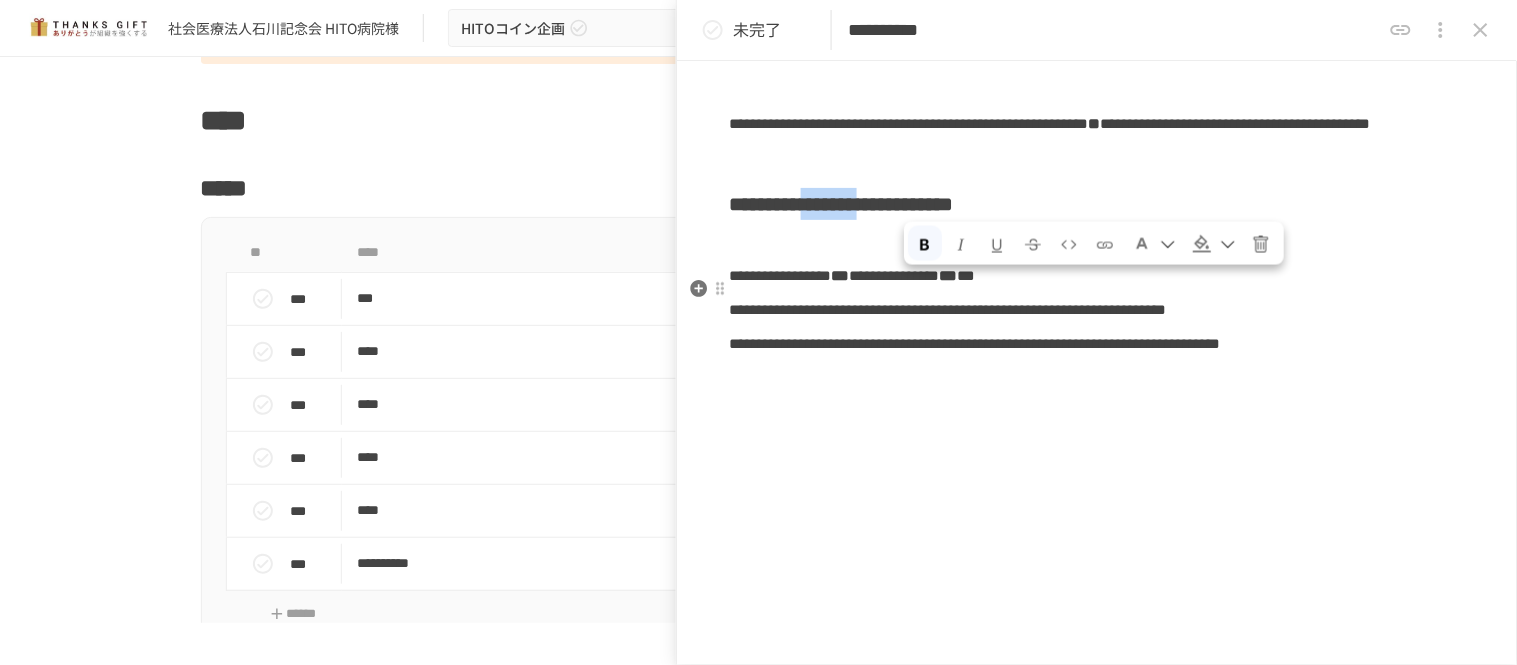 drag, startPoint x: 911, startPoint y: 271, endPoint x: 1045, endPoint y: 275, distance: 134.0597 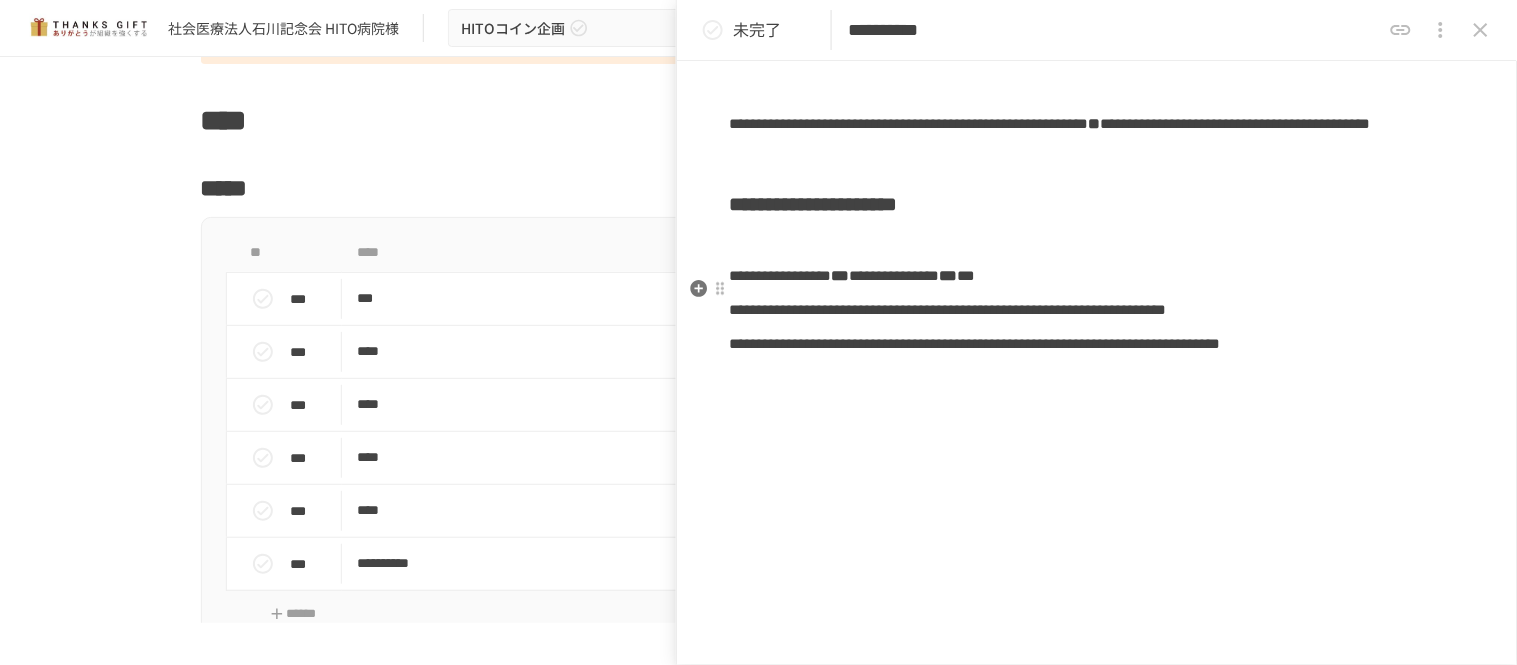 click on "**********" at bounding box center (813, 204) 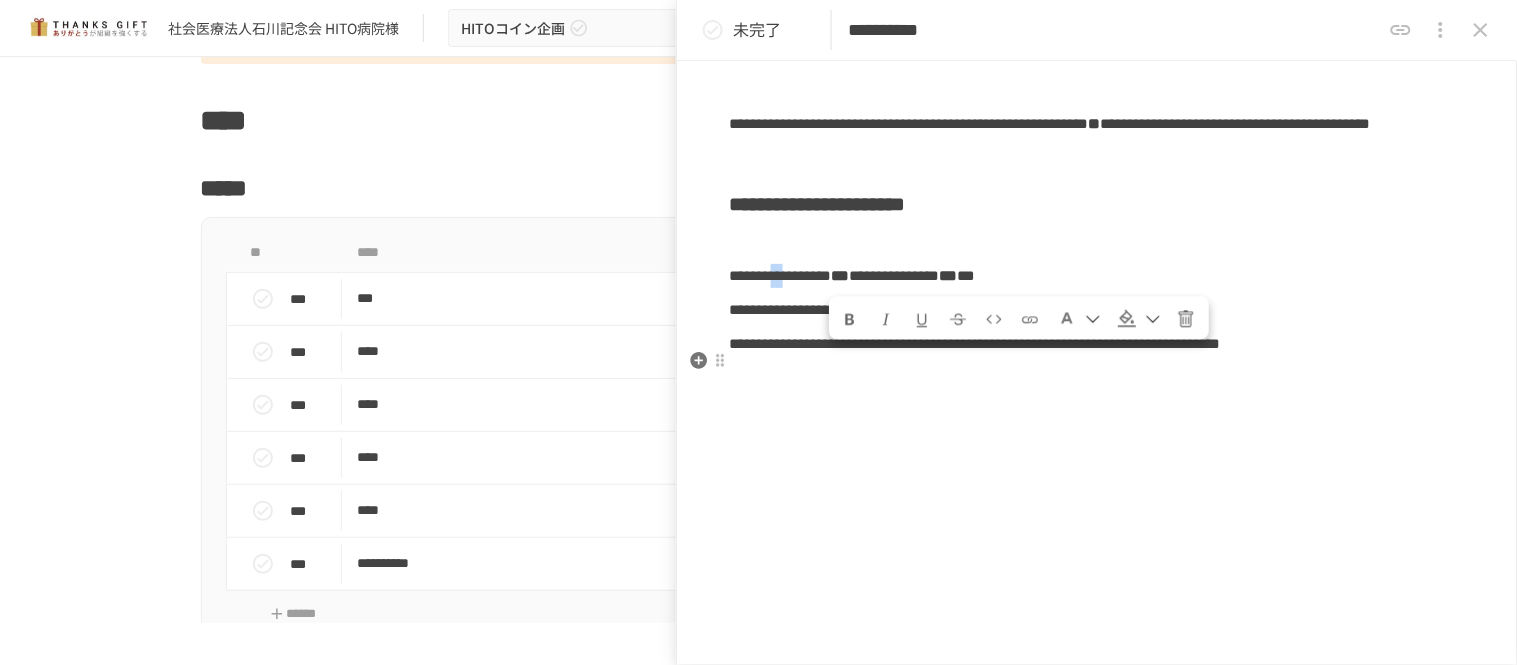 drag, startPoint x: 832, startPoint y: 344, endPoint x: 866, endPoint y: 346, distance: 34.058773 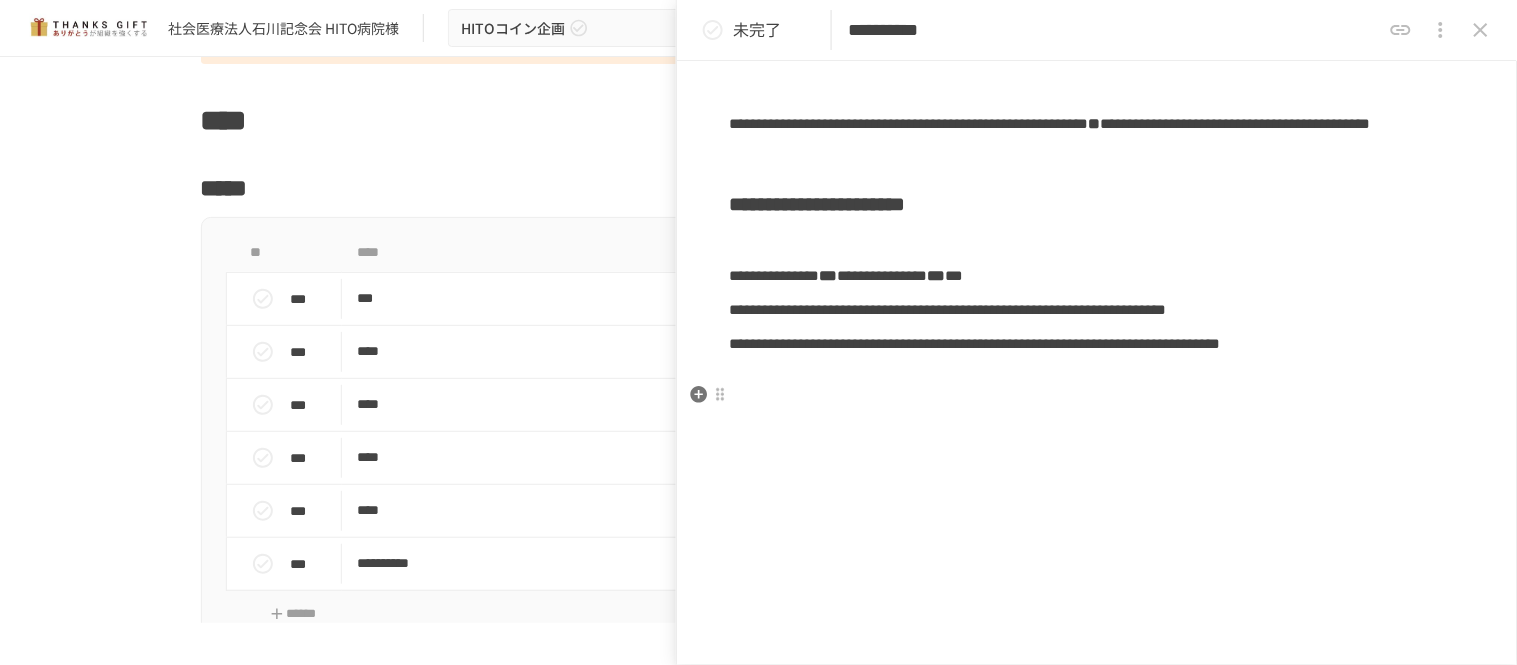 click on "**********" at bounding box center [948, 309] 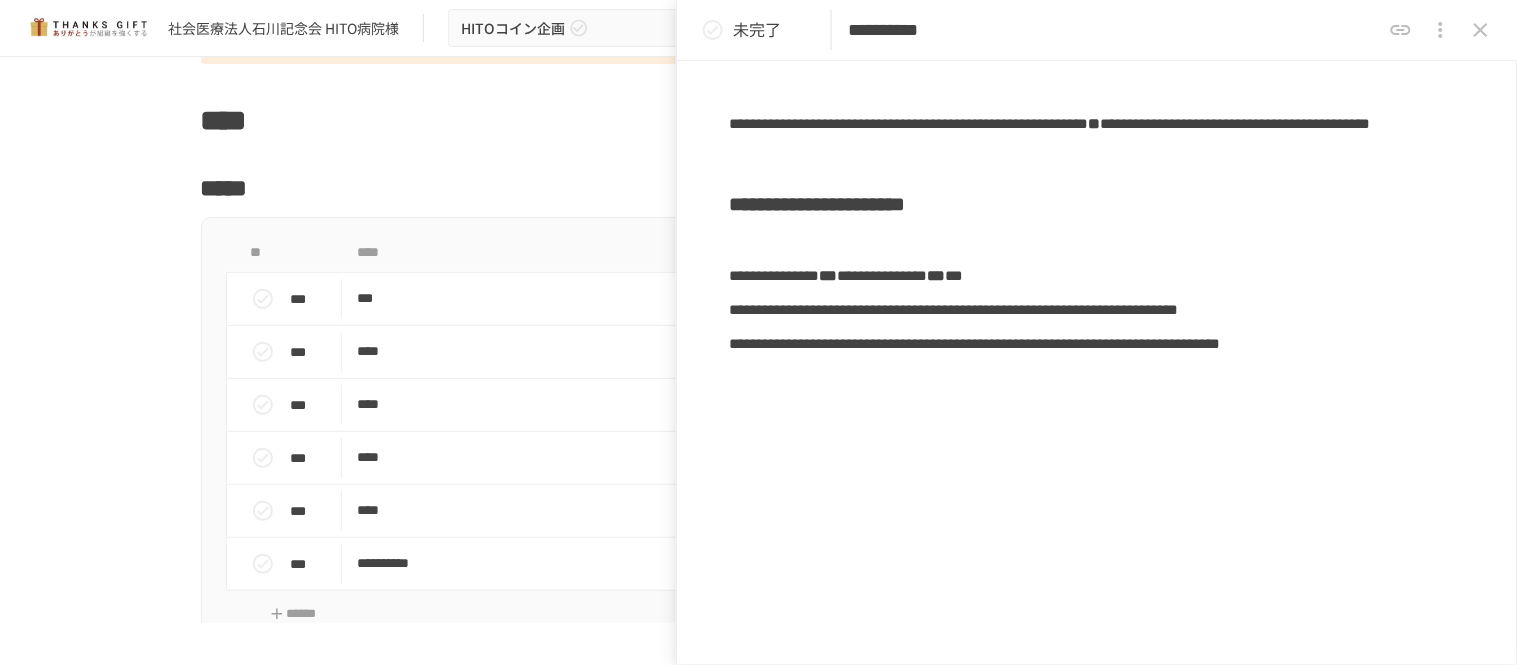 scroll, scrollTop: 333, scrollLeft: 0, axis: vertical 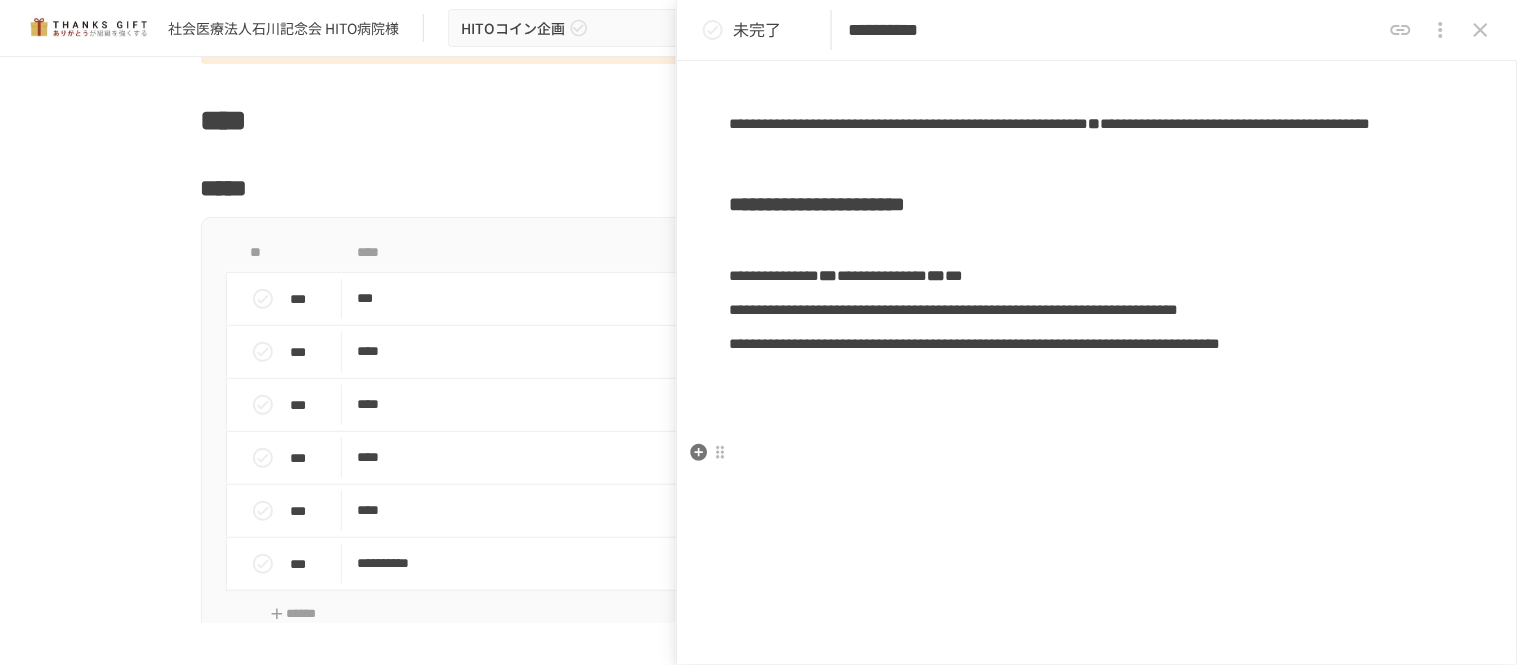 click on "**********" at bounding box center (975, 343) 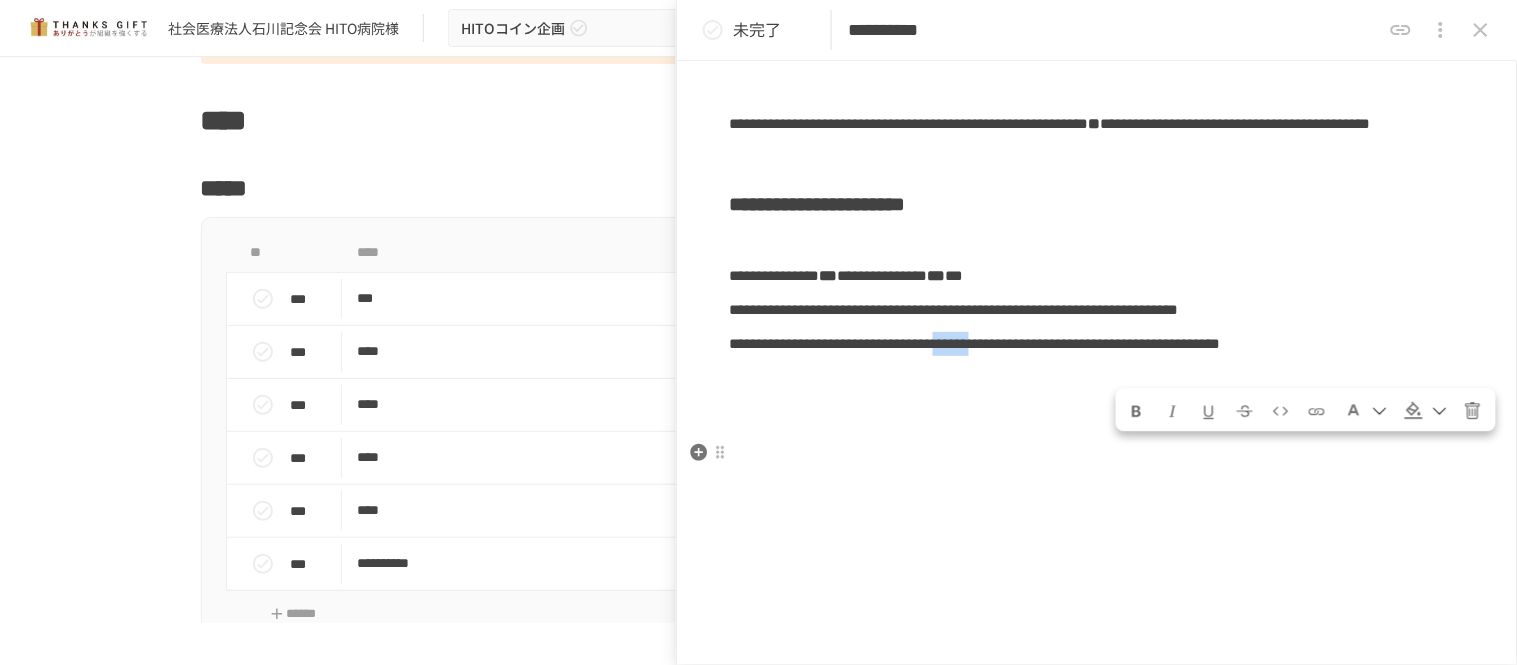 drag, startPoint x: 1222, startPoint y: 314, endPoint x: 1321, endPoint y: 325, distance: 99.60924 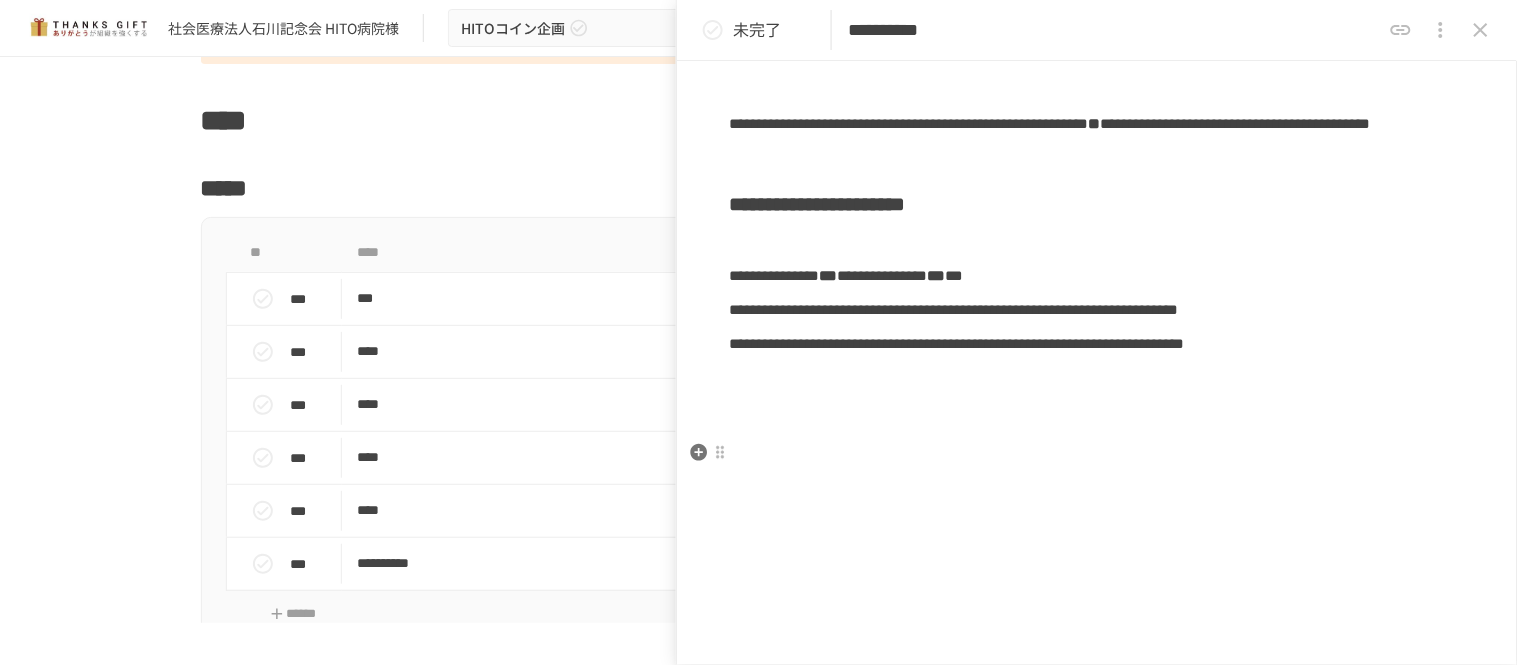 click on "**********" at bounding box center [957, 343] 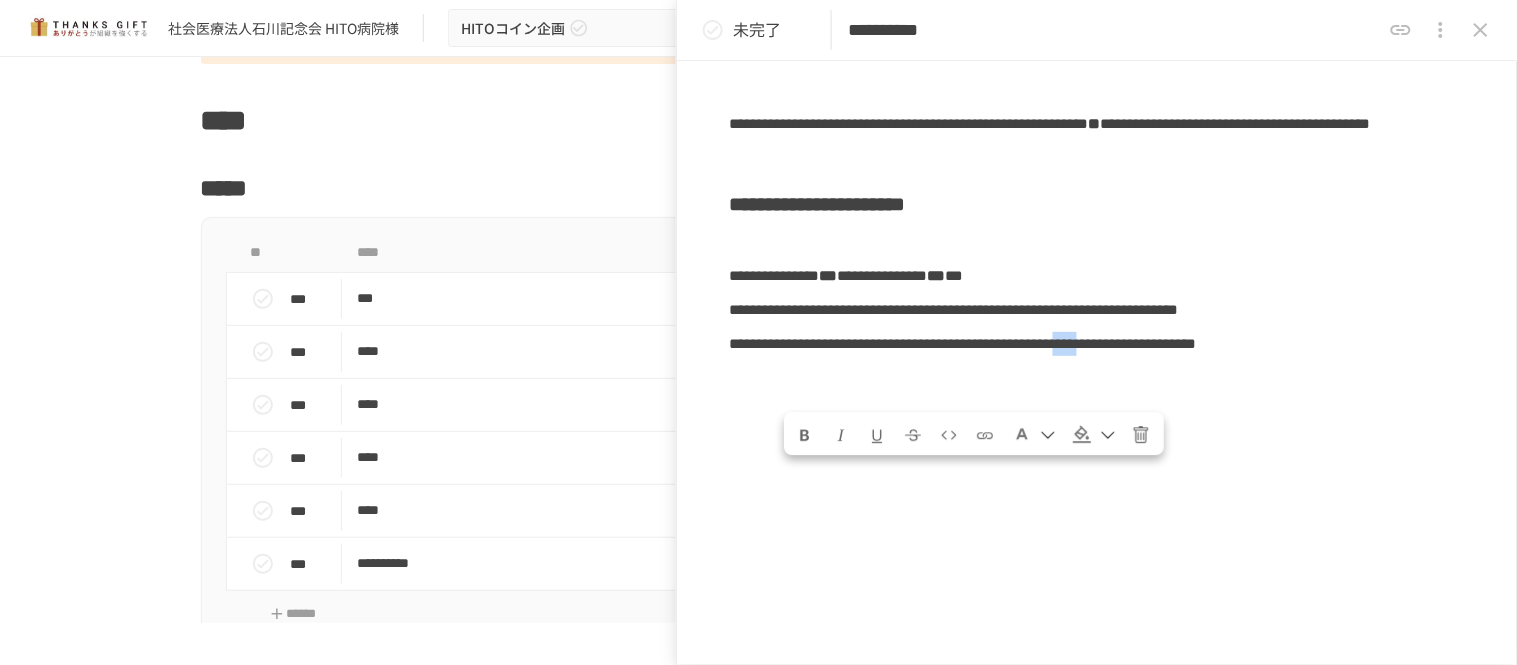 drag, startPoint x: 792, startPoint y: 343, endPoint x: 845, endPoint y: 371, distance: 59.94164 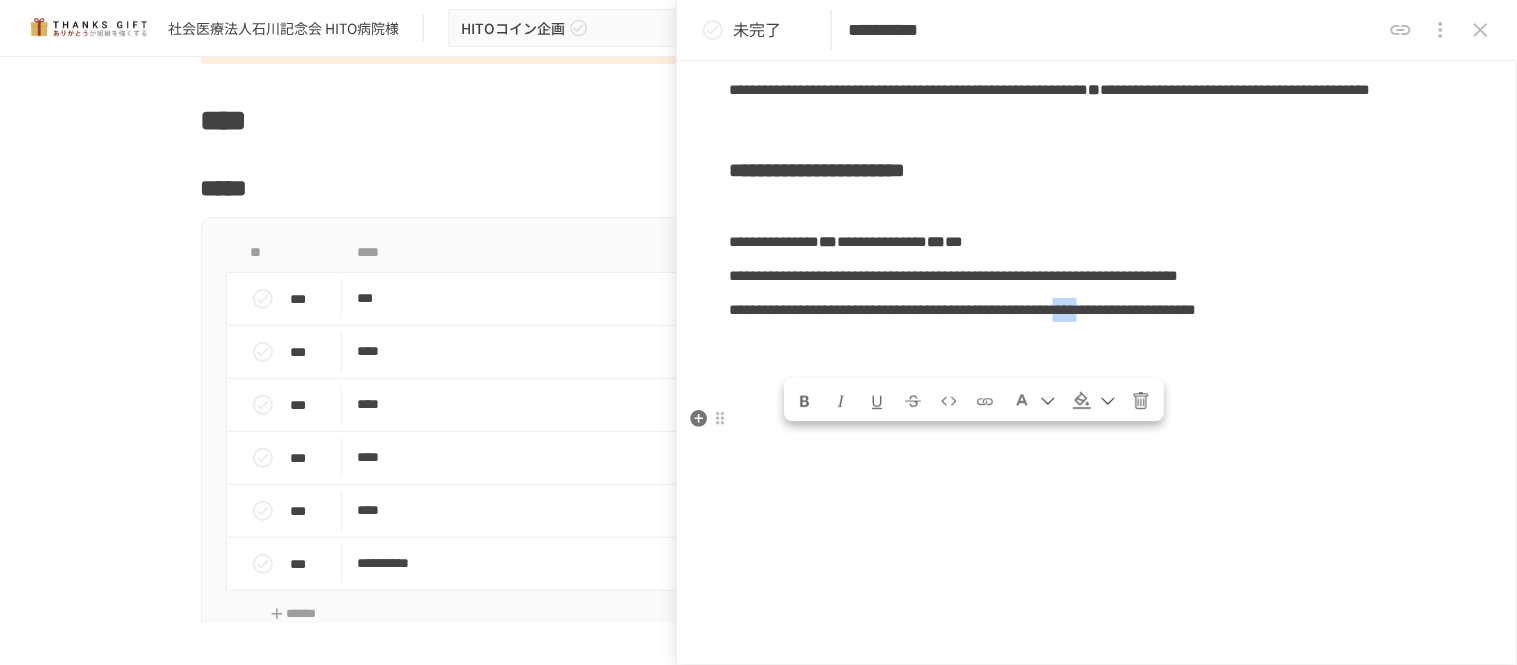 drag, startPoint x: 847, startPoint y: 348, endPoint x: 794, endPoint y: 352, distance: 53.15073 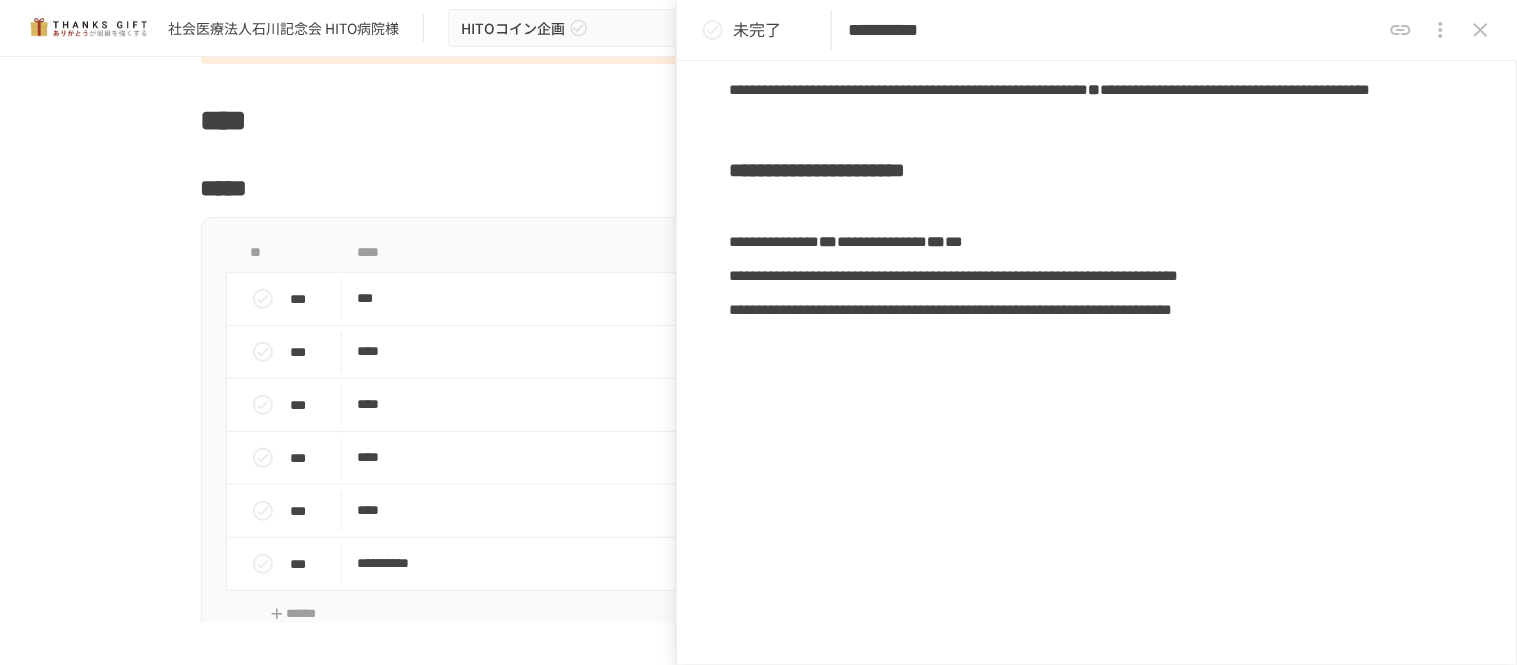 click 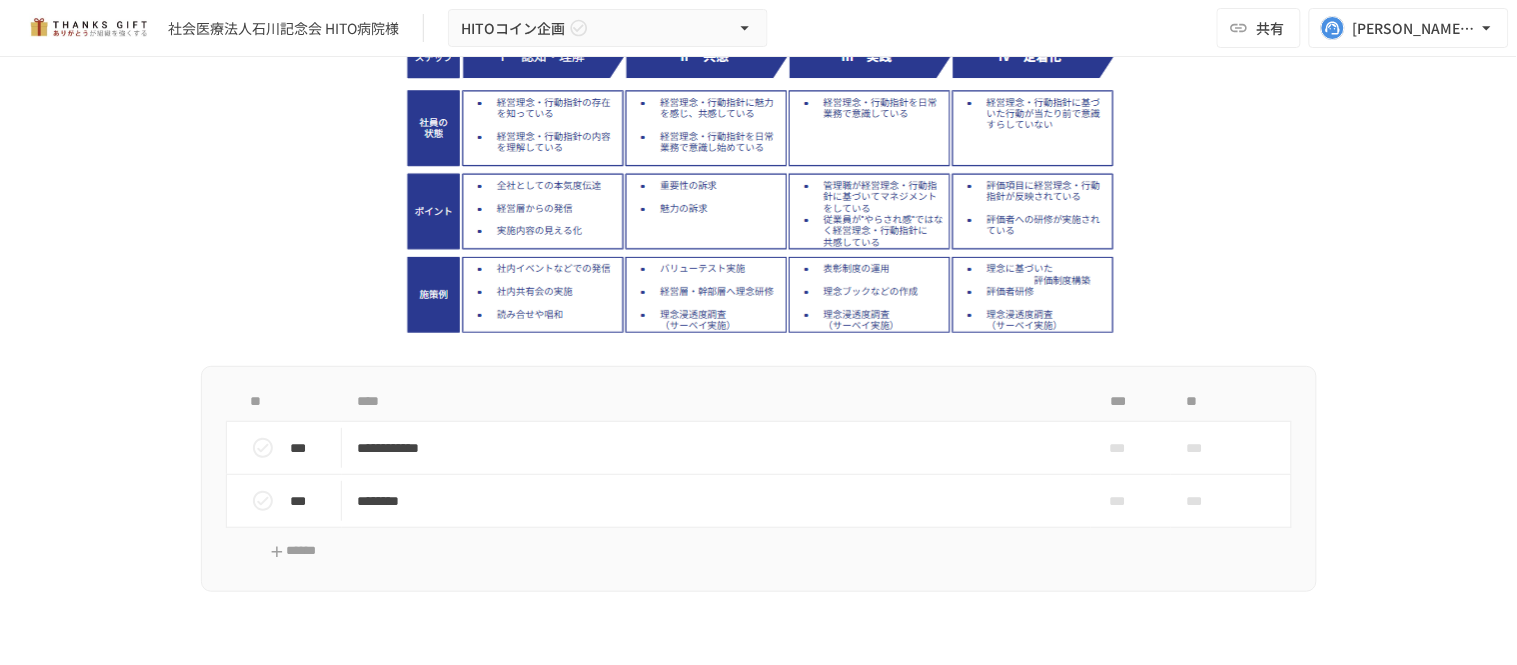 scroll, scrollTop: 2888, scrollLeft: 0, axis: vertical 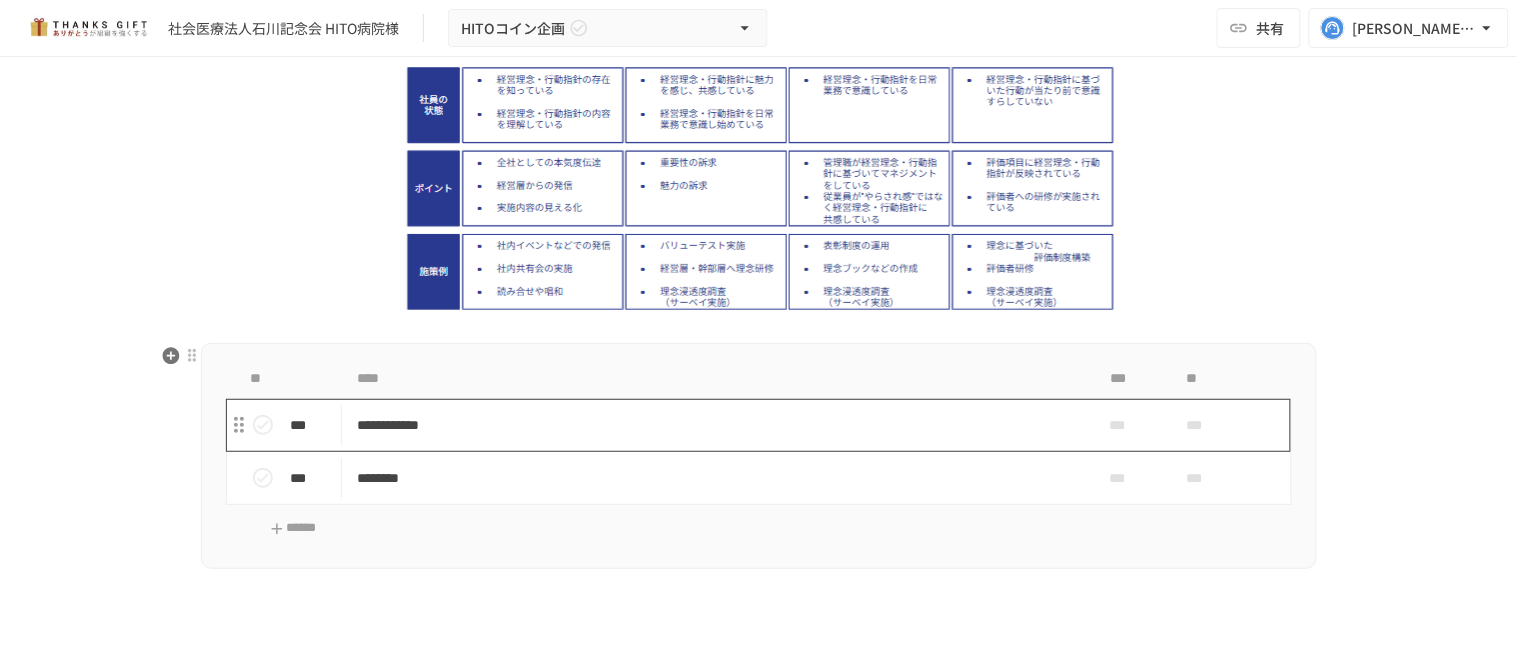 click on "**********" at bounding box center [716, 425] 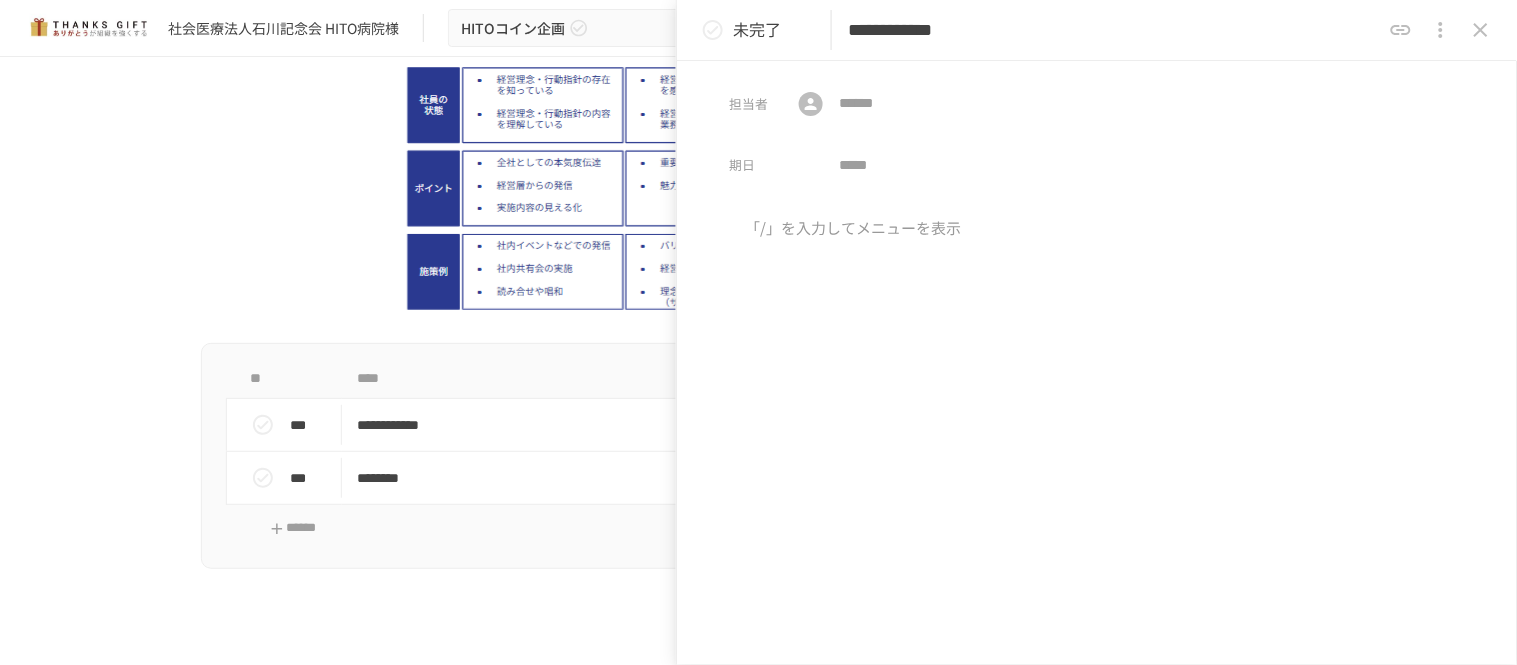 click on "**********" at bounding box center (1114, 30) 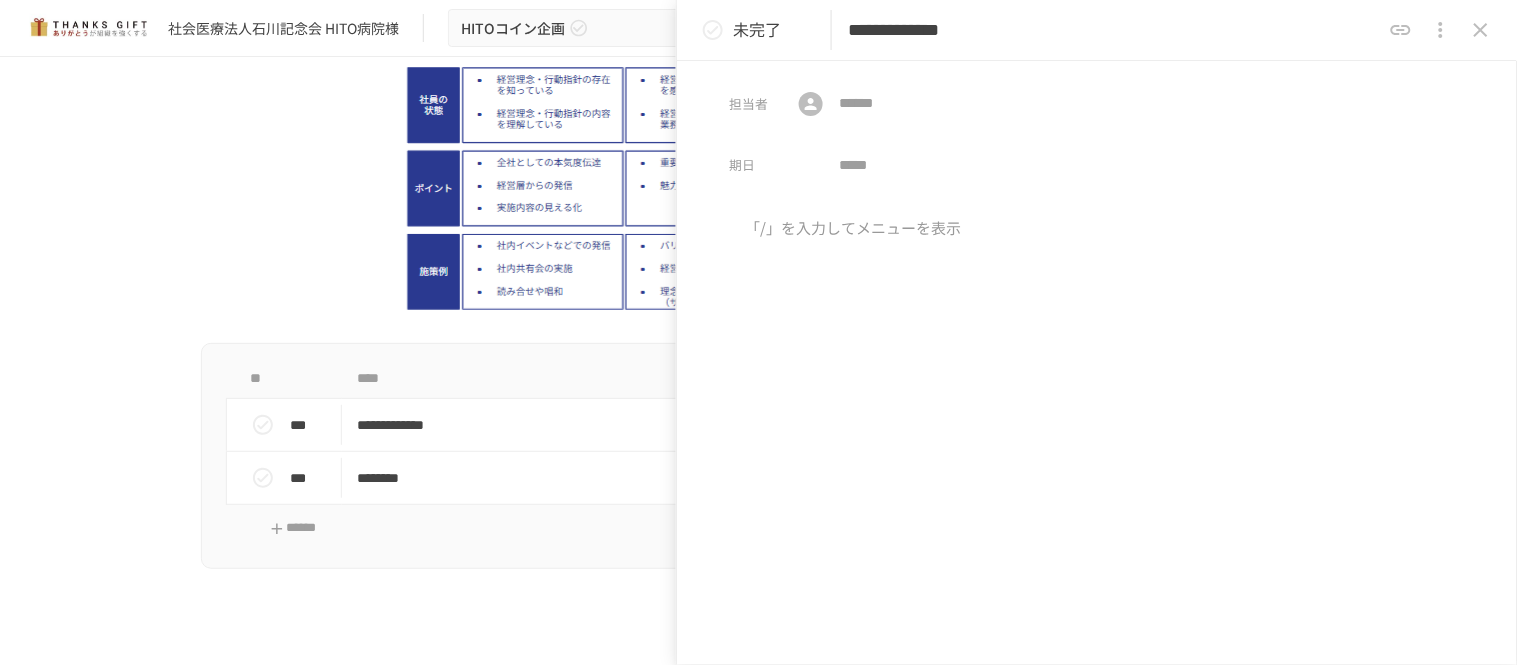 type on "**********" 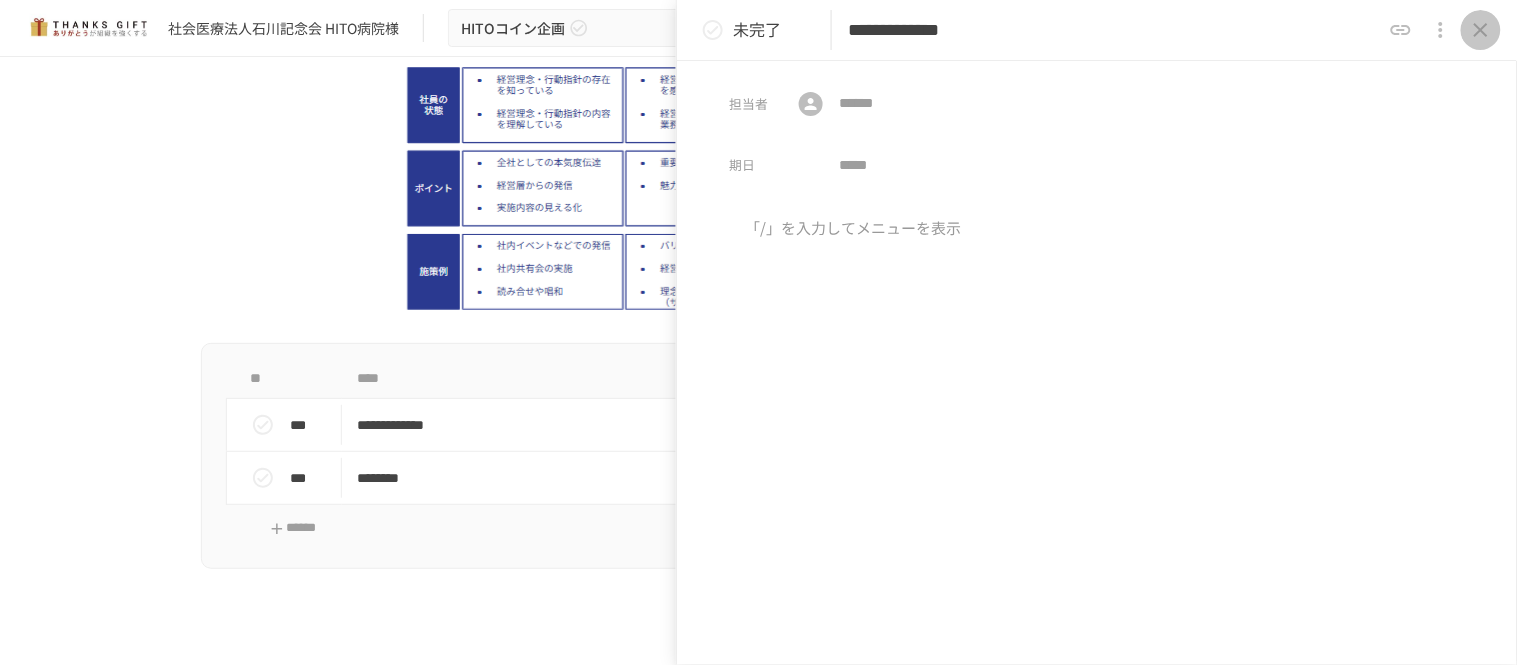 click at bounding box center (1481, 30) 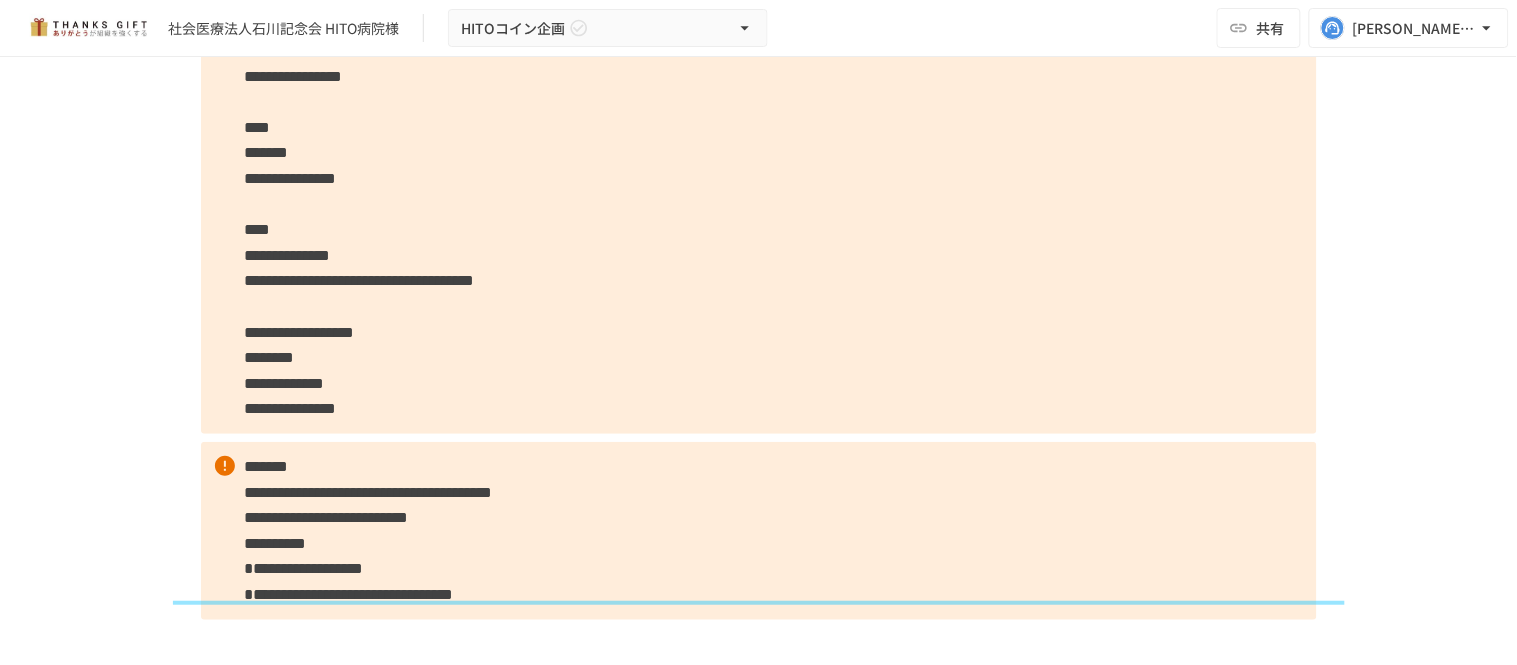 scroll, scrollTop: 1777, scrollLeft: 0, axis: vertical 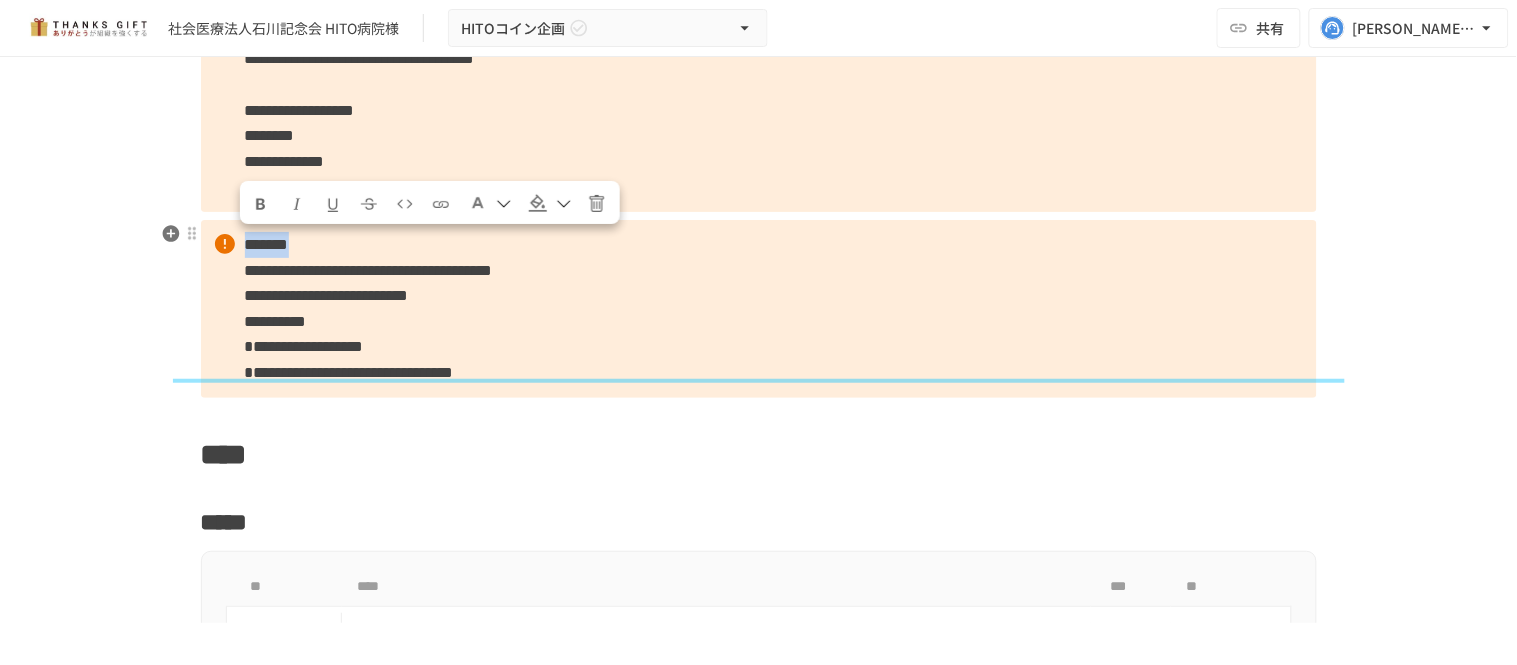 drag, startPoint x: 358, startPoint y: 246, endPoint x: 227, endPoint y: 246, distance: 131 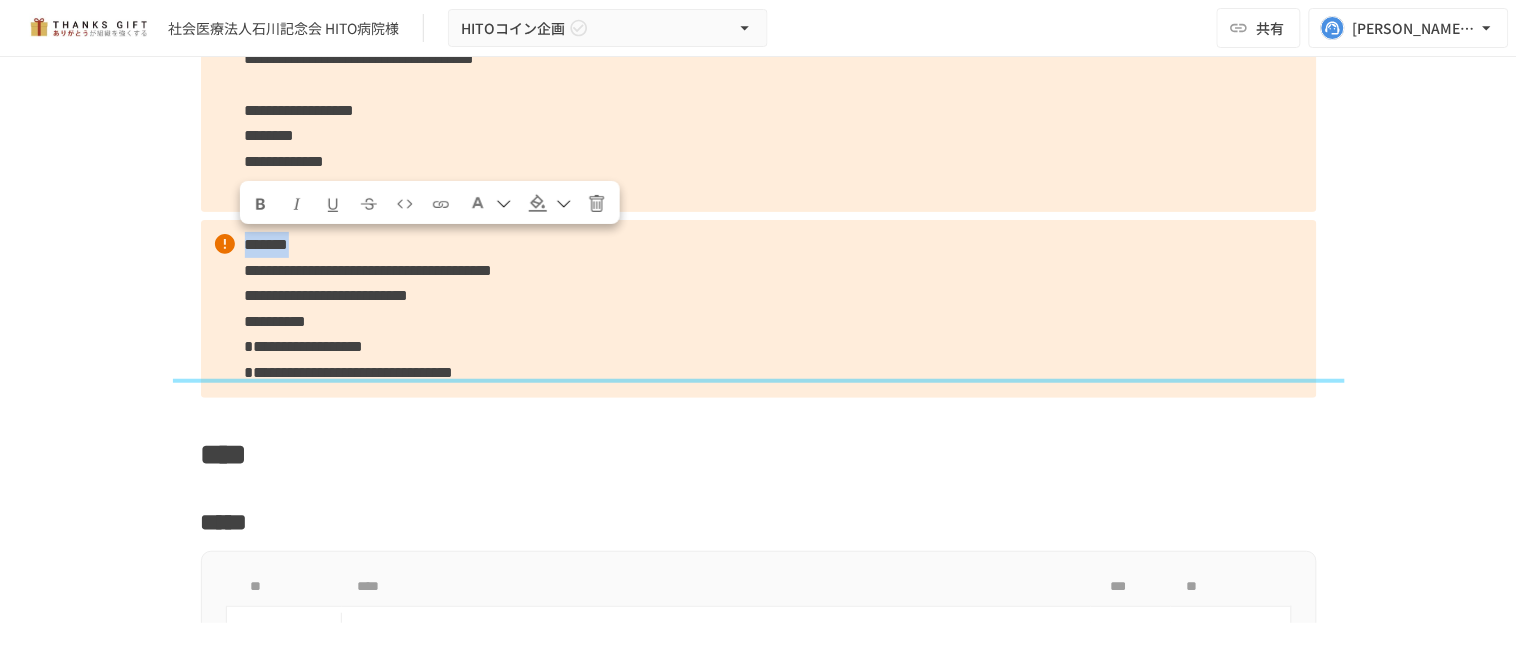 click at bounding box center (260, 204) 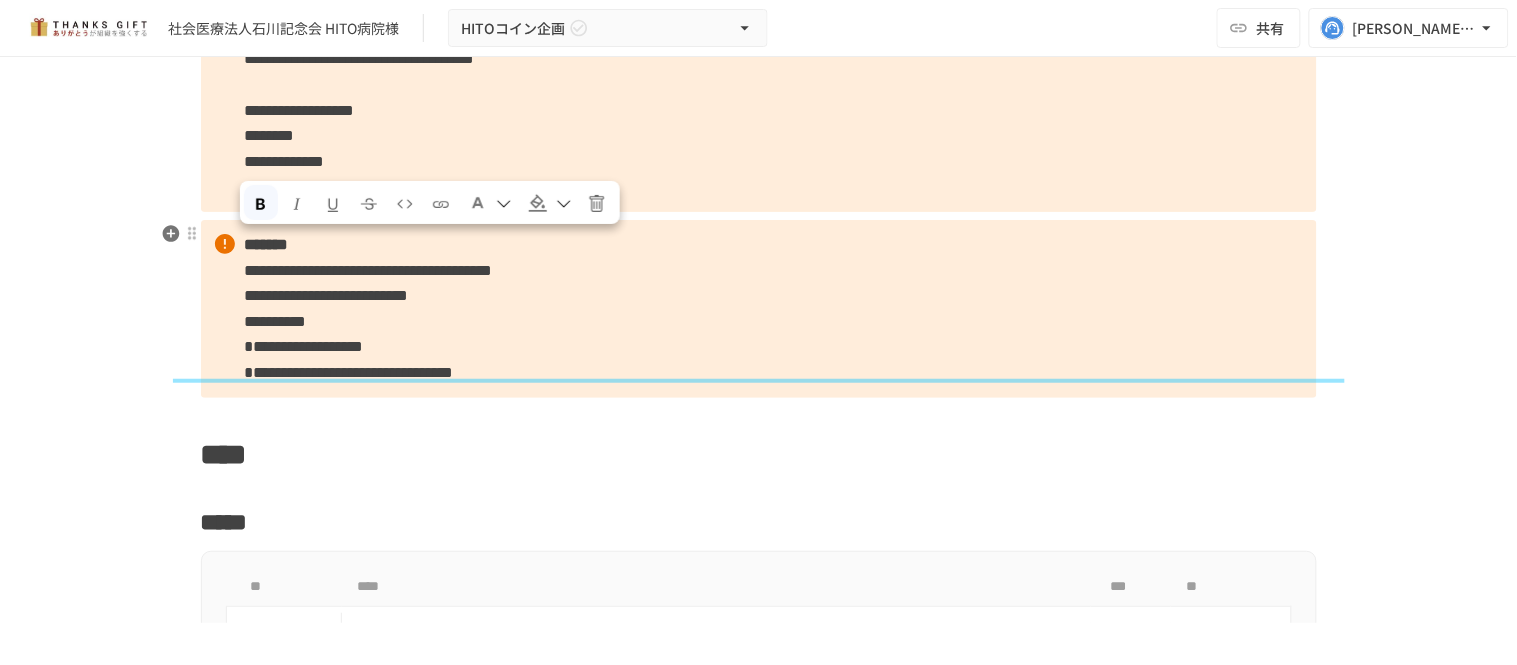 click on "**********" at bounding box center [759, 309] 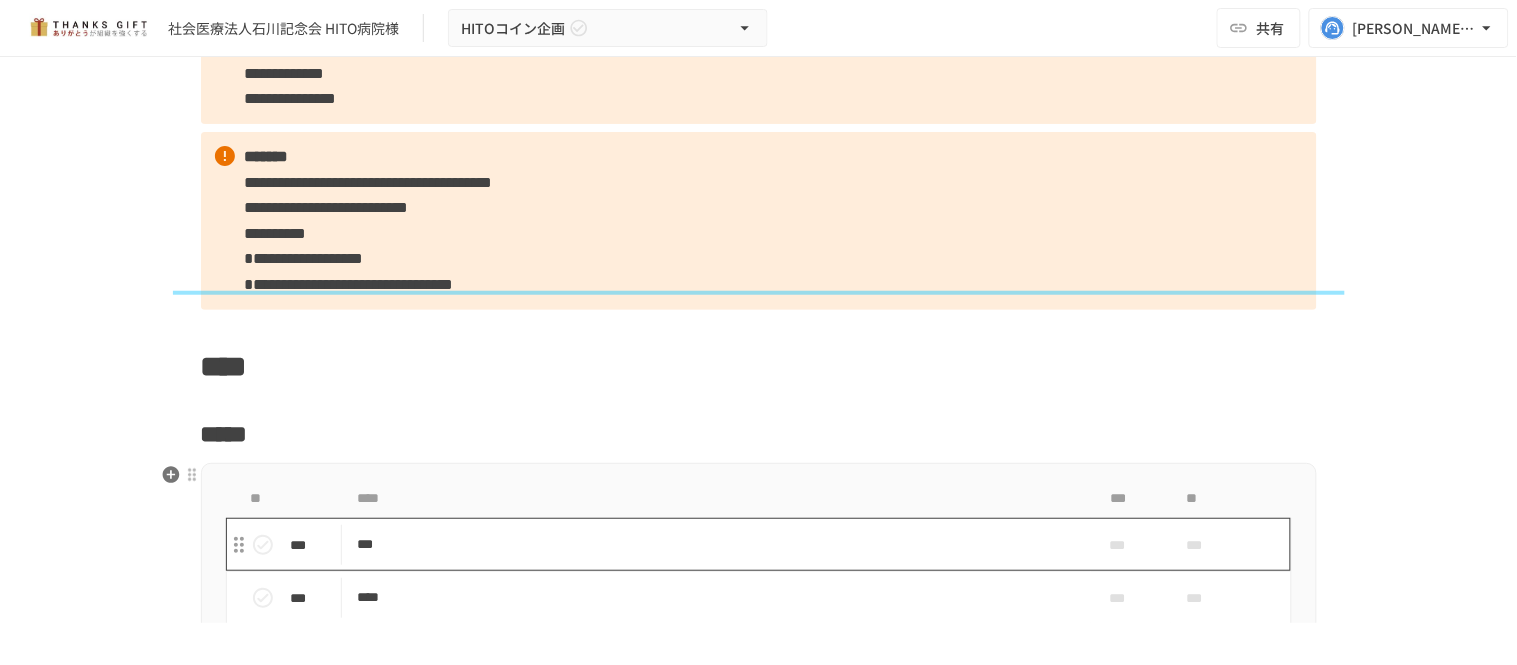 scroll, scrollTop: 2000, scrollLeft: 0, axis: vertical 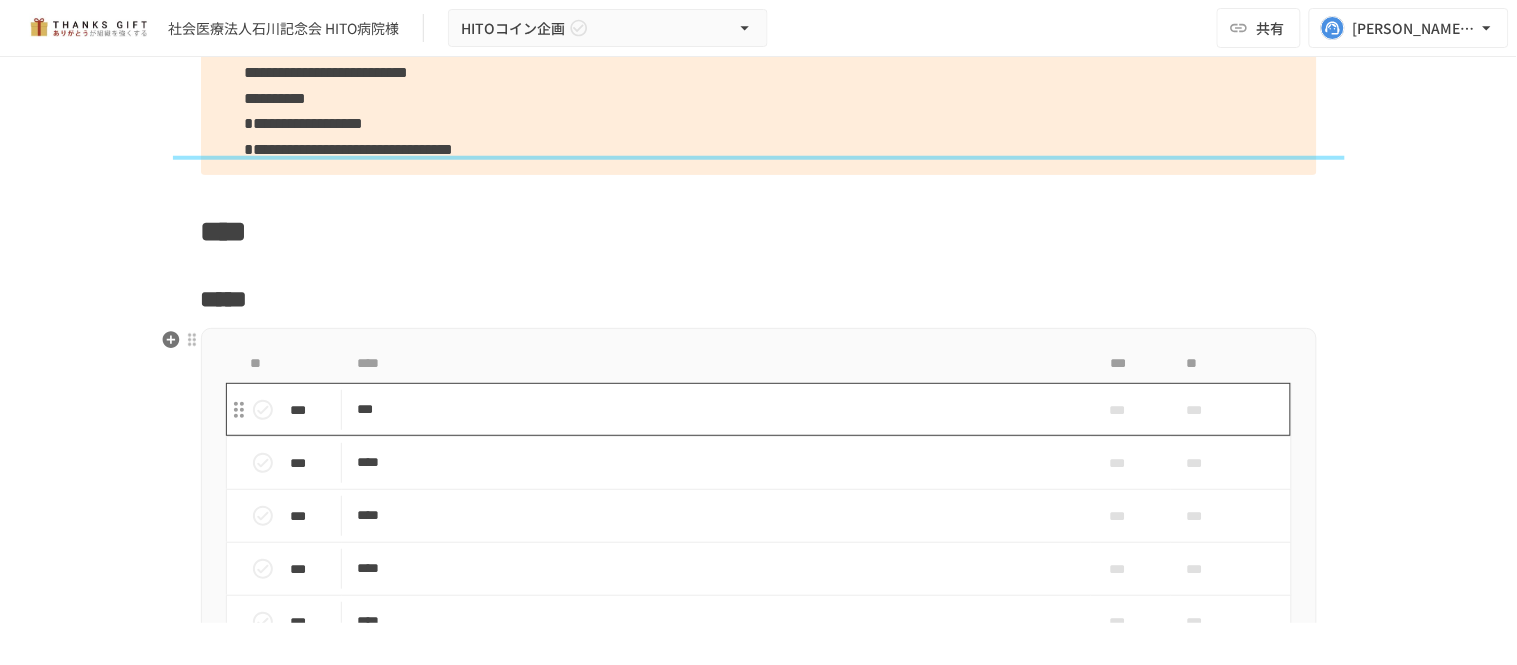 click on "***" at bounding box center (716, 409) 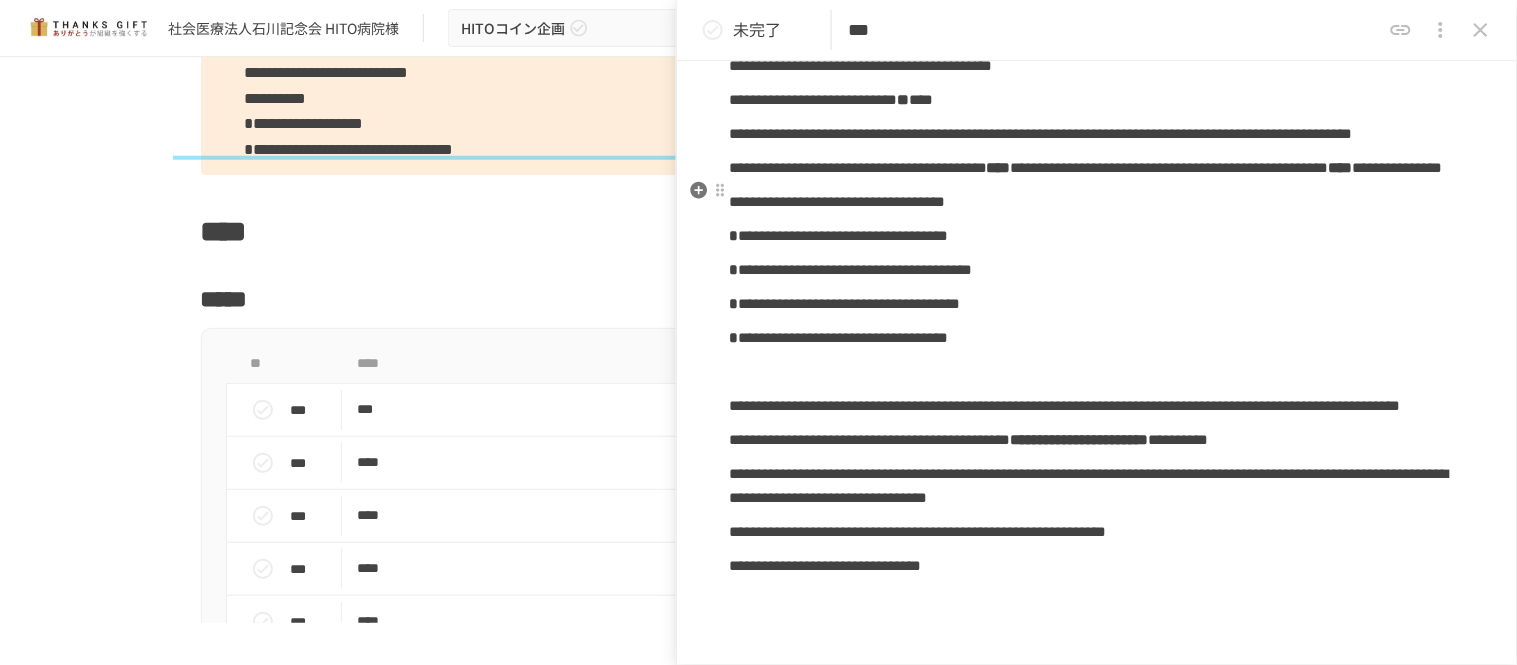 scroll, scrollTop: 333, scrollLeft: 0, axis: vertical 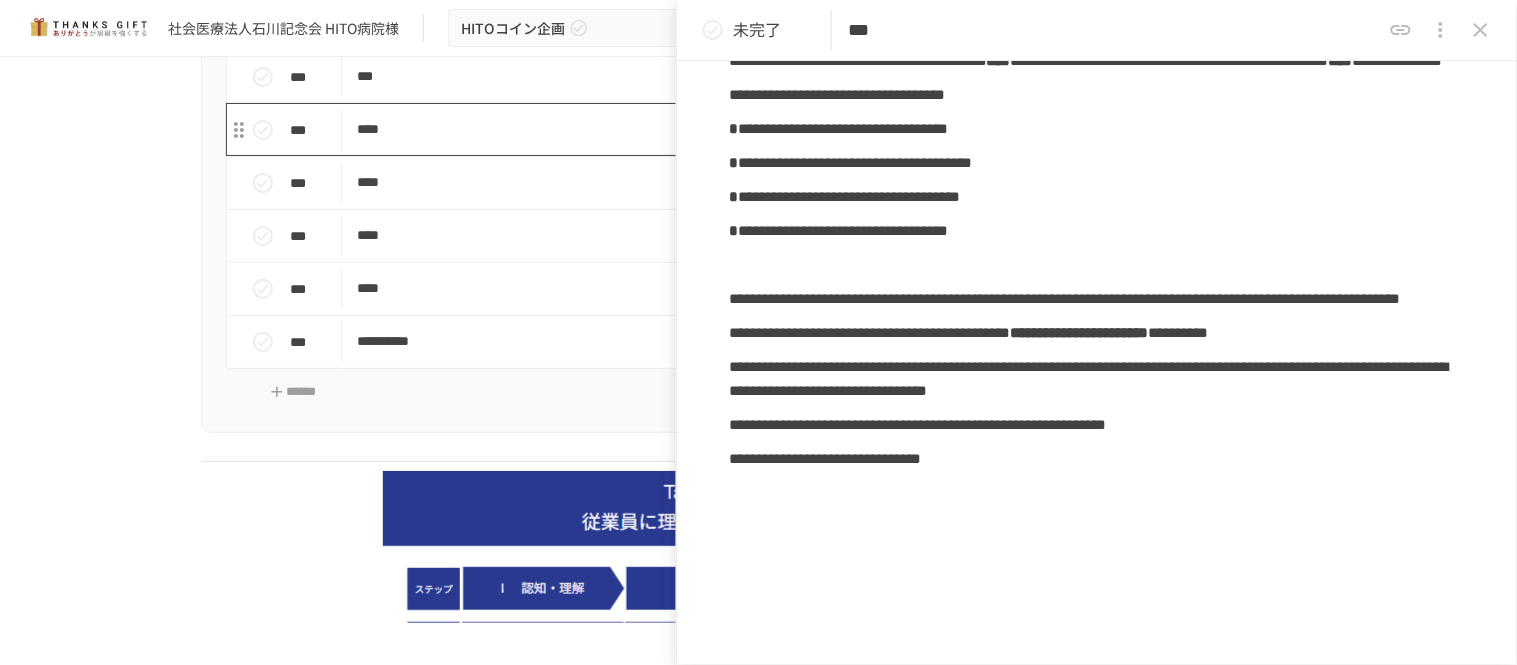 click on "****" at bounding box center (716, 129) 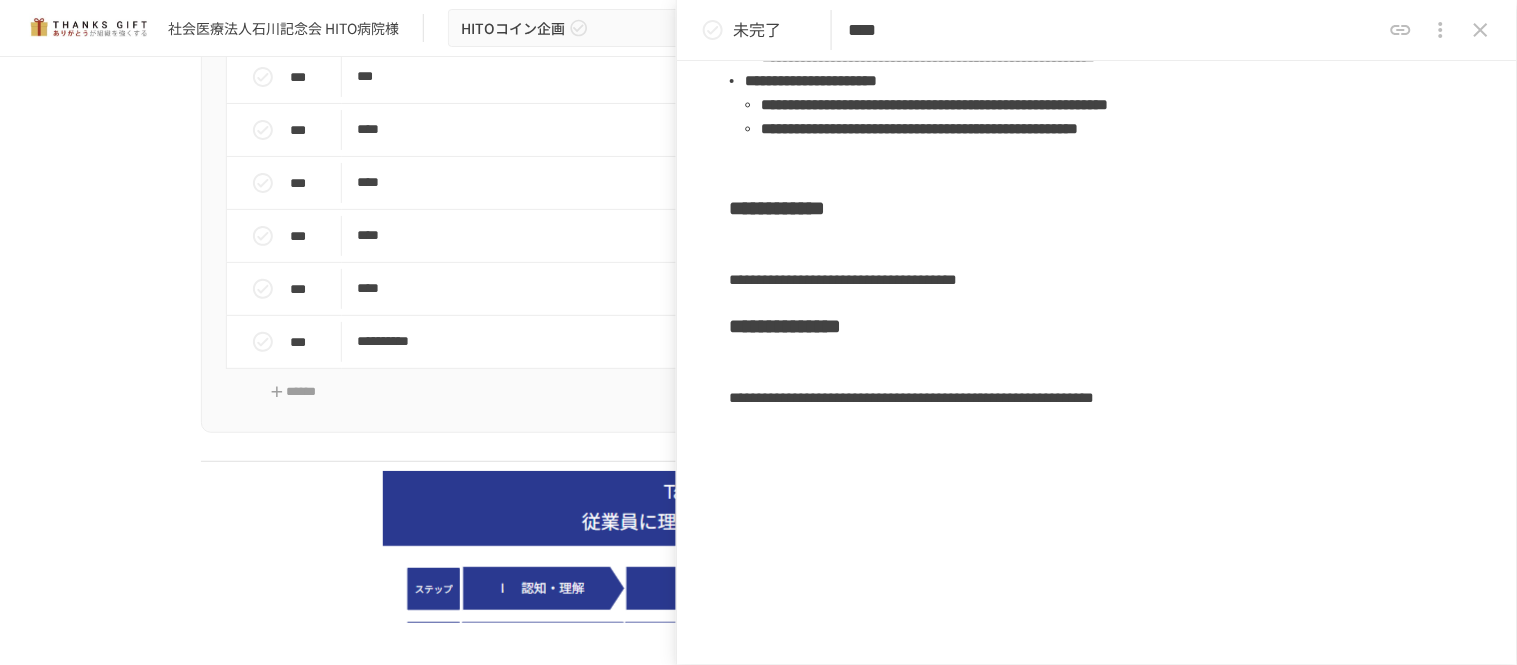 scroll, scrollTop: 777, scrollLeft: 0, axis: vertical 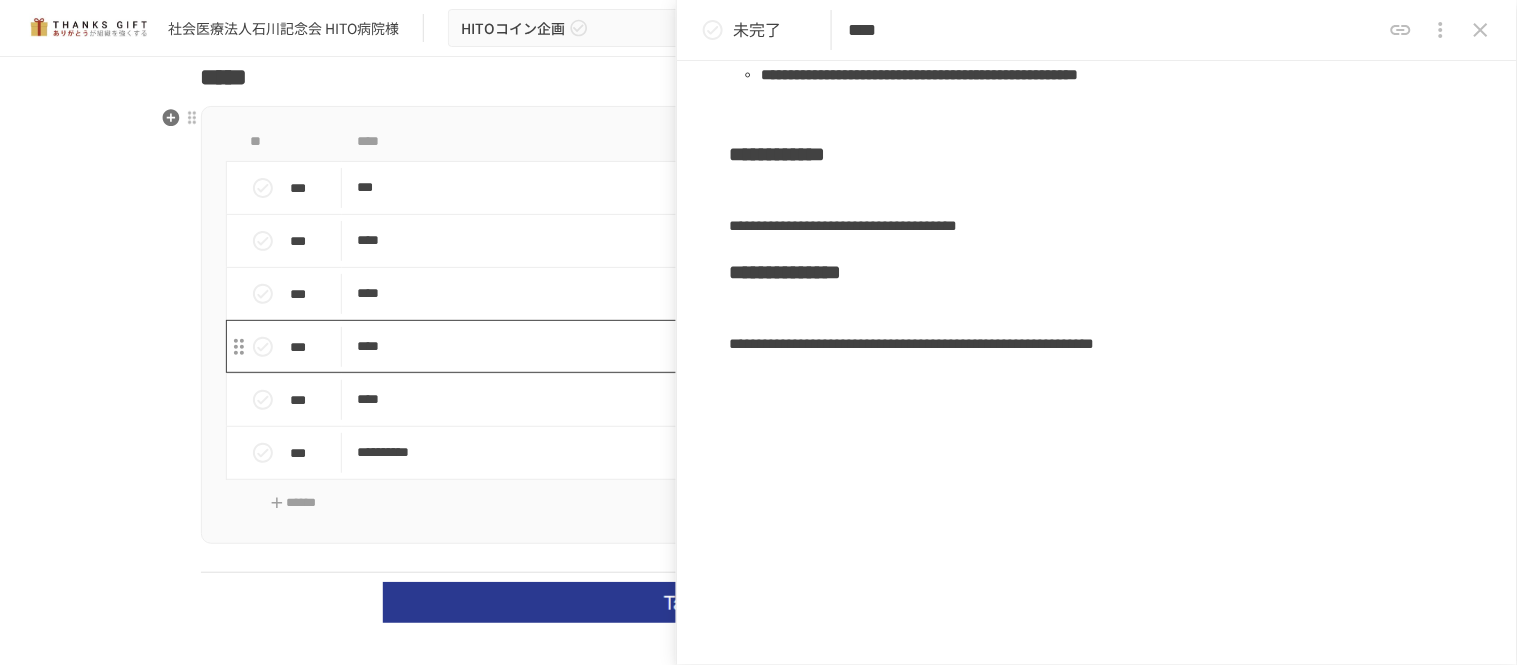click on "****" at bounding box center (716, 346) 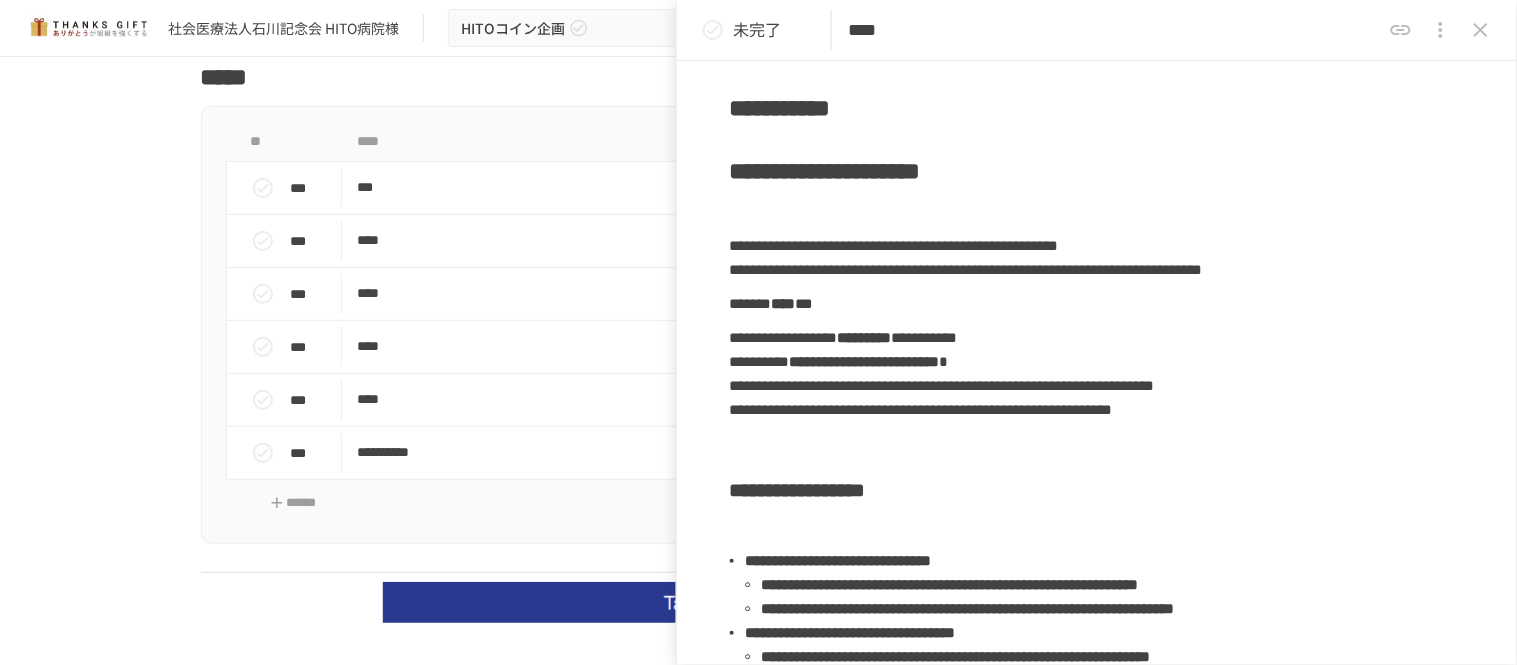 scroll, scrollTop: 111, scrollLeft: 0, axis: vertical 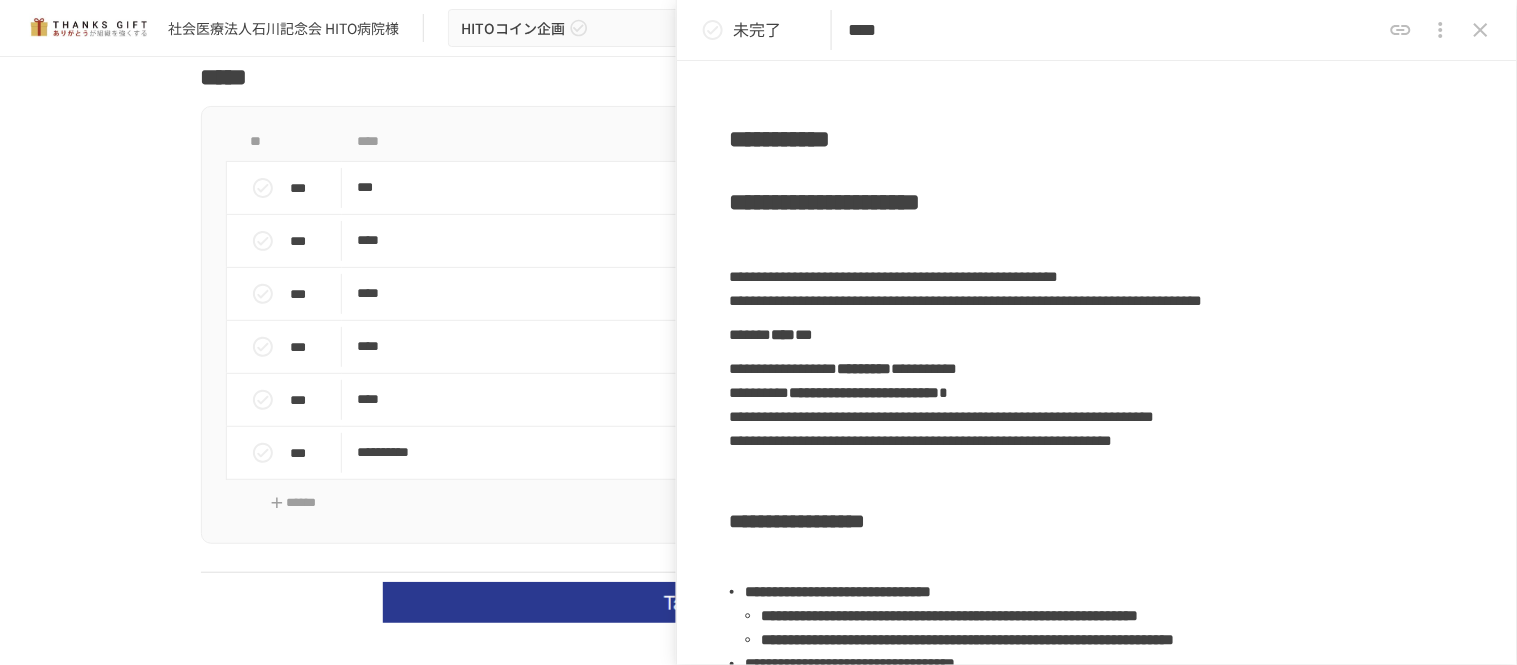 click 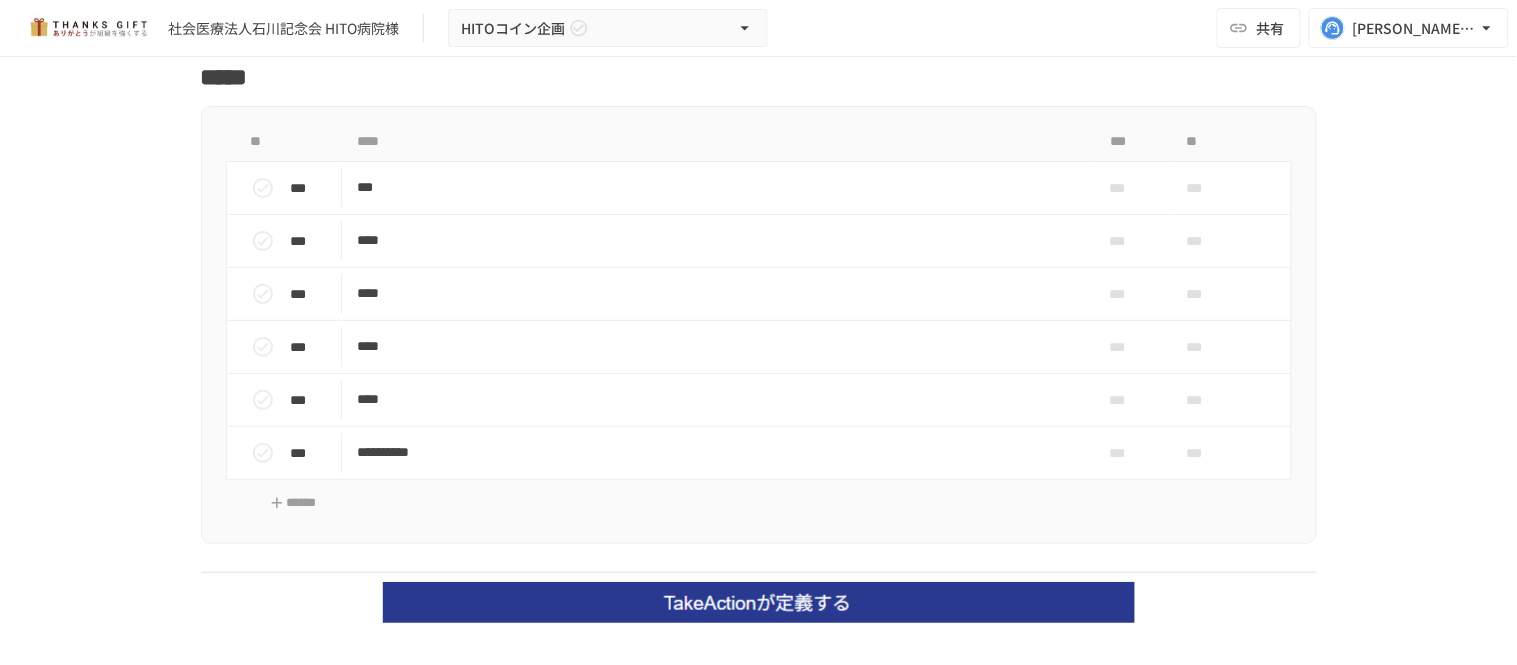 click on "**********" at bounding box center (758, 340) 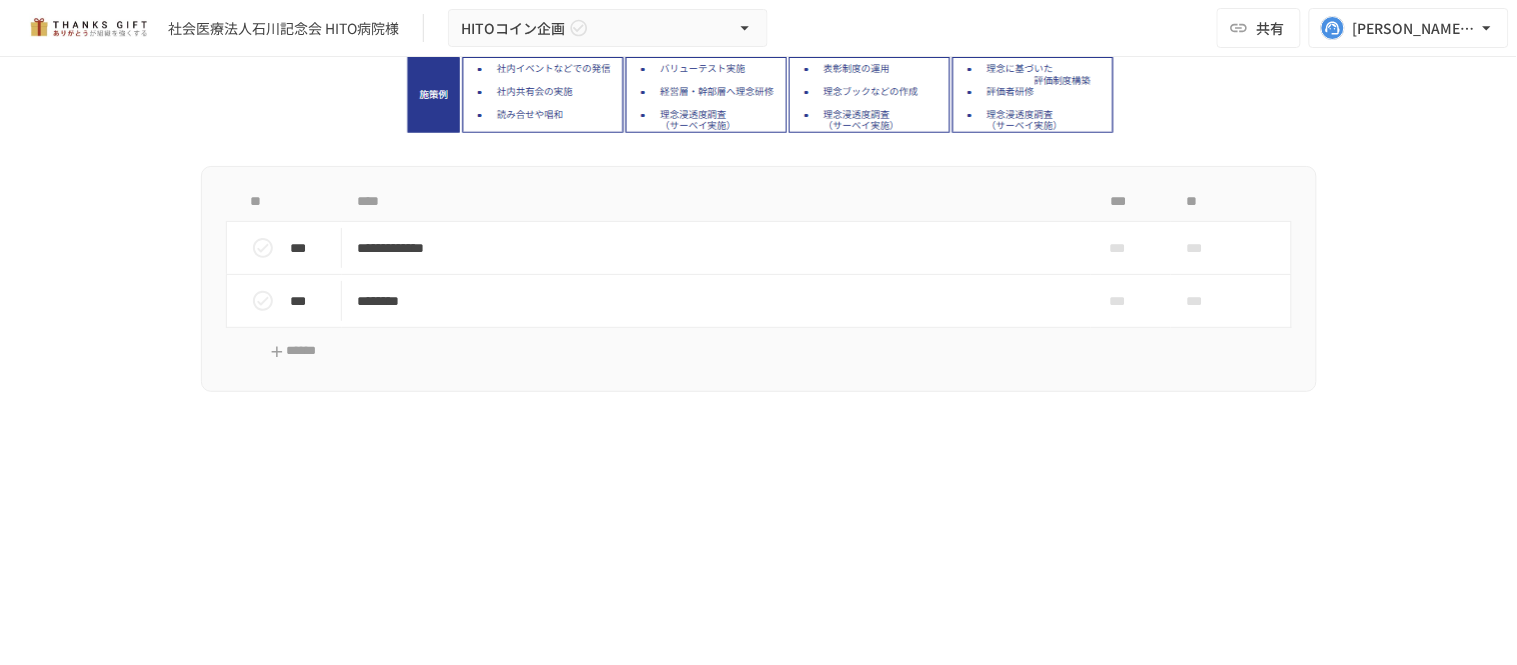 scroll, scrollTop: 3111, scrollLeft: 0, axis: vertical 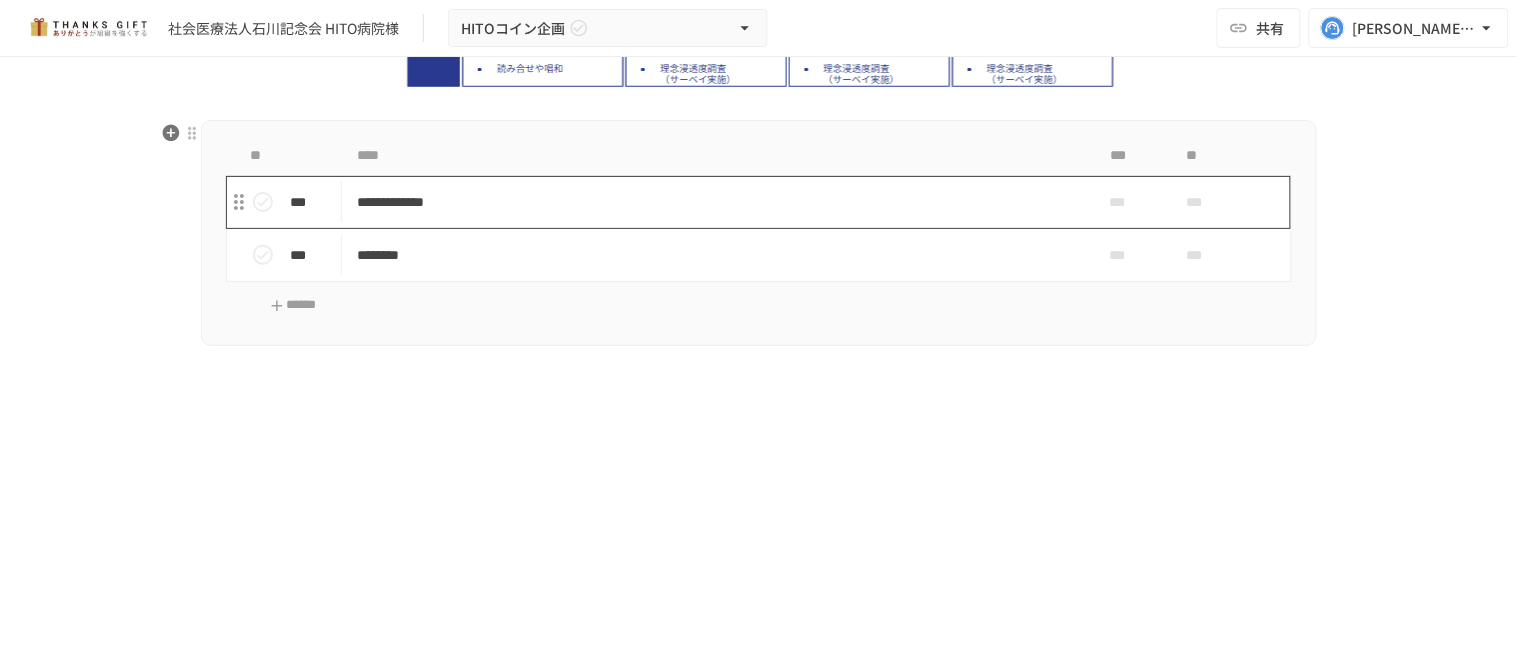 click on "**********" at bounding box center (716, 202) 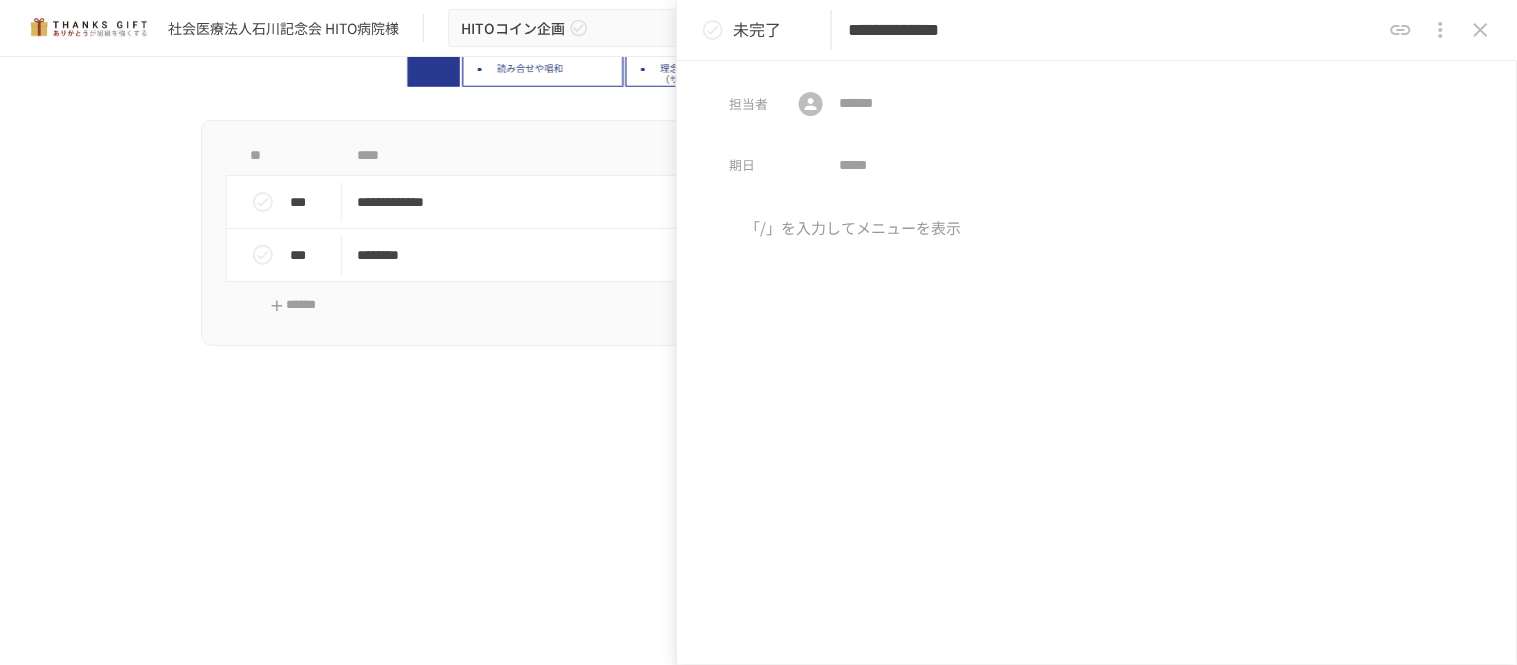 drag, startPoint x: 931, startPoint y: 31, endPoint x: 820, endPoint y: 30, distance: 111.0045 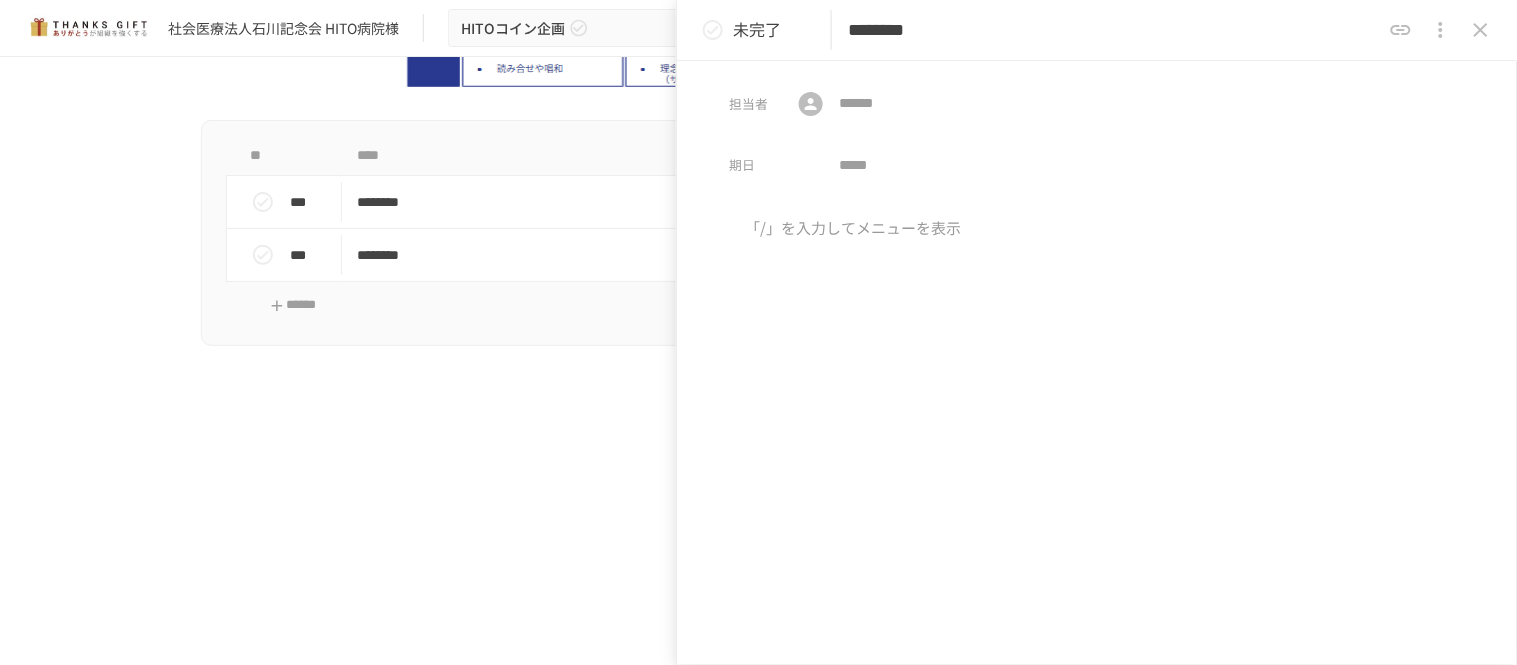 type on "********" 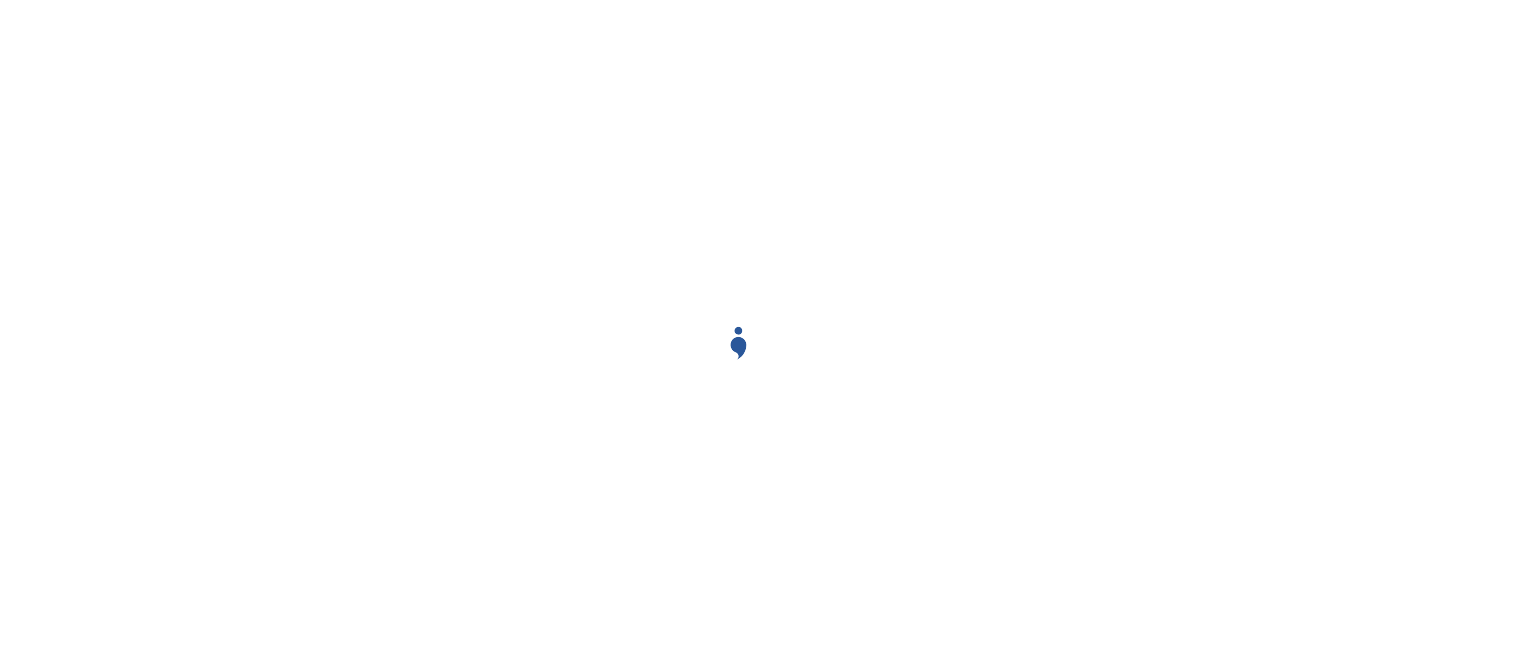 scroll, scrollTop: 0, scrollLeft: 0, axis: both 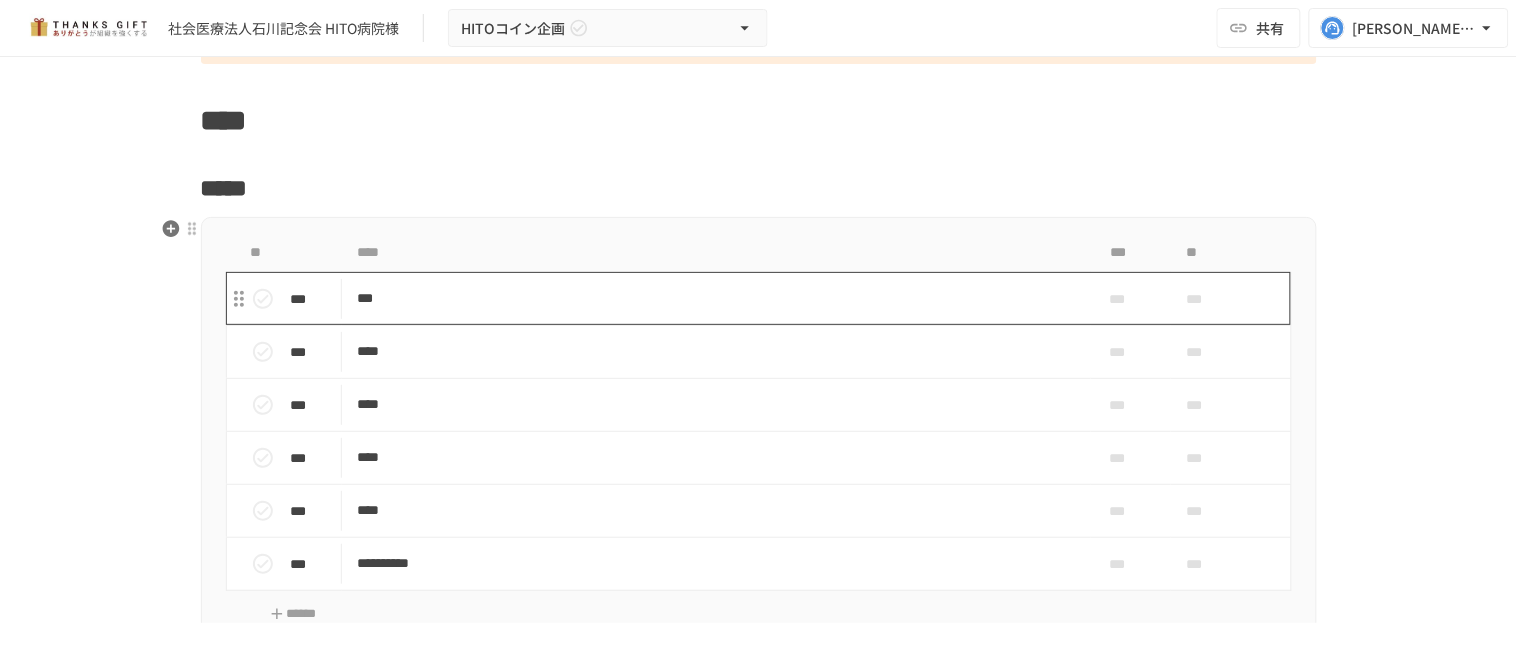 click on "***" at bounding box center (716, 298) 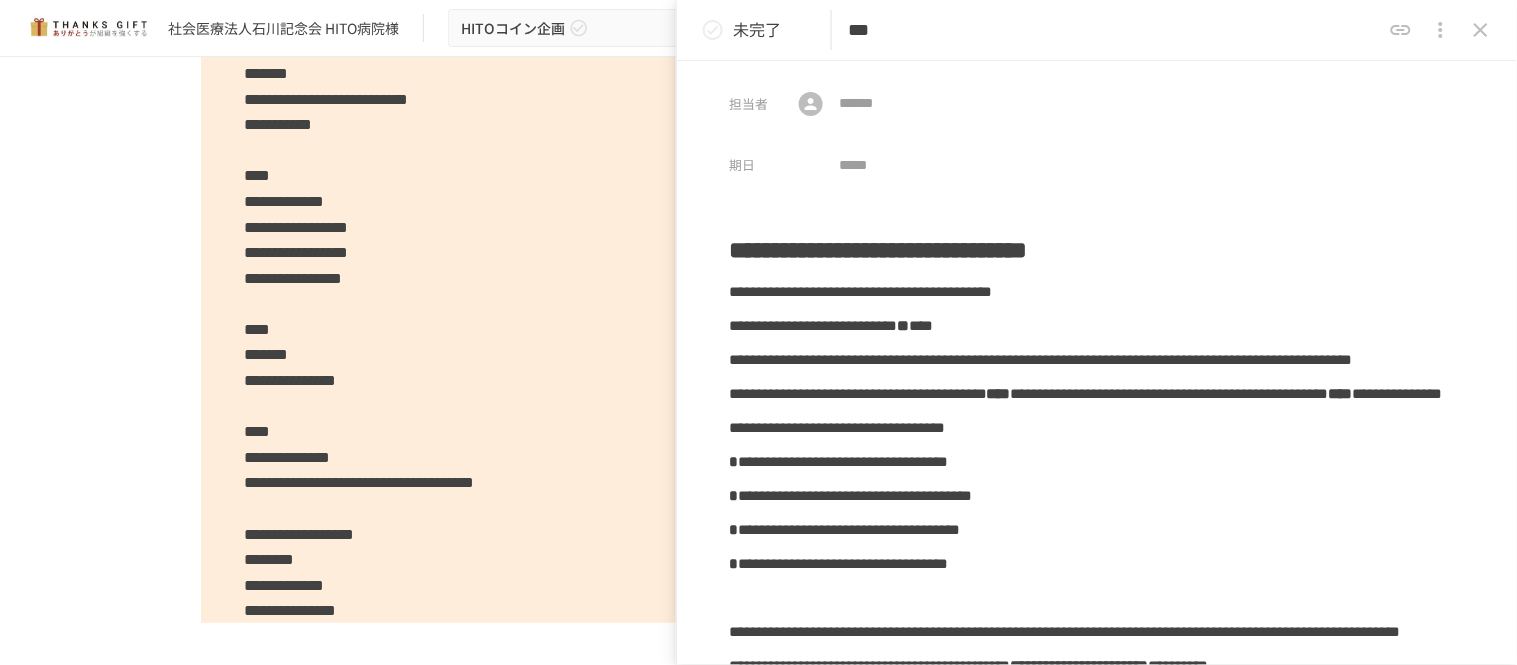 scroll, scrollTop: 1333, scrollLeft: 0, axis: vertical 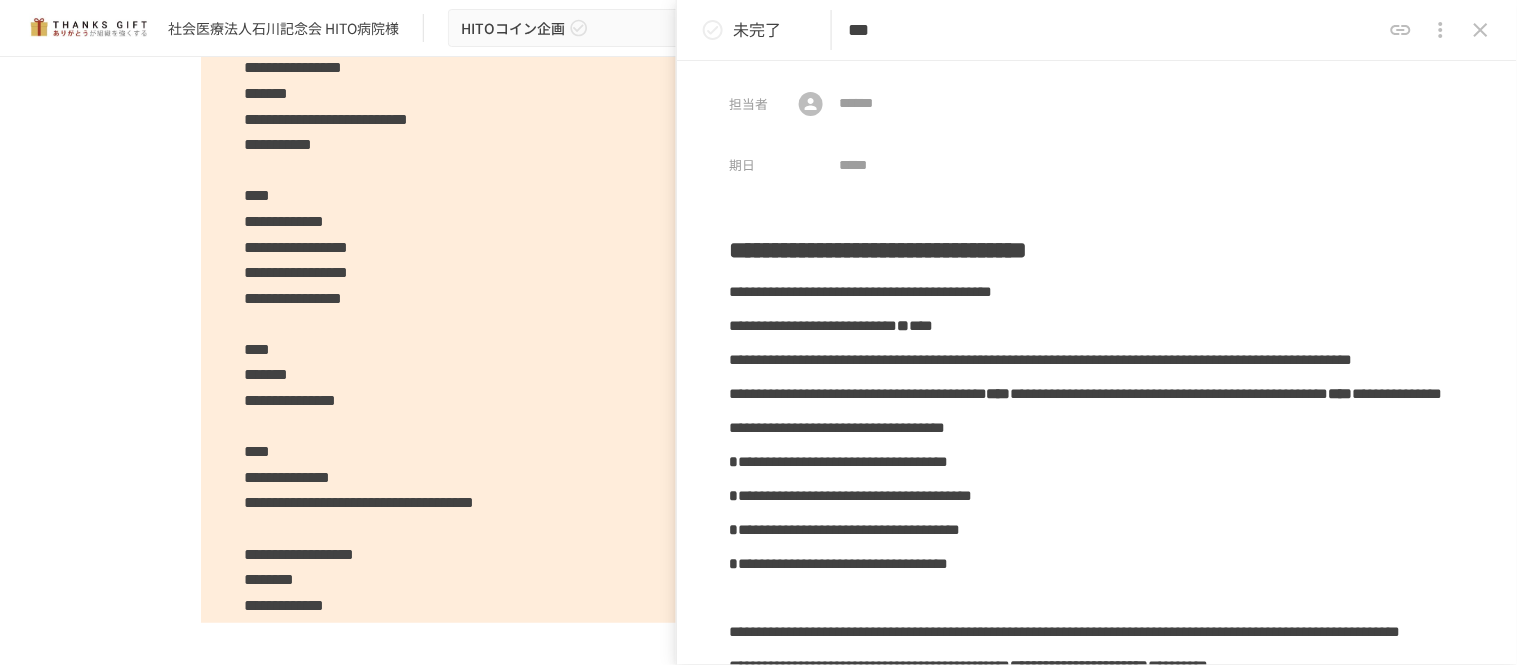 click on "**********" at bounding box center [759, 337] 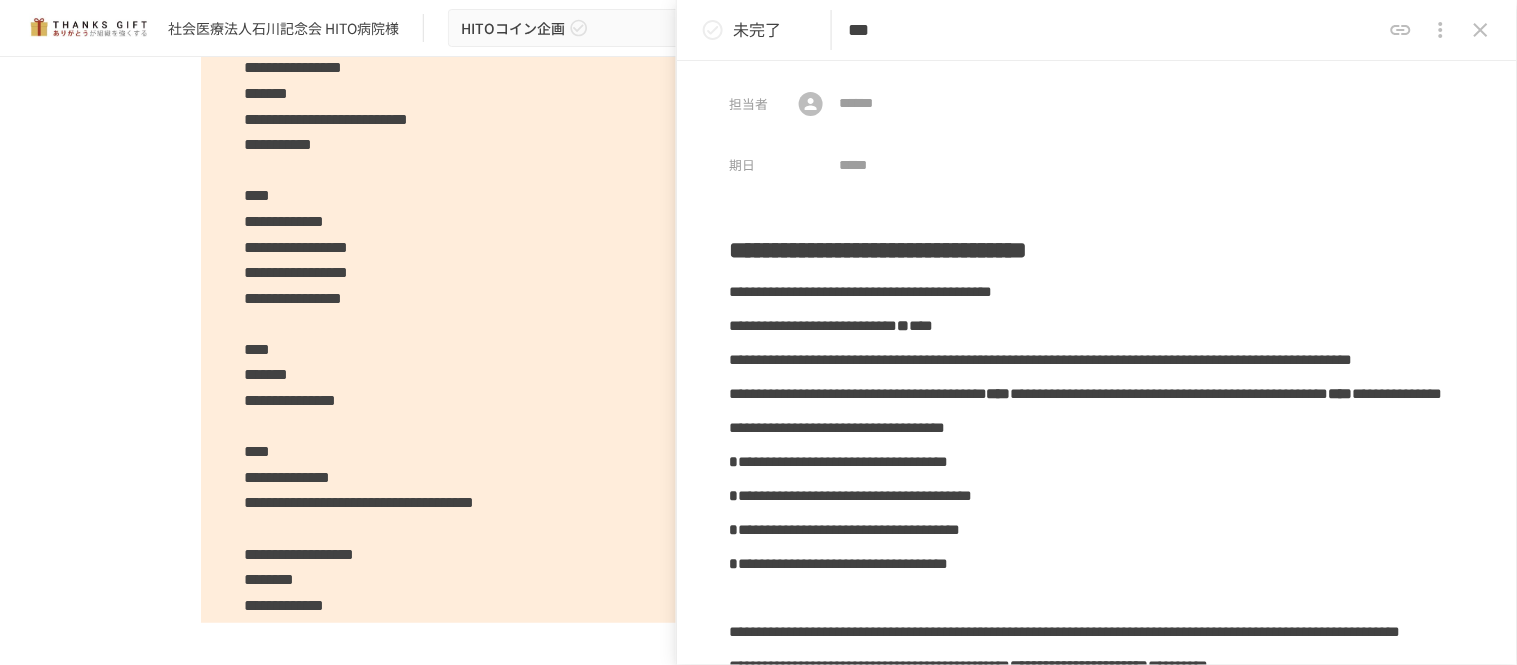 click on "**********" at bounding box center (861, 291) 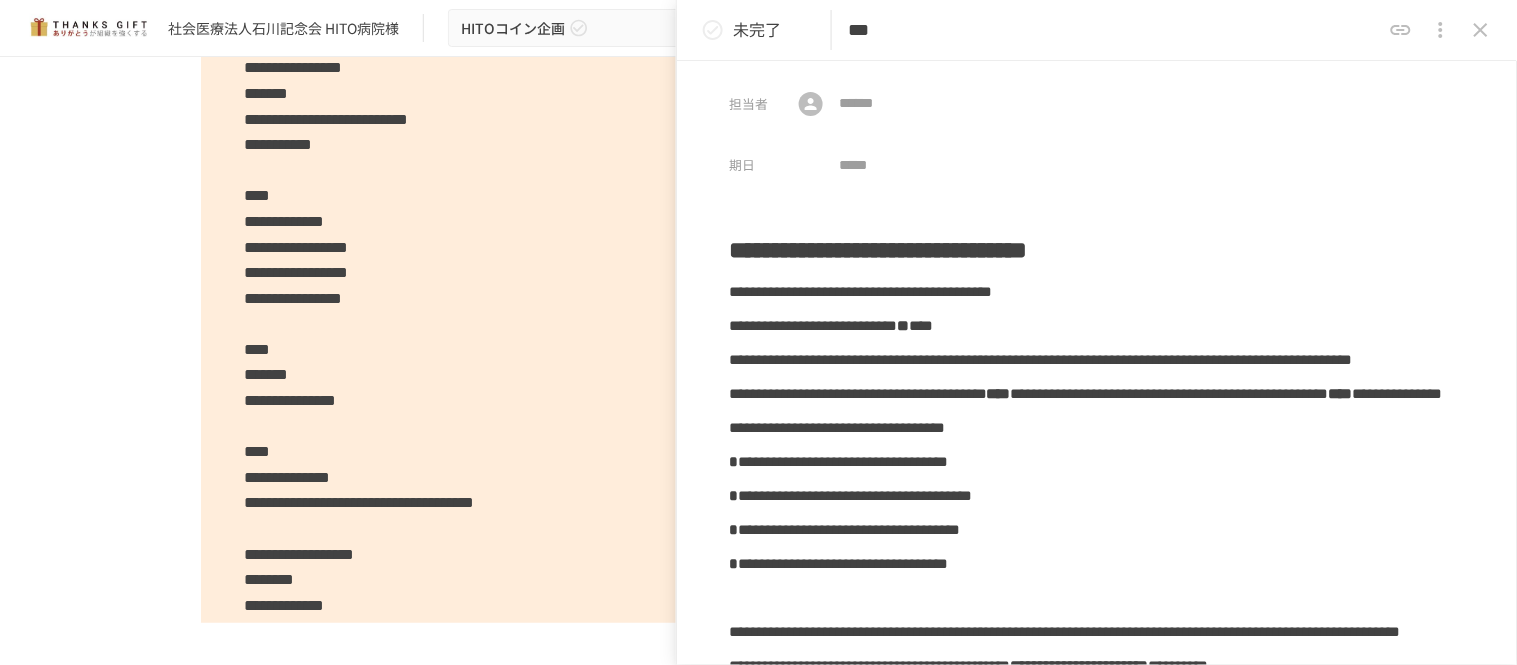 click on "**********" at bounding box center [759, 337] 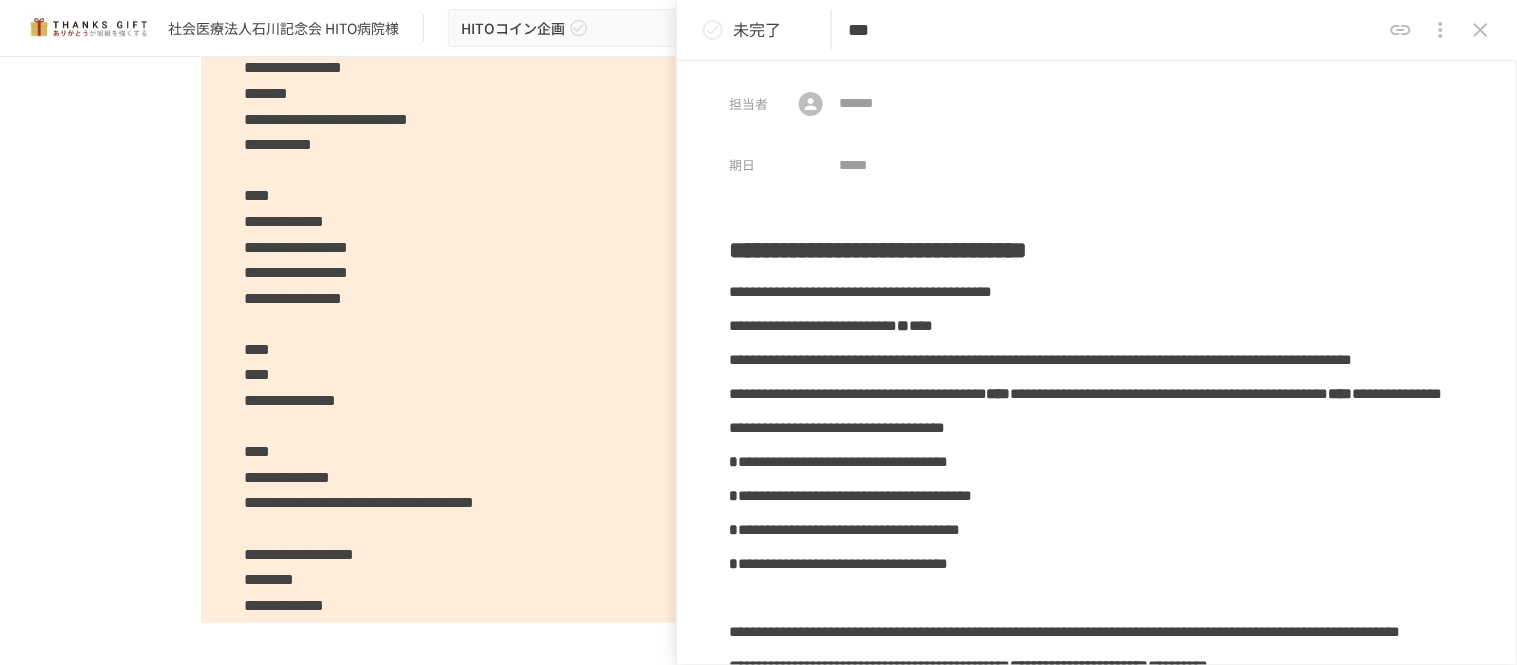 type 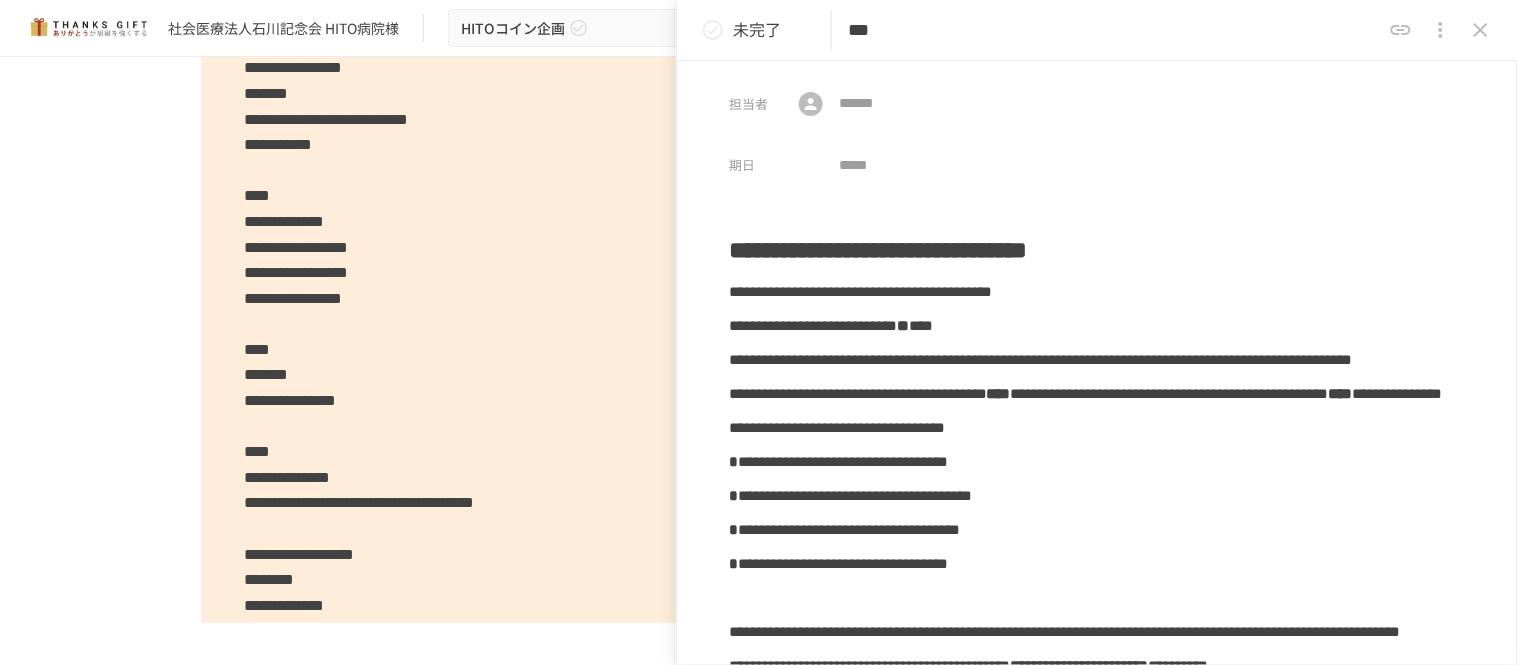 click 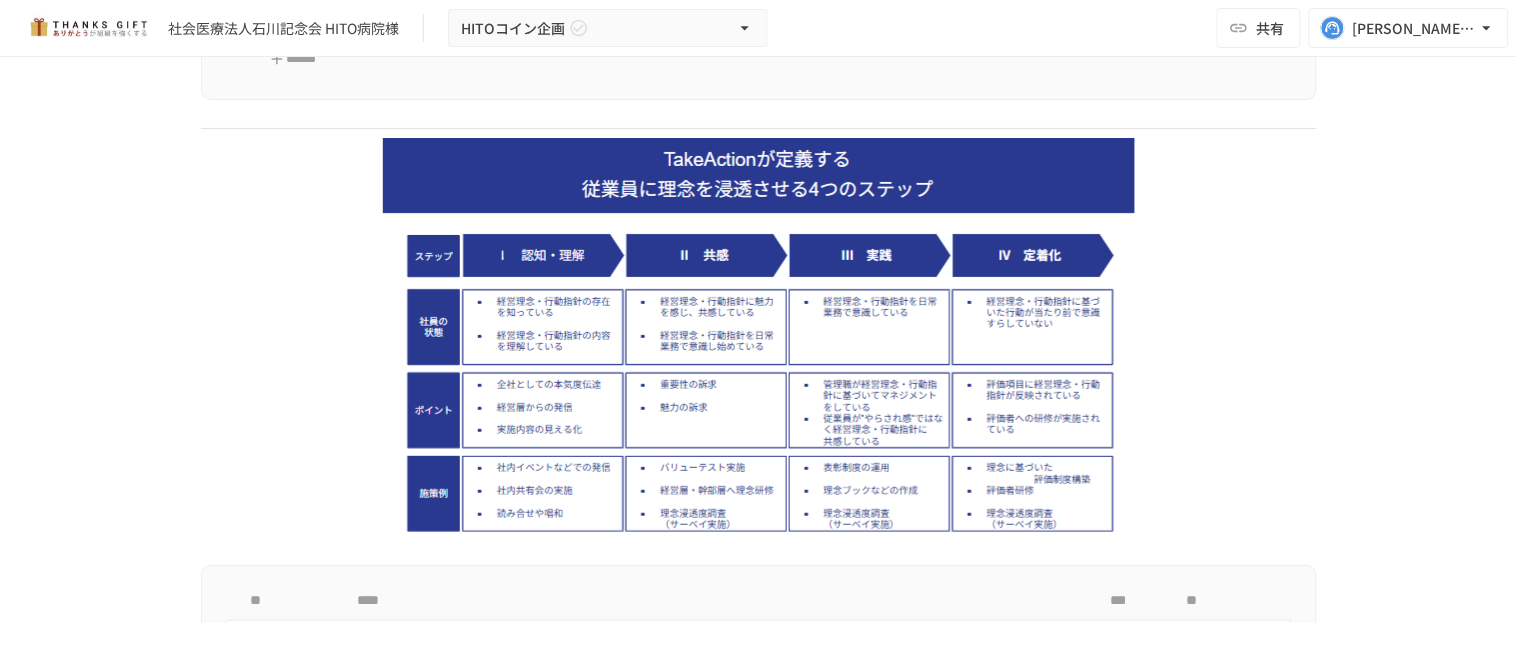 scroll, scrollTop: 3000, scrollLeft: 0, axis: vertical 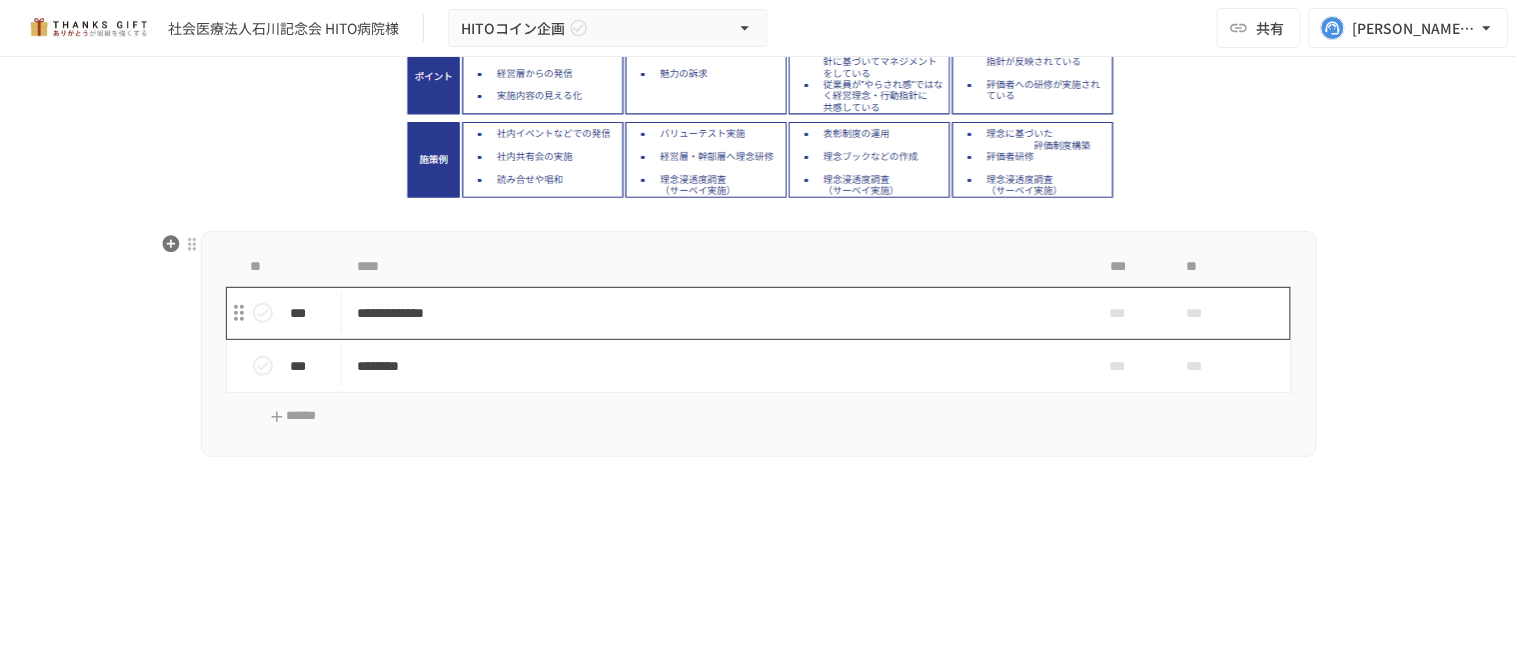 click on "**********" at bounding box center (716, 313) 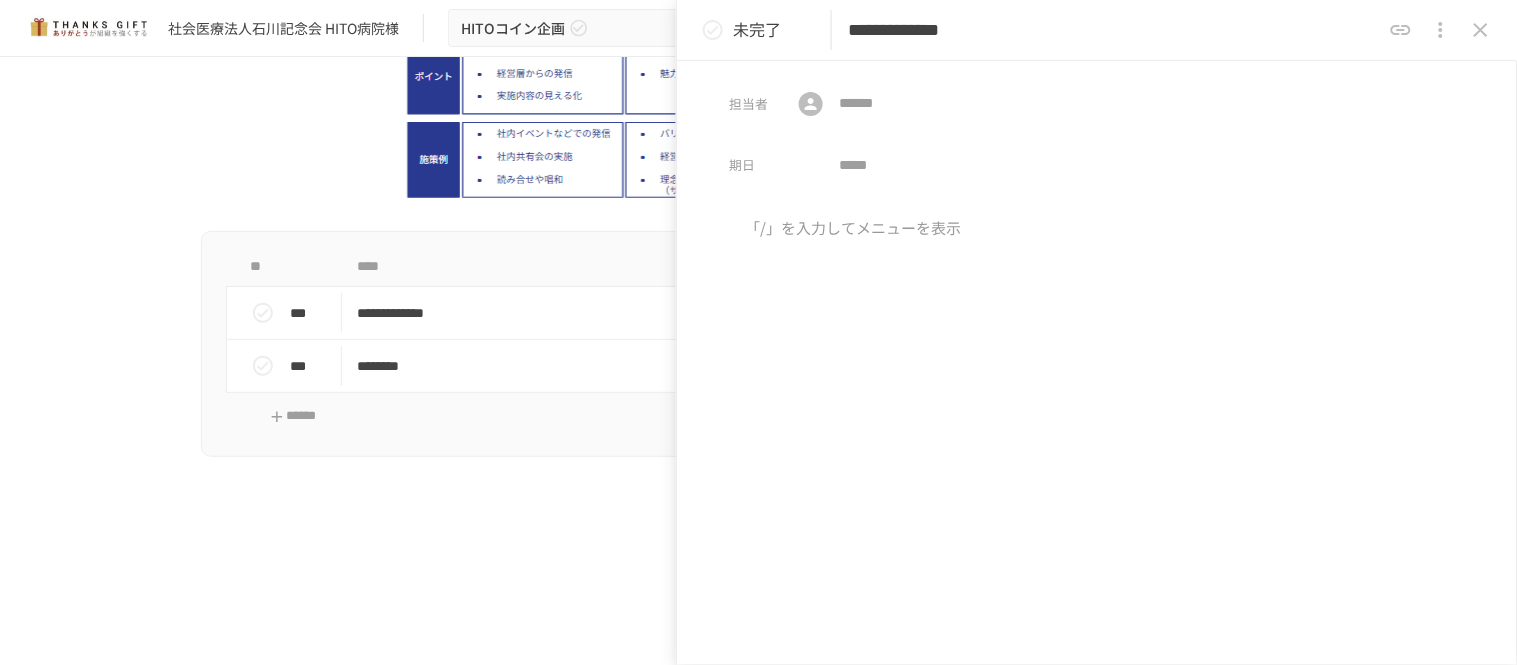 click on "**********" at bounding box center (1114, 30) 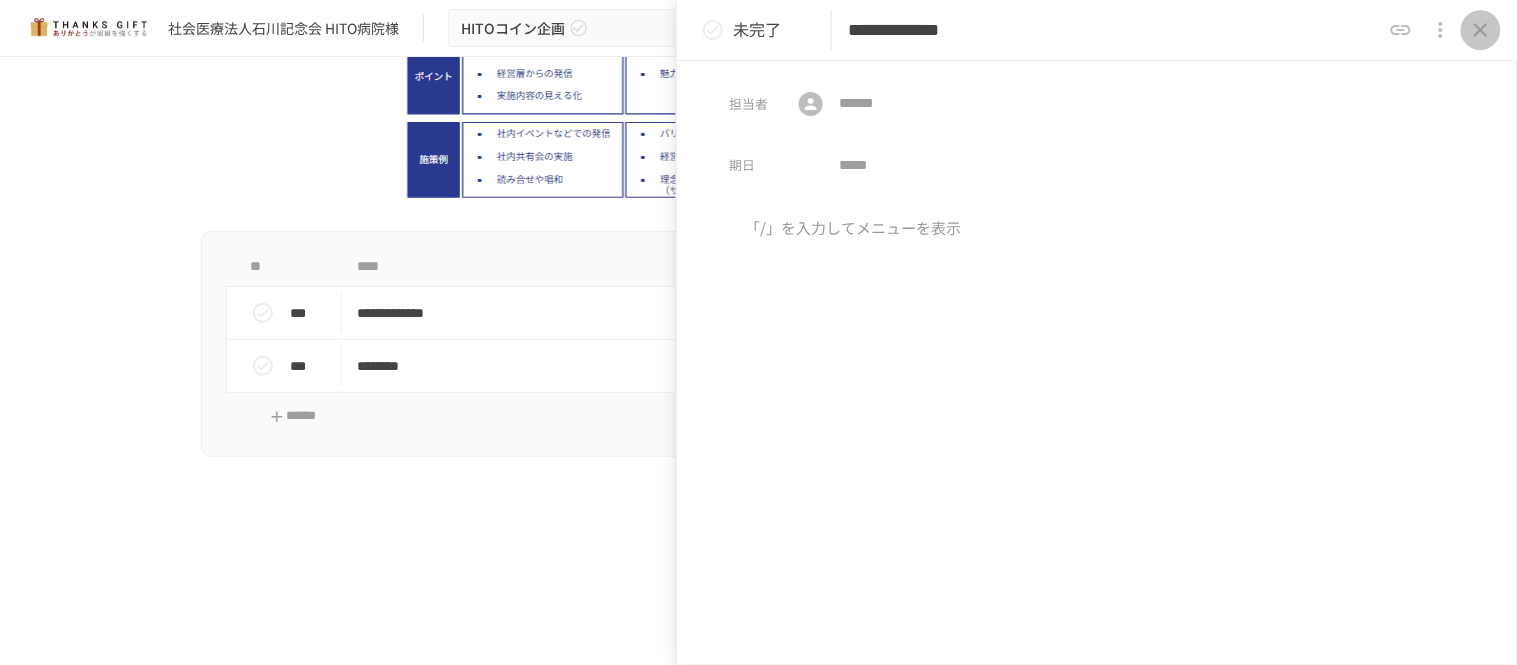 click at bounding box center [1481, 30] 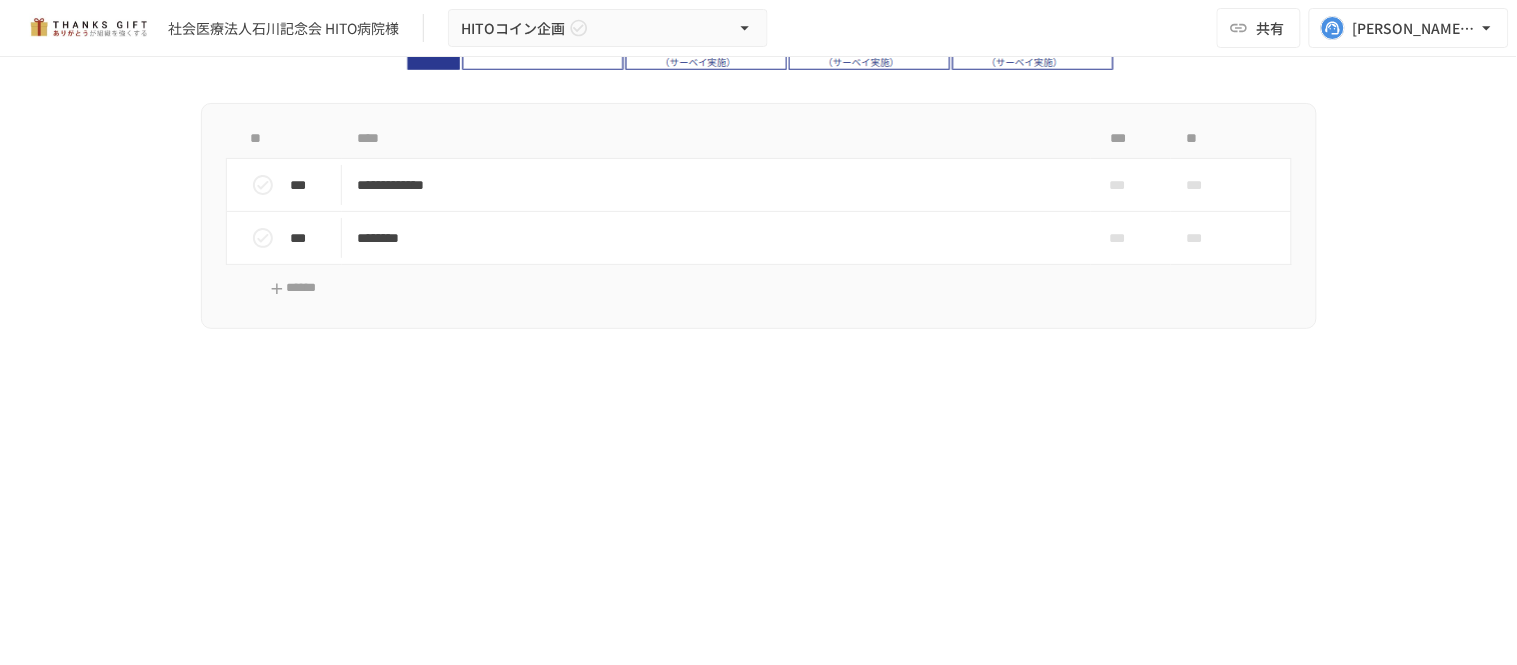 scroll, scrollTop: 3111, scrollLeft: 0, axis: vertical 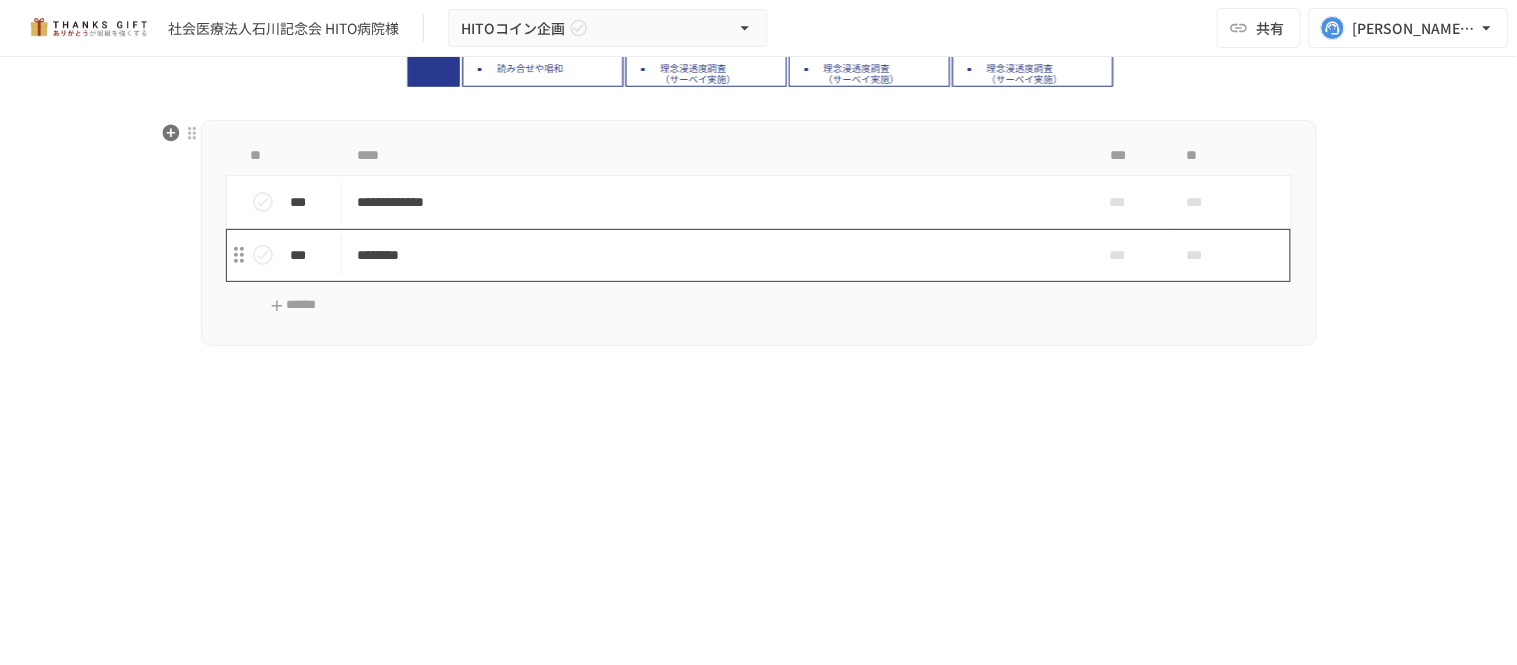 click on "********" at bounding box center [716, 255] 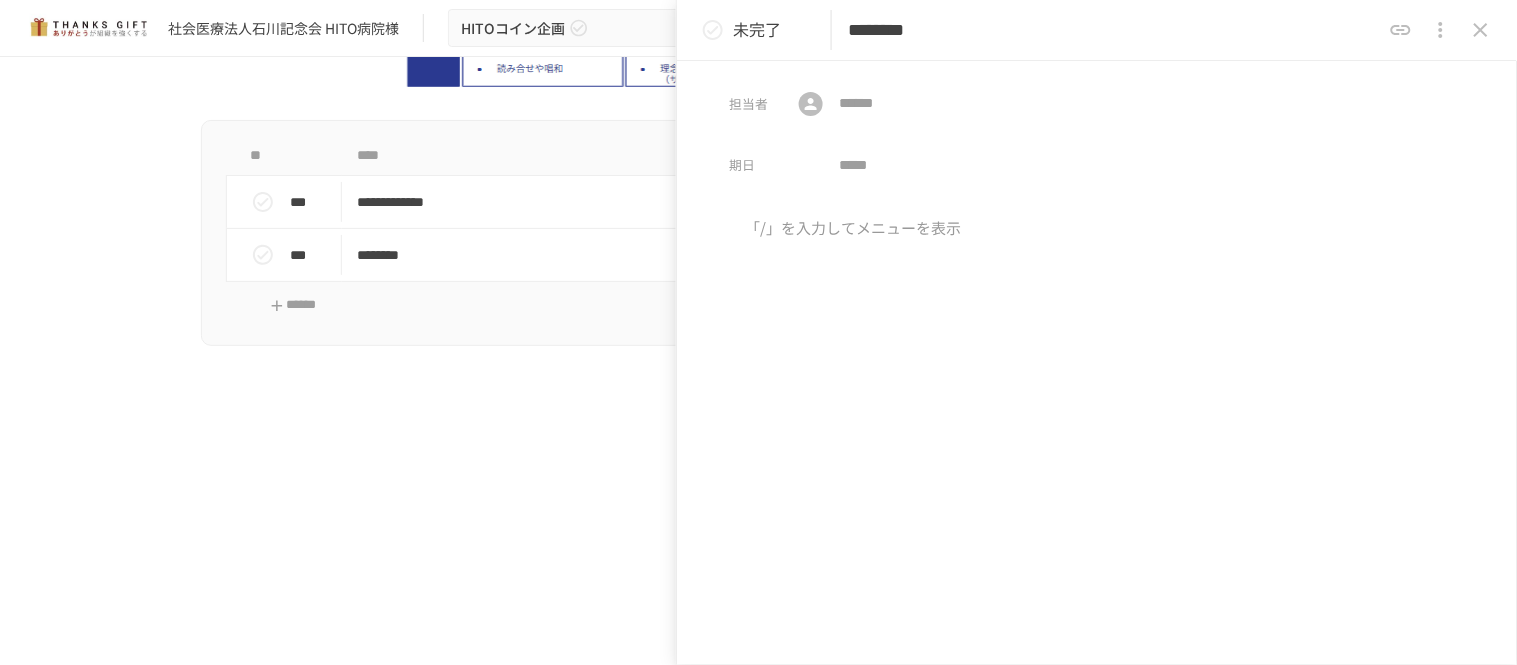 click on "********" at bounding box center [1114, 30] 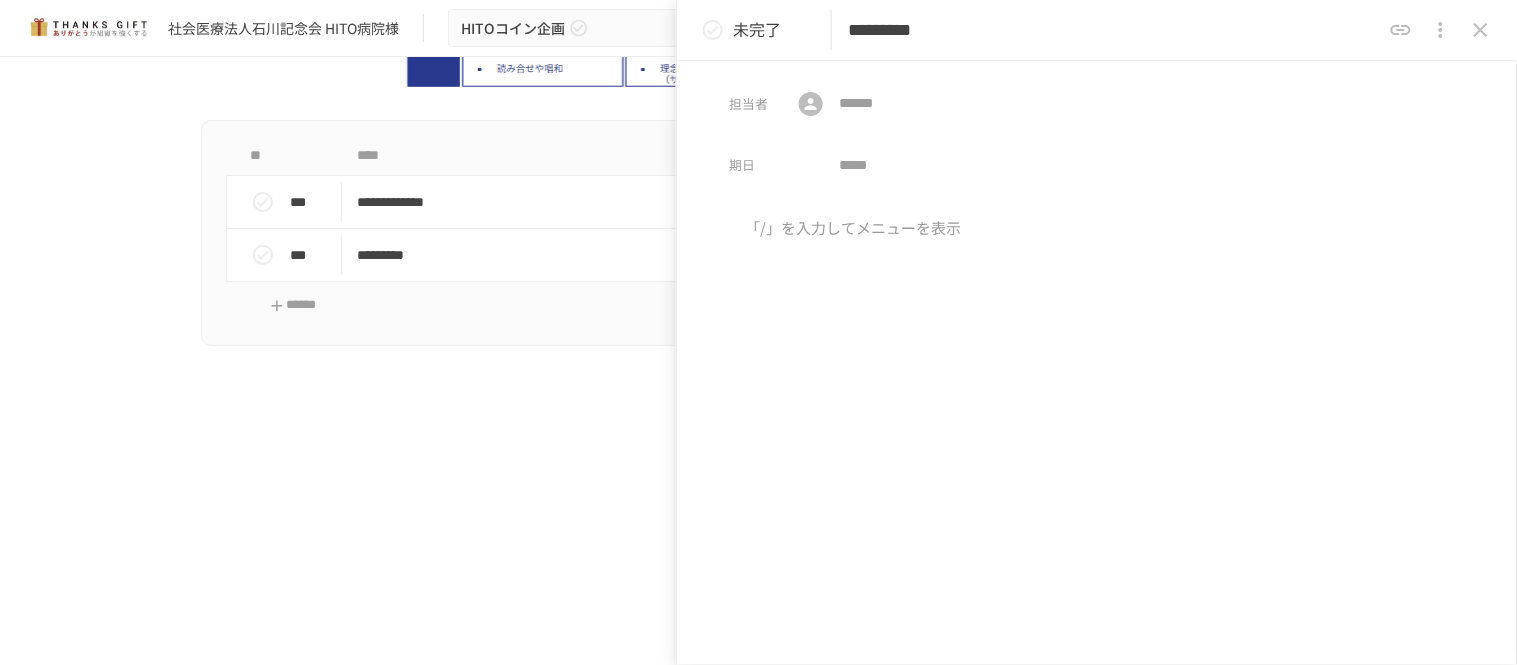 type on "*********" 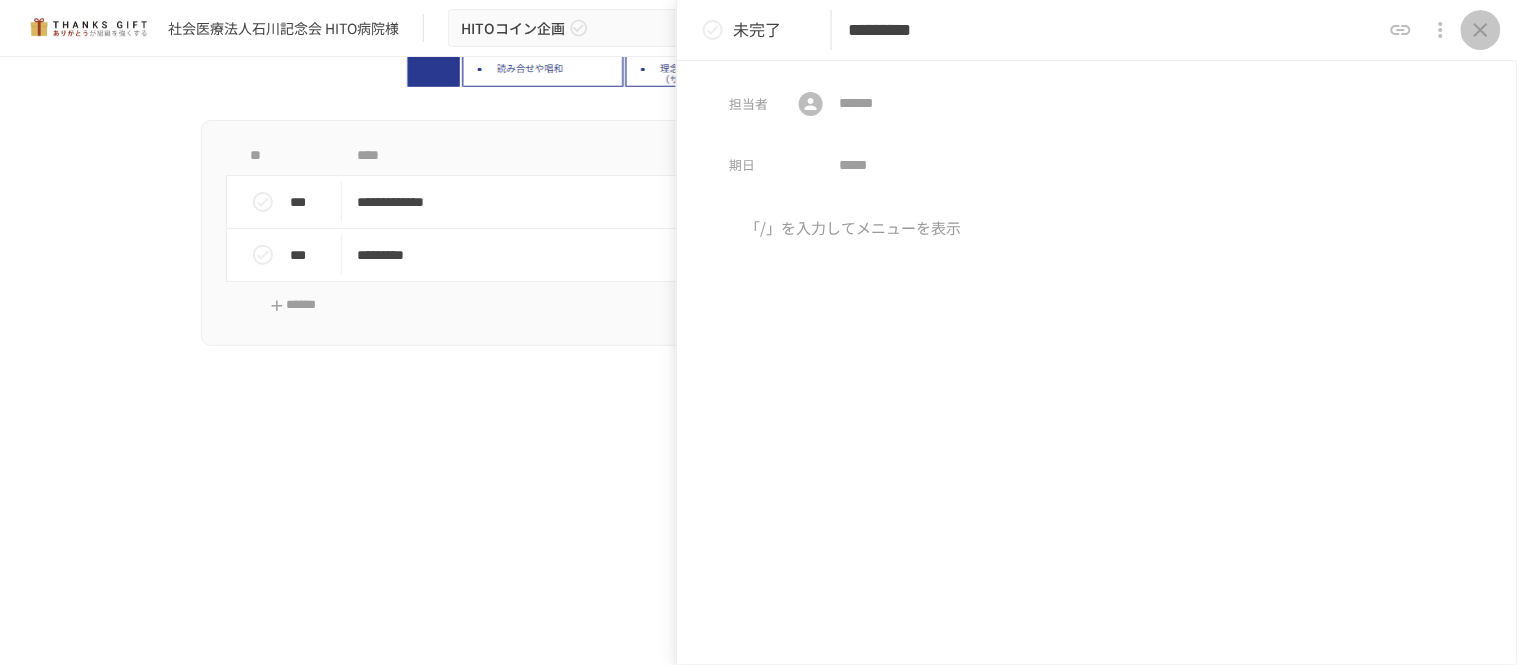 click 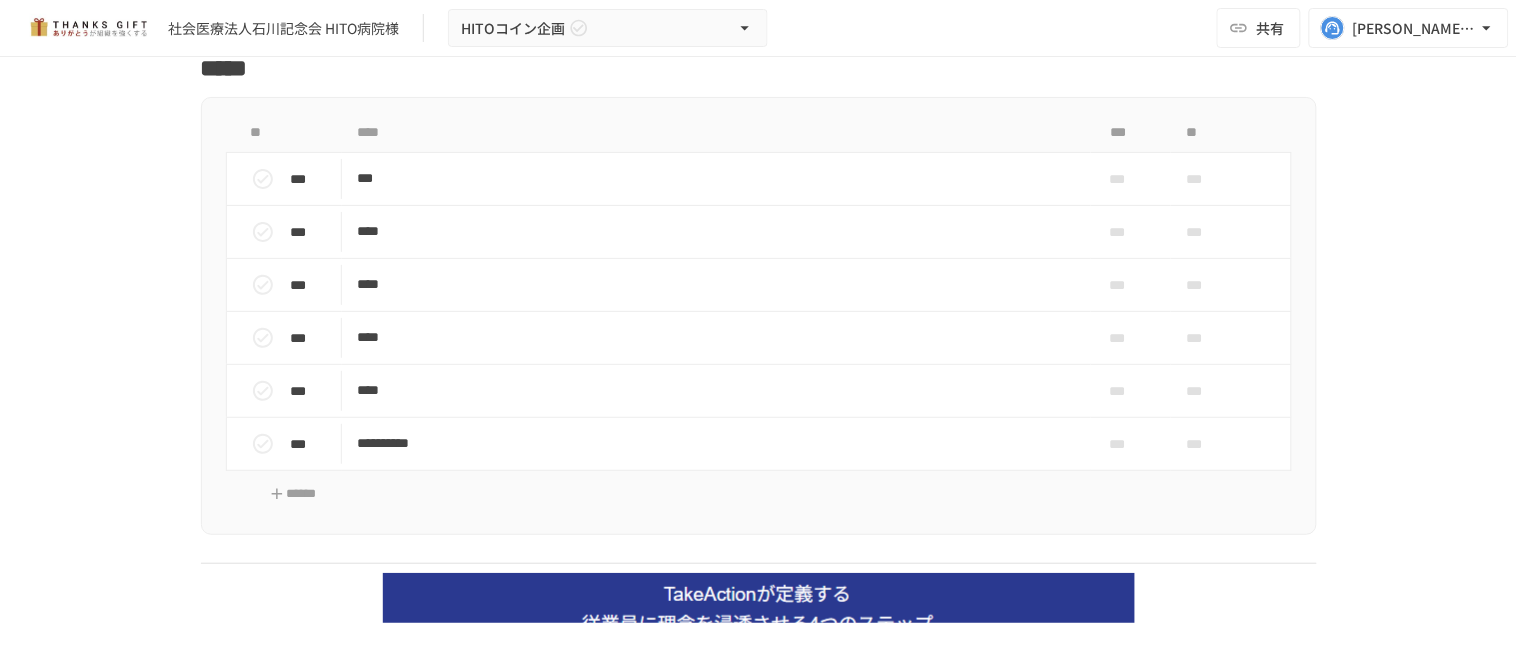 scroll, scrollTop: 2000, scrollLeft: 0, axis: vertical 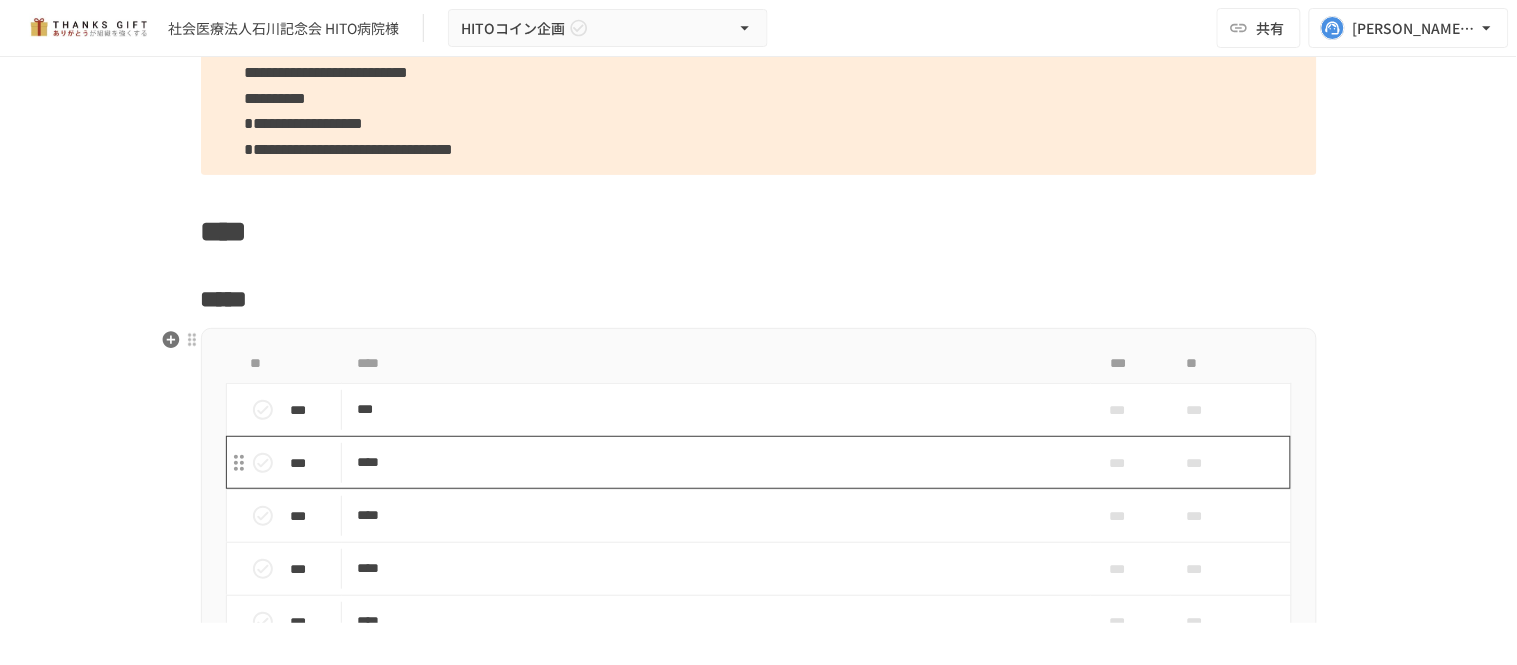 click on "****" at bounding box center (716, 462) 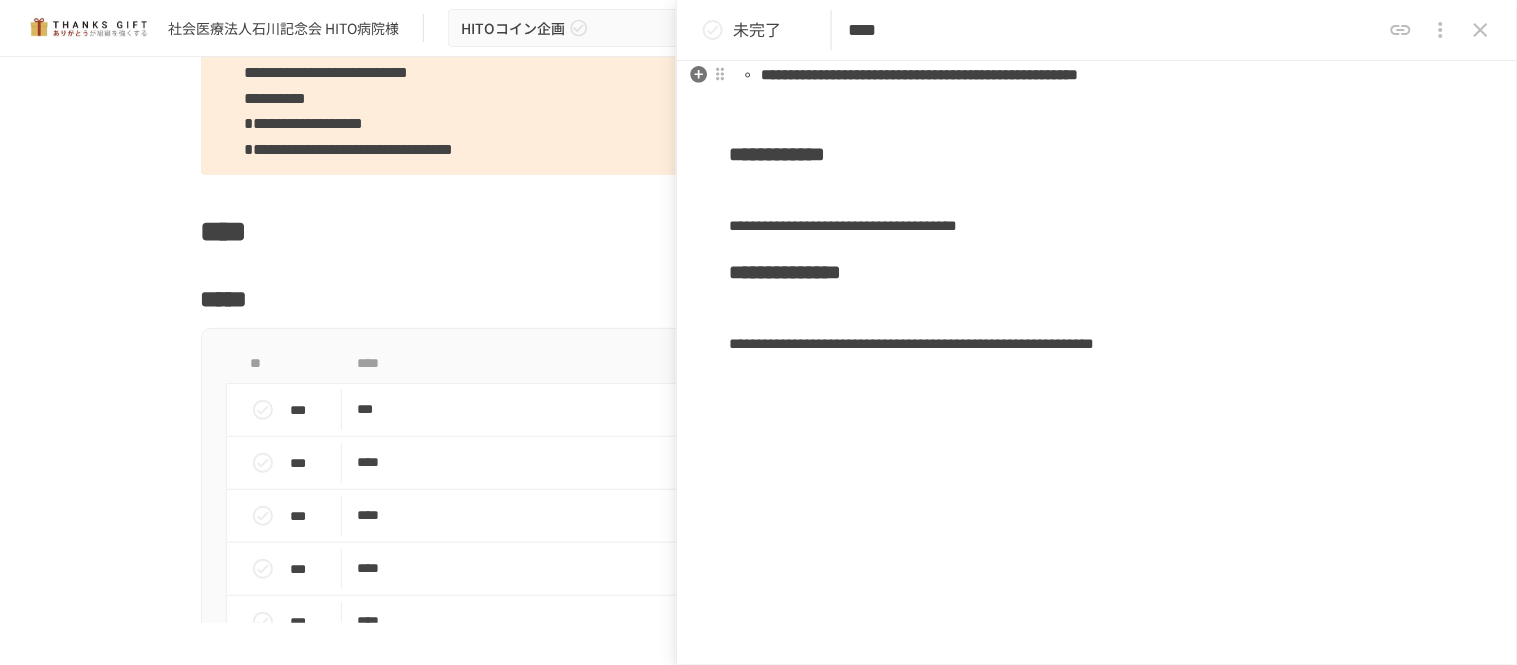 scroll, scrollTop: 777, scrollLeft: 0, axis: vertical 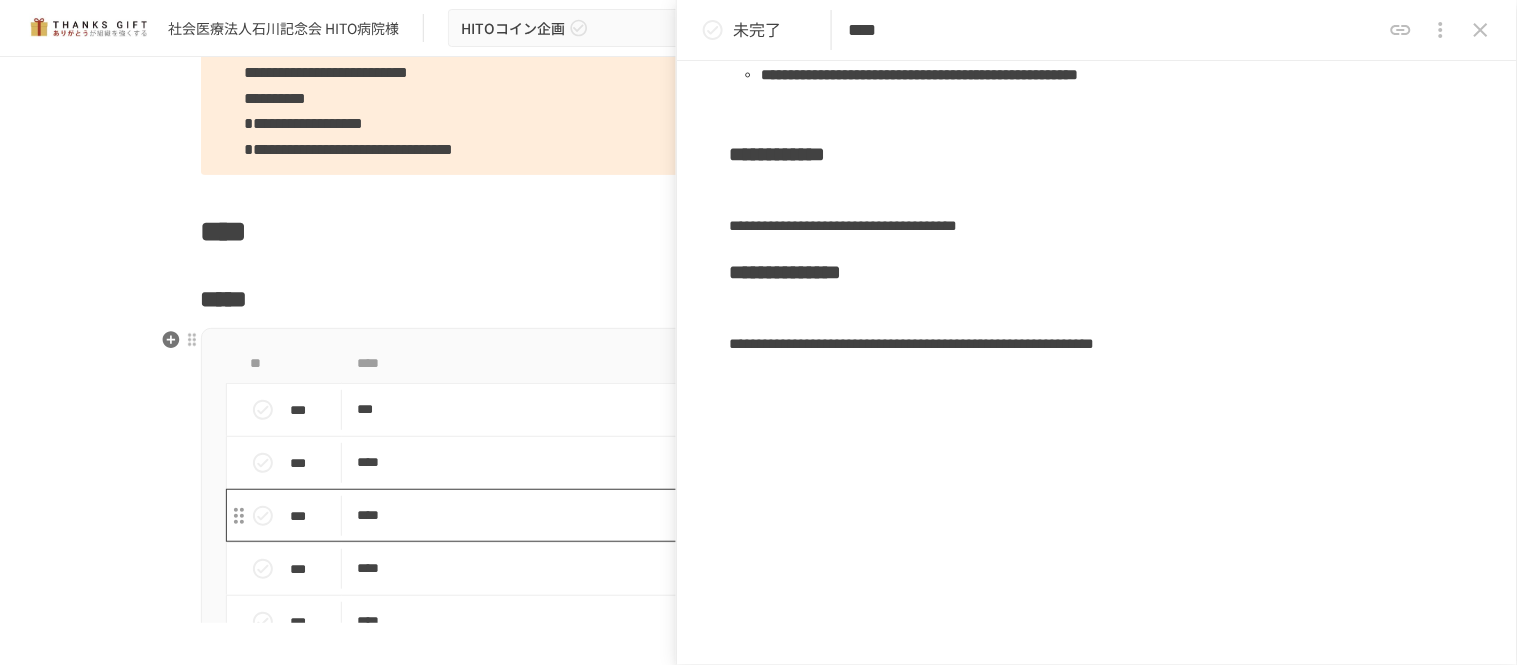 click on "****" at bounding box center (716, 515) 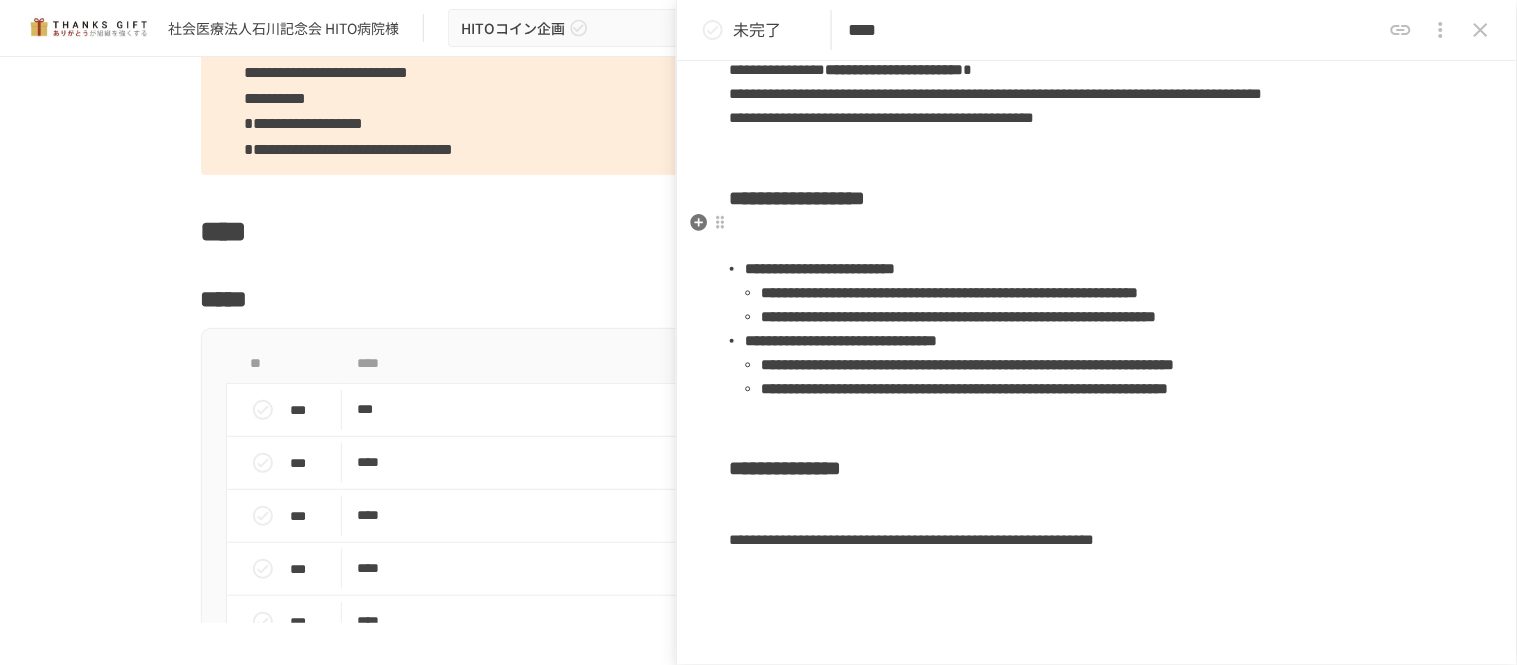 scroll, scrollTop: 666, scrollLeft: 0, axis: vertical 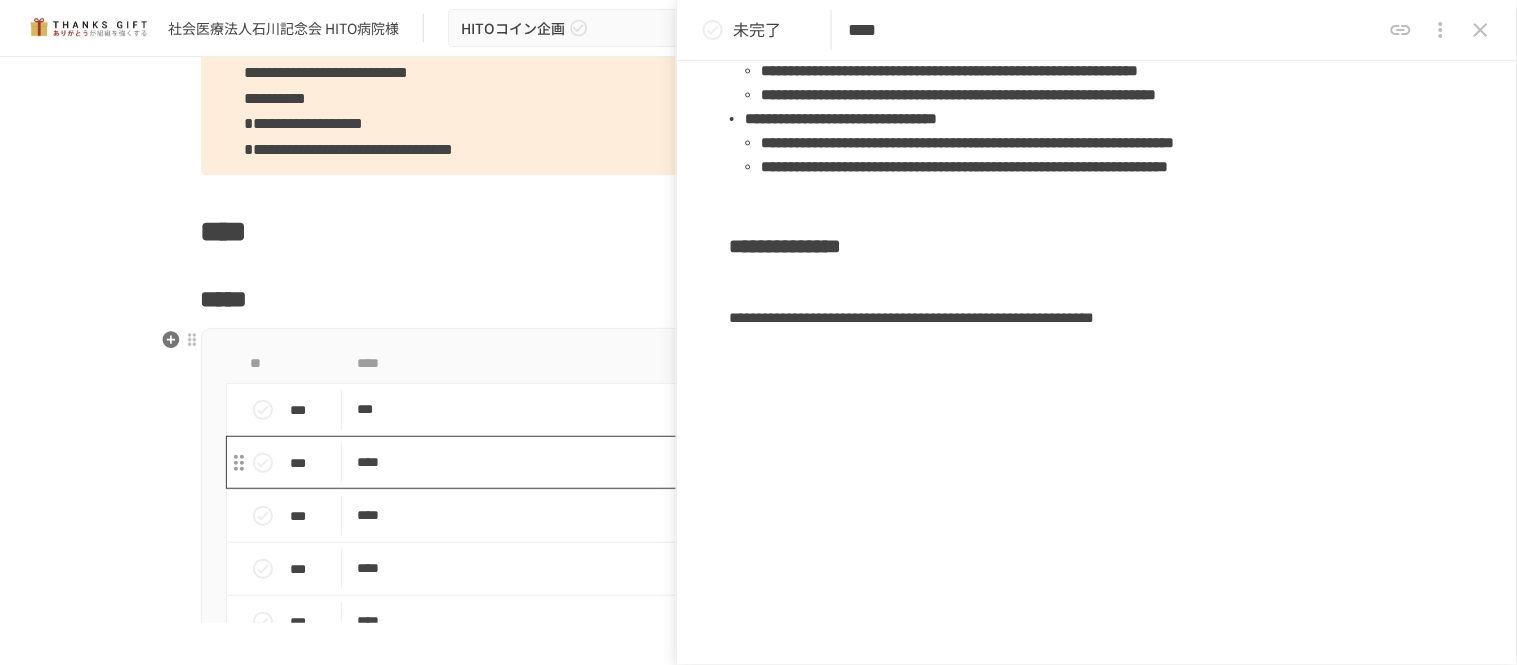 click on "****" at bounding box center (716, 462) 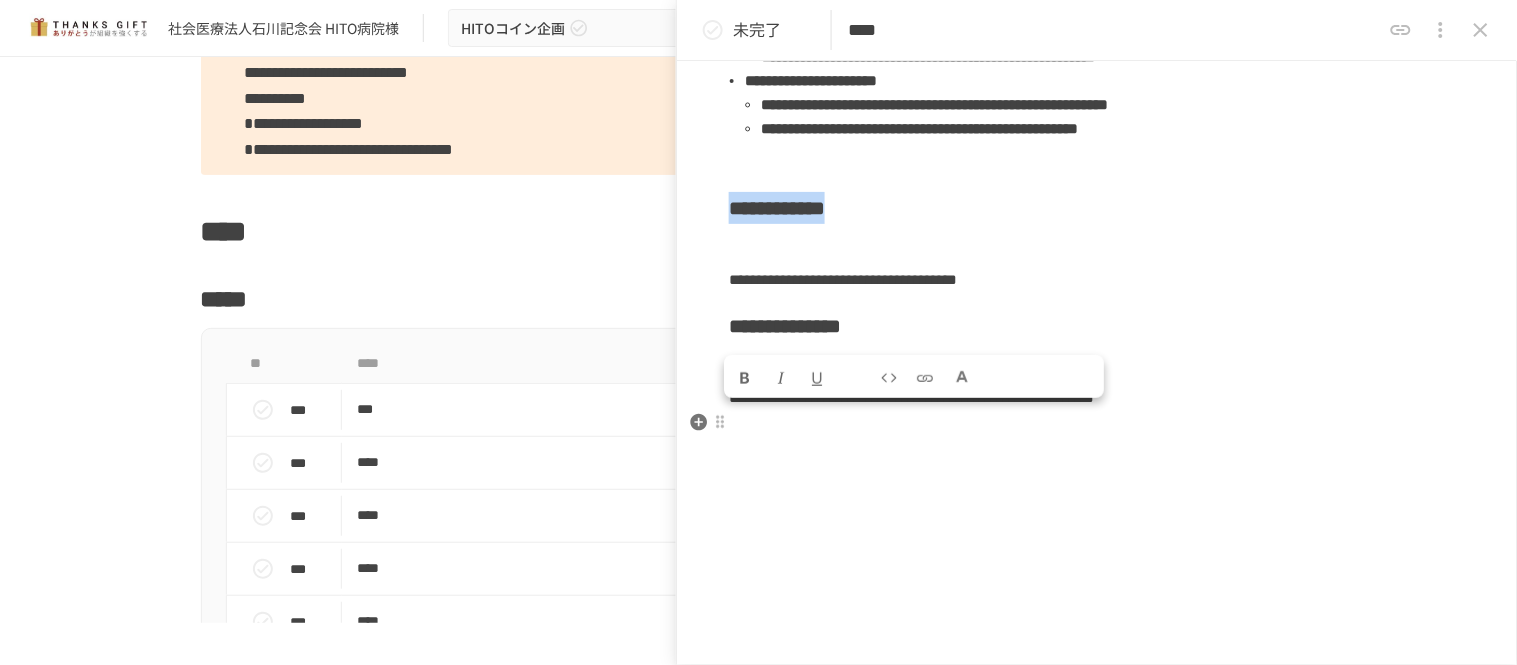drag, startPoint x: 737, startPoint y: 425, endPoint x: 970, endPoint y: 428, distance: 233.01932 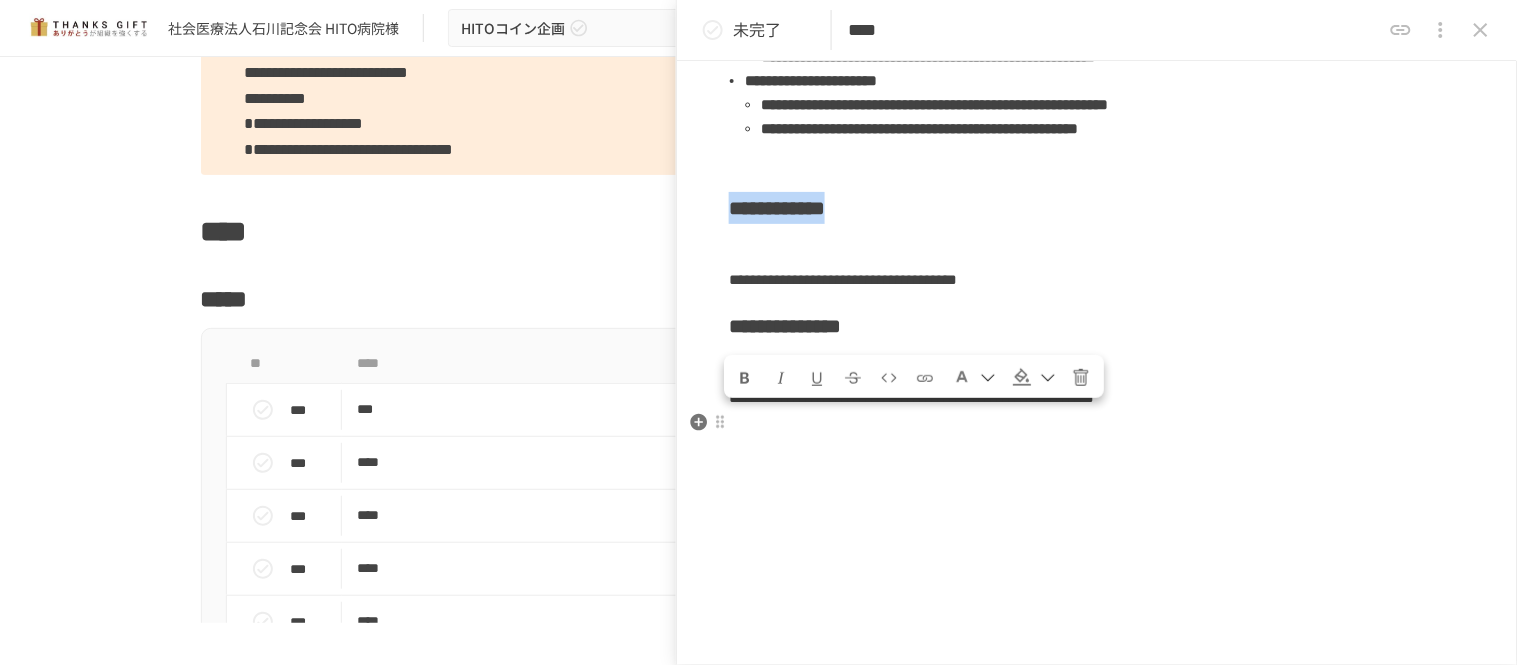 click on "**********" at bounding box center (1097, 208) 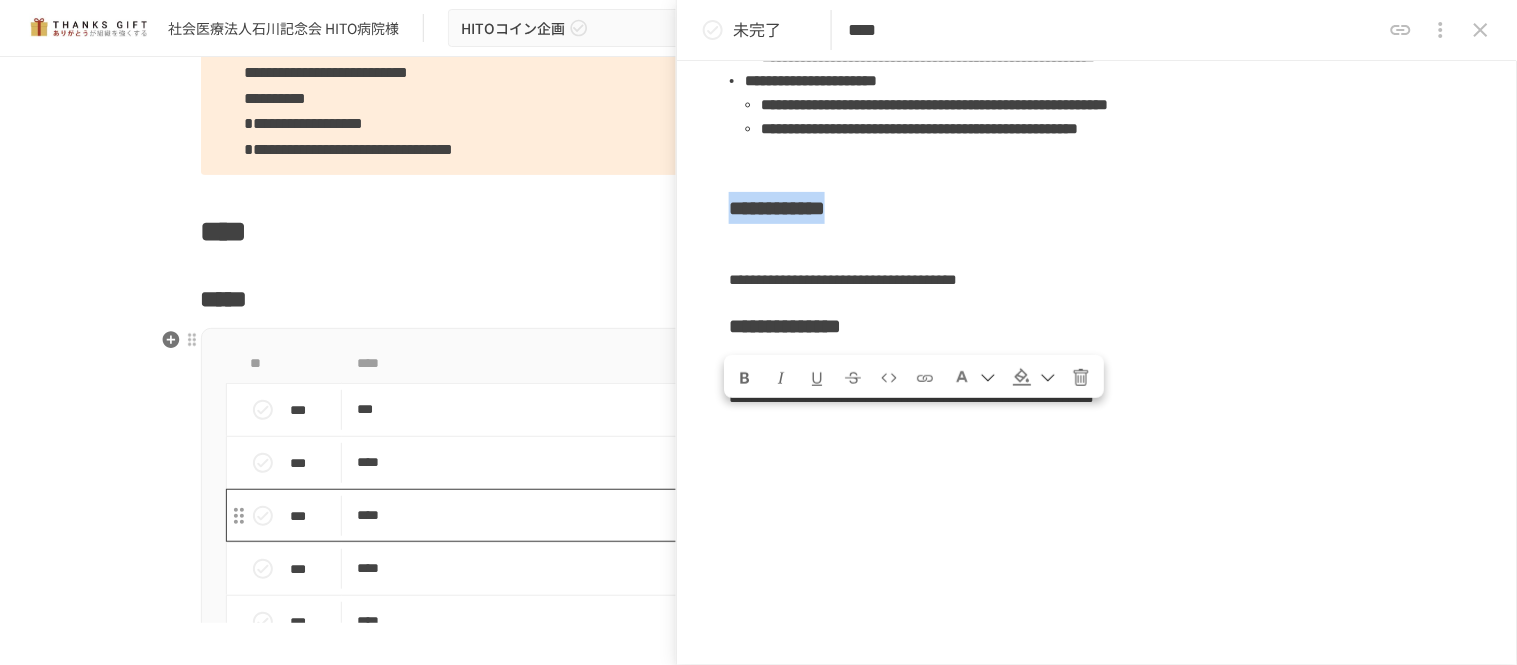 click on "****" at bounding box center [716, 515] 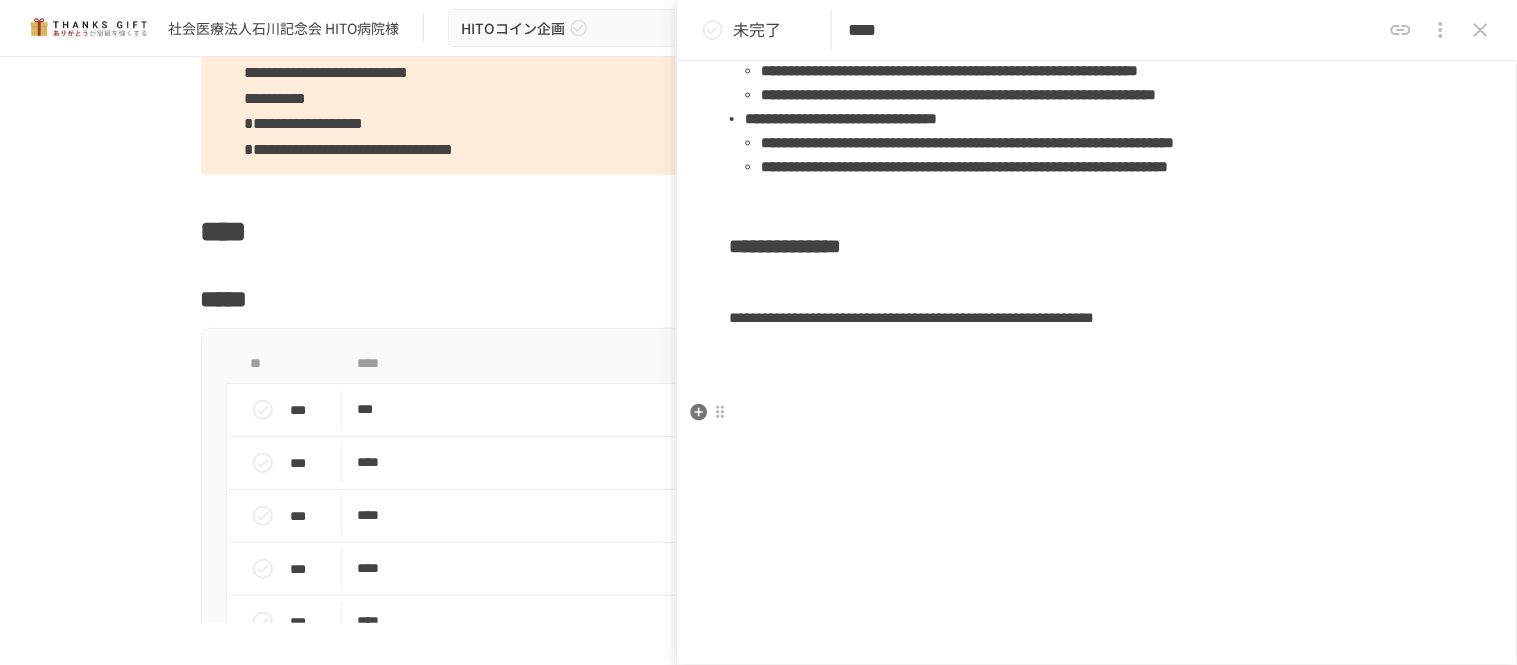 click on "**********" at bounding box center (1097, -36) 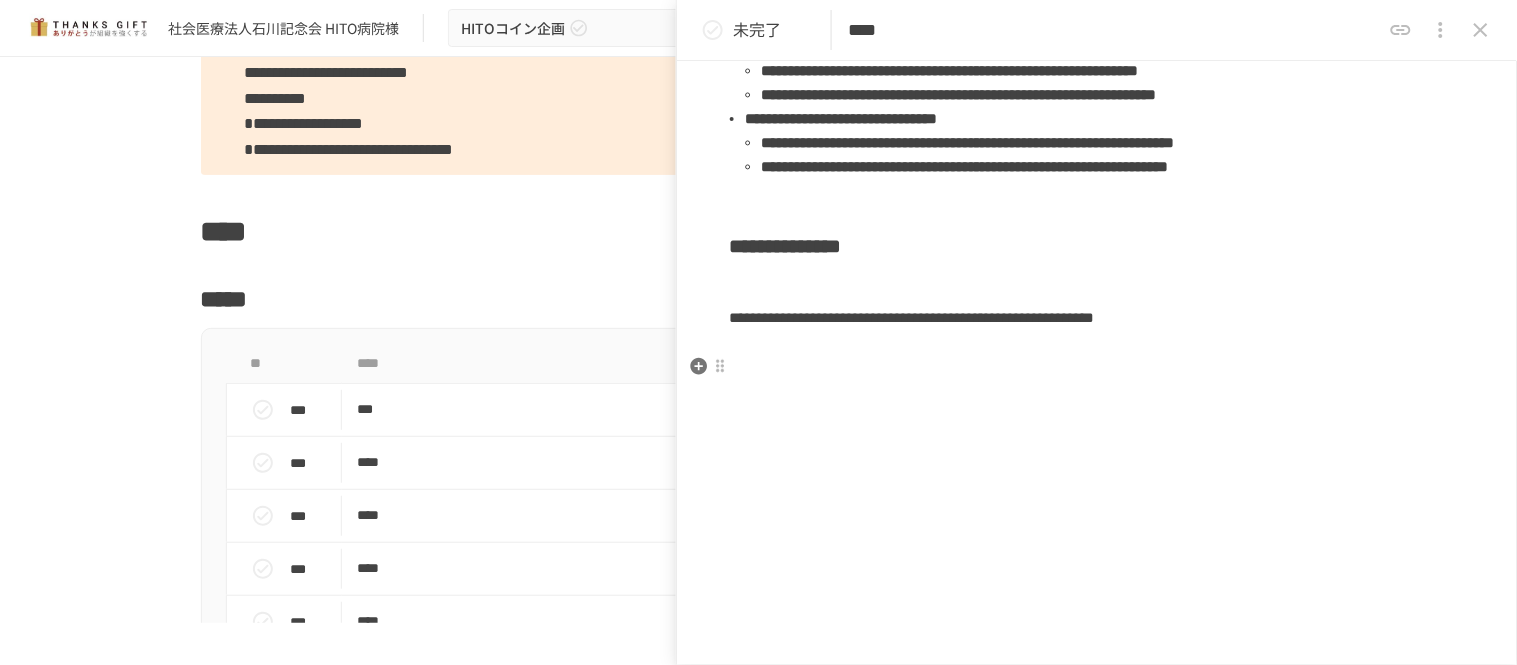 click at bounding box center (1097, 200) 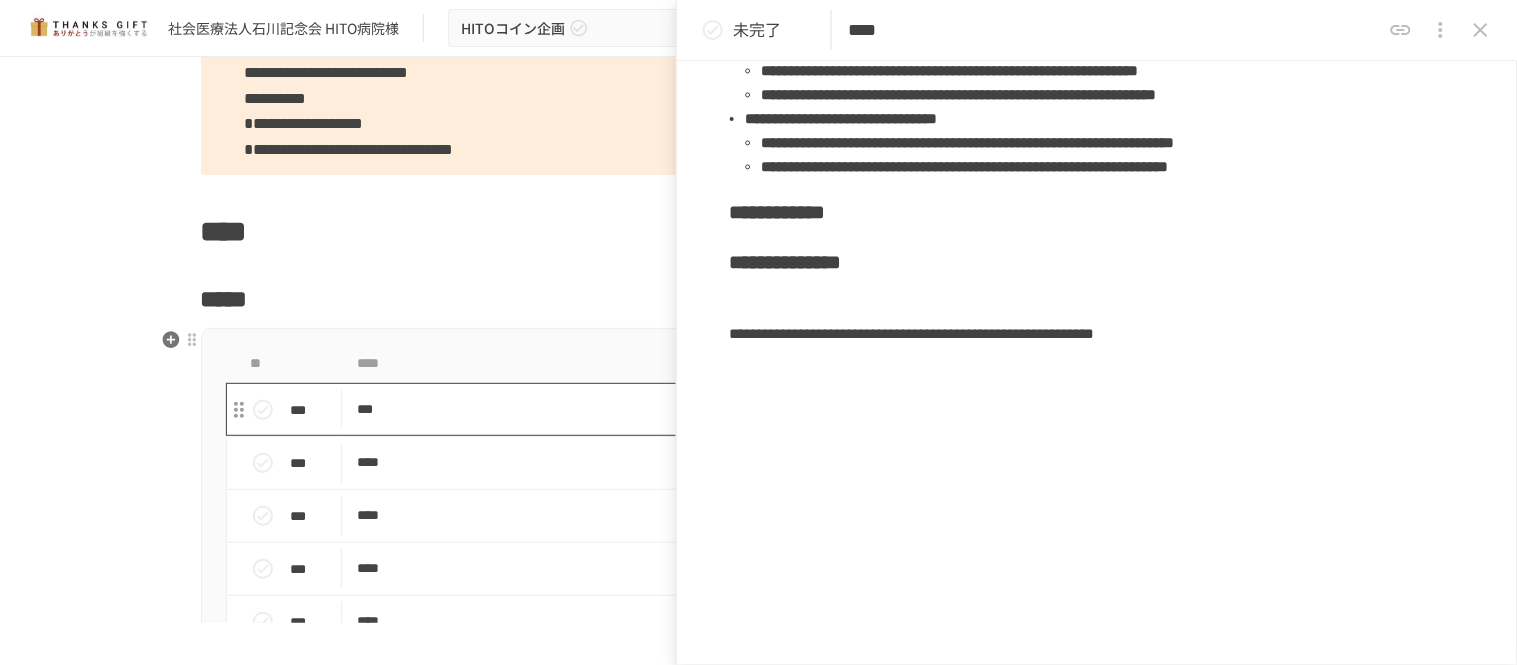 click on "***" at bounding box center [716, 409] 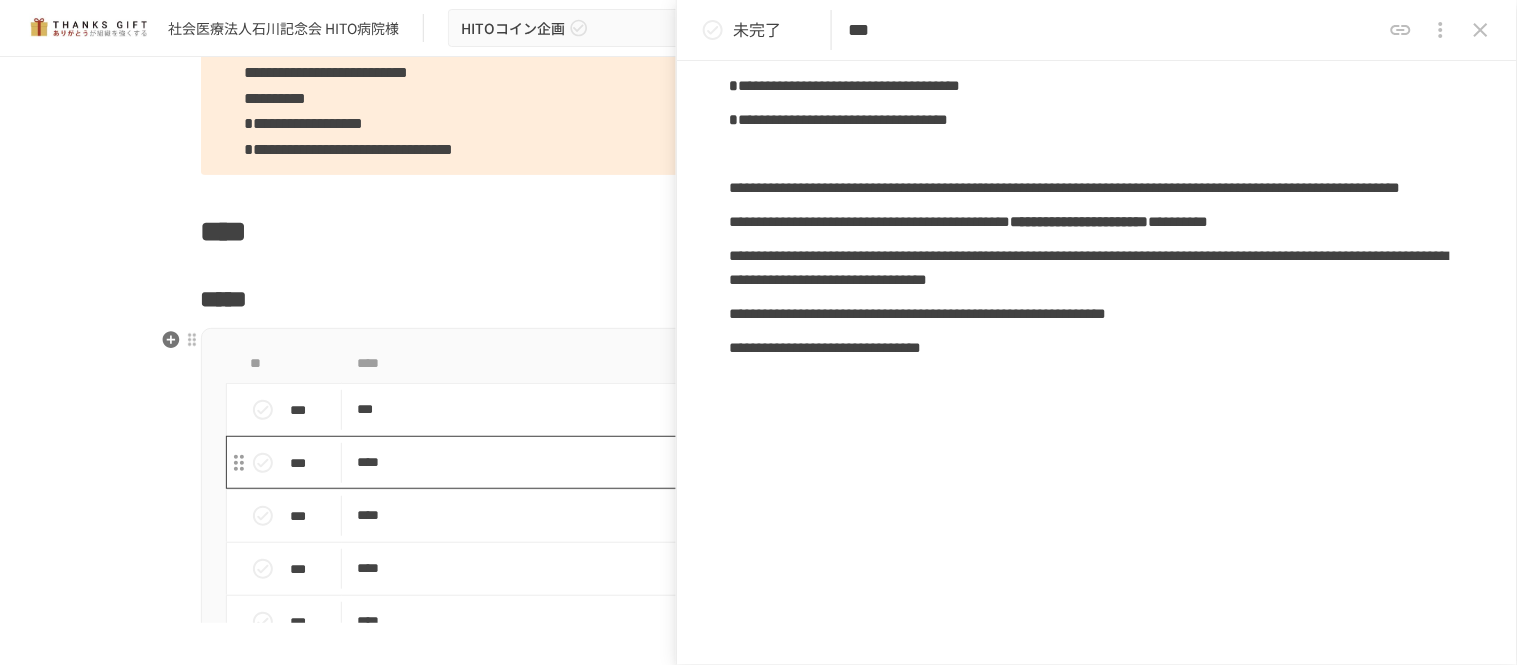 click on "****" at bounding box center [716, 462] 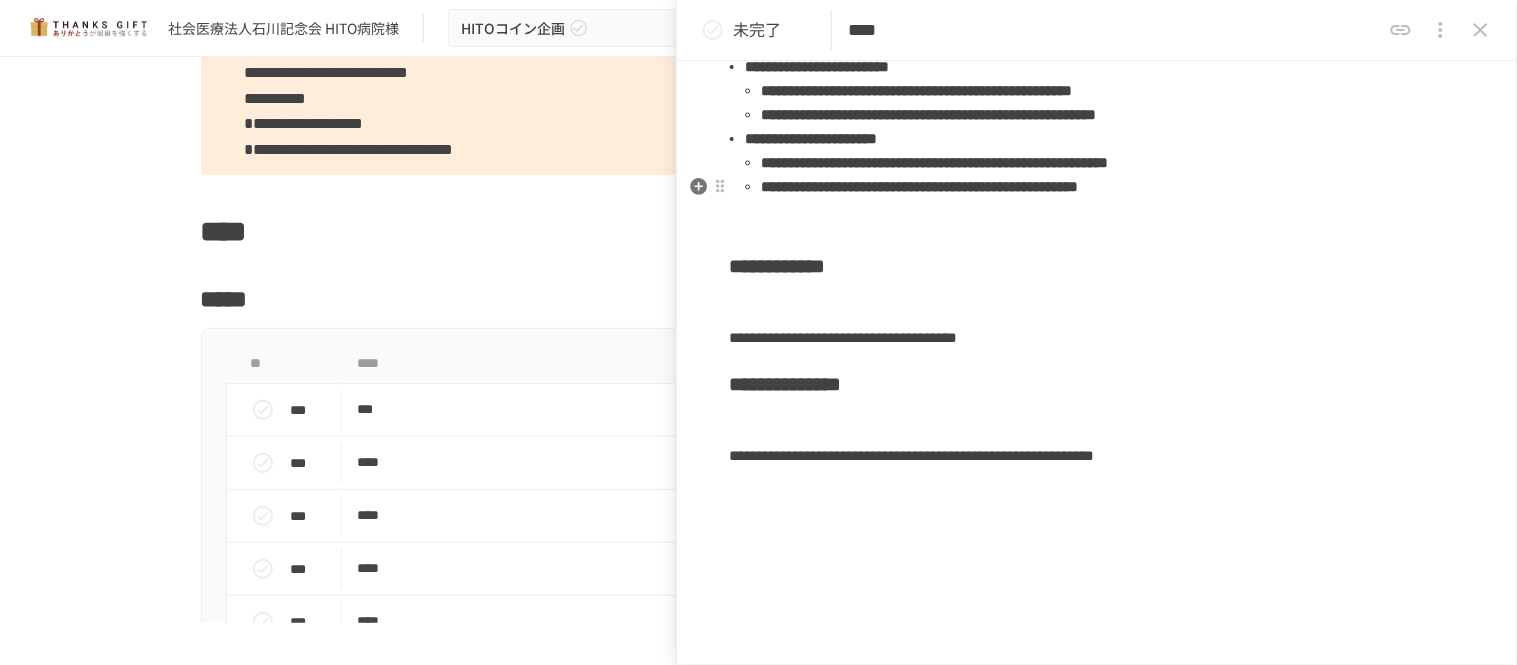 scroll, scrollTop: 777, scrollLeft: 0, axis: vertical 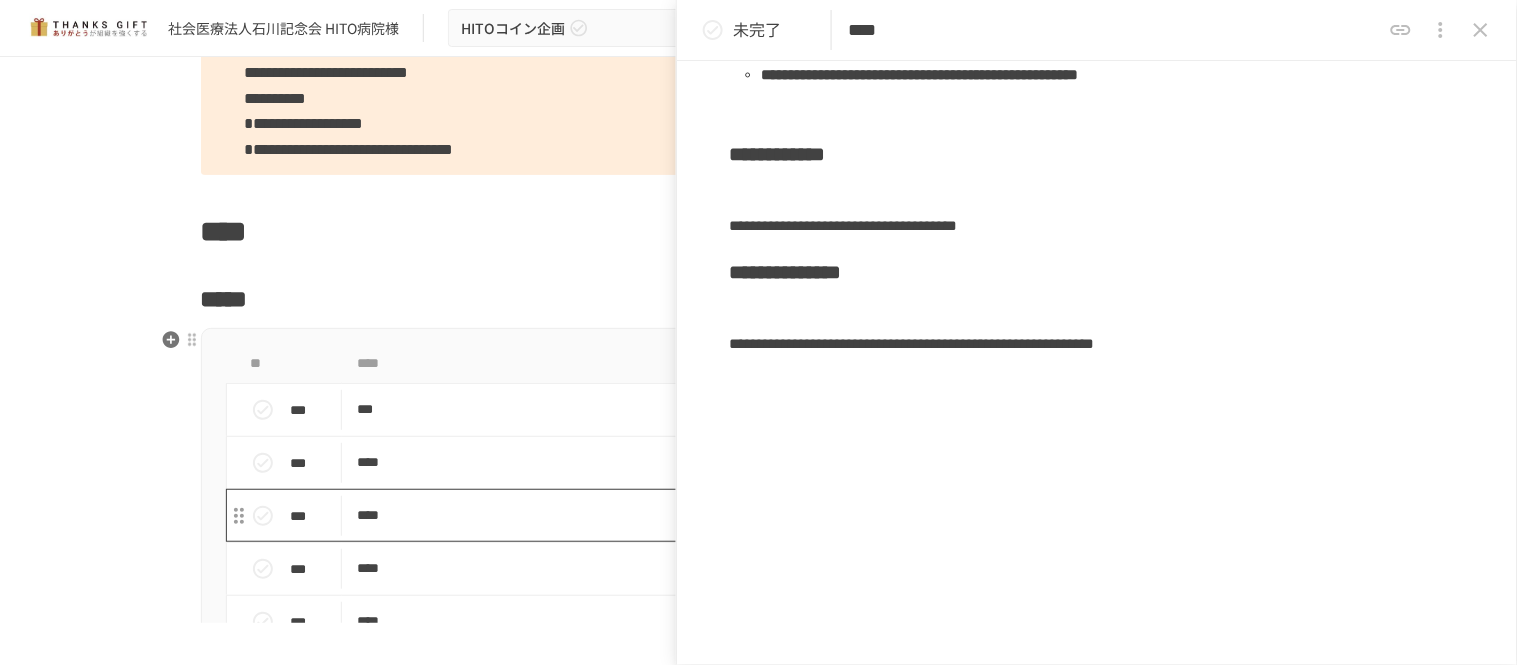 click on "****" at bounding box center (716, 515) 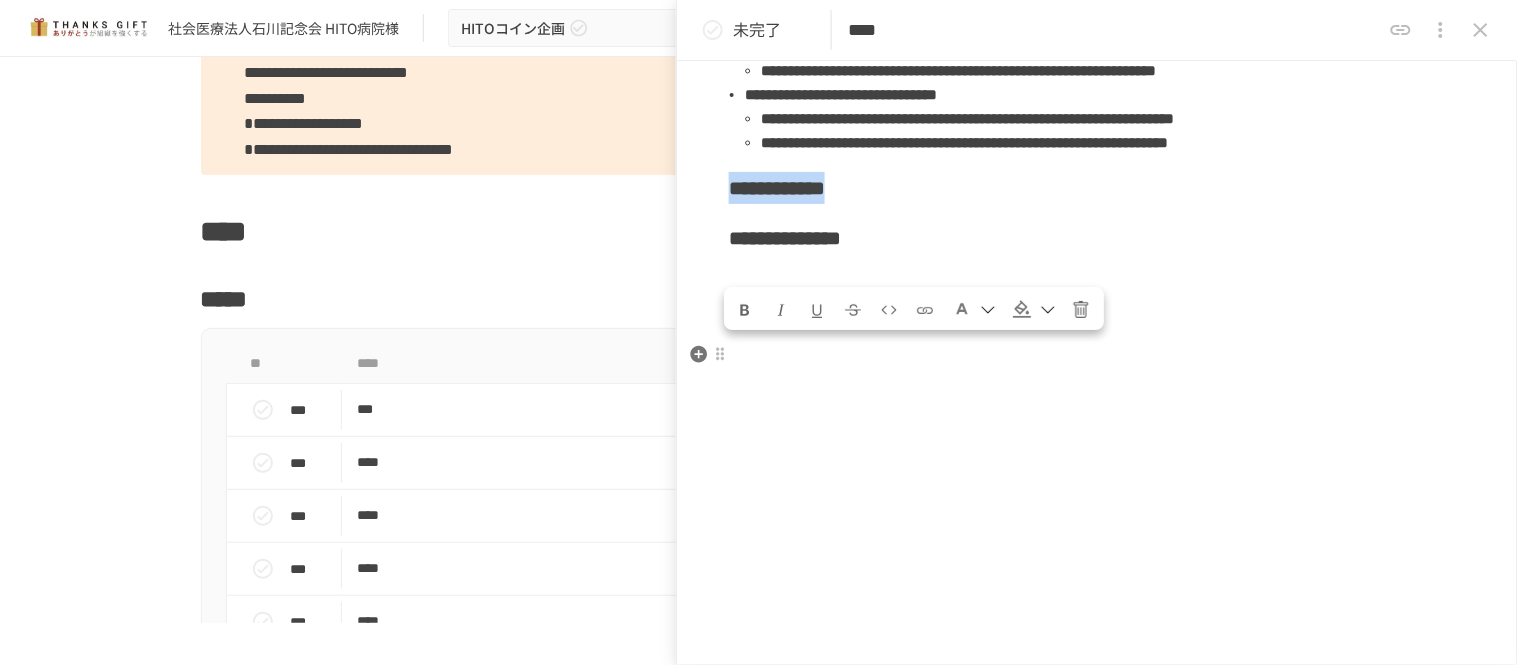 drag, startPoint x: 733, startPoint y: 267, endPoint x: 992, endPoint y: 265, distance: 259.00772 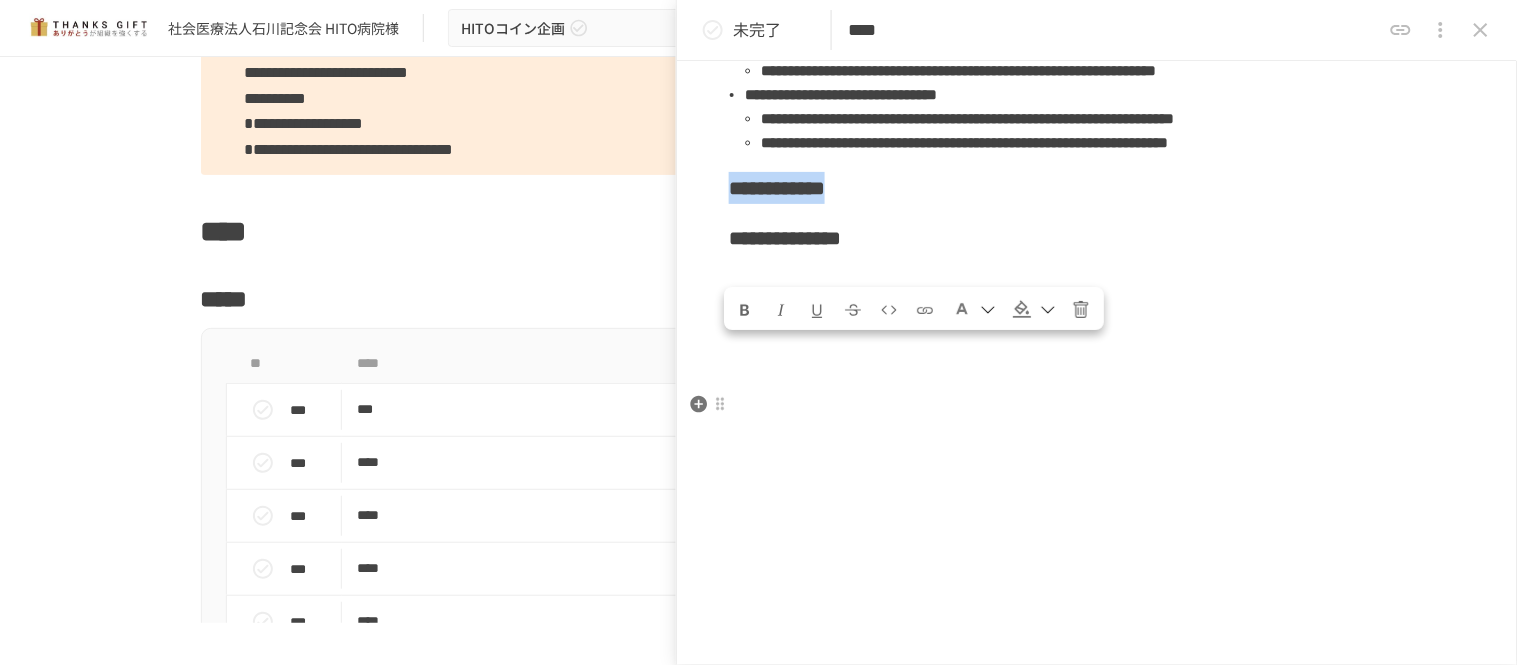 copy on "**********" 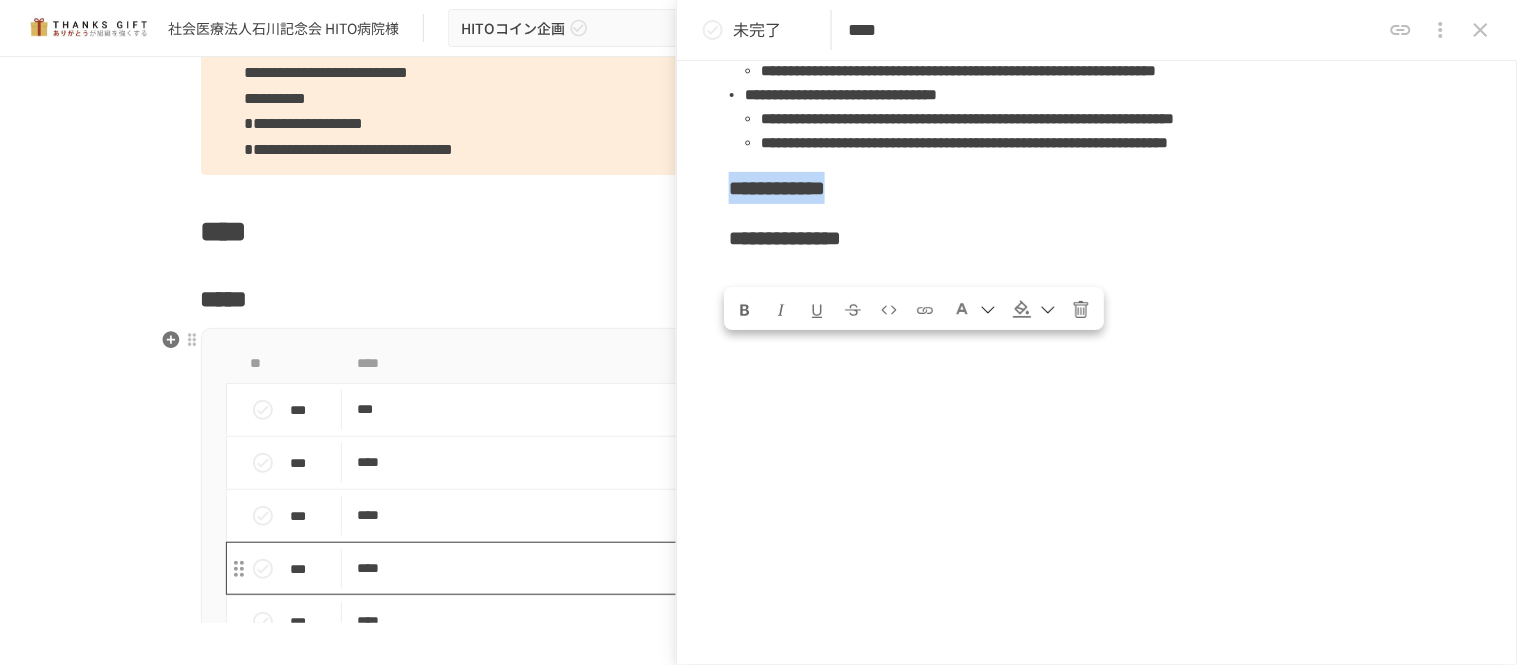 click on "****" at bounding box center [716, 568] 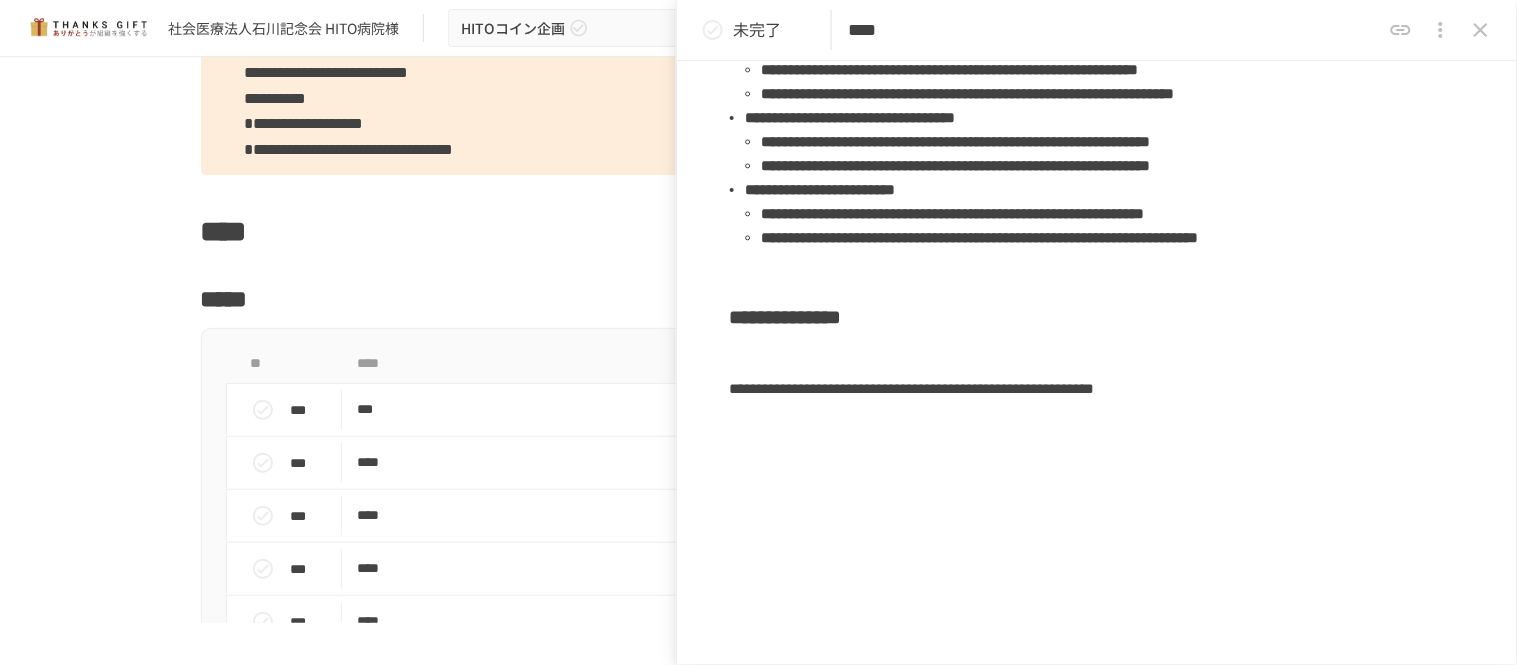 scroll, scrollTop: 666, scrollLeft: 0, axis: vertical 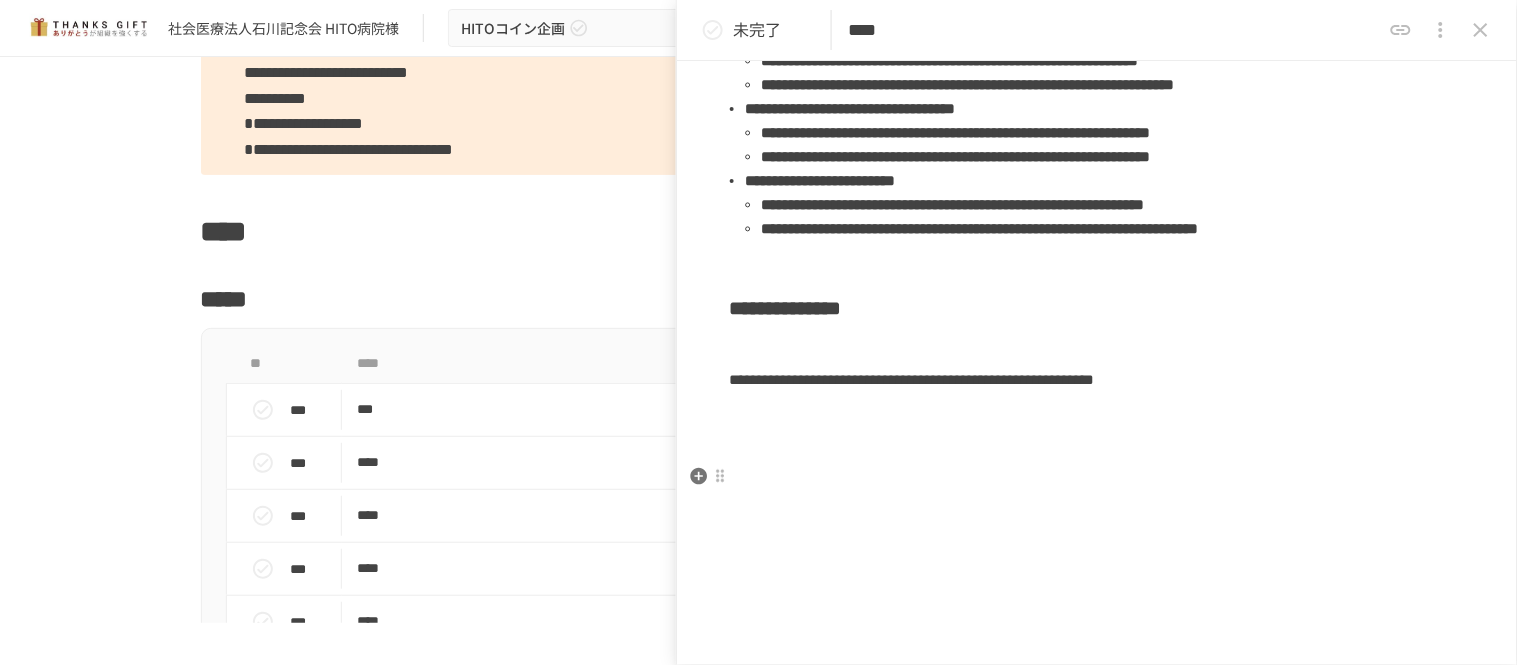 click at bounding box center [1097, 262] 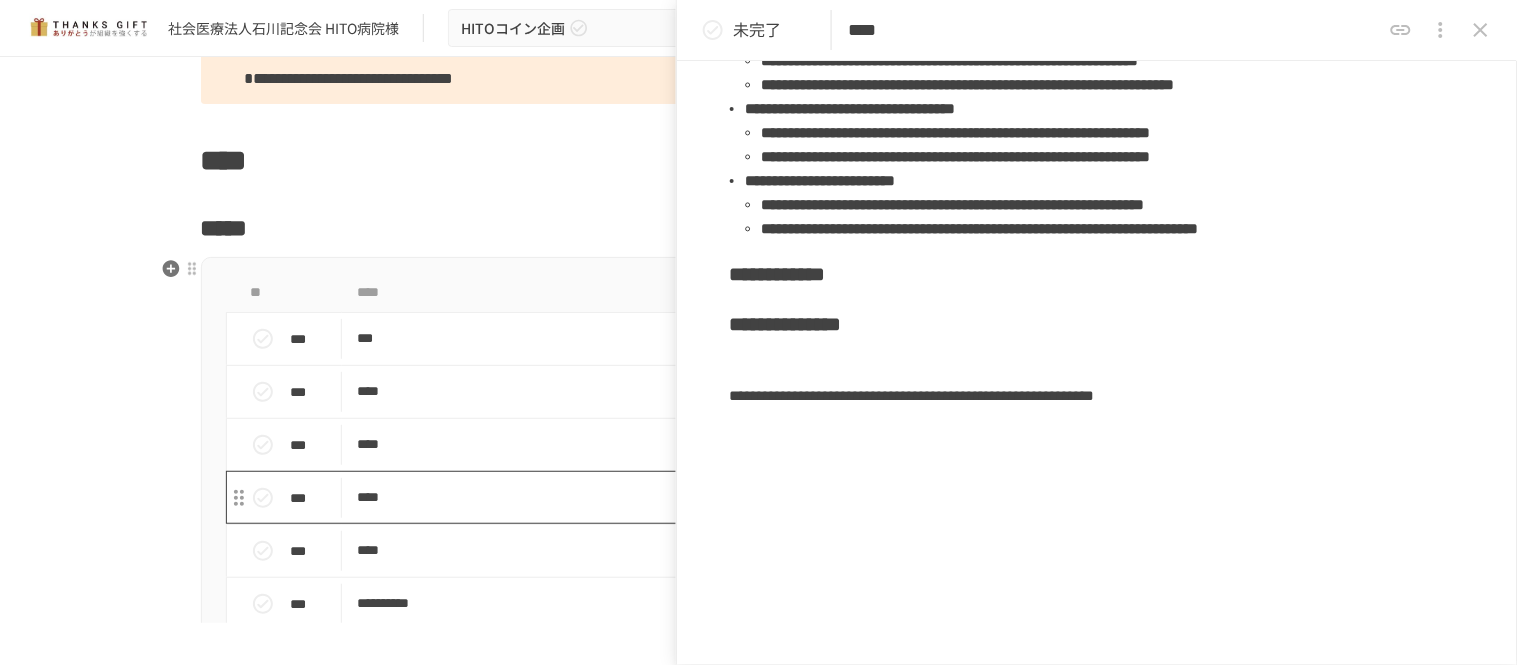 scroll, scrollTop: 2111, scrollLeft: 0, axis: vertical 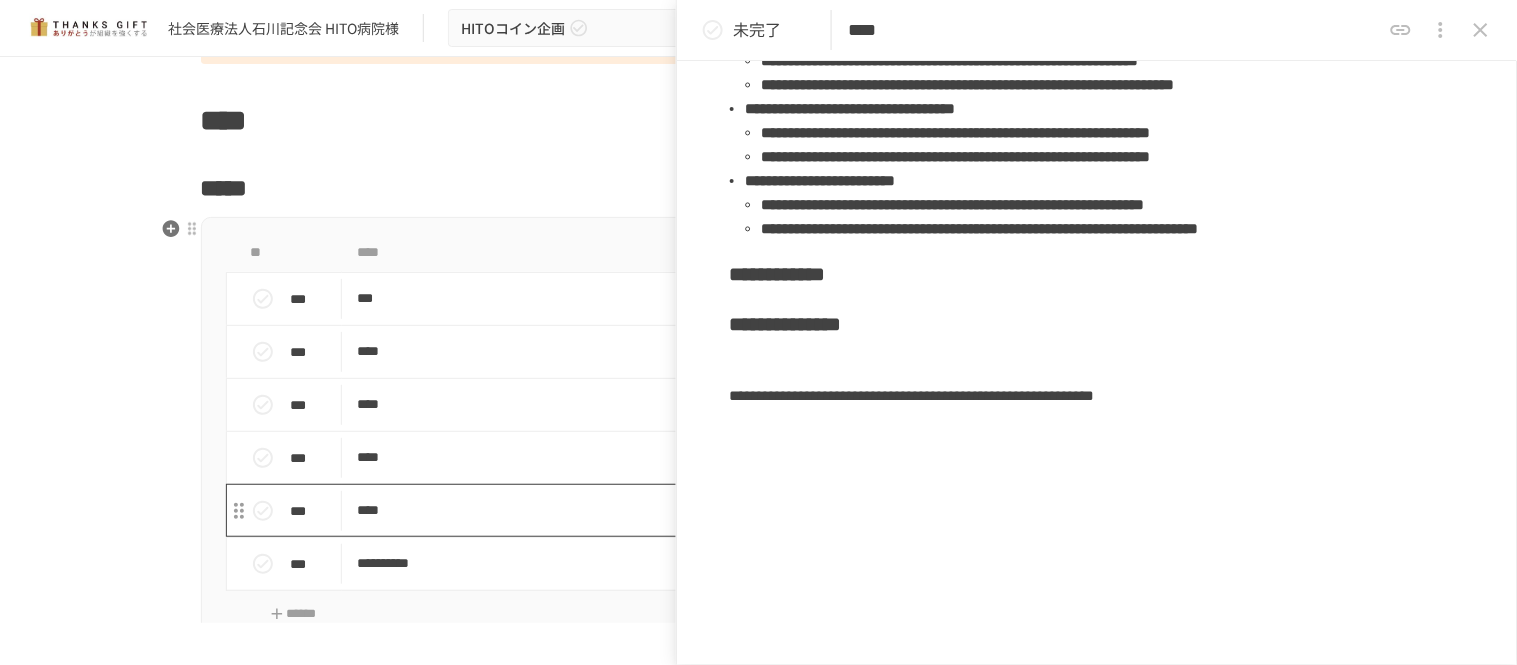 click on "****" at bounding box center [716, 510] 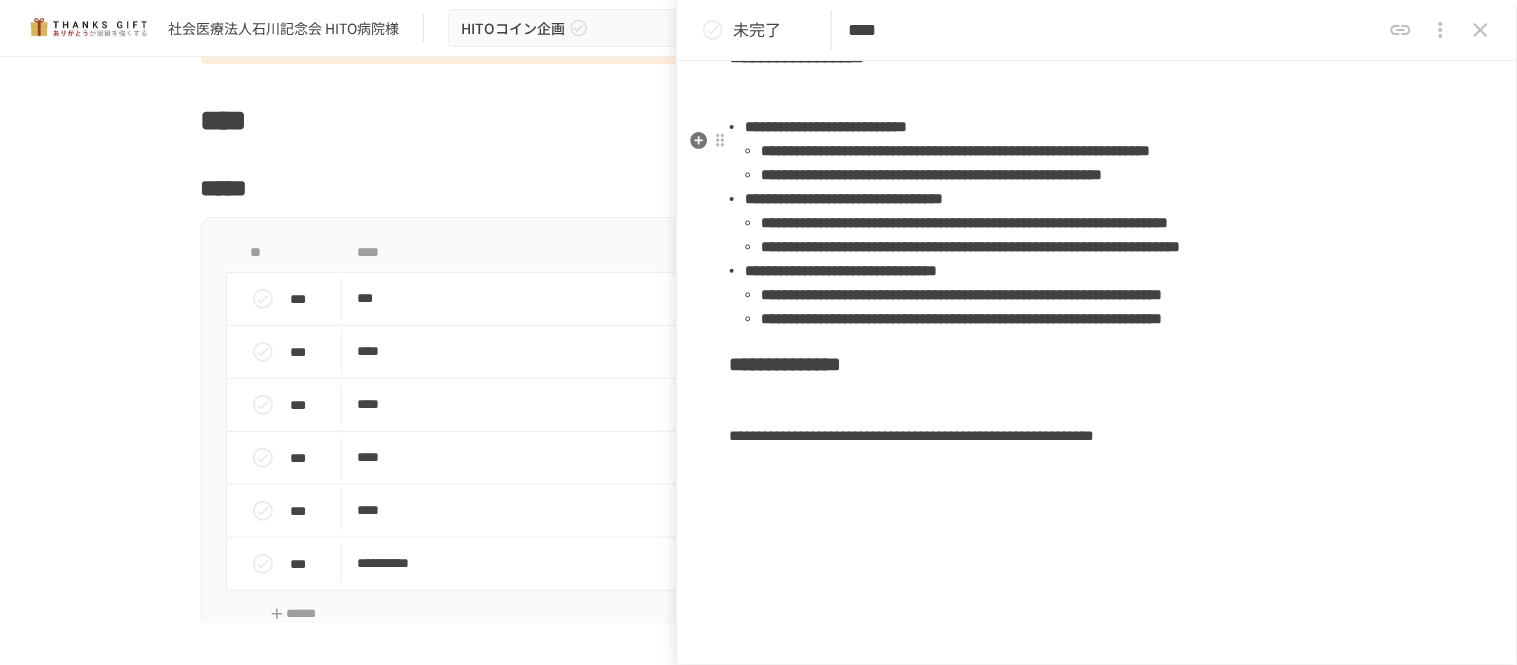 scroll, scrollTop: 777, scrollLeft: 0, axis: vertical 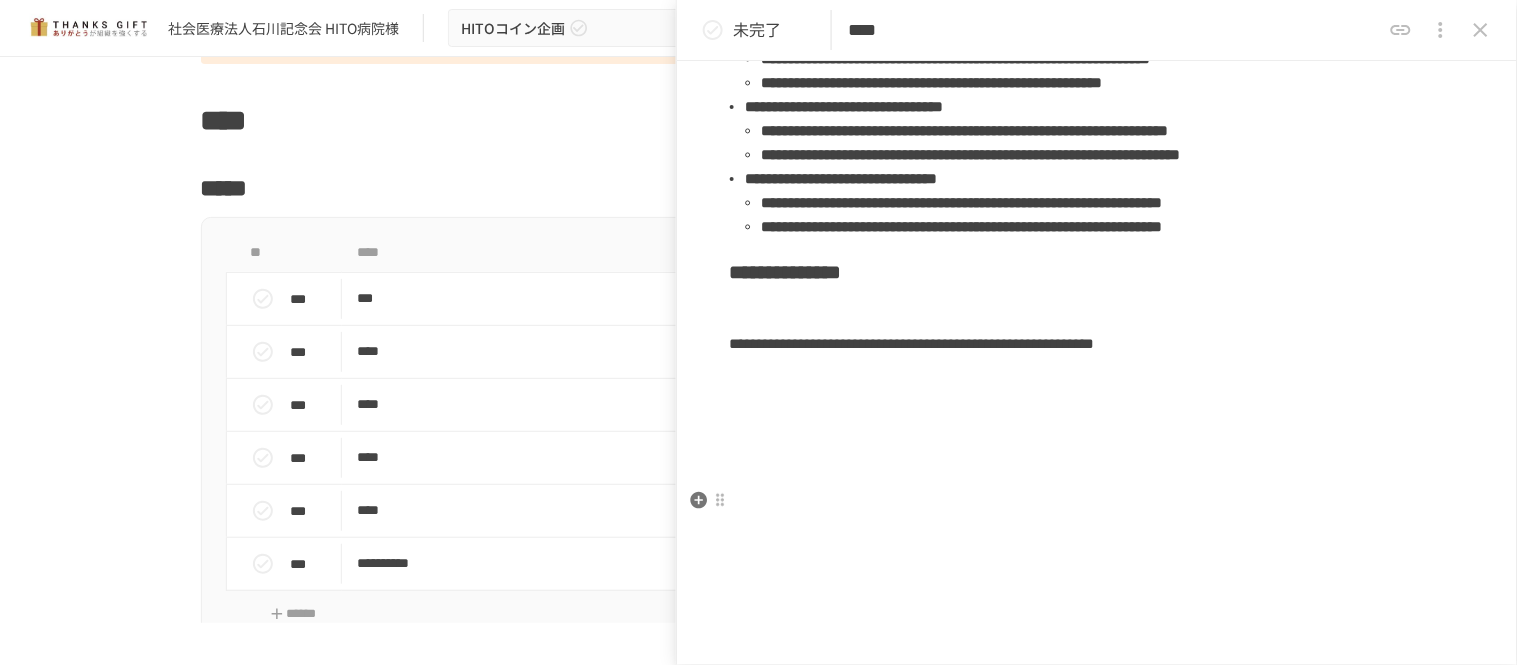 click on "**********" at bounding box center [1097, 272] 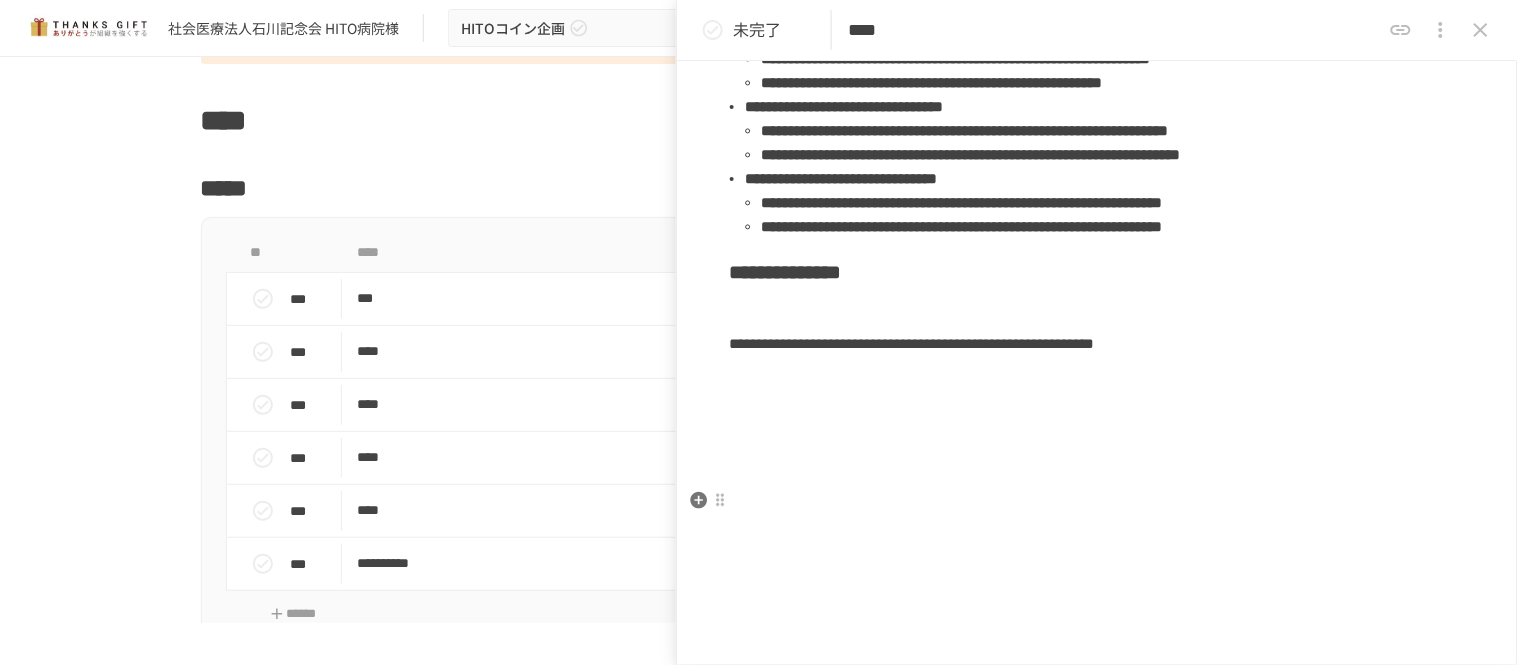 click on "**********" at bounding box center (1097, -22) 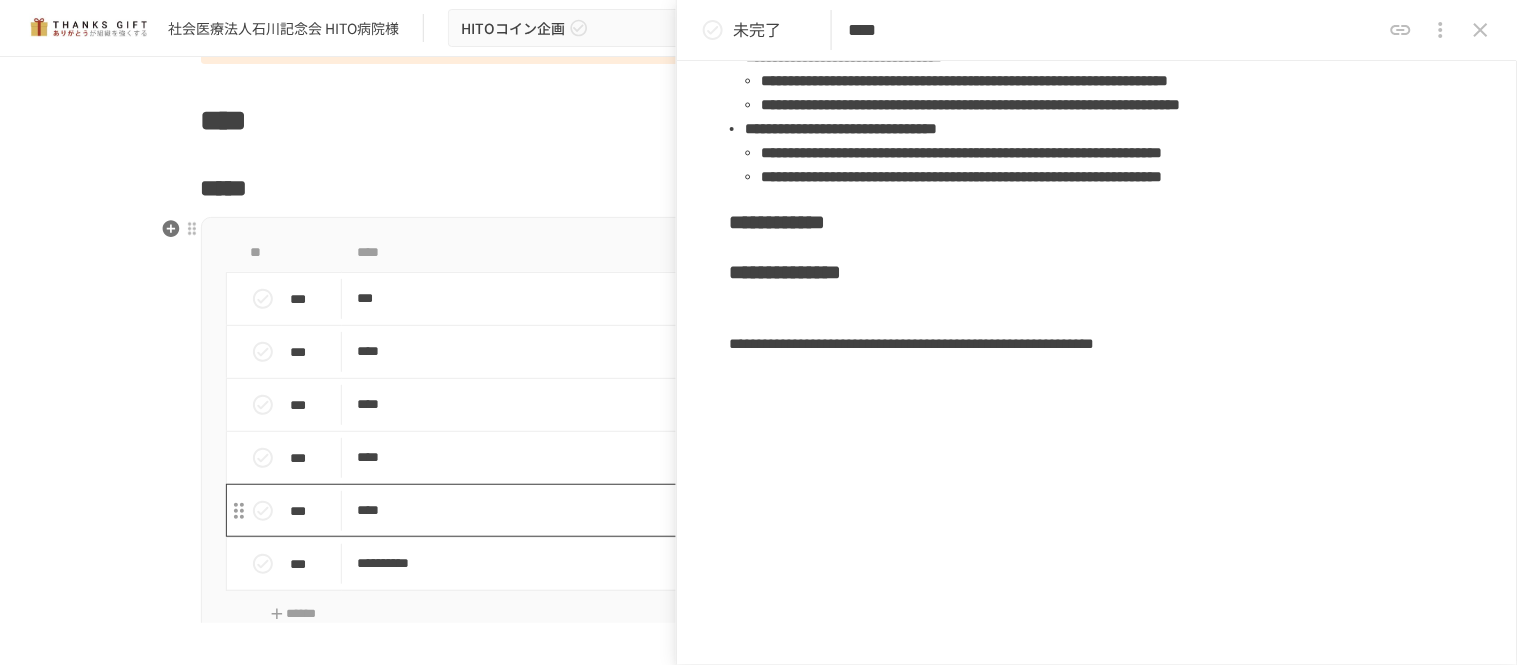 click on "****" at bounding box center [716, 510] 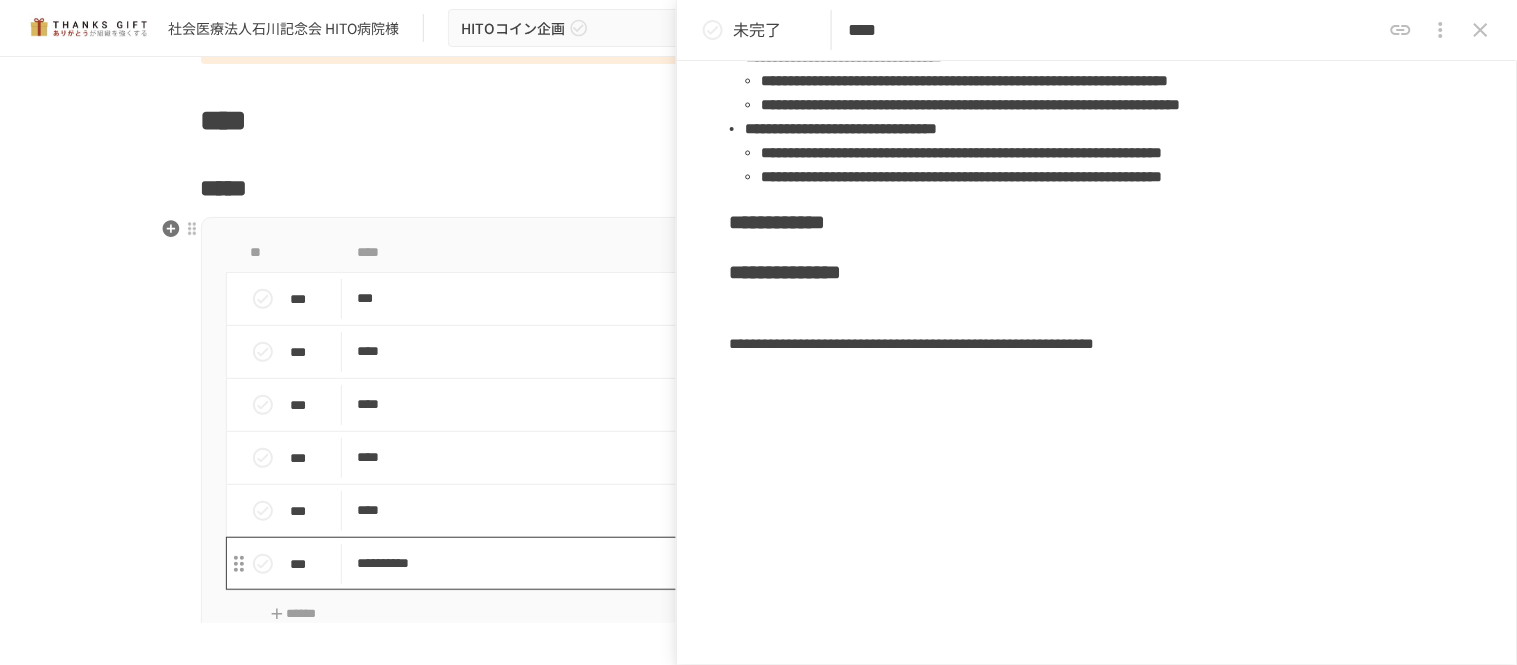 click on "**********" at bounding box center [716, 563] 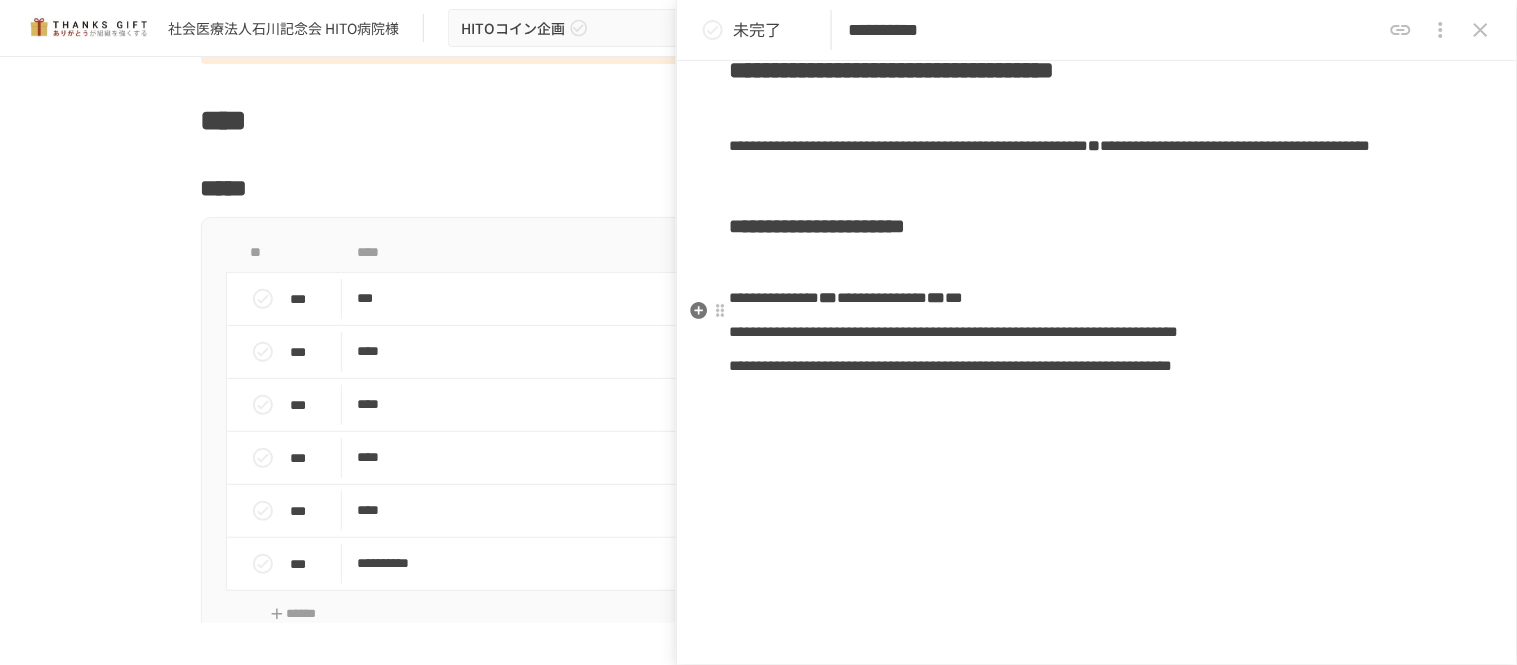 scroll, scrollTop: 222, scrollLeft: 0, axis: vertical 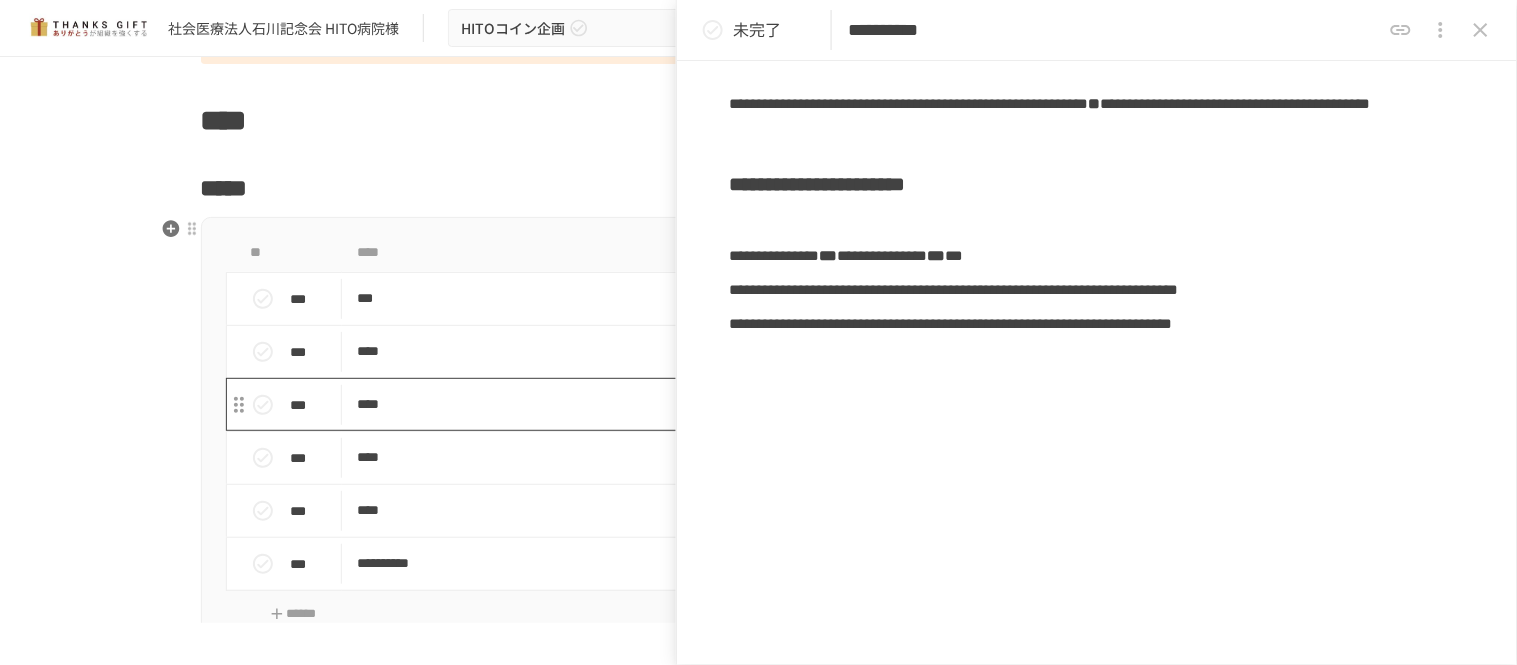click on "****" at bounding box center (716, 404) 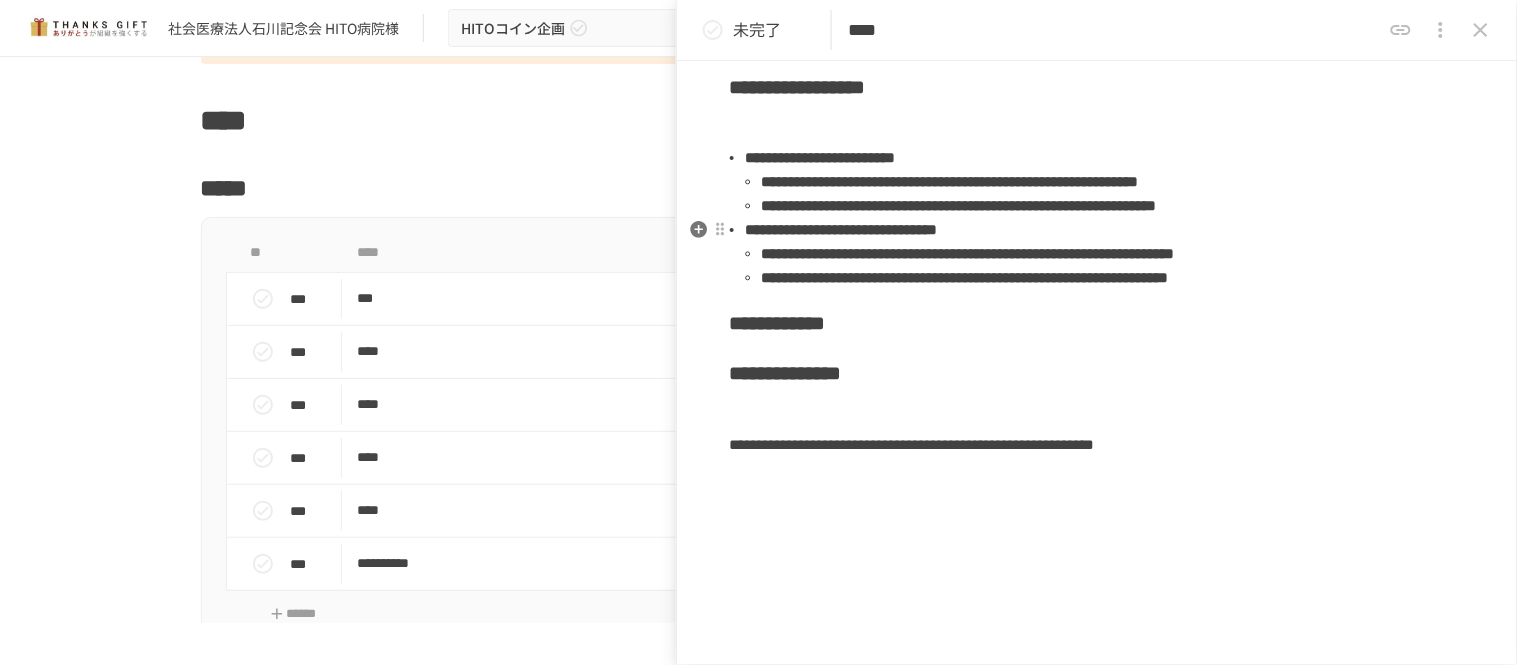 scroll, scrollTop: 666, scrollLeft: 0, axis: vertical 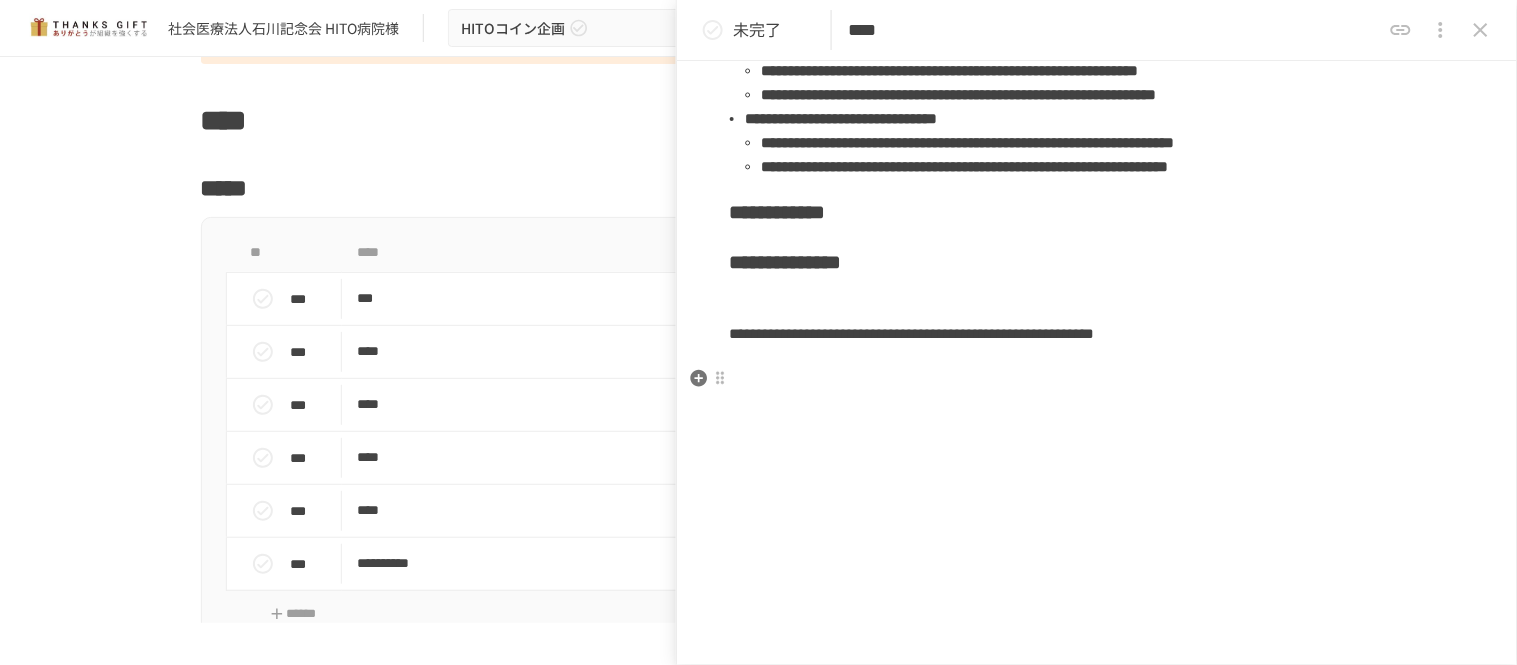 click on "**********" at bounding box center [777, 212] 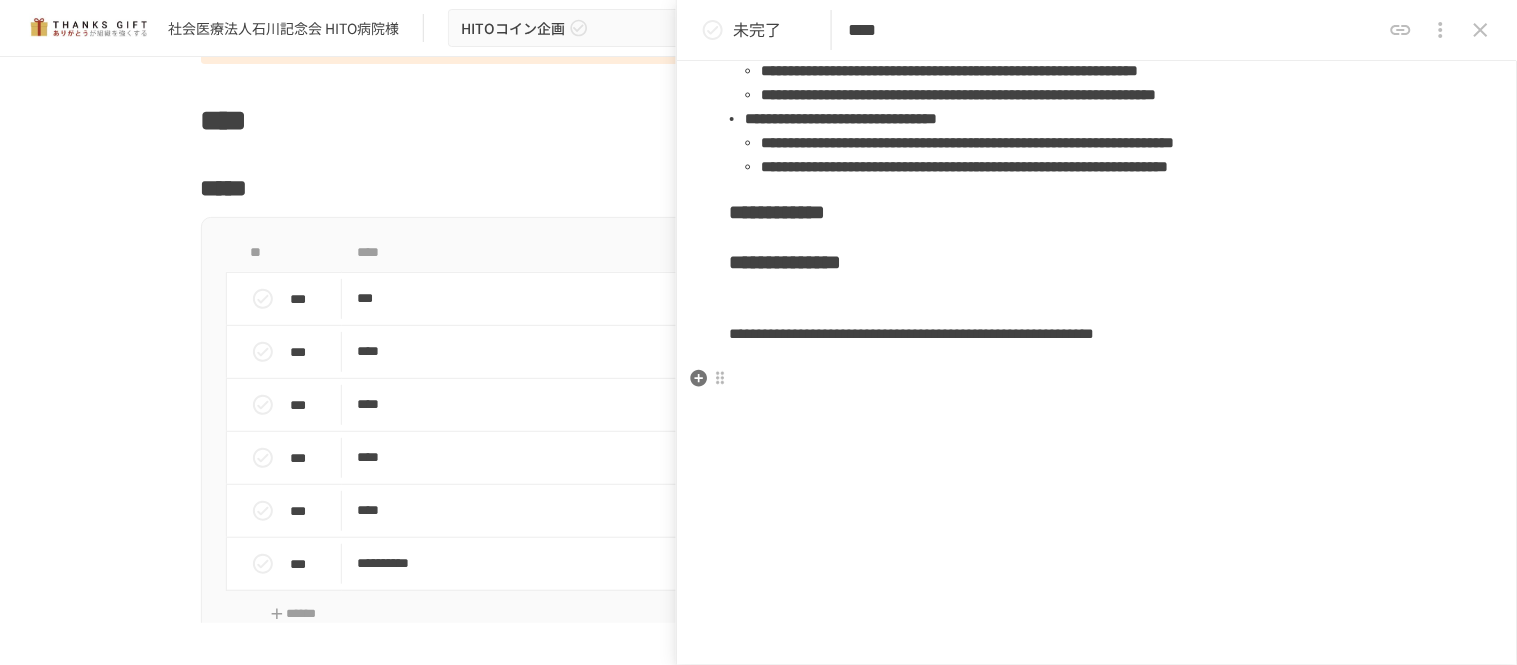 click on "**********" at bounding box center (777, 212) 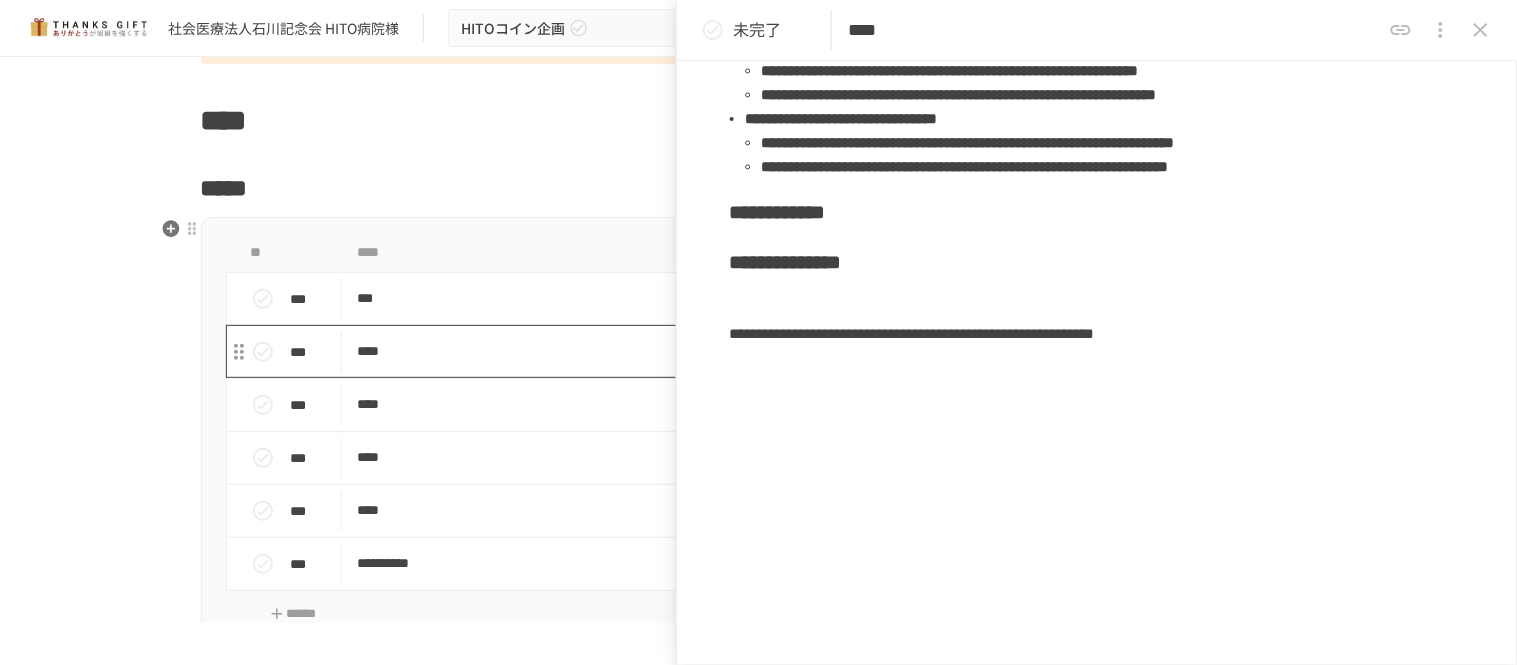 click on "****" at bounding box center [716, 351] 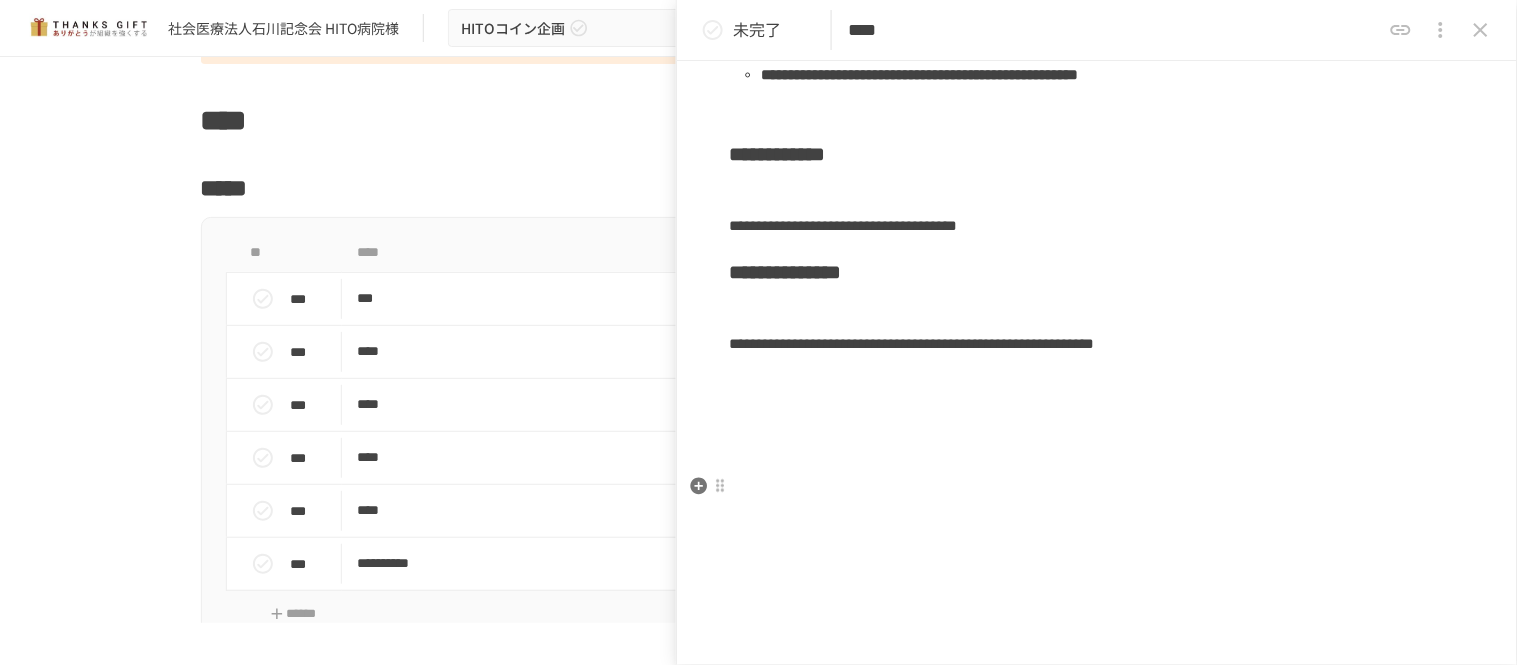 scroll, scrollTop: 888, scrollLeft: 0, axis: vertical 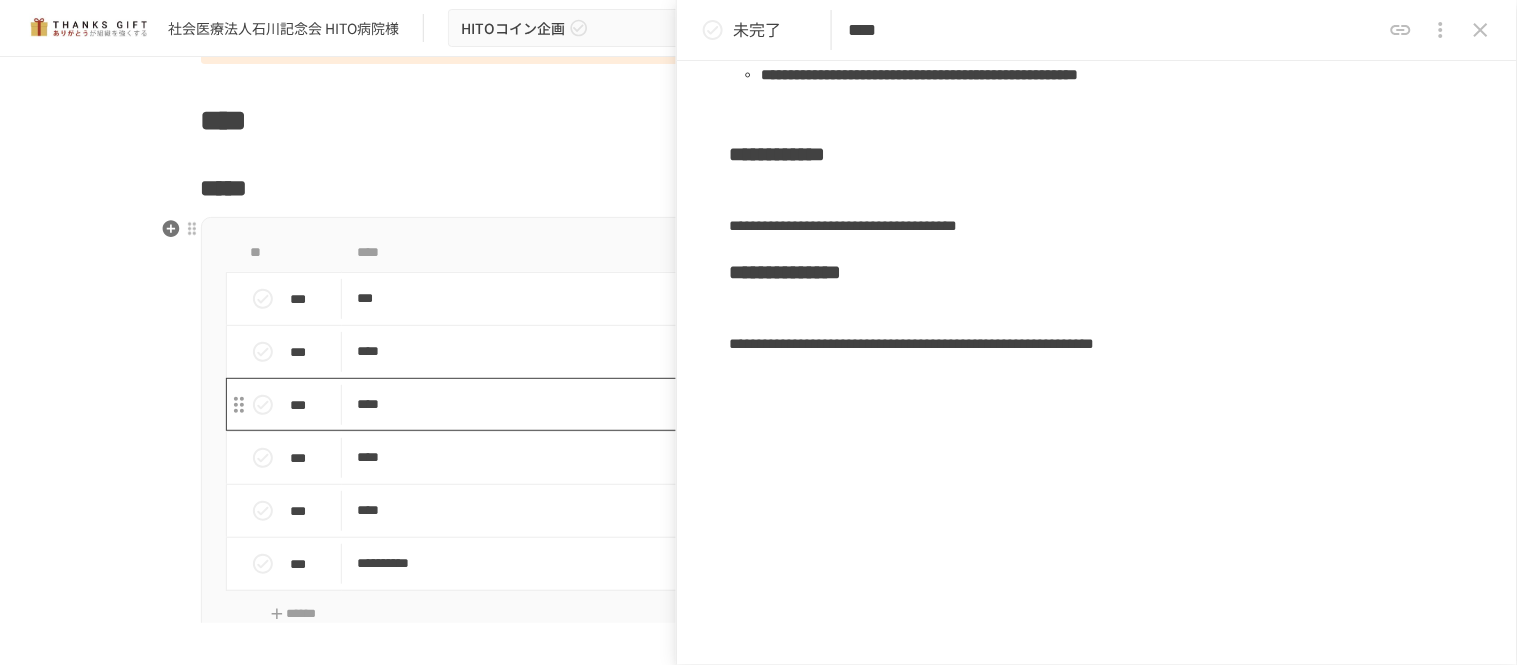 click on "****" at bounding box center [716, 351] 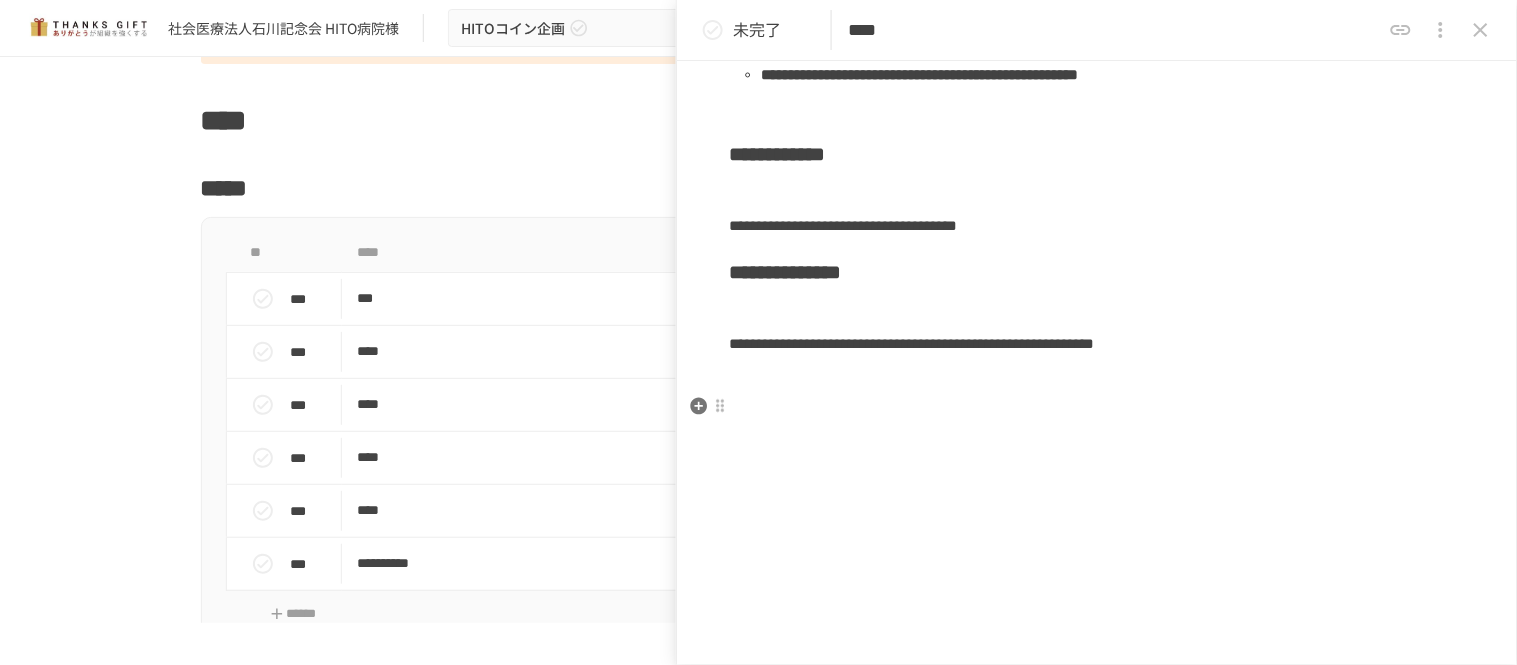 click at bounding box center [1097, 192] 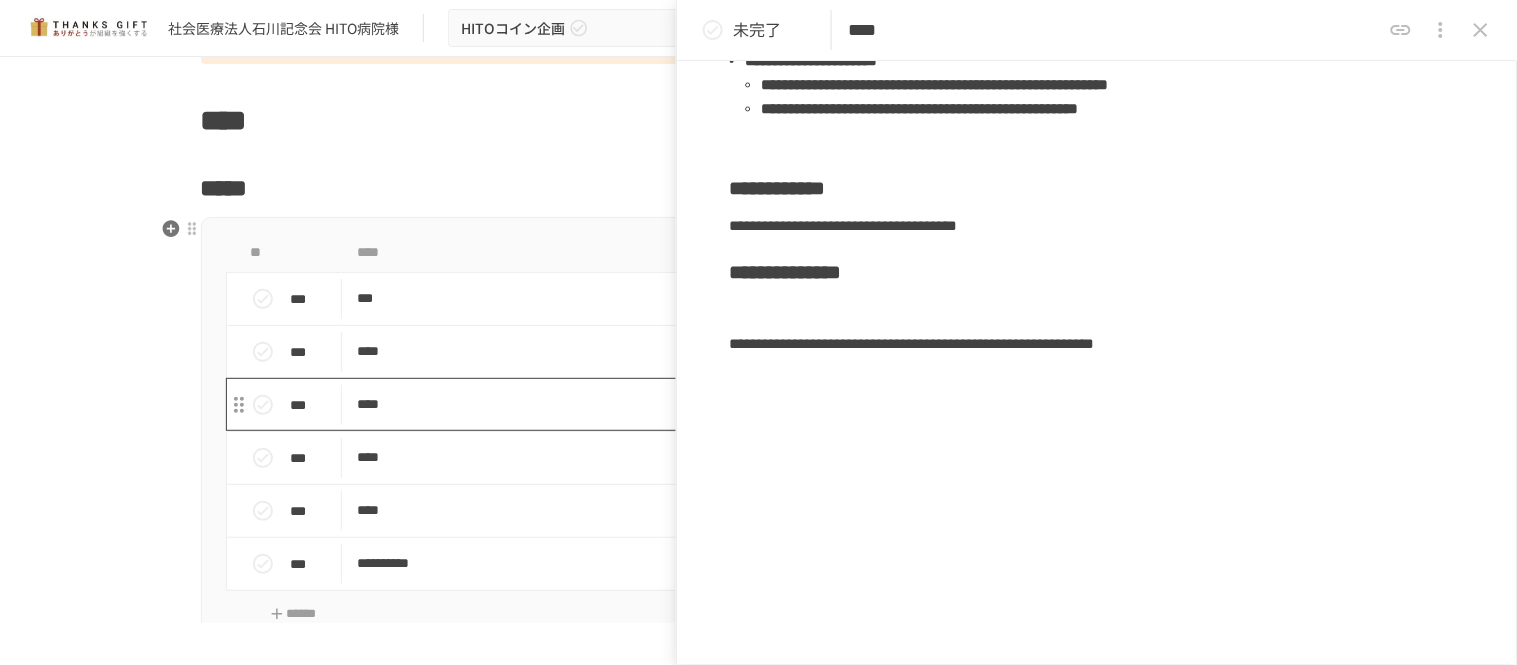 click on "****" at bounding box center [716, 404] 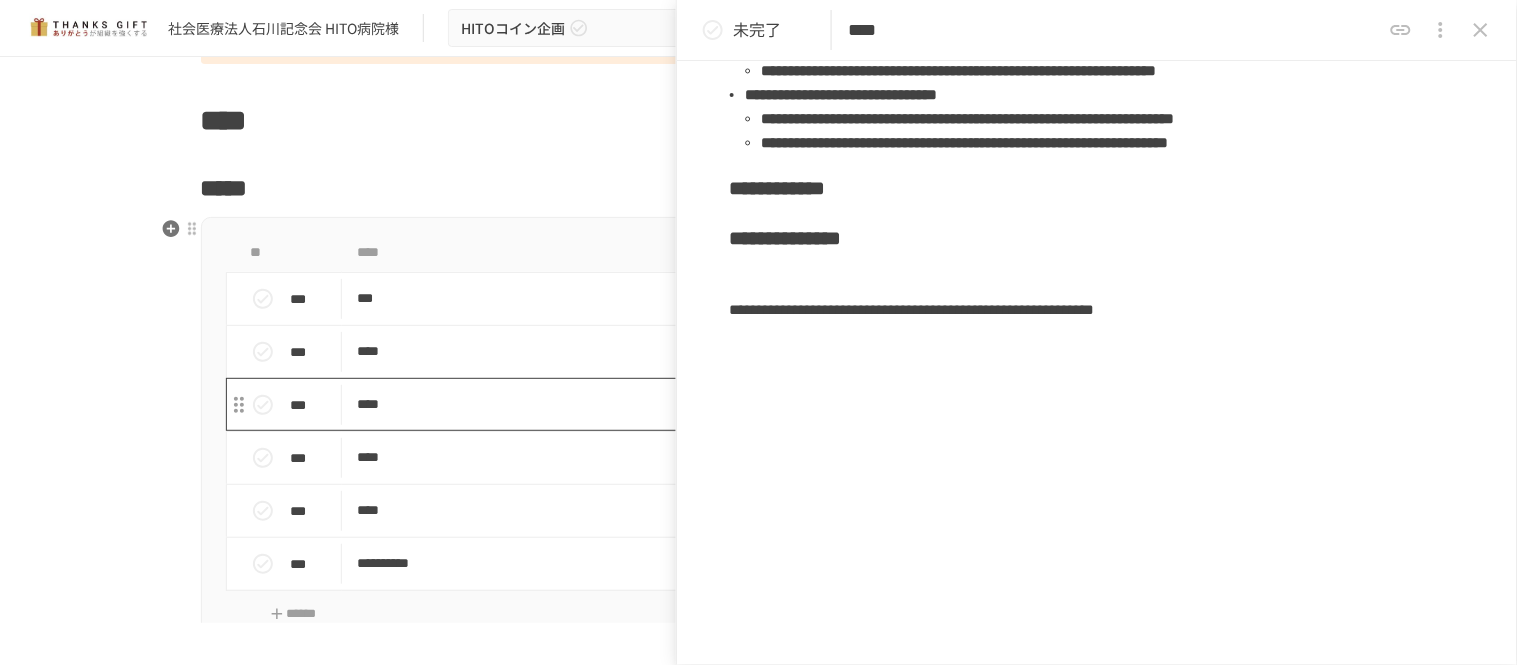 scroll, scrollTop: 881, scrollLeft: 0, axis: vertical 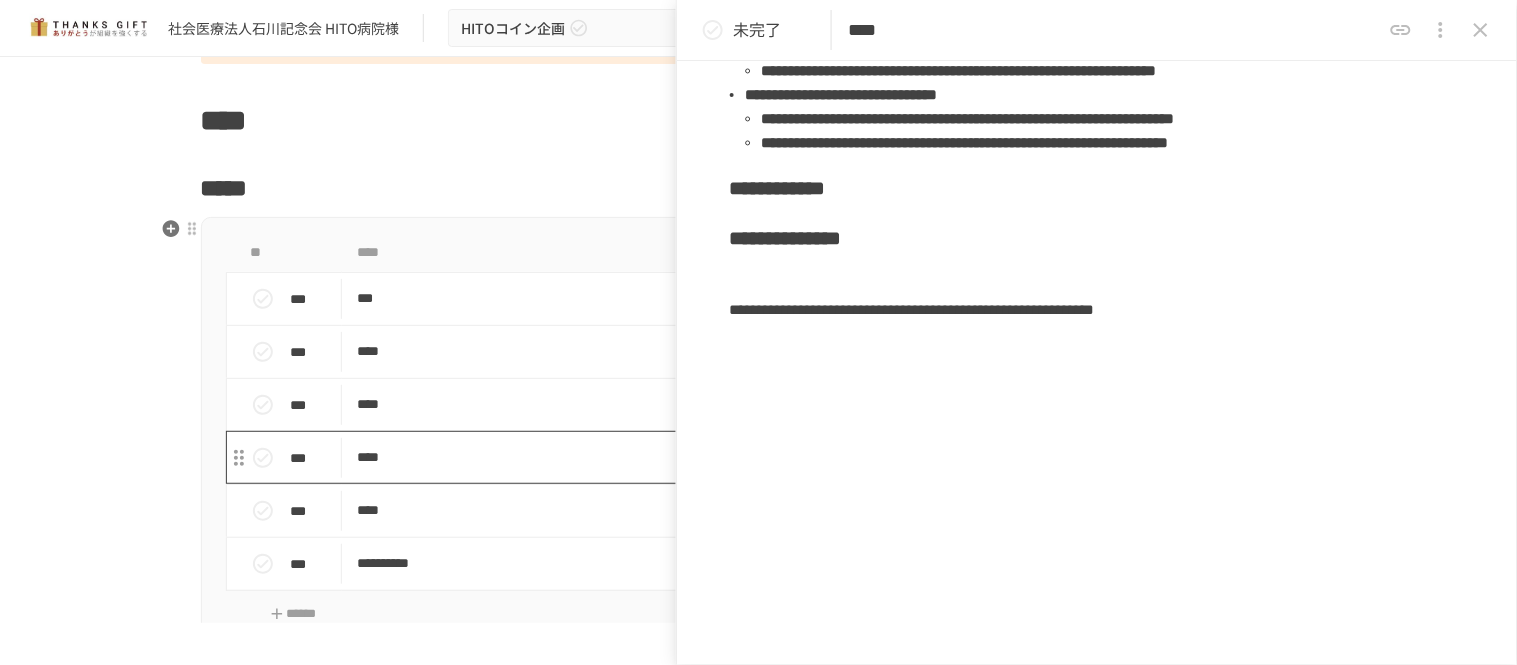 click on "****" at bounding box center [716, 457] 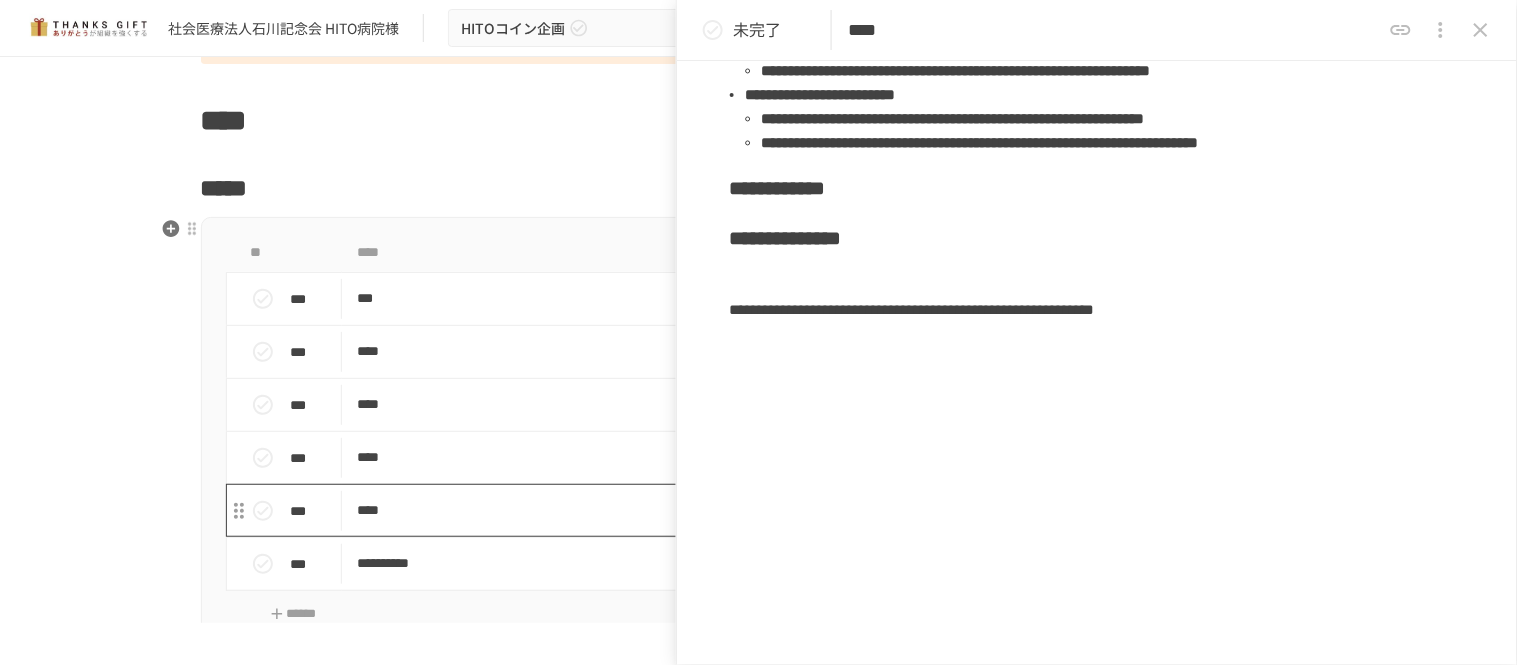 click on "****" at bounding box center (716, 510) 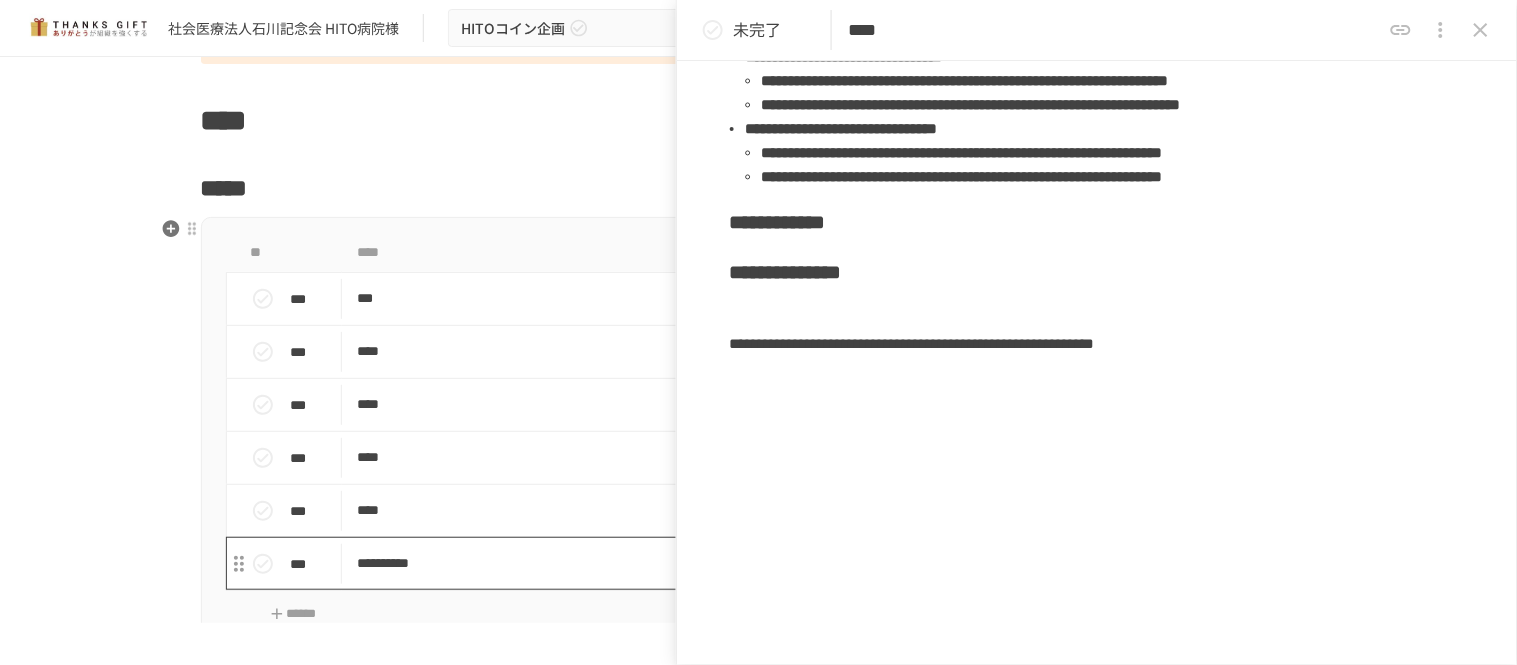 click on "**********" at bounding box center (716, 563) 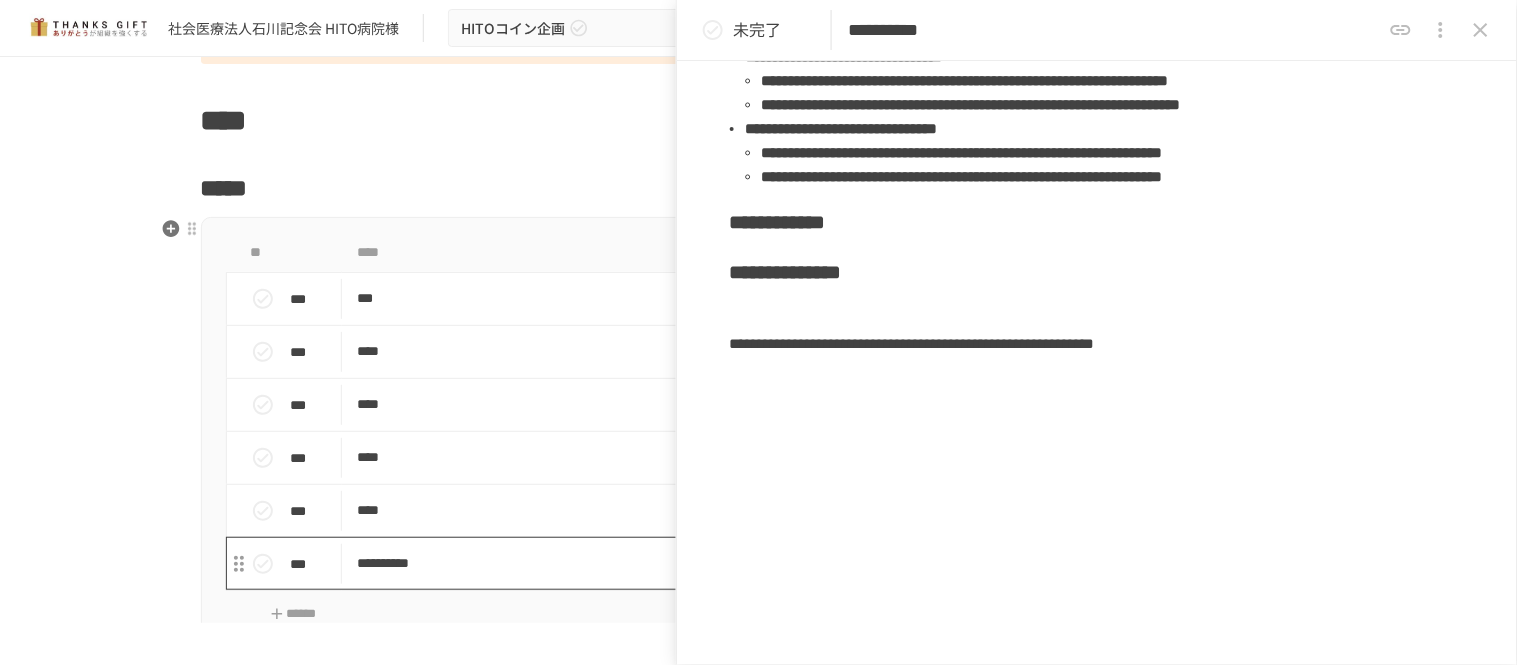 scroll, scrollTop: 368, scrollLeft: 0, axis: vertical 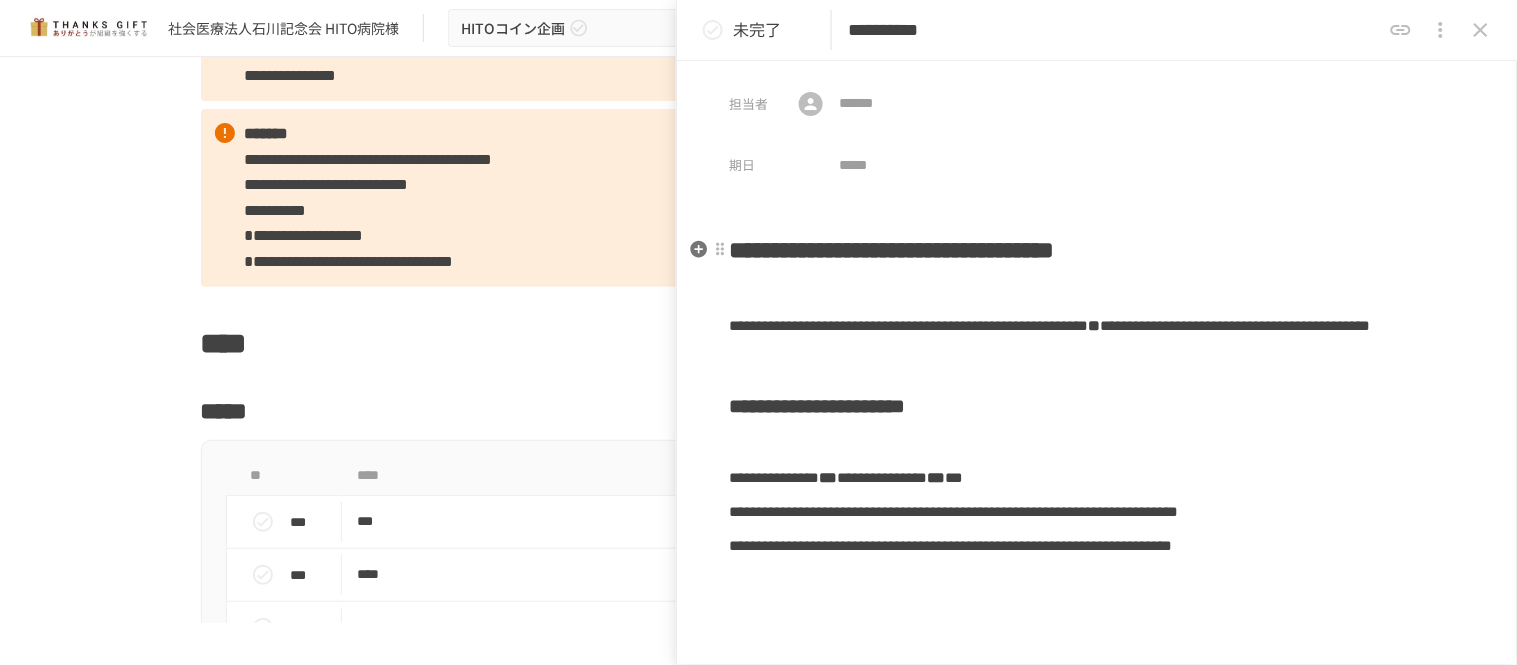 click on "**********" at bounding box center (892, 250) 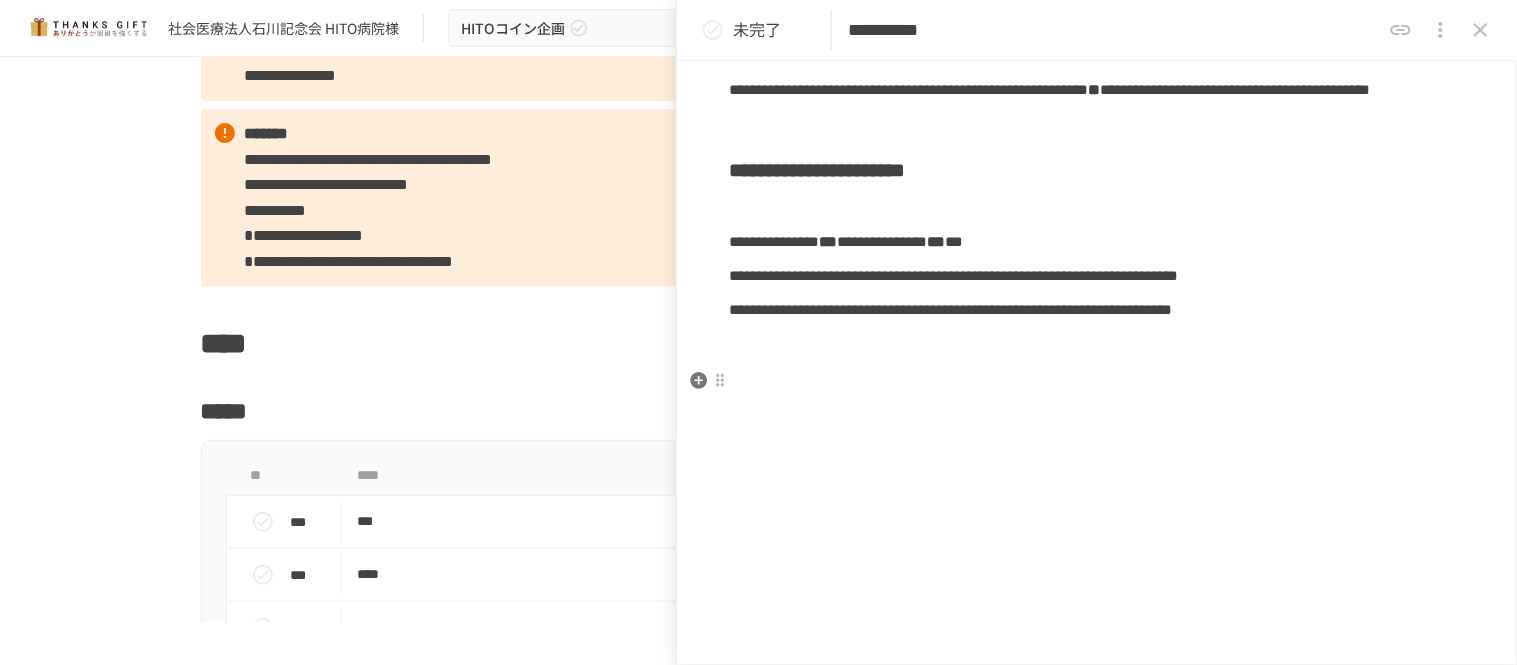 scroll, scrollTop: 333, scrollLeft: 0, axis: vertical 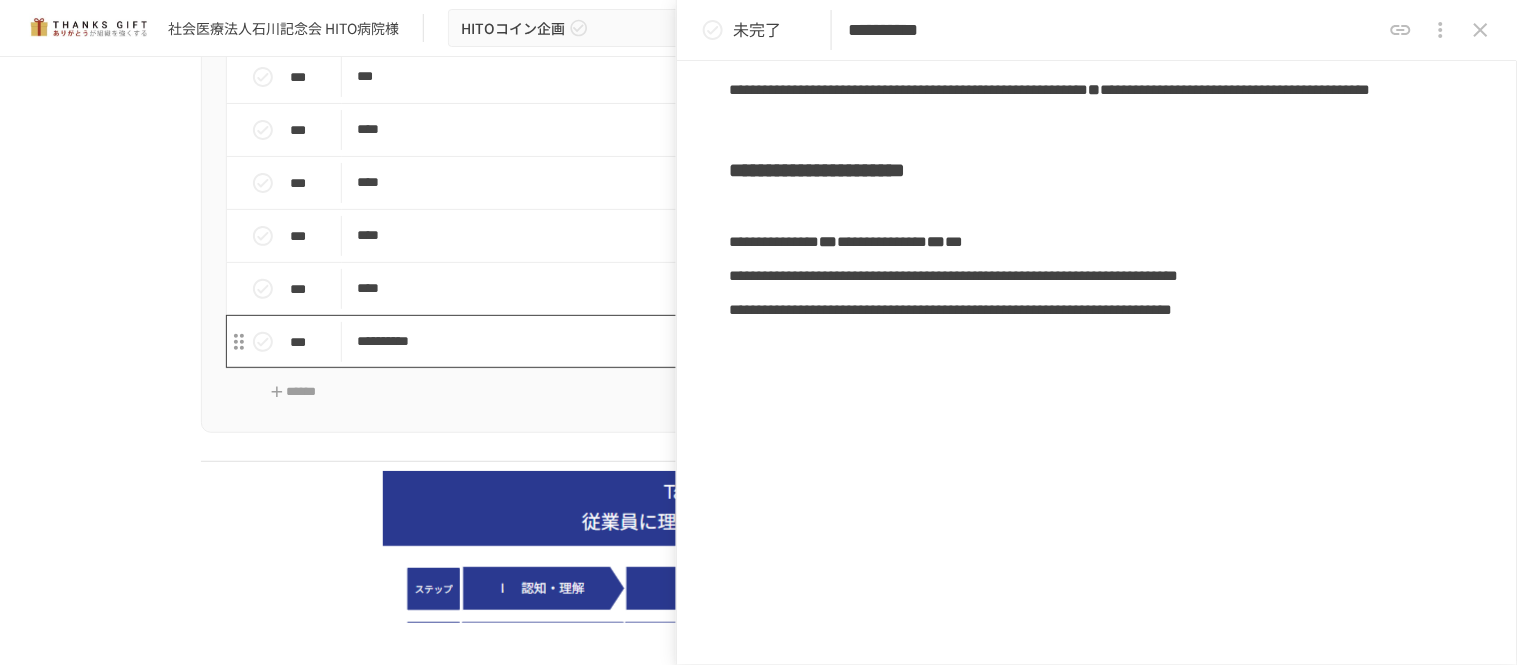 click on "**********" at bounding box center [716, 341] 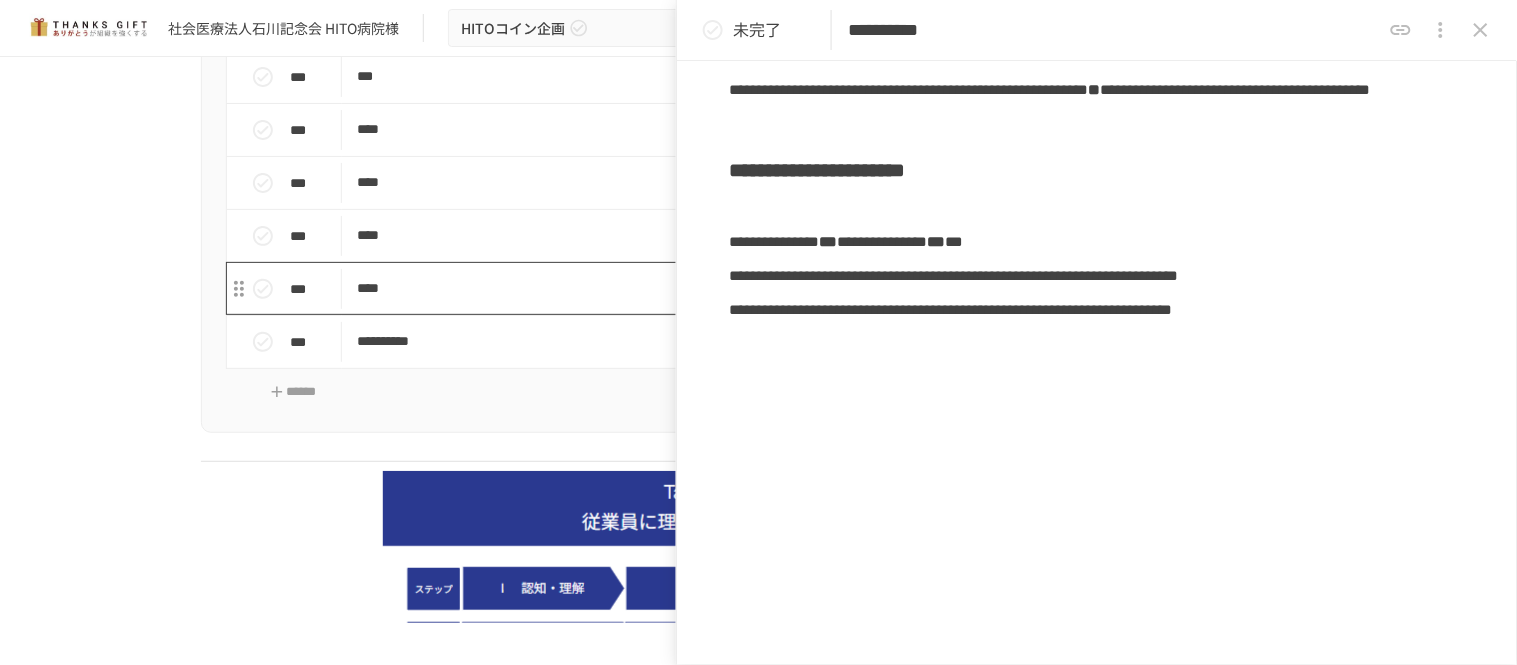 click on "****" at bounding box center [716, 288] 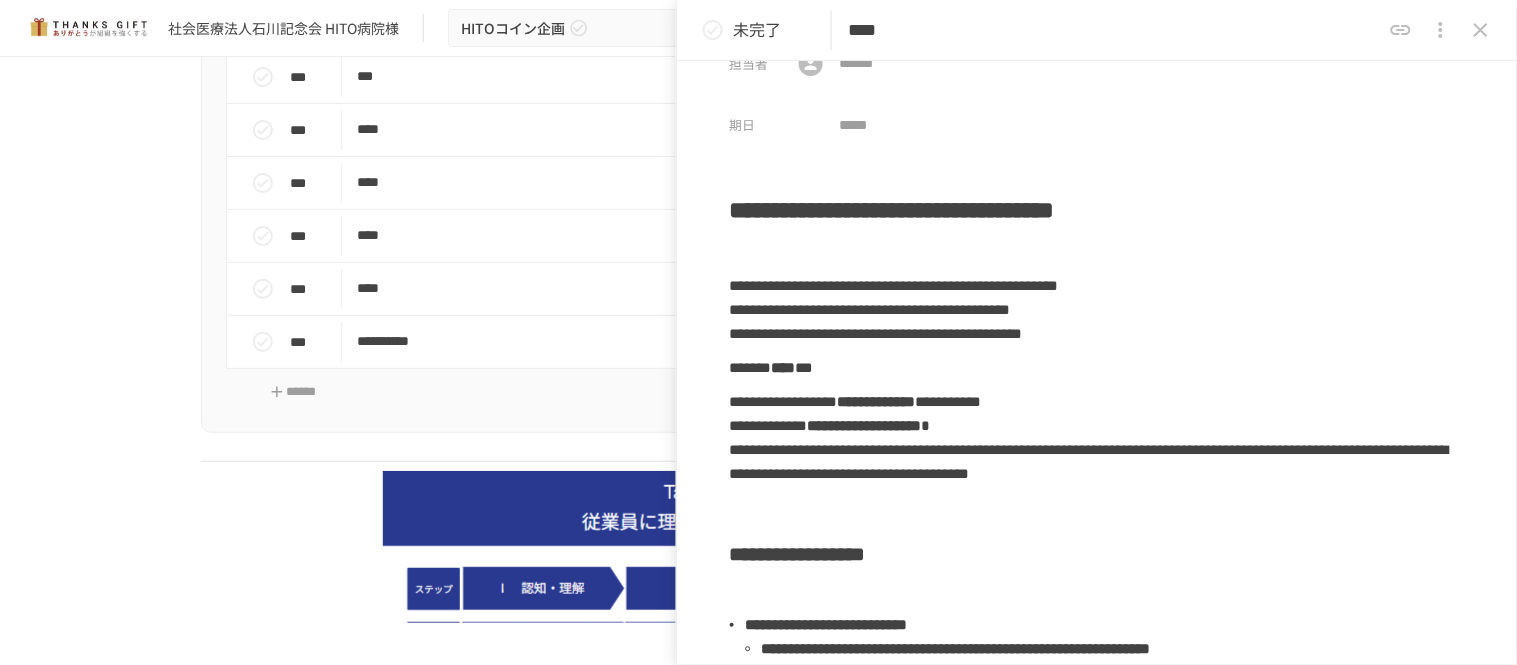 scroll, scrollTop: 0, scrollLeft: 0, axis: both 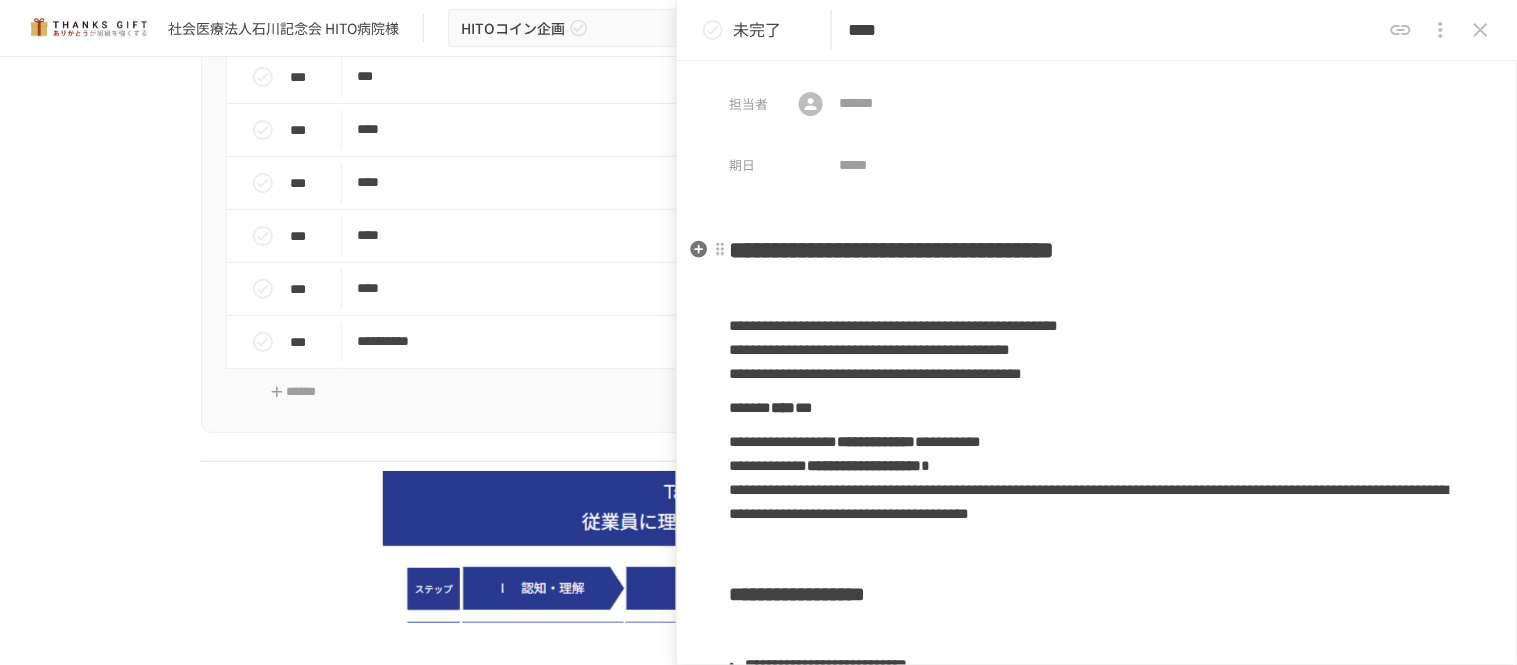 click on "**********" at bounding box center [892, 250] 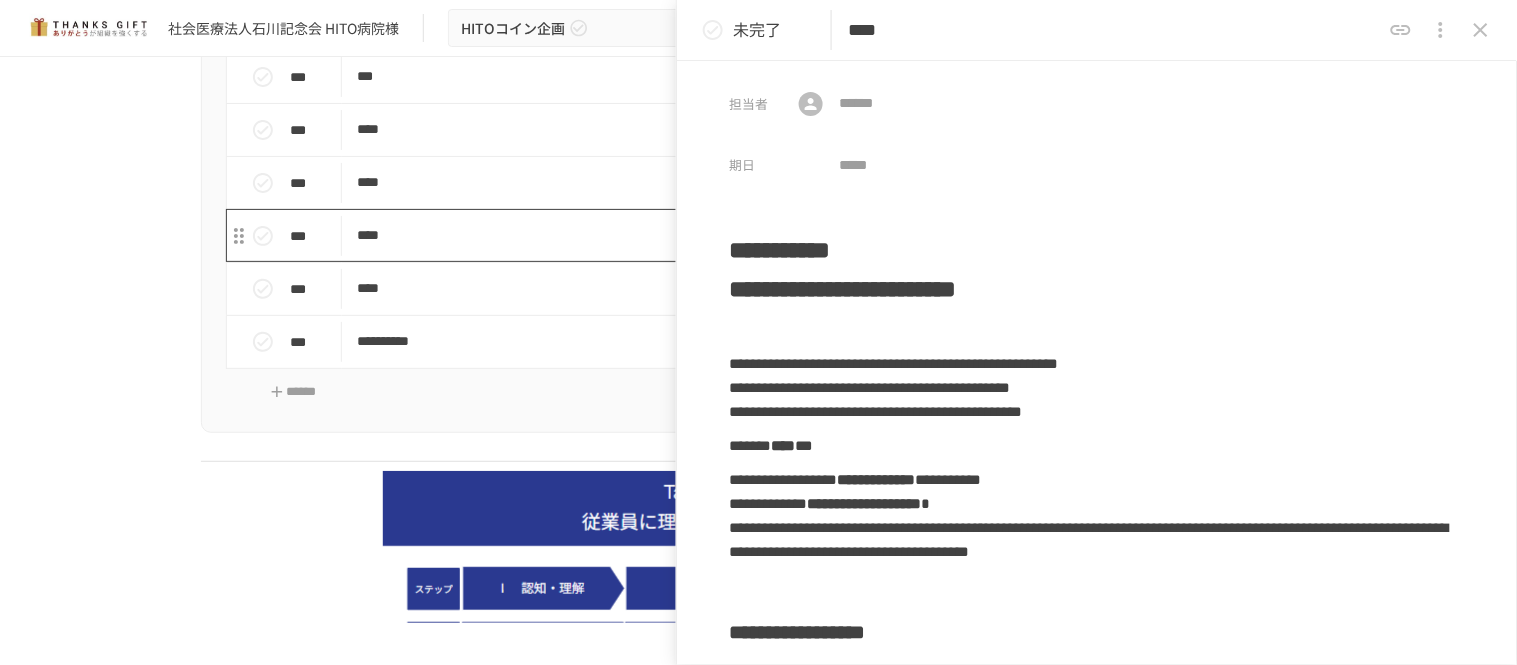 click on "****" at bounding box center [716, 235] 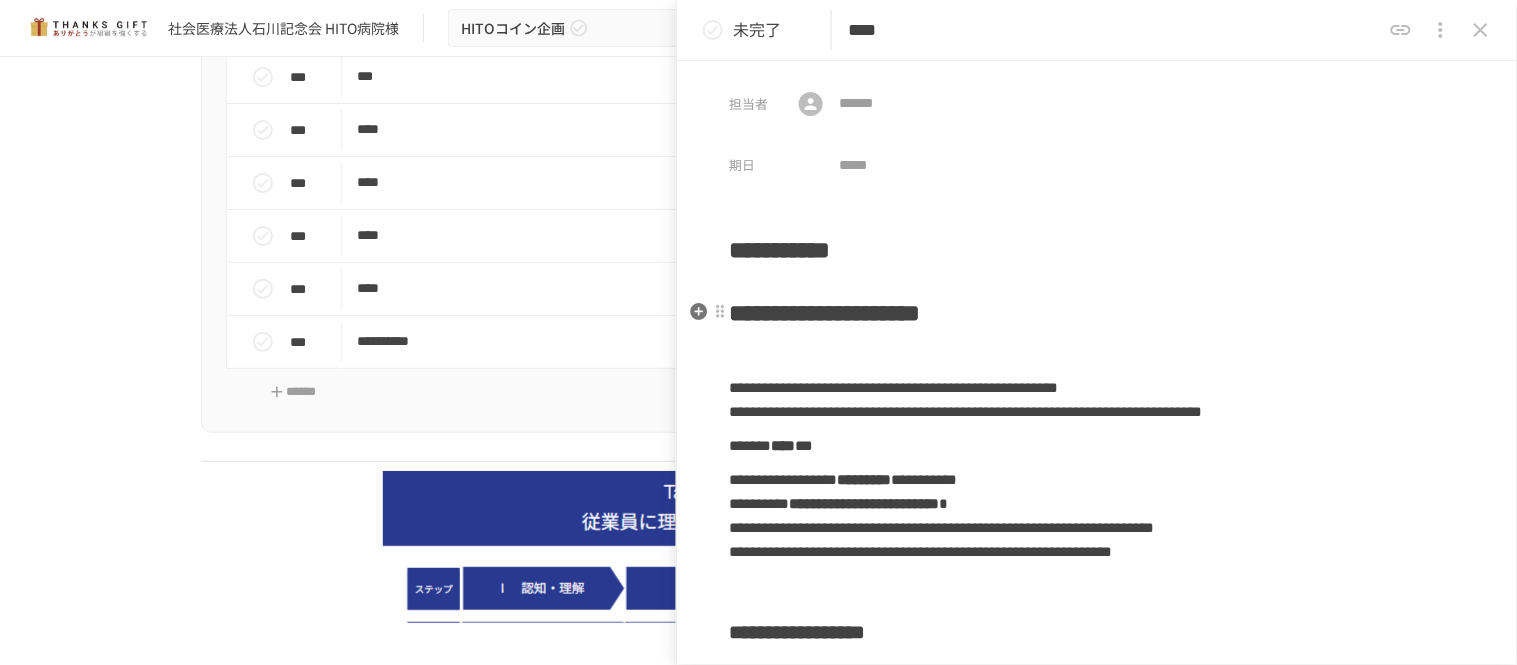 click on "**********" at bounding box center [824, 313] 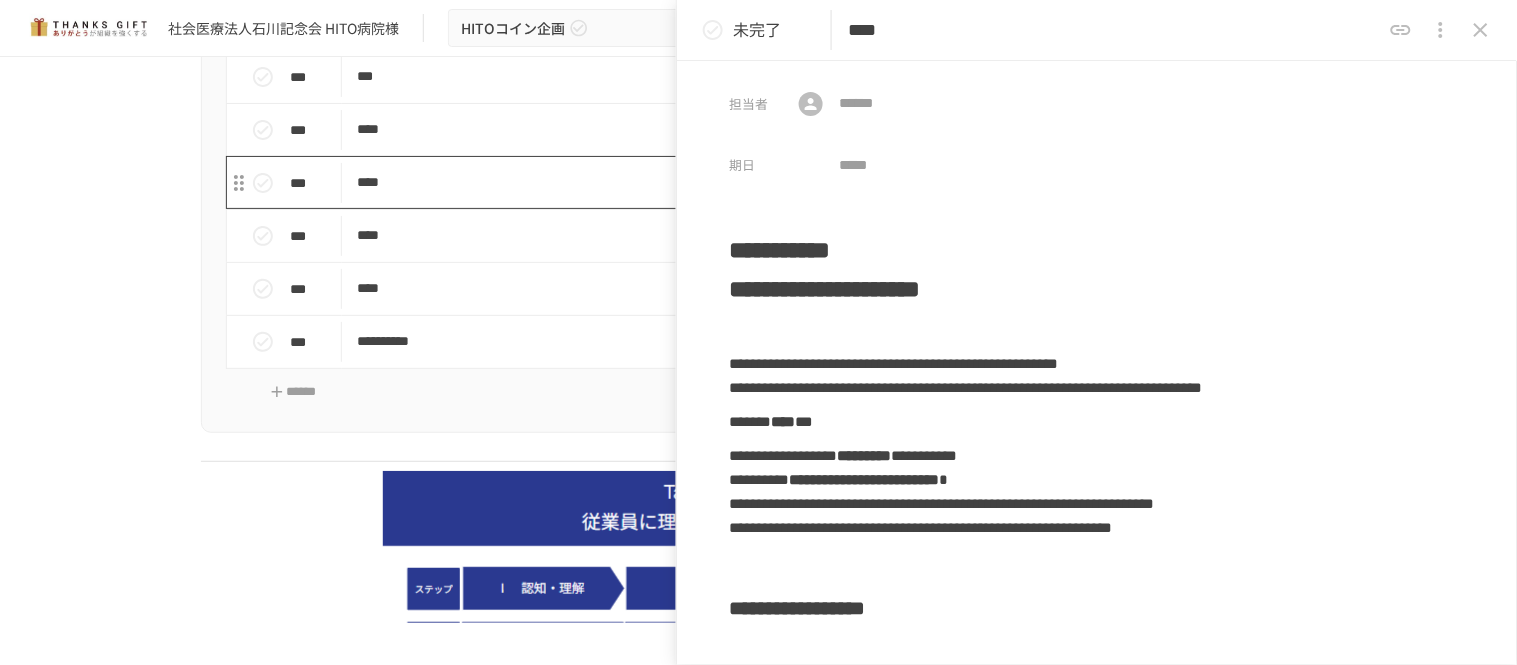 click on "****" at bounding box center [716, 182] 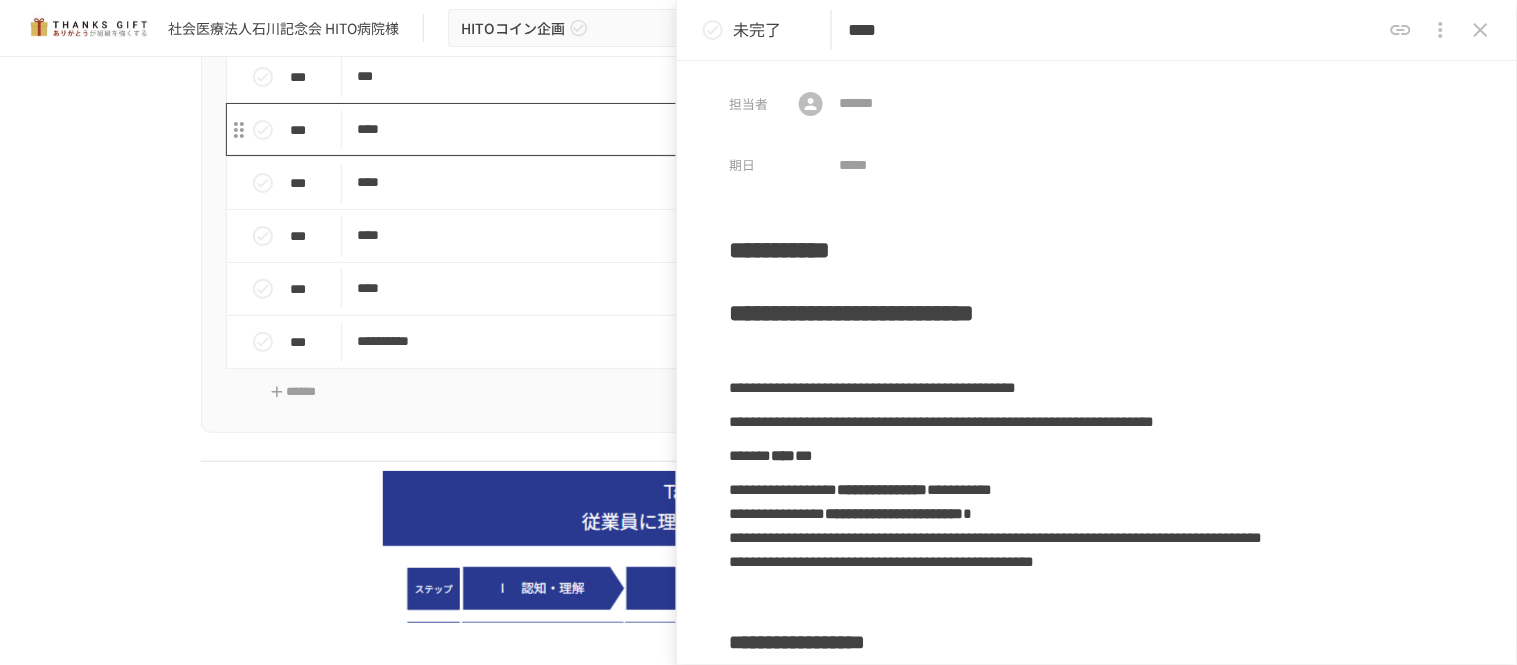 click on "****" at bounding box center (716, 129) 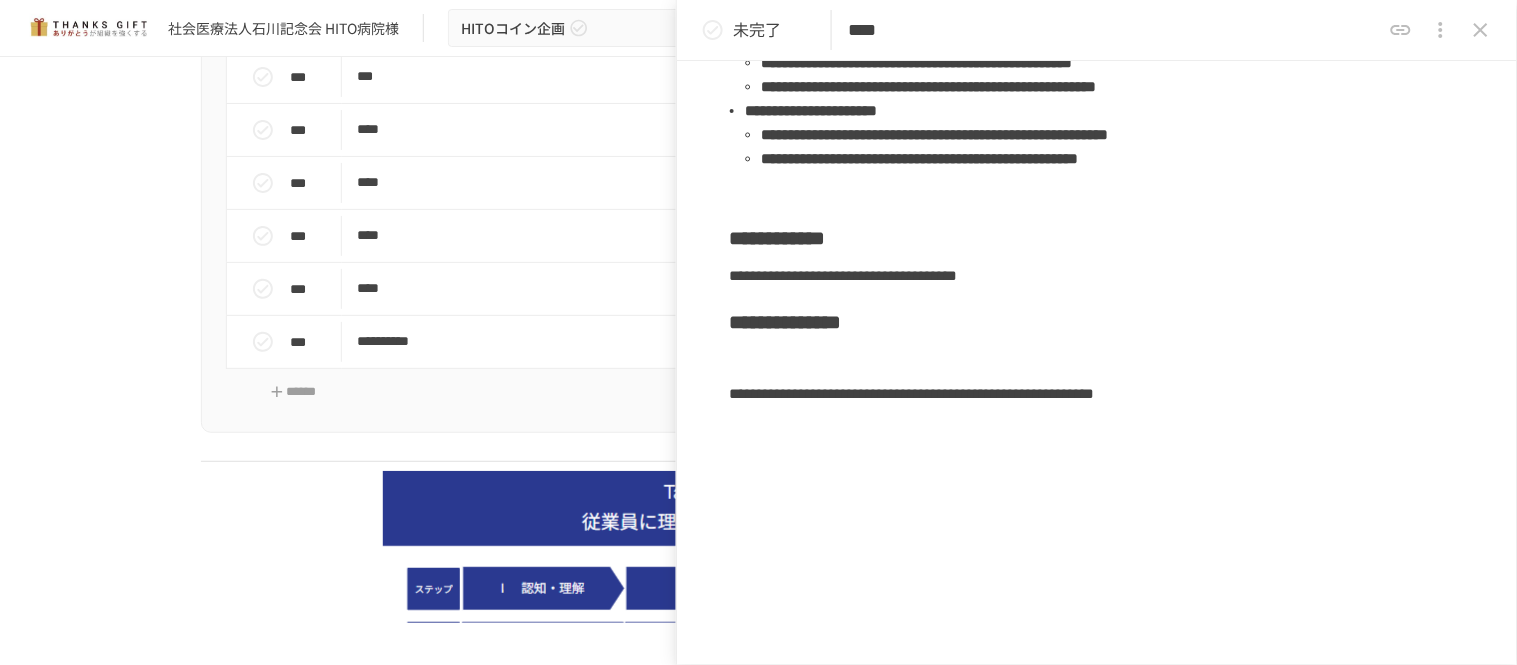 scroll, scrollTop: 666, scrollLeft: 0, axis: vertical 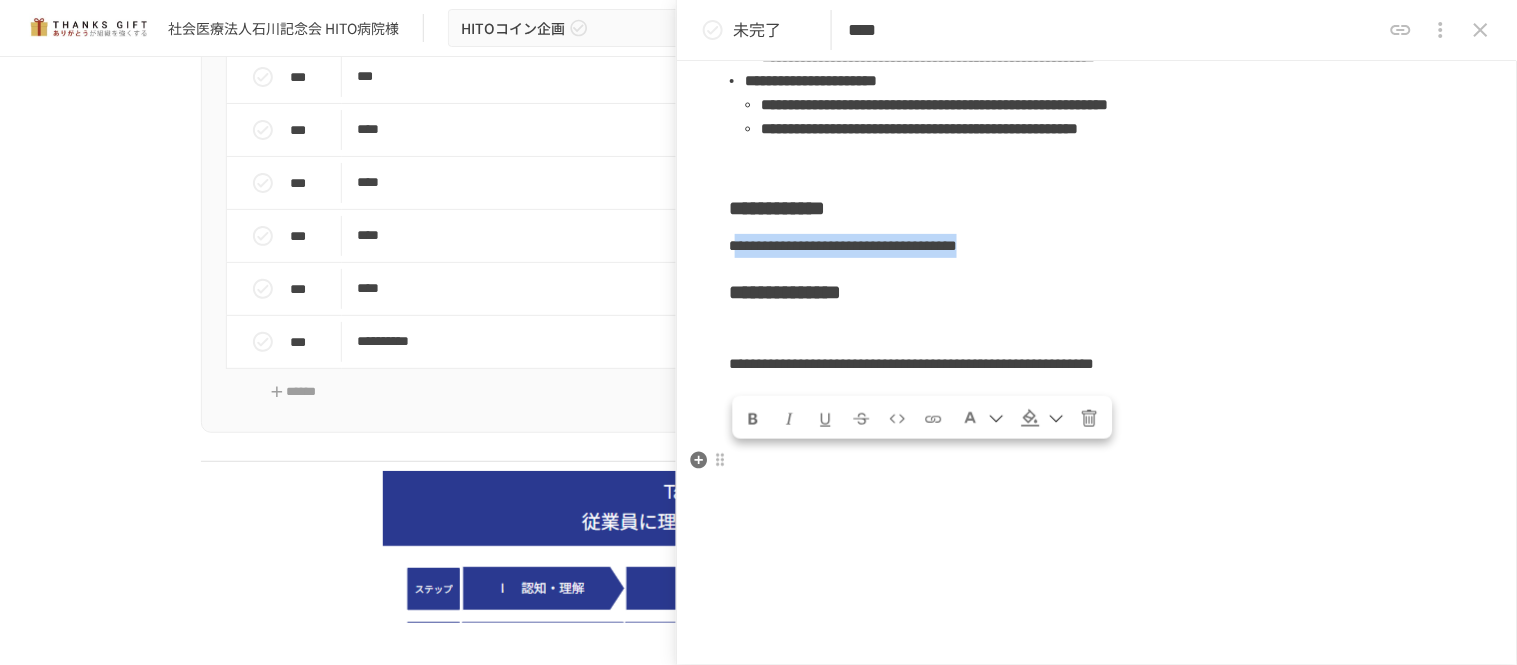 drag, startPoint x: 1245, startPoint y: 465, endPoint x: 738, endPoint y: 467, distance: 507.00394 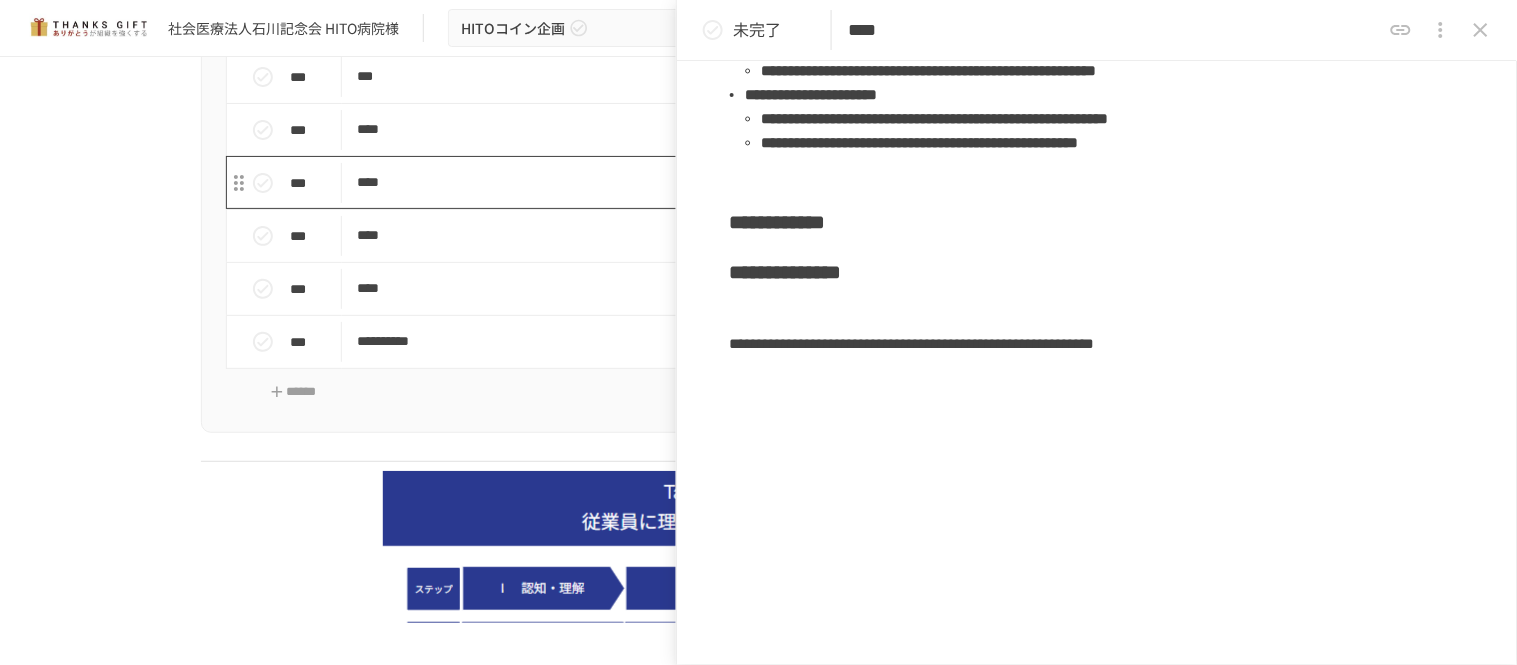 click on "****" at bounding box center (716, 182) 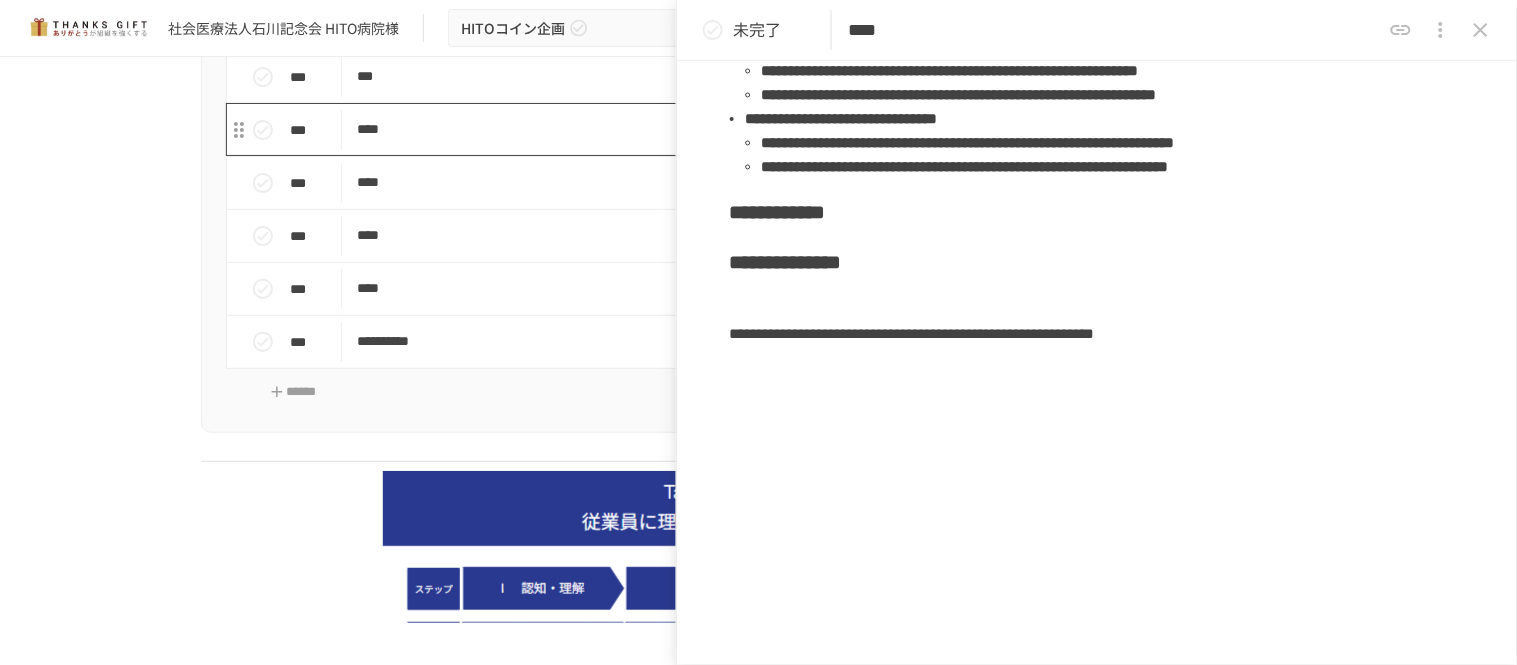 click on "****" at bounding box center (716, 129) 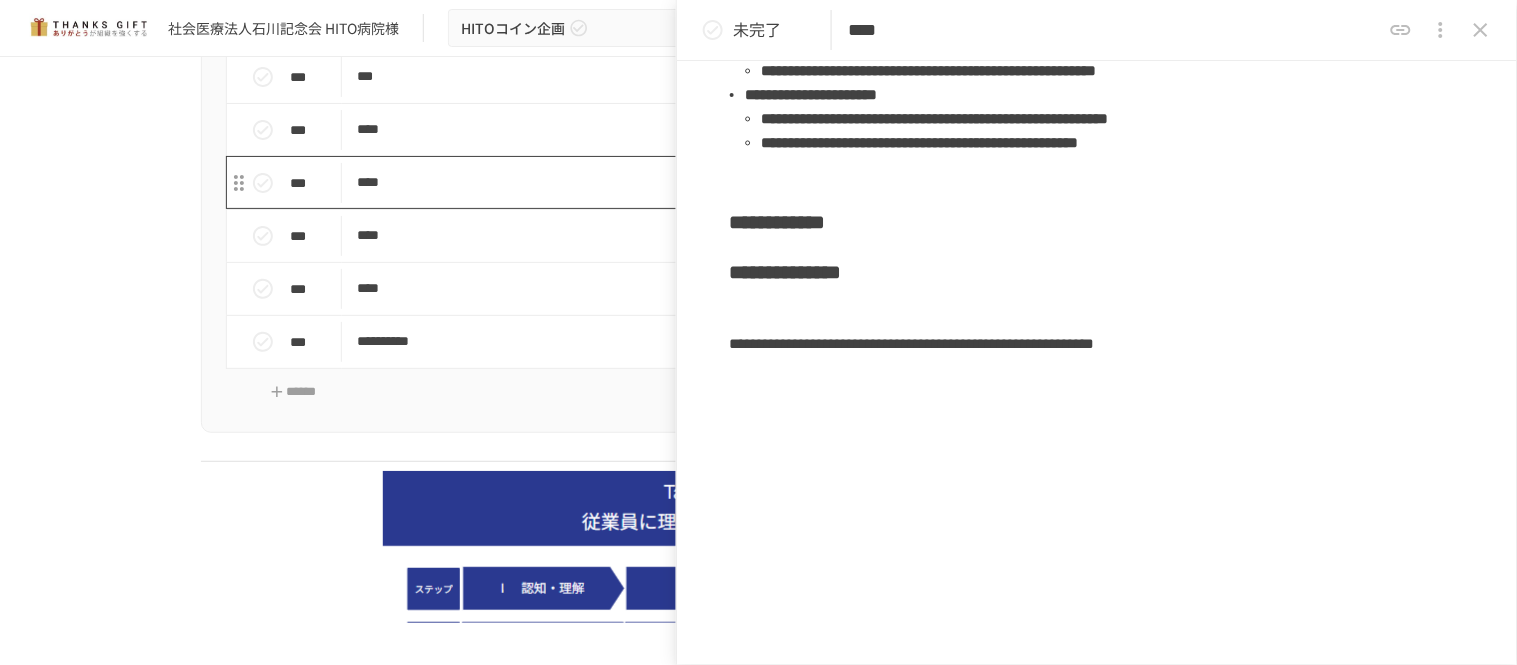 click on "****" at bounding box center (716, 182) 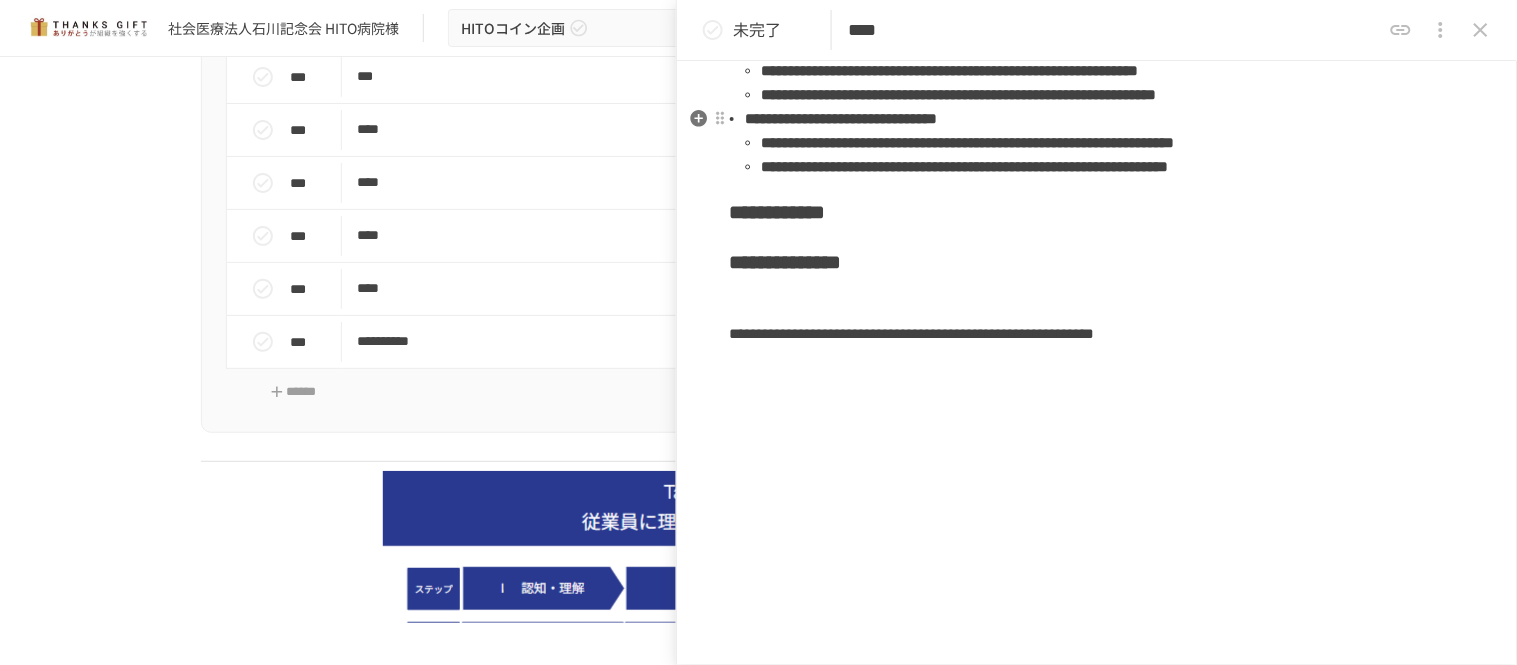 click on "**********" at bounding box center [965, 166] 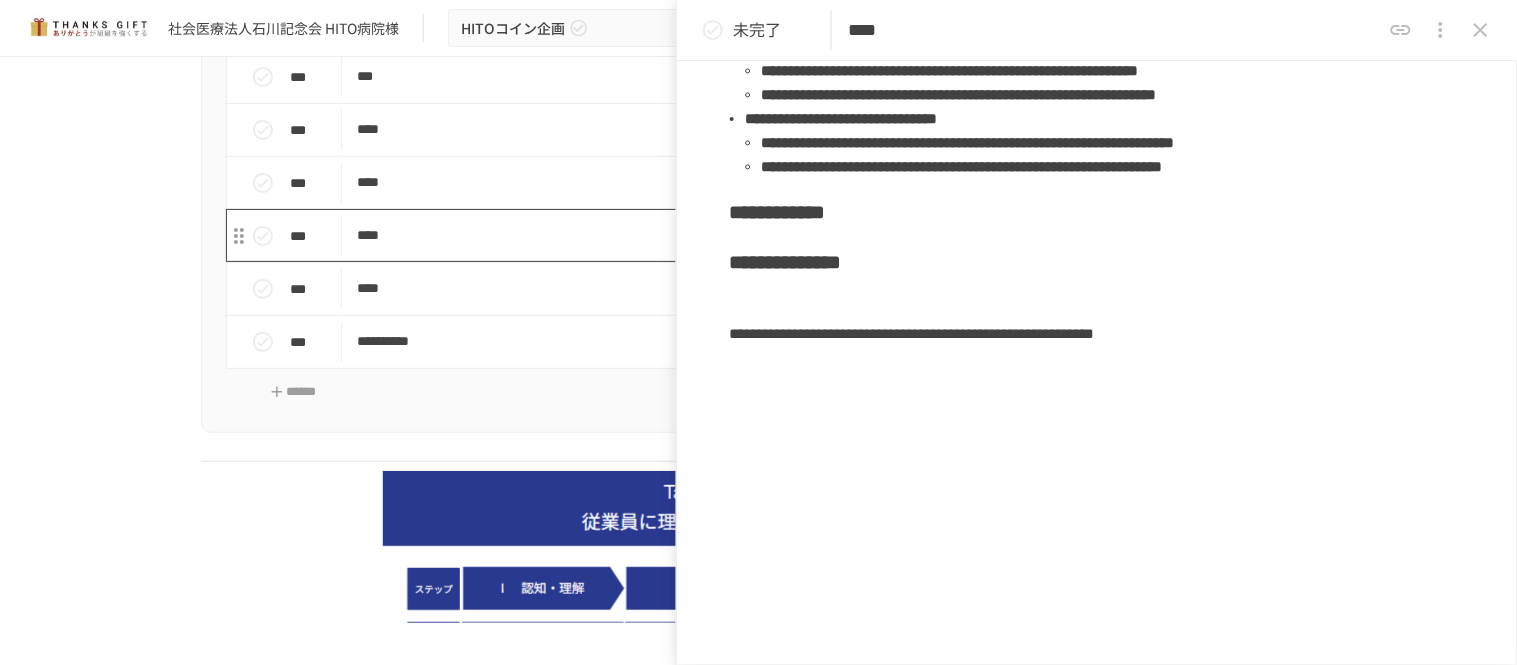 click on "****" at bounding box center [716, 235] 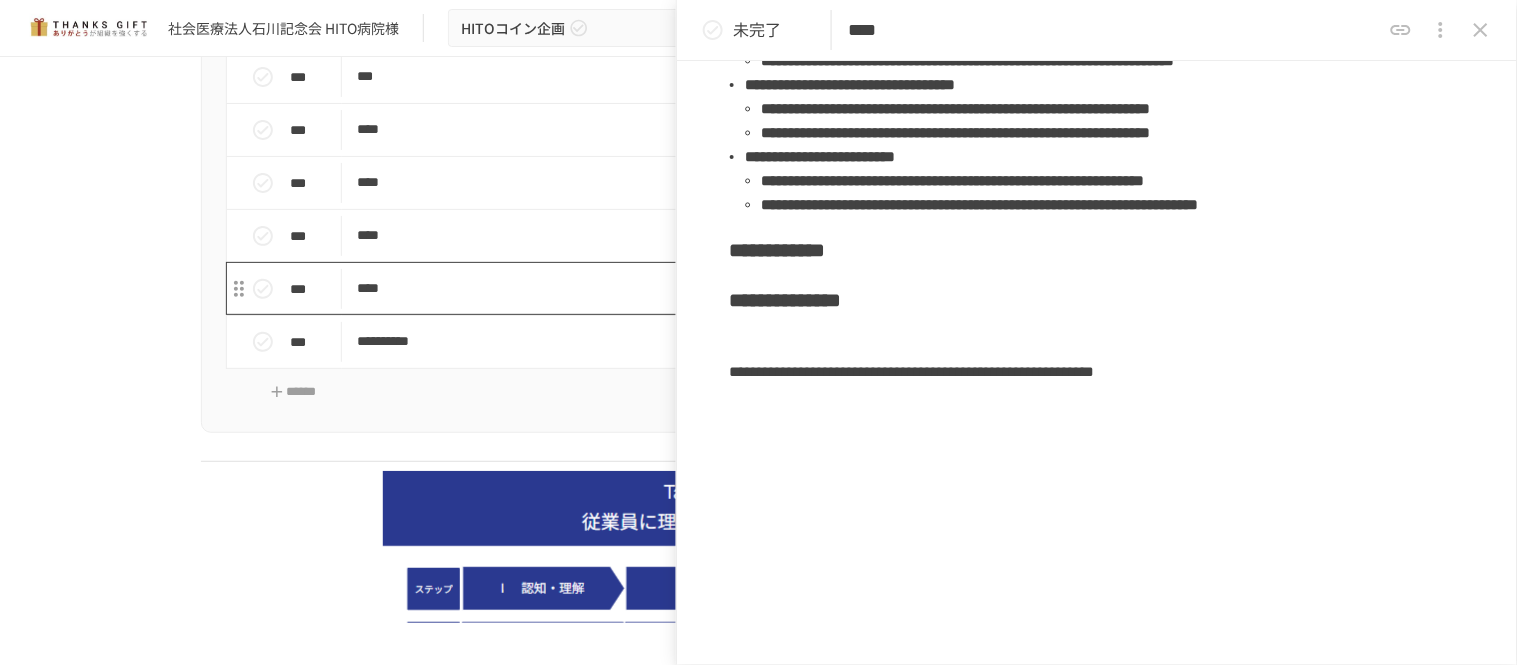 click on "****" at bounding box center (716, 288) 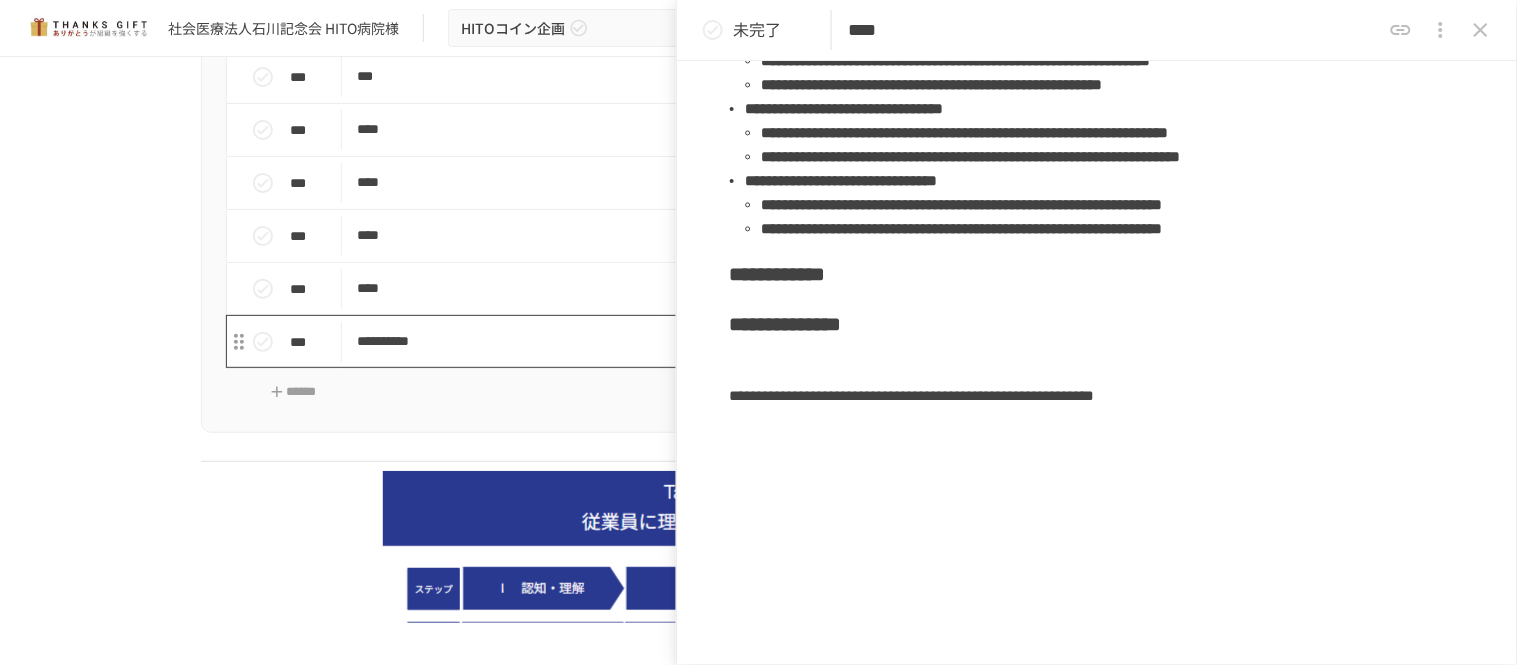 click on "**********" at bounding box center [716, 341] 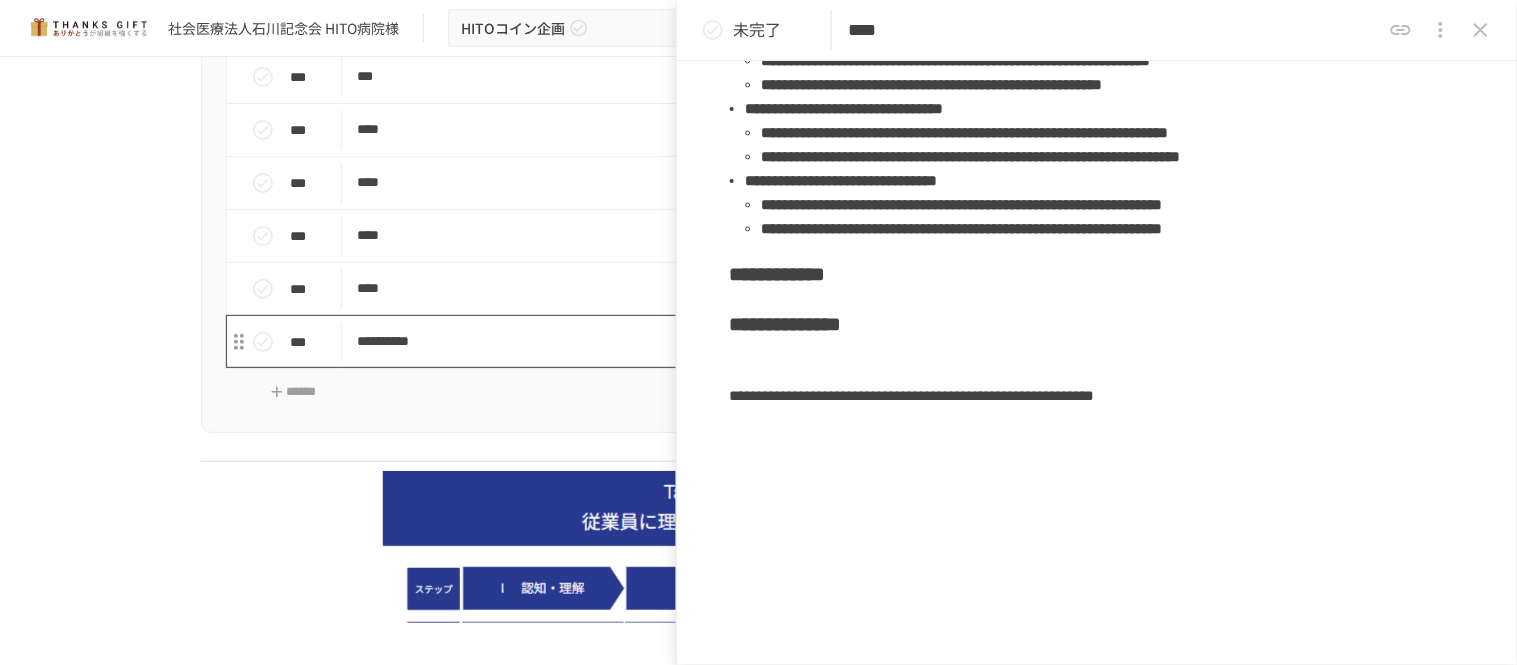 type on "**********" 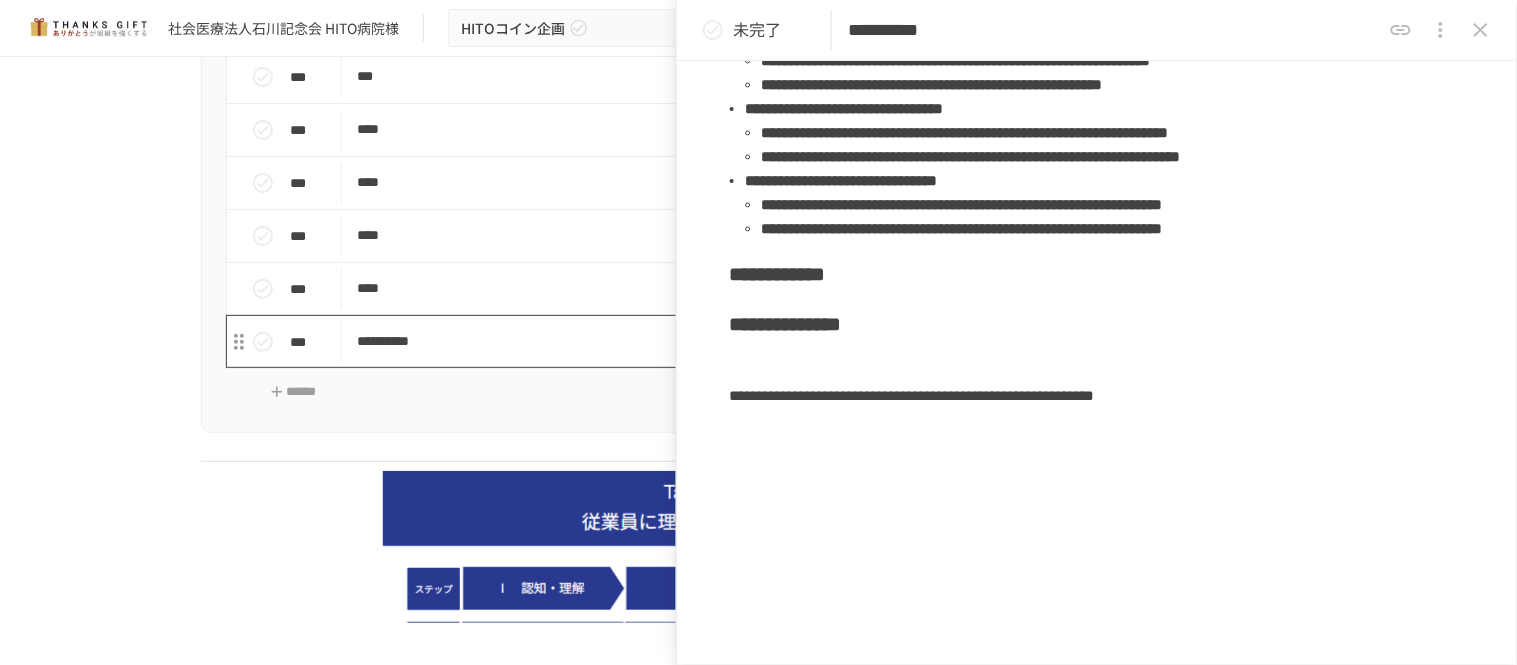 scroll, scrollTop: 368, scrollLeft: 0, axis: vertical 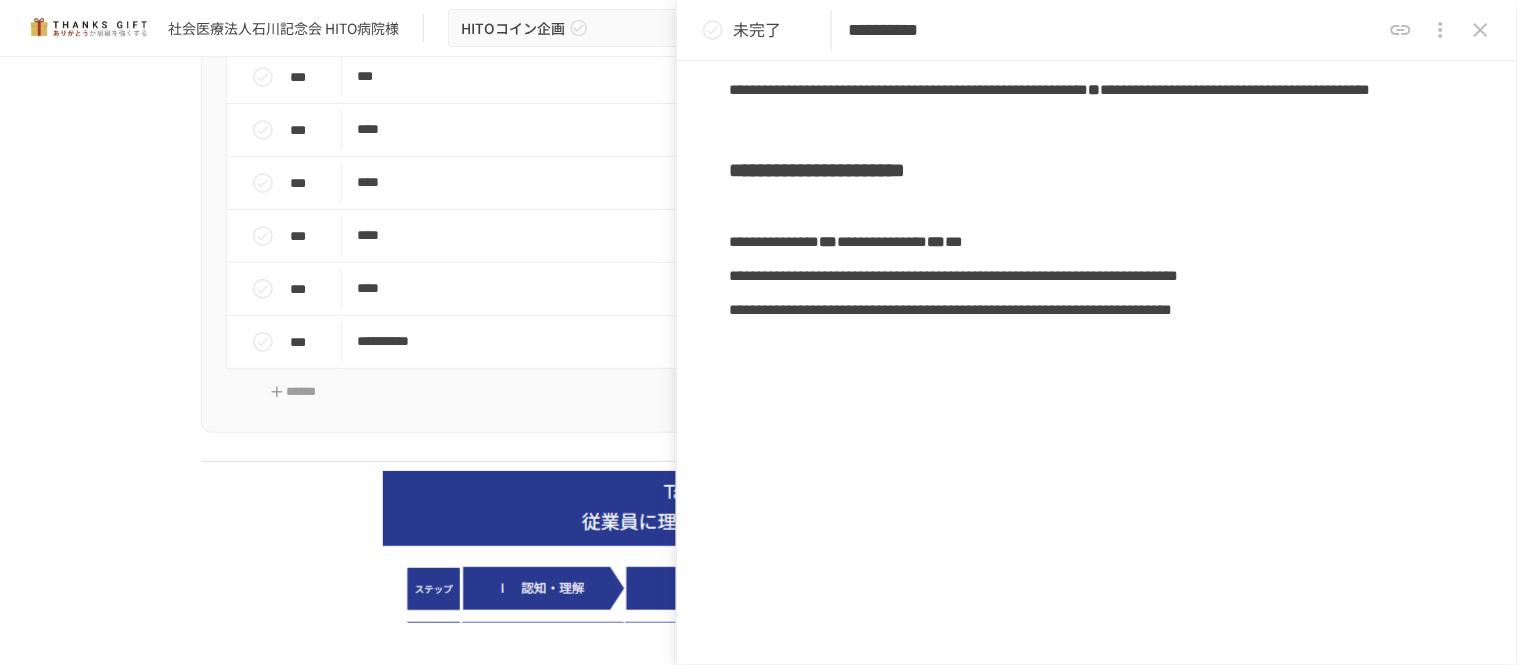 click 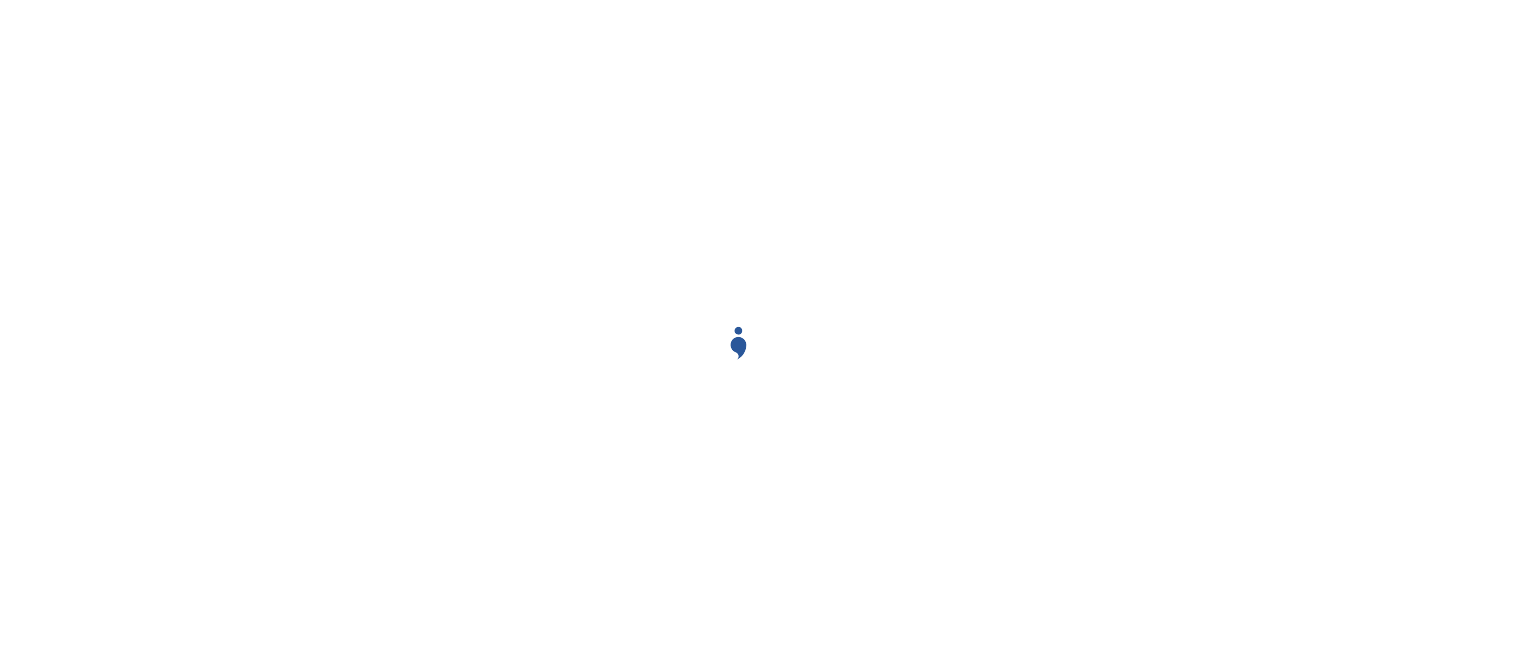 scroll, scrollTop: 0, scrollLeft: 0, axis: both 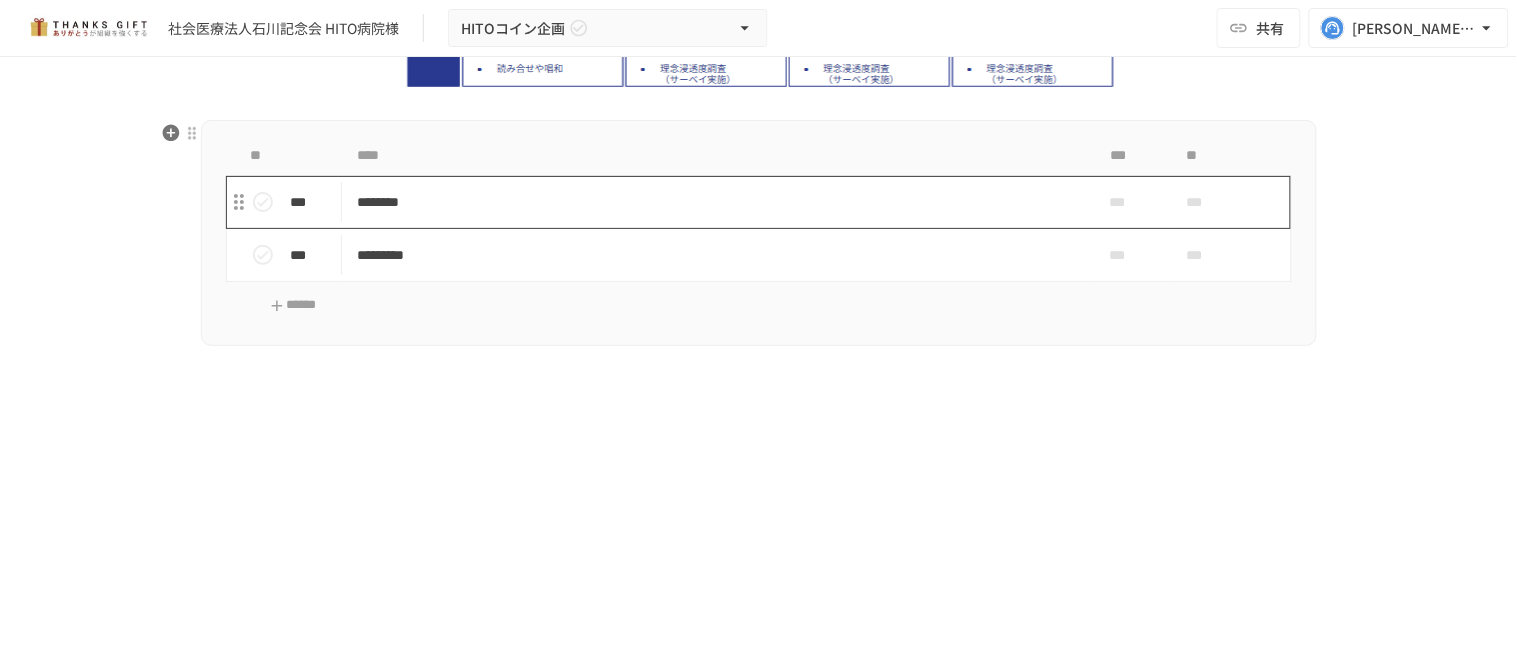 click on "********" at bounding box center [716, 202] 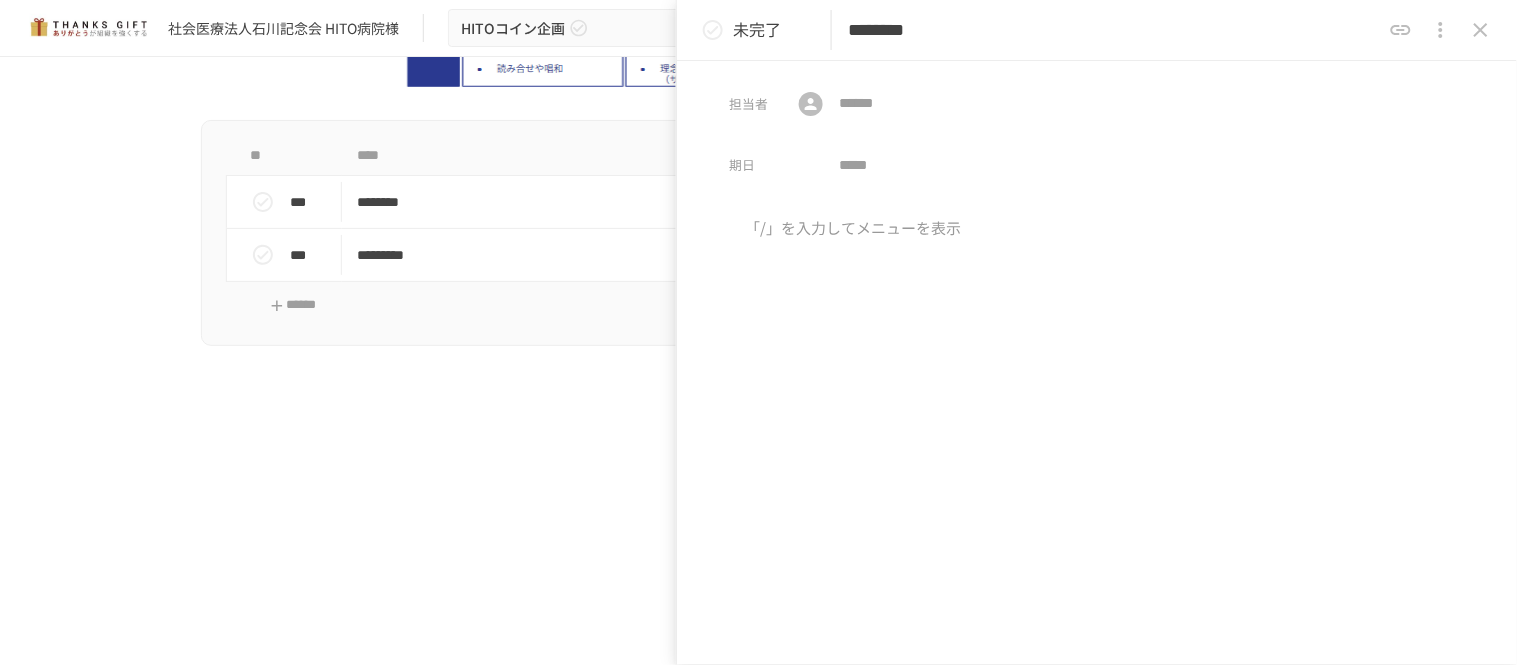 click on "********" at bounding box center (1114, 30) 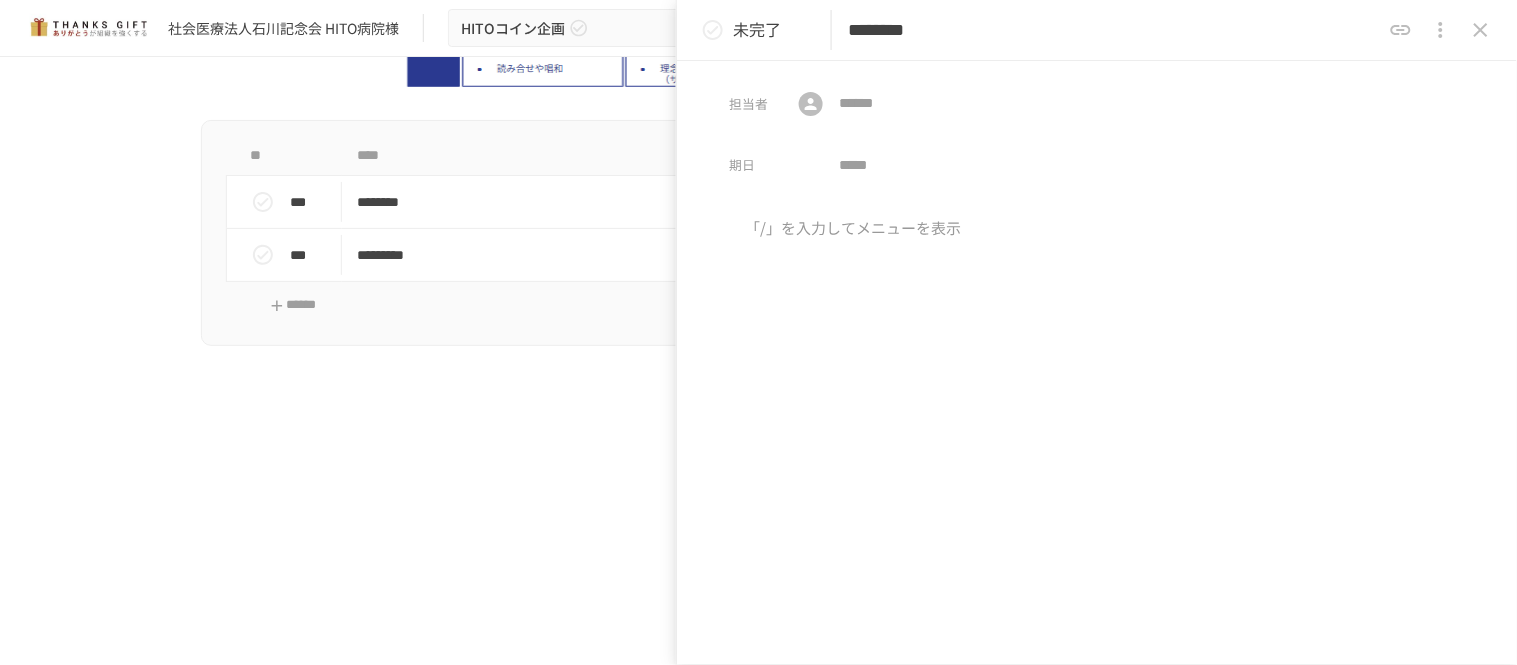 type on "********" 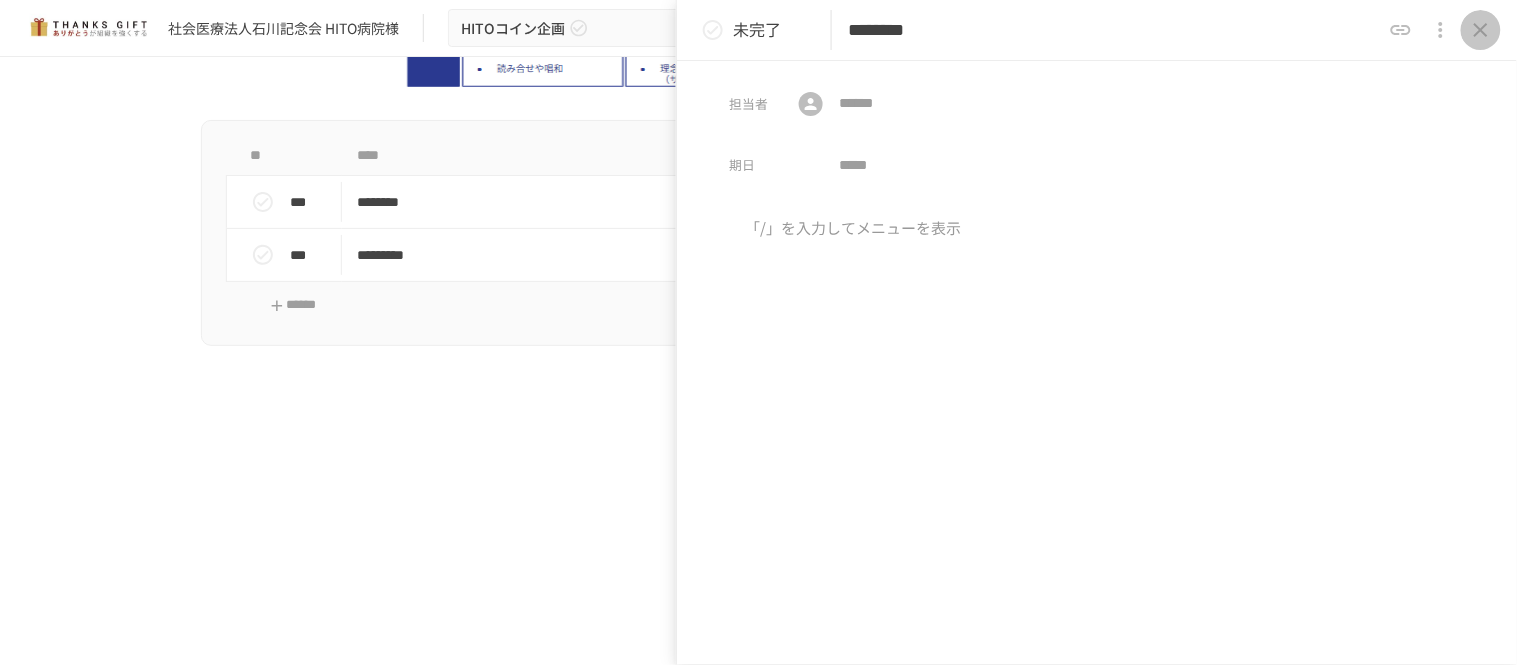 click 